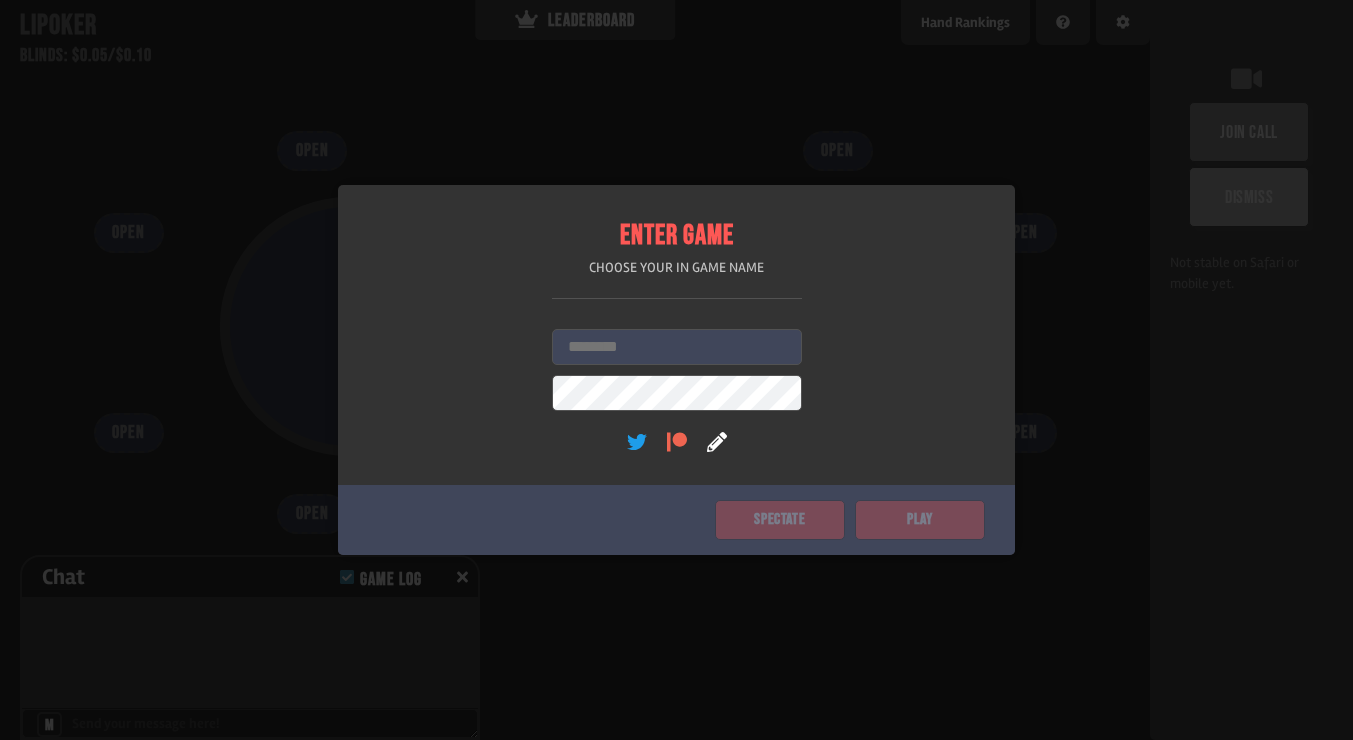 scroll, scrollTop: 0, scrollLeft: 0, axis: both 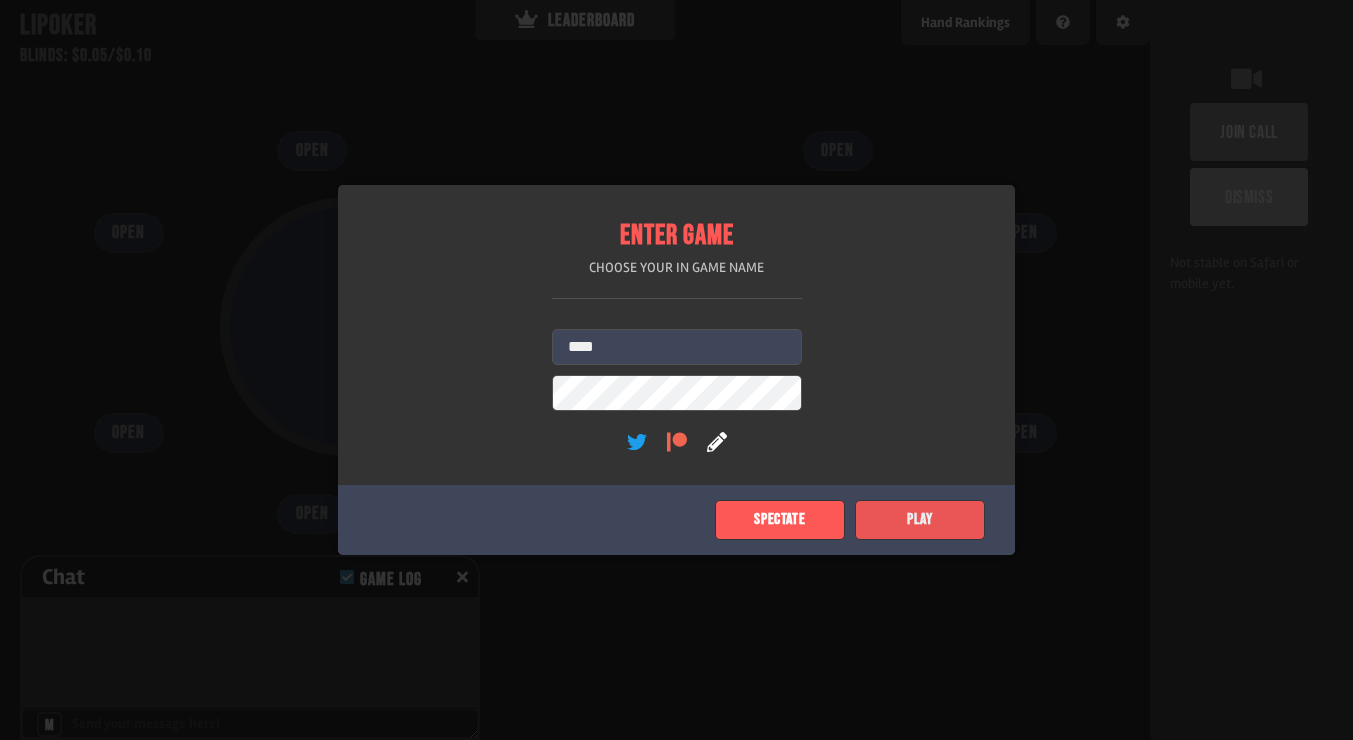 type on "****" 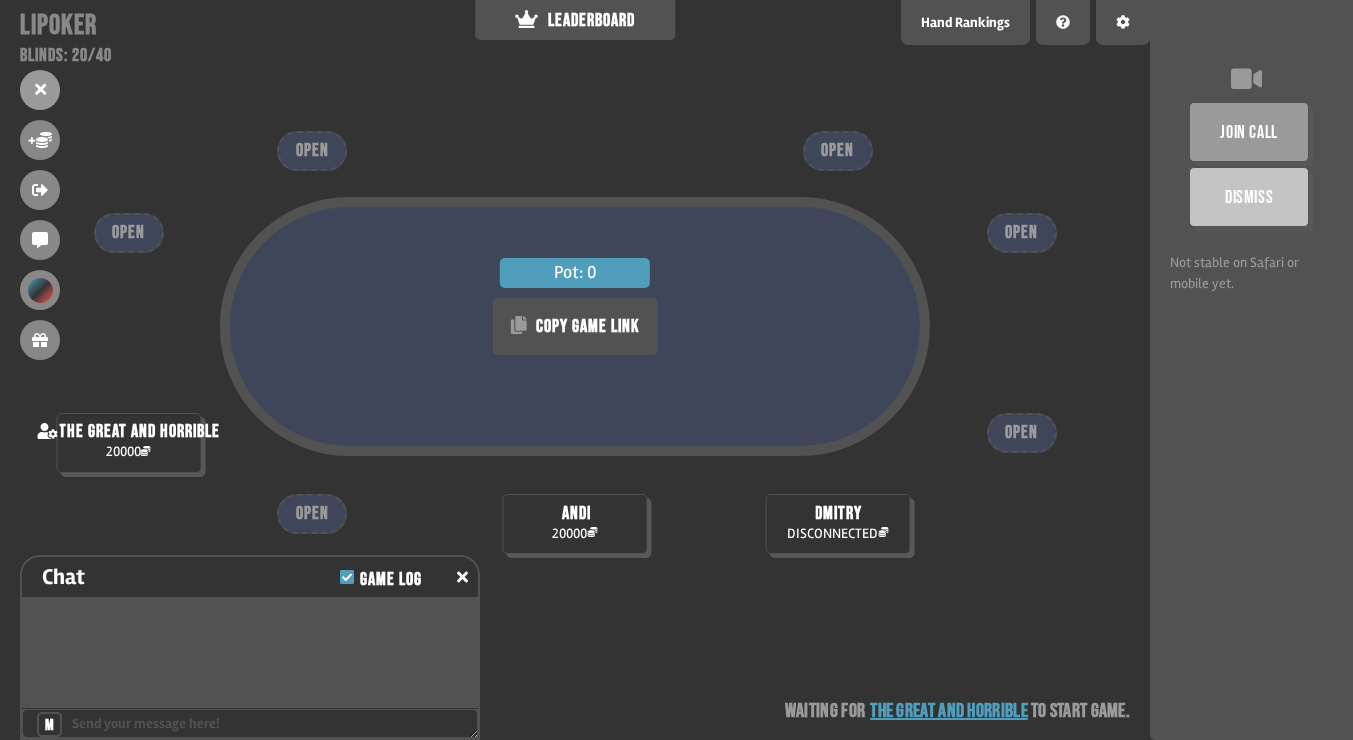 type on "***" 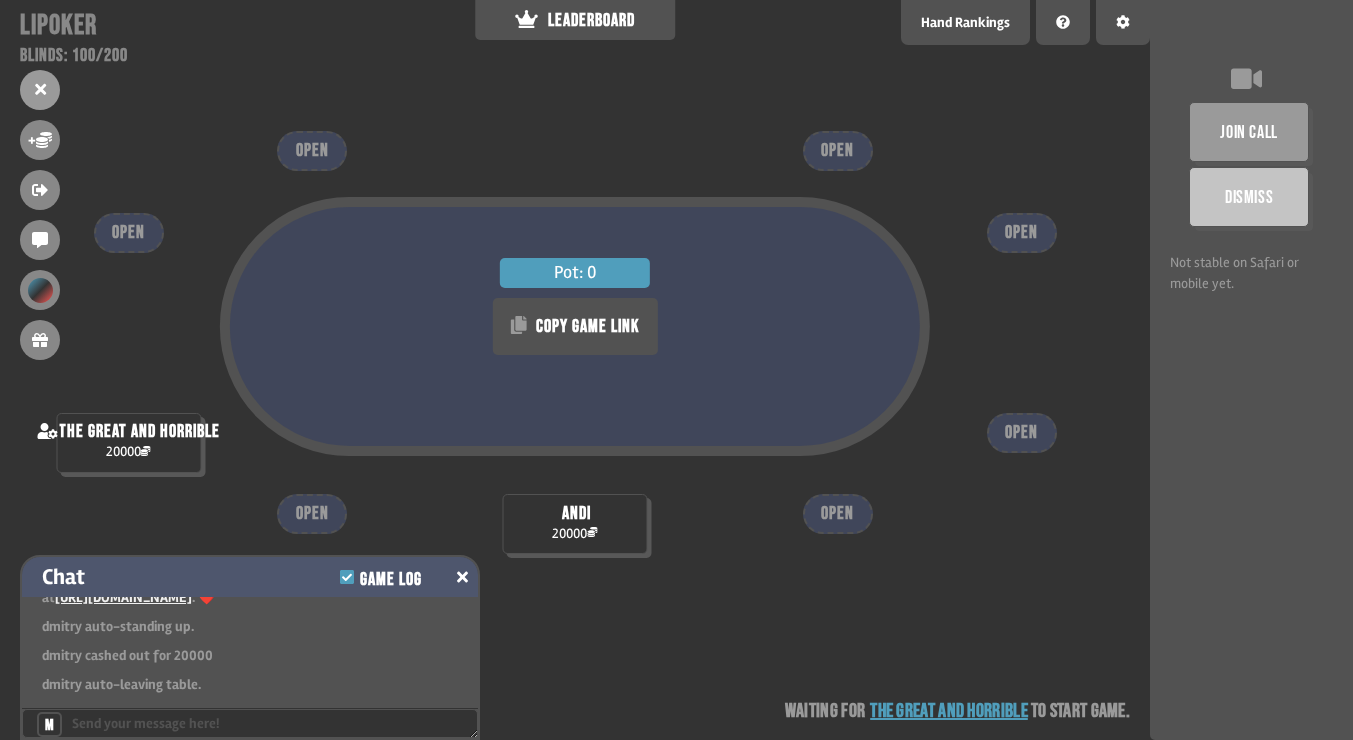 scroll, scrollTop: 160, scrollLeft: 0, axis: vertical 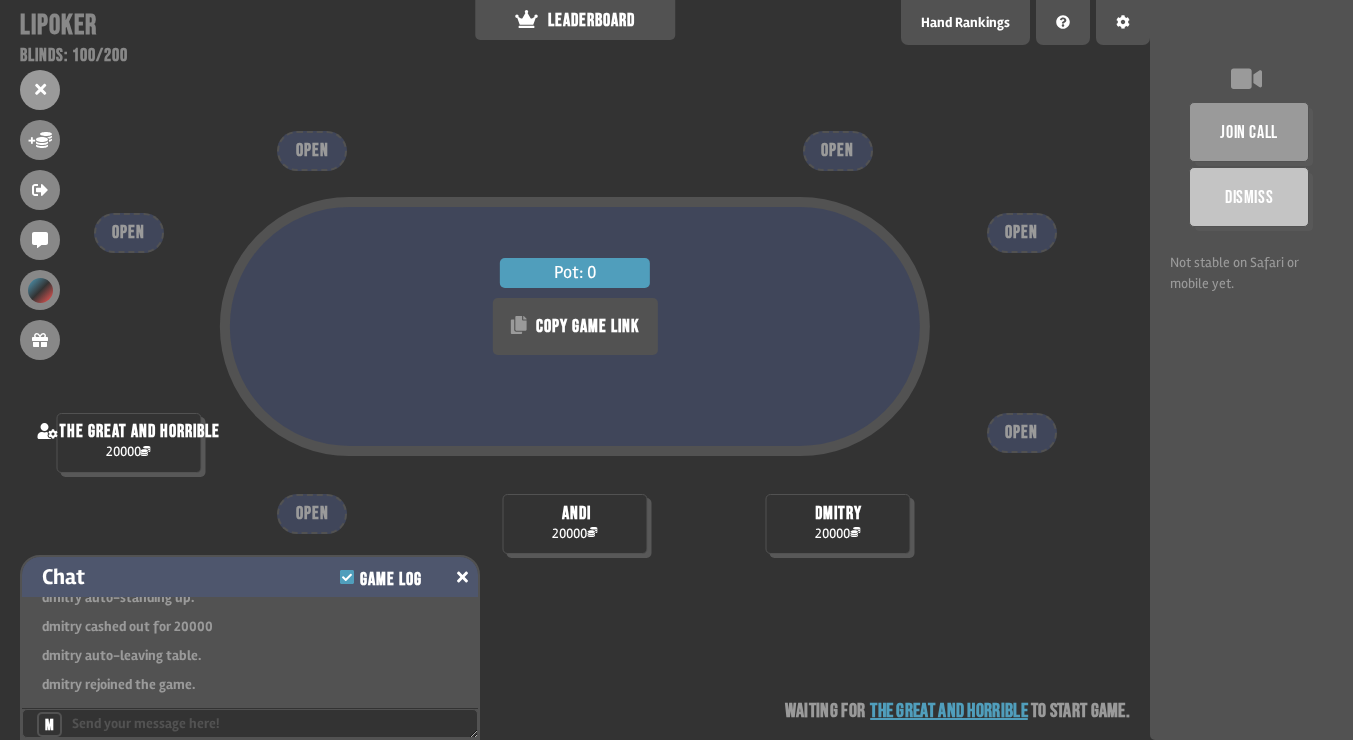click 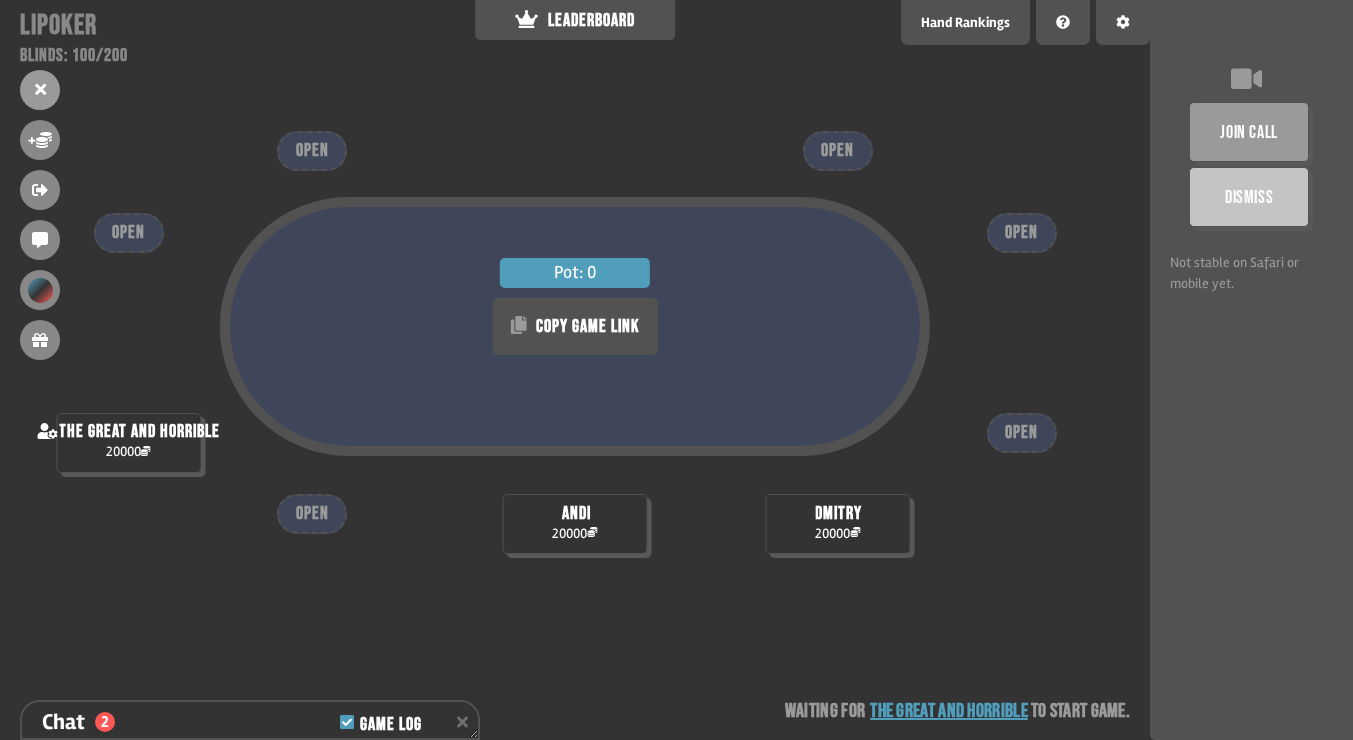scroll, scrollTop: 324, scrollLeft: 0, axis: vertical 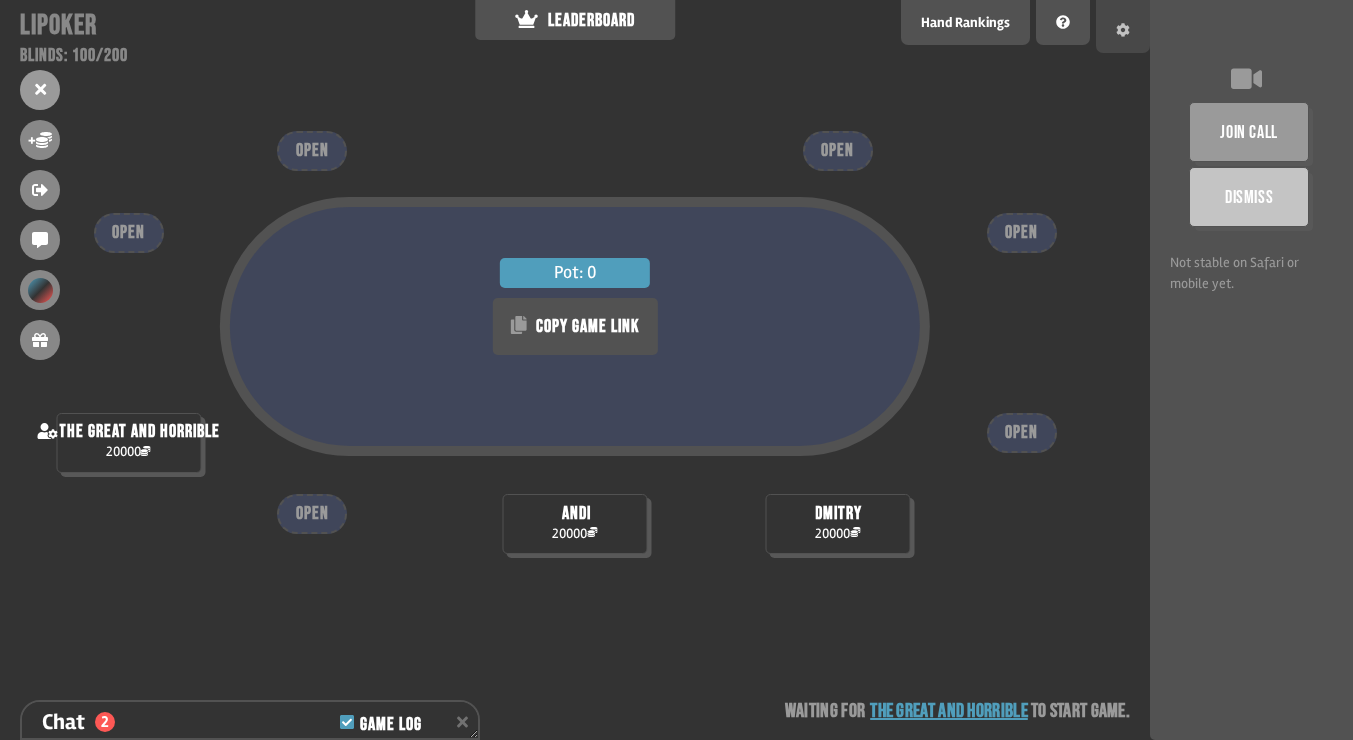click 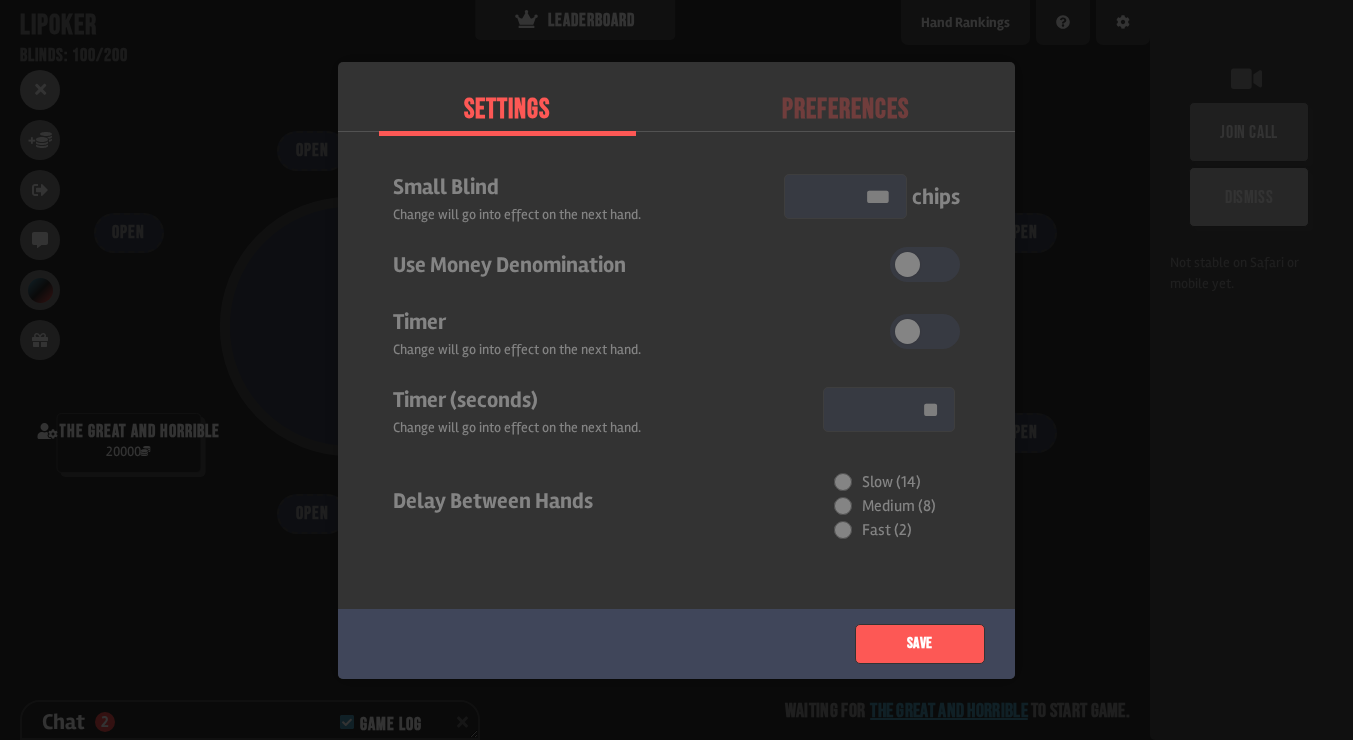 click at bounding box center (676, 370) 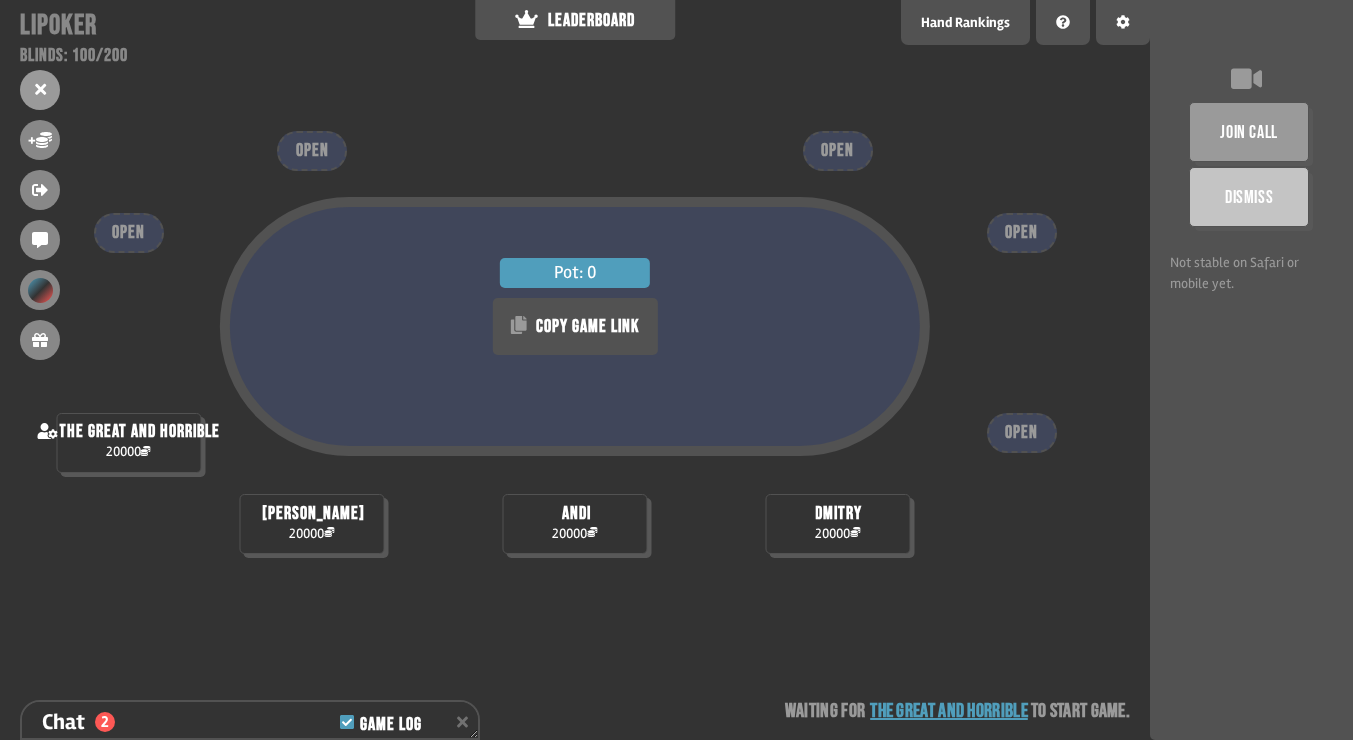 click on "Pot: 0   COPY GAME LINK the great and horrible 20000  dmitry 20000  andi 20000  kim 20000  OPEN OPEN OPEN OPEN OPEN Waiting for  the great and horrible  to   start game" at bounding box center (575, 370) 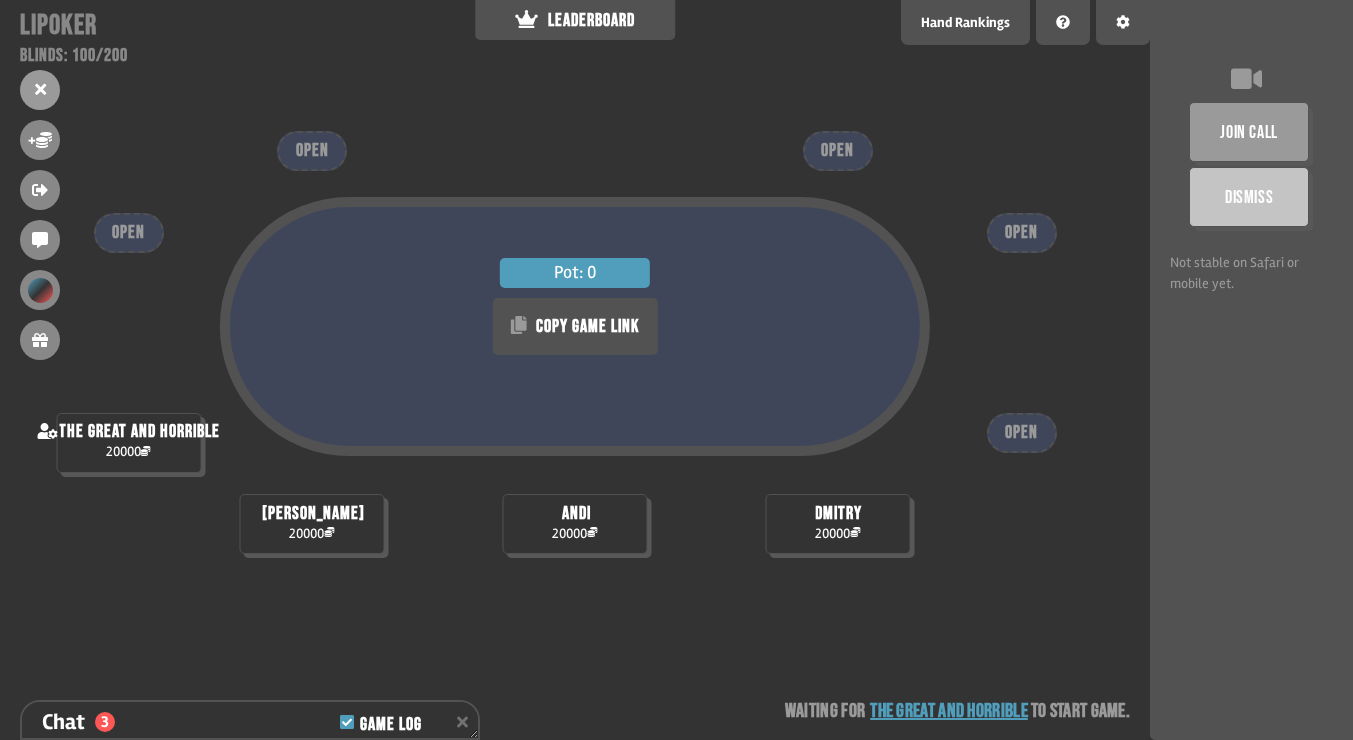 scroll, scrollTop: 353, scrollLeft: 0, axis: vertical 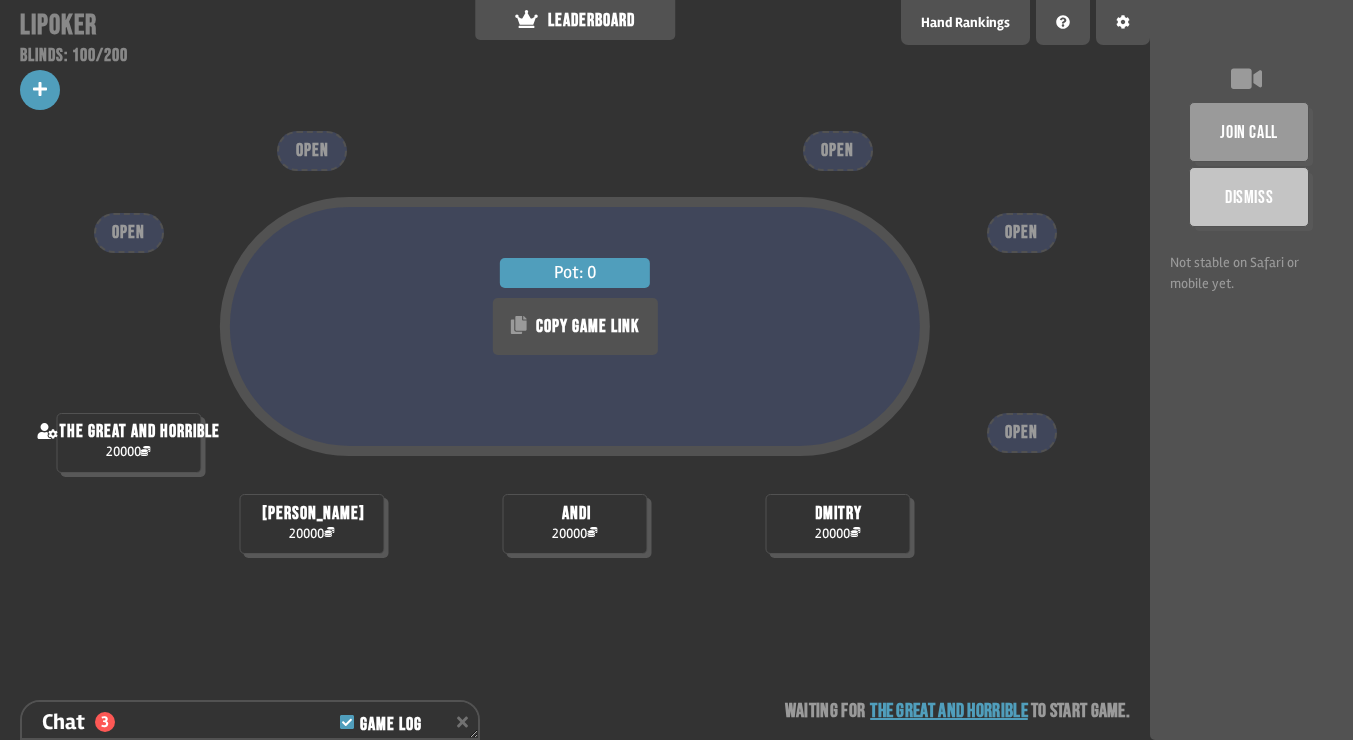 click 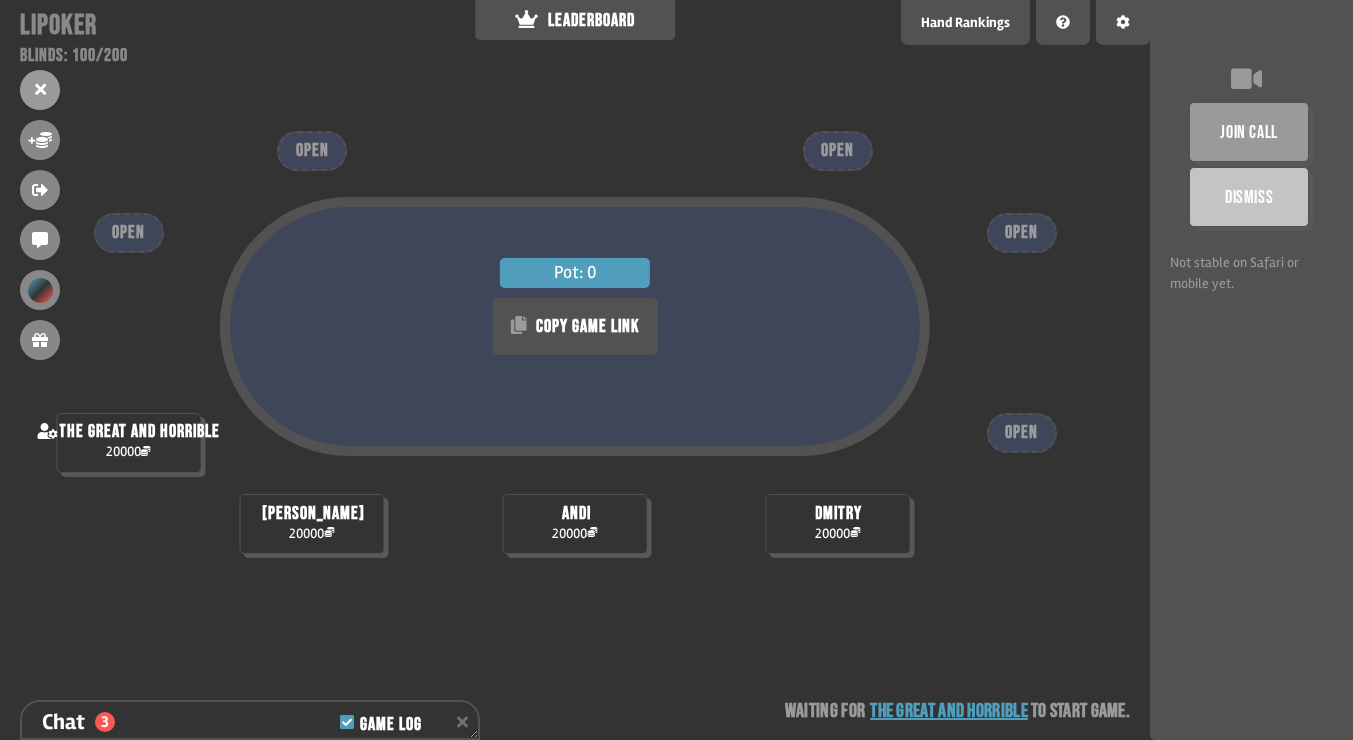 click 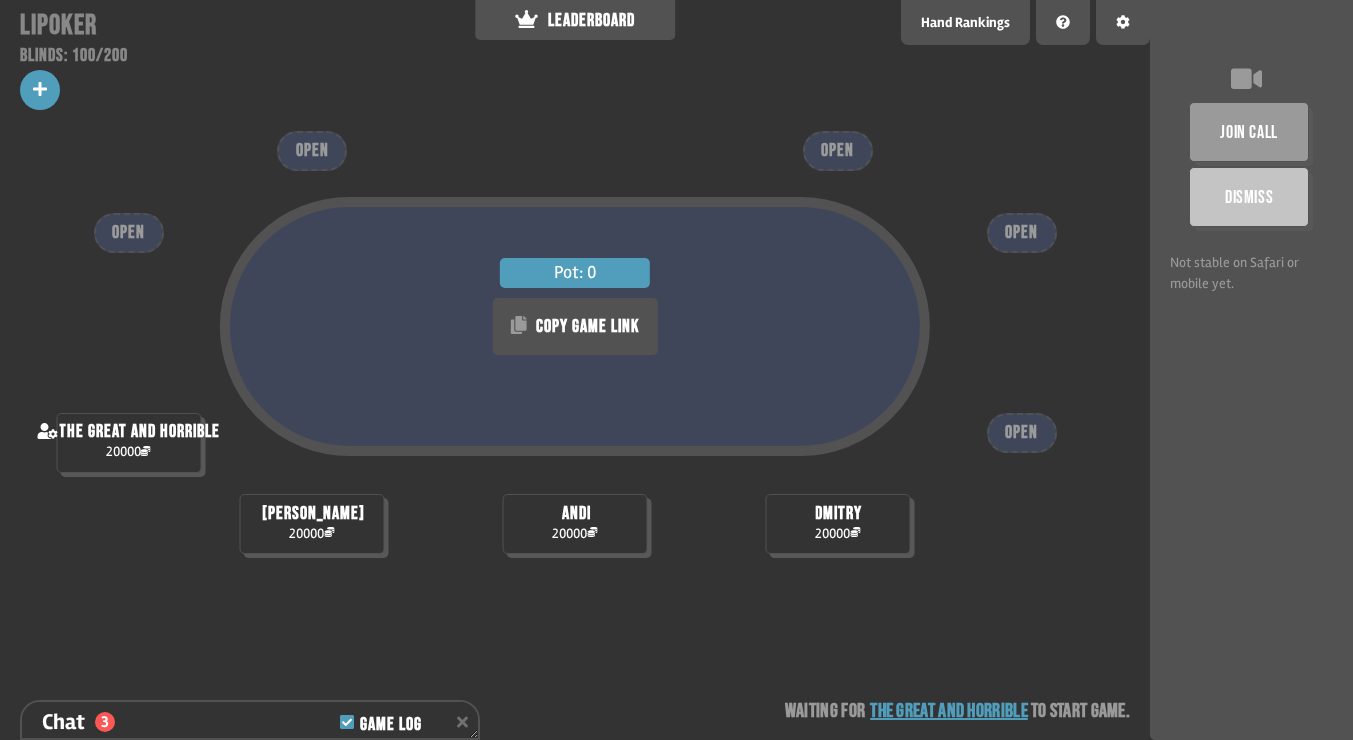 click 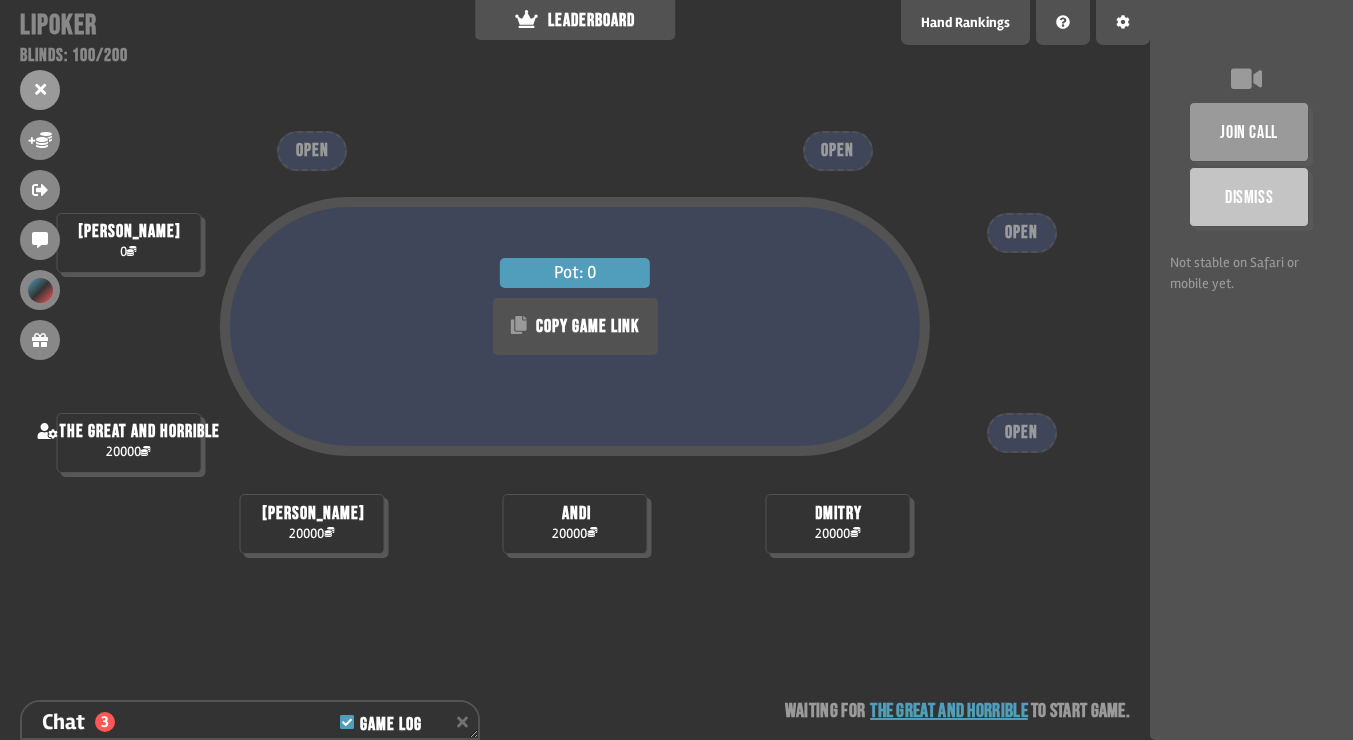 click on "Pot: 0   COPY GAME LINK alex 0  the great and horrible 20000  dmitry 20000  andi 20000  kim 20000  OPEN OPEN OPEN OPEN Waiting for  the great and horrible  to   start game" at bounding box center (575, 370) 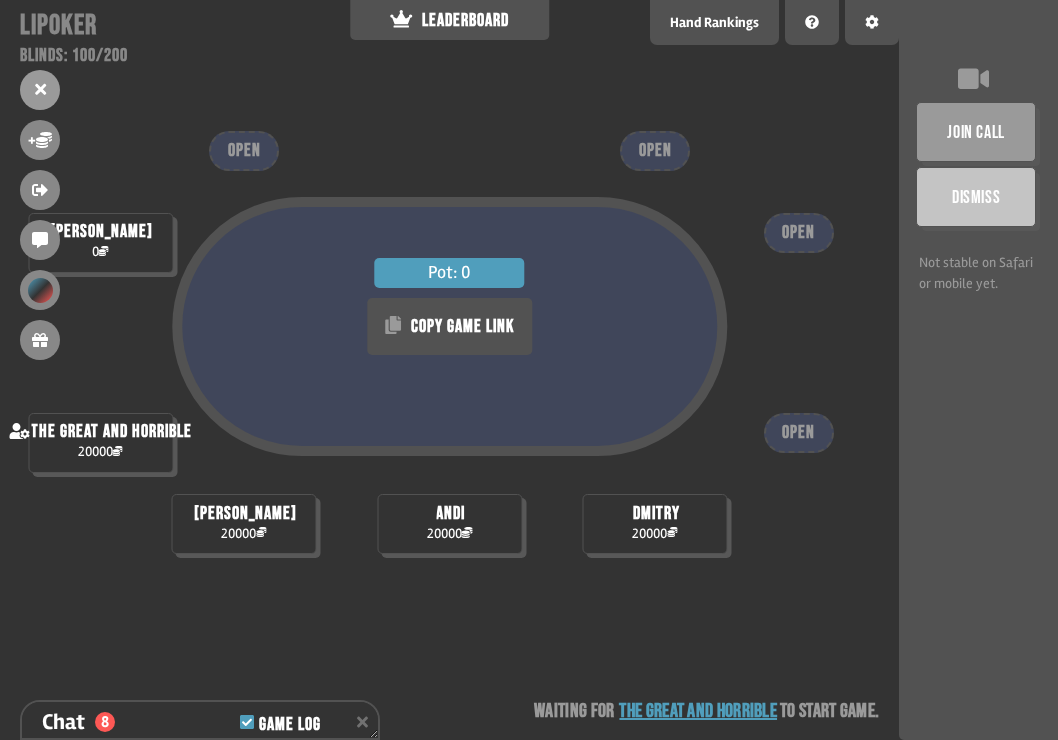 scroll, scrollTop: 561, scrollLeft: 0, axis: vertical 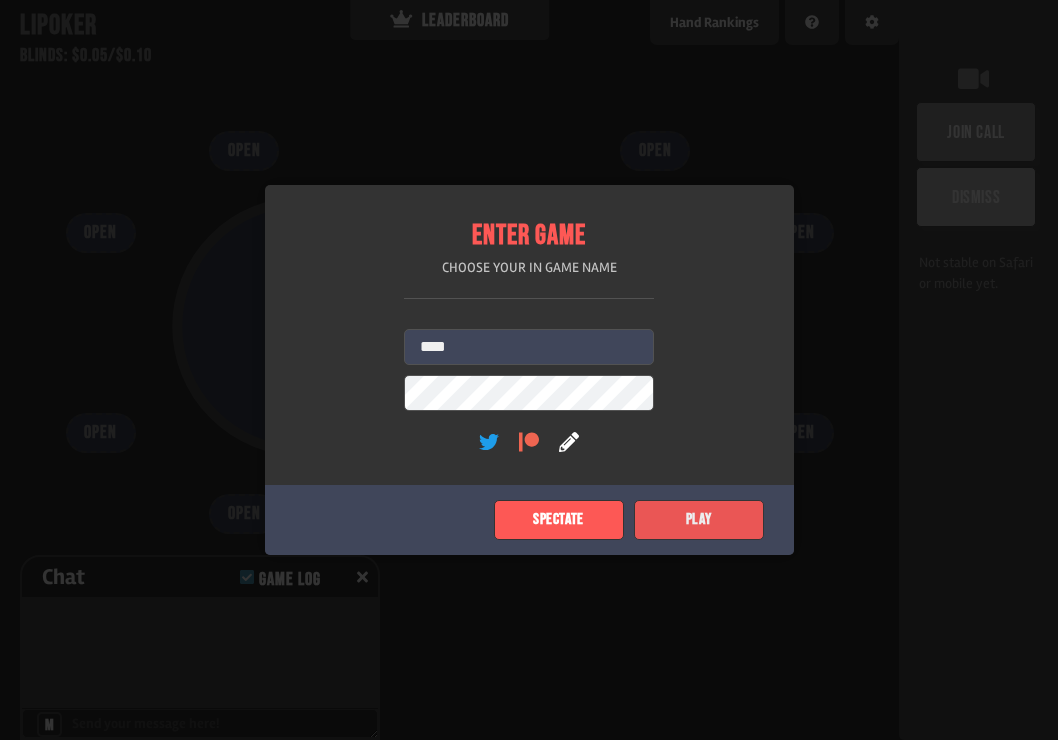 type on "****" 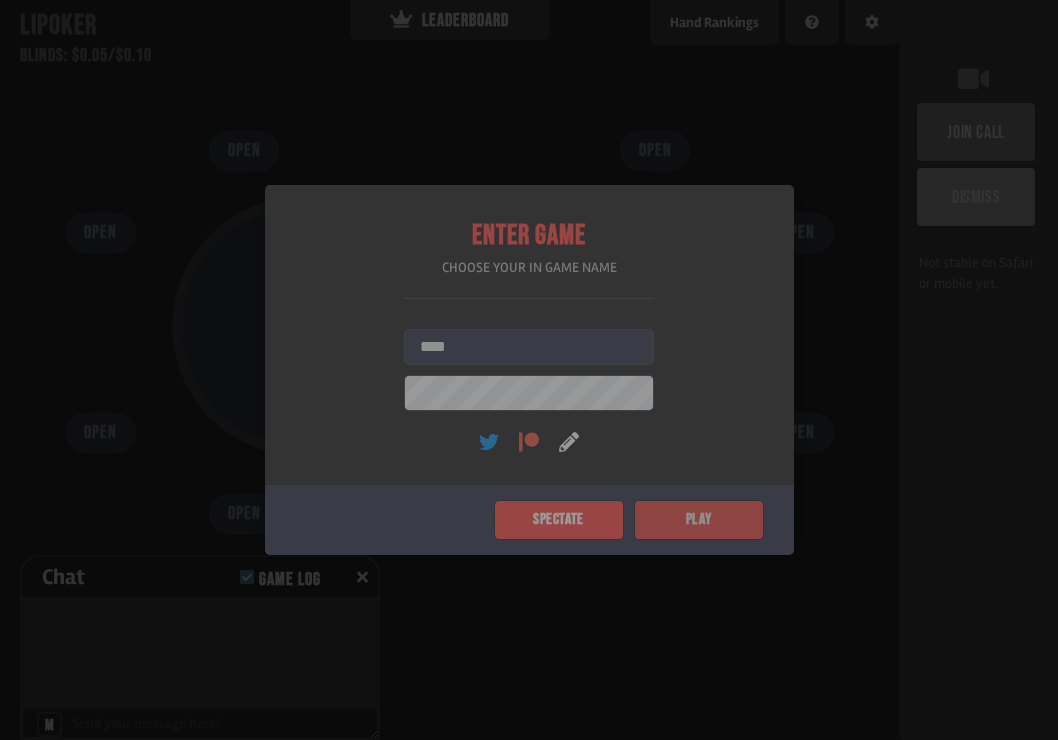 type on "***" 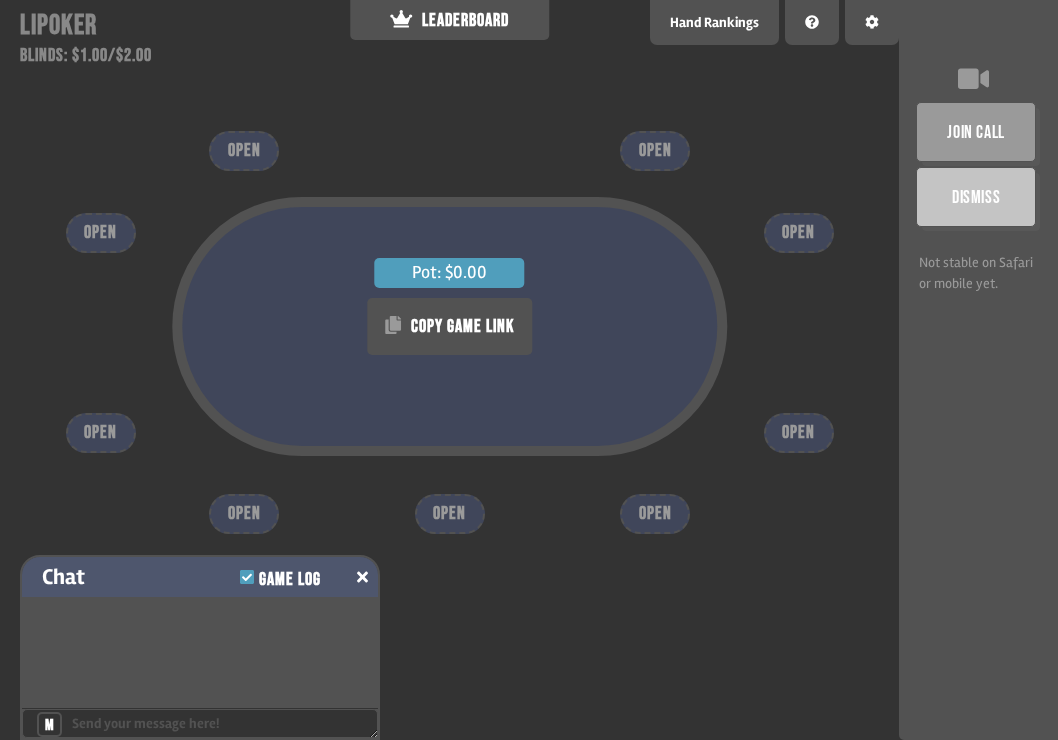 type on "***" 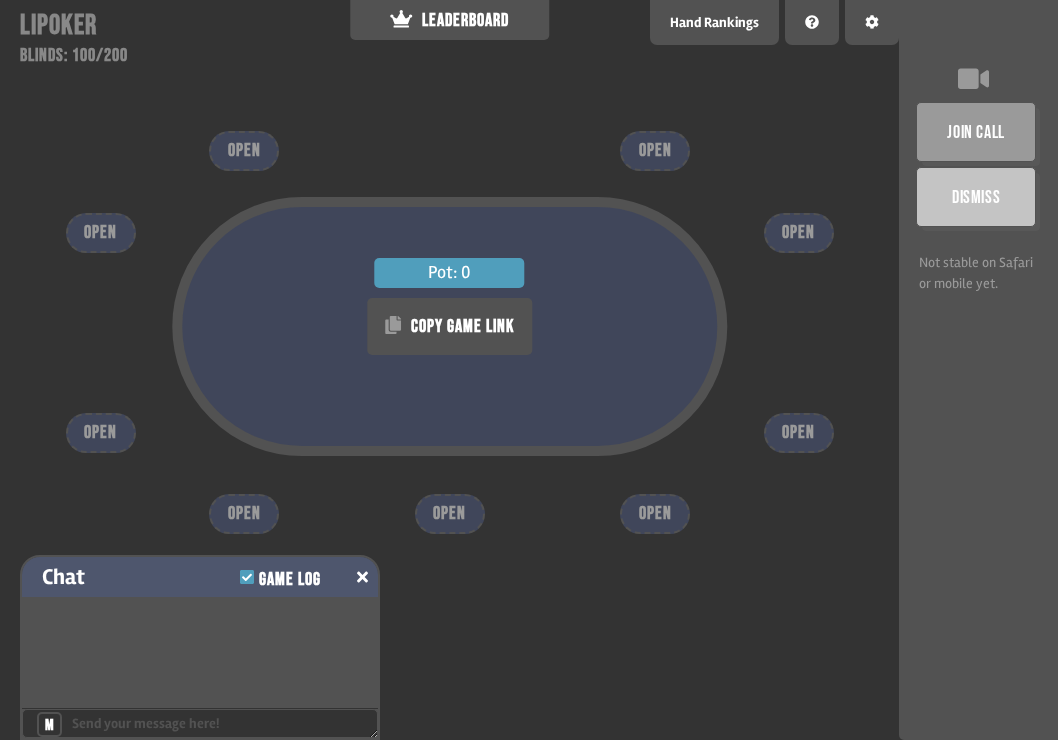 click 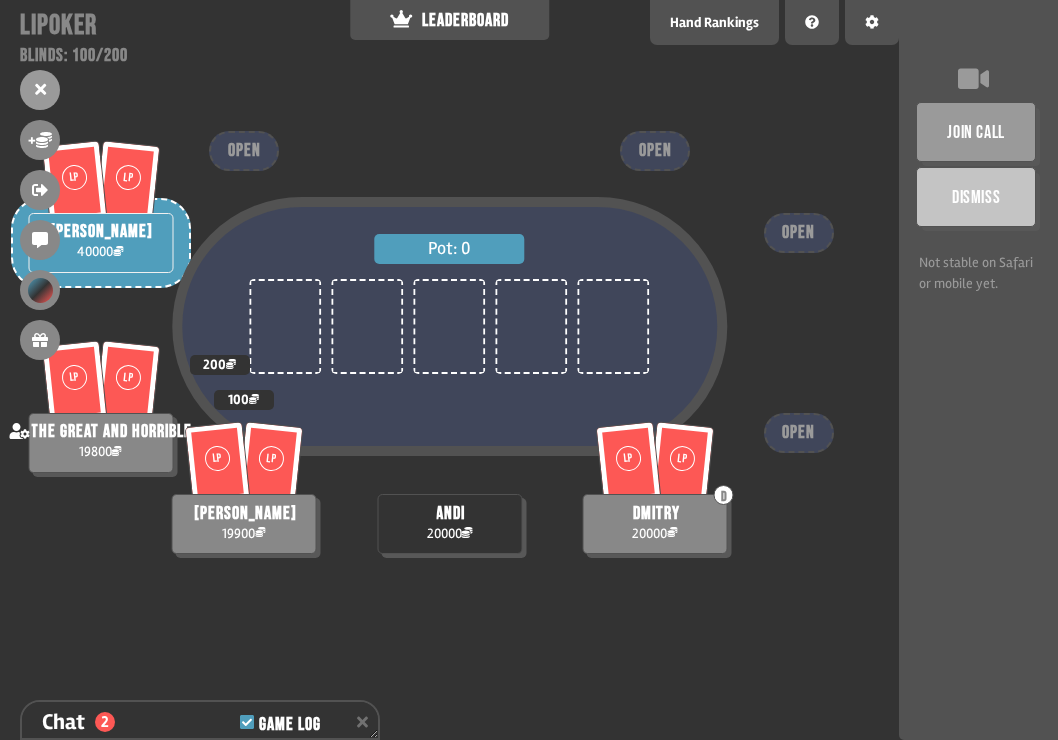 scroll, scrollTop: 221, scrollLeft: 0, axis: vertical 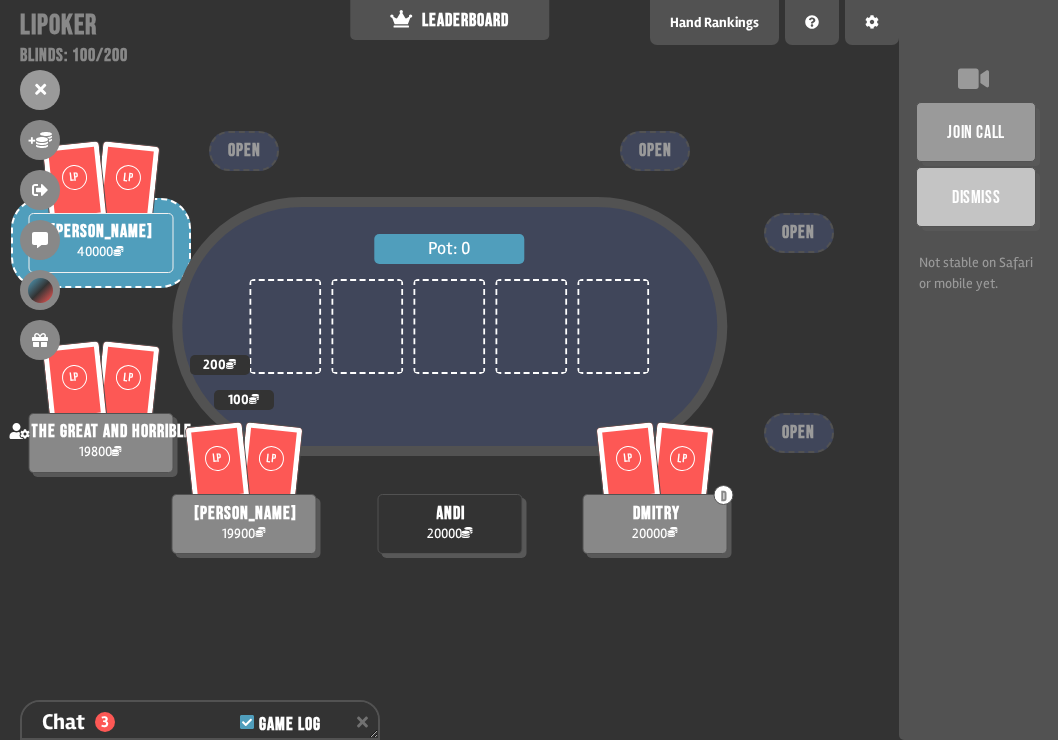 click on "Pot: 0   LP LP alex 40000  LP LP the great and horrible 19800  200  LP LP D dmitry 20000  andi 20000  LP [PERSON_NAME] 19900  100  OPEN OPEN OPEN OPEN" at bounding box center [449, 370] 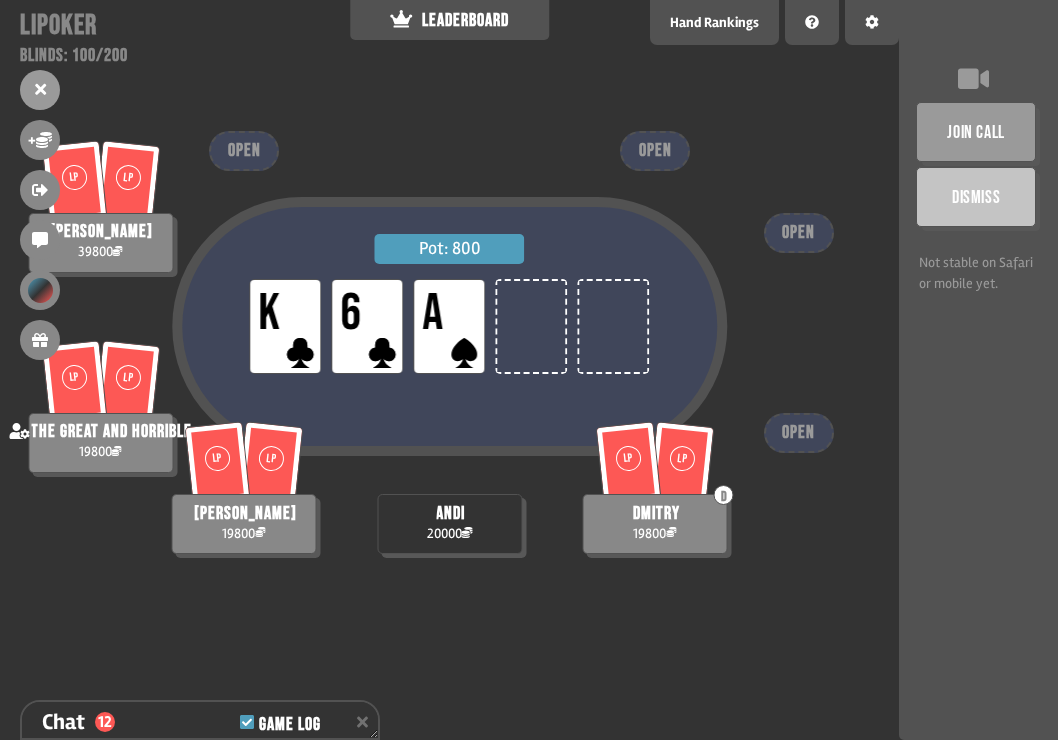scroll, scrollTop: 482, scrollLeft: 0, axis: vertical 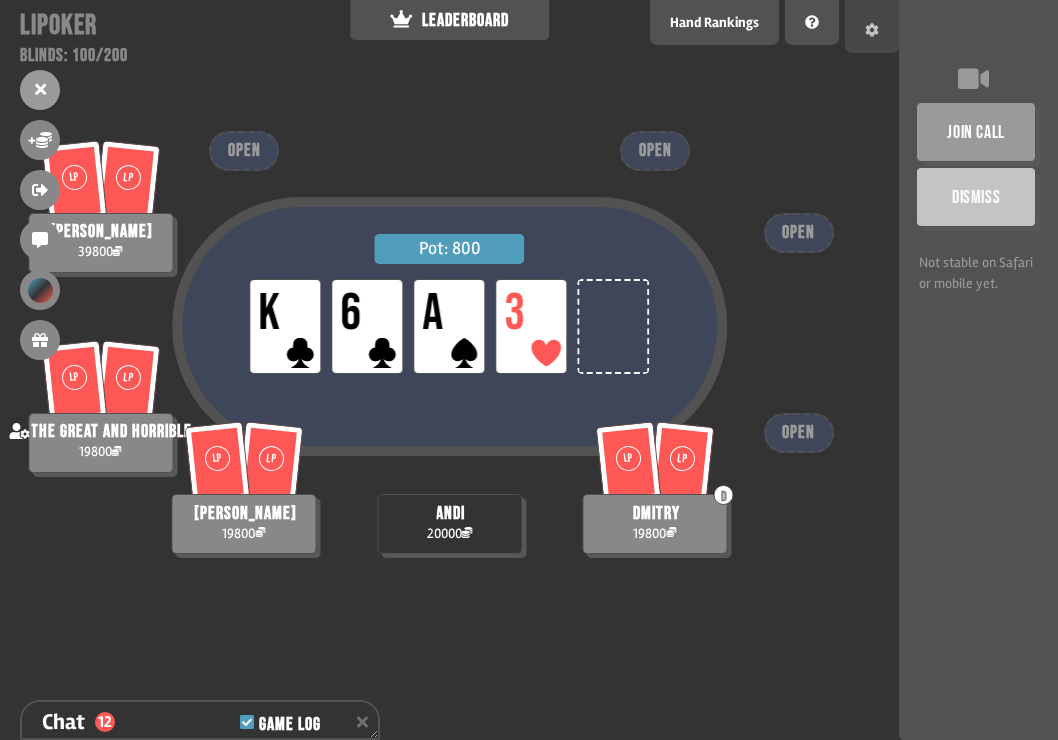 click at bounding box center (872, 26) 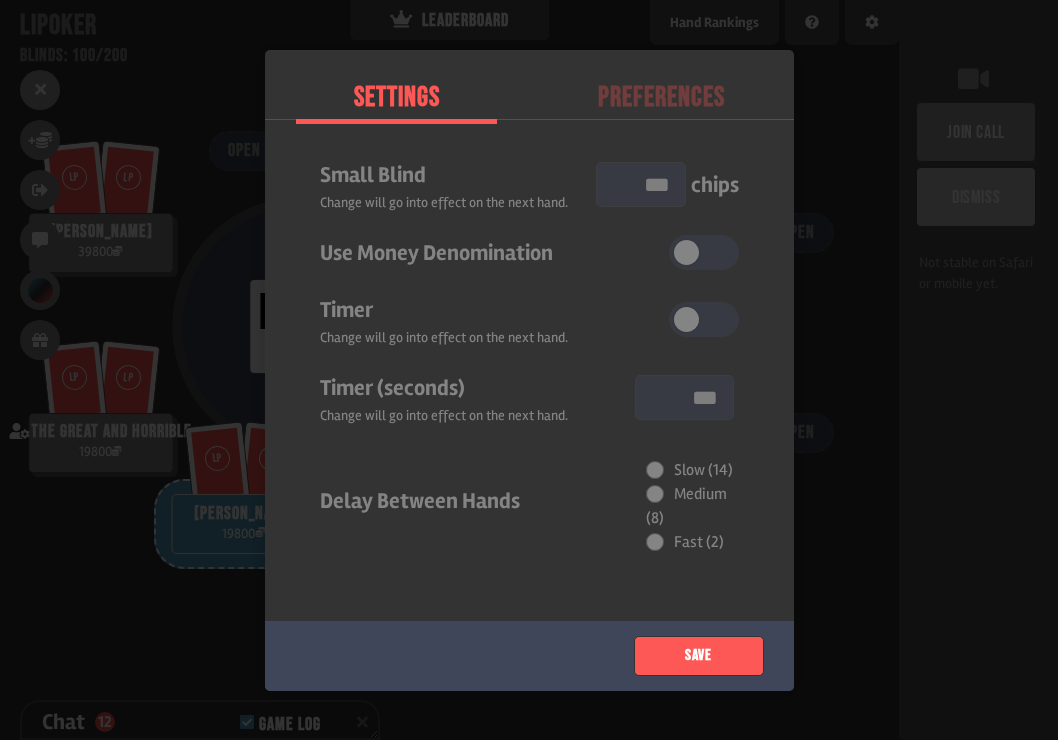 click at bounding box center [529, 370] 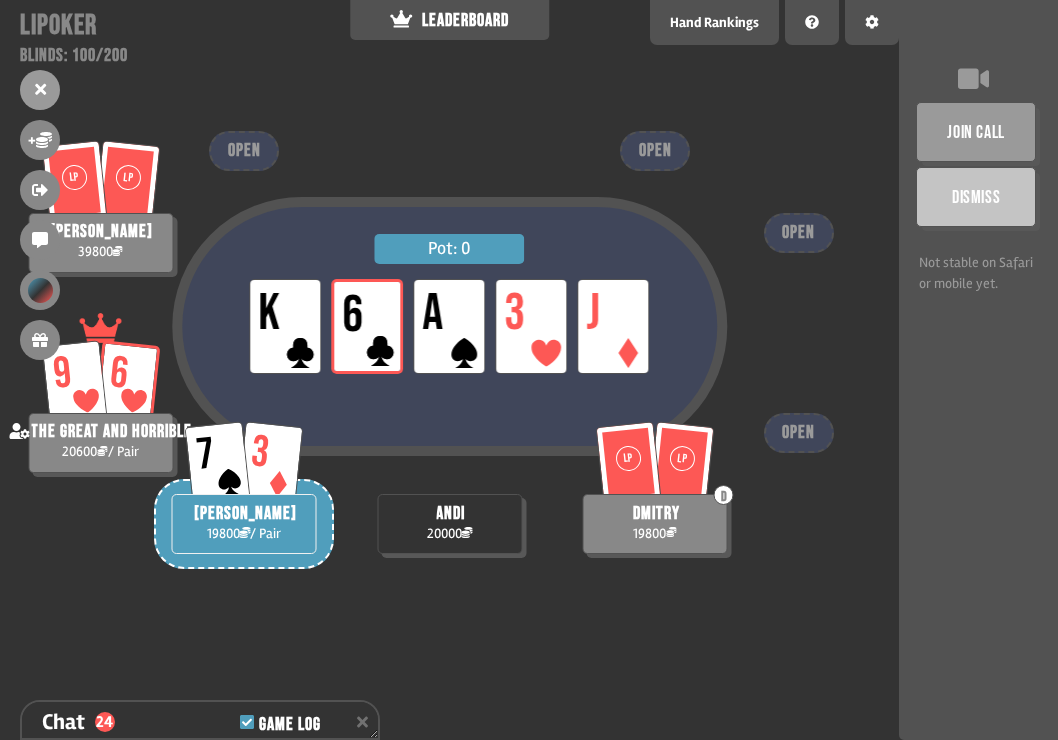 scroll, scrollTop: 851, scrollLeft: 0, axis: vertical 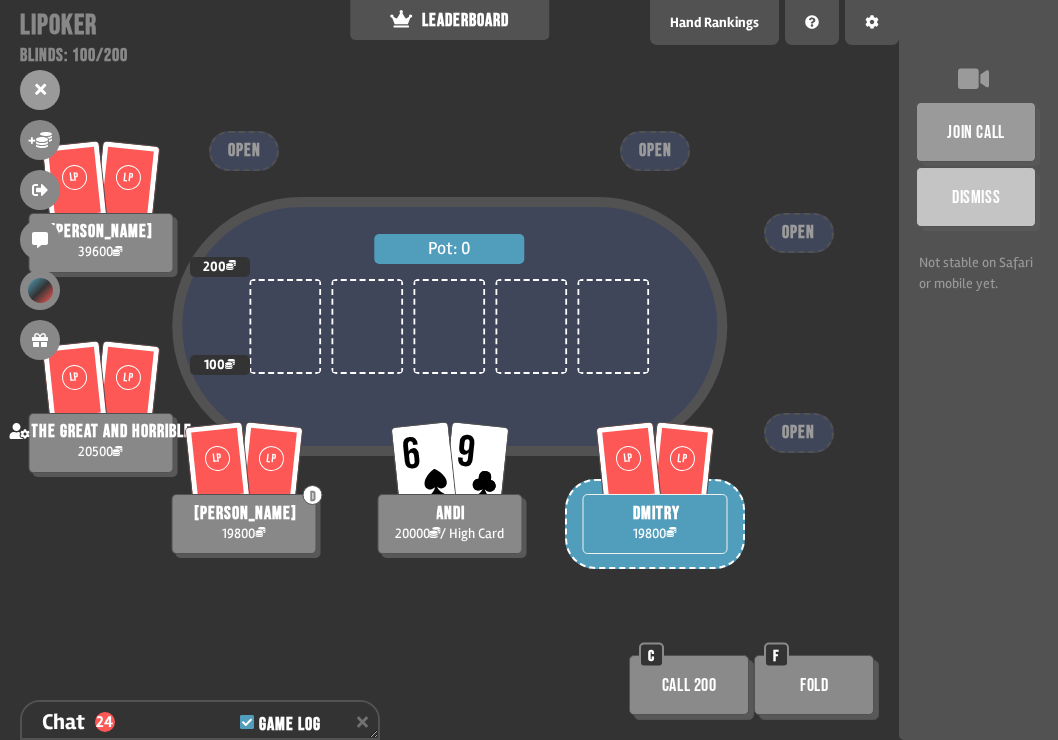 click on "Fold" at bounding box center [814, 685] 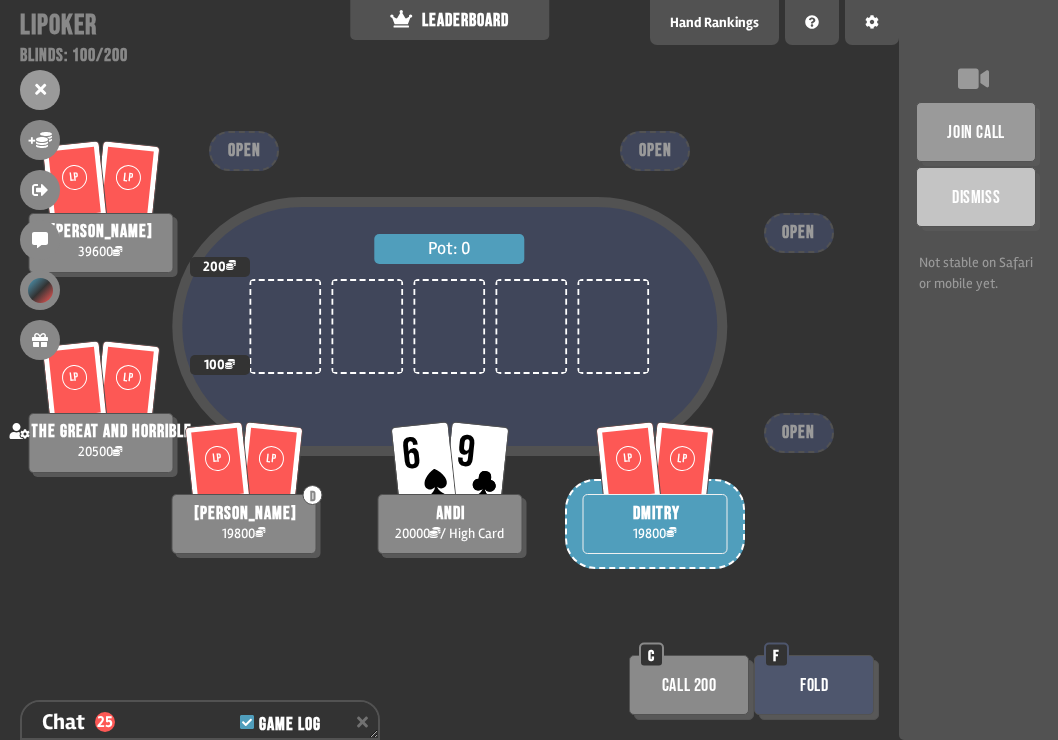 scroll, scrollTop: 880, scrollLeft: 0, axis: vertical 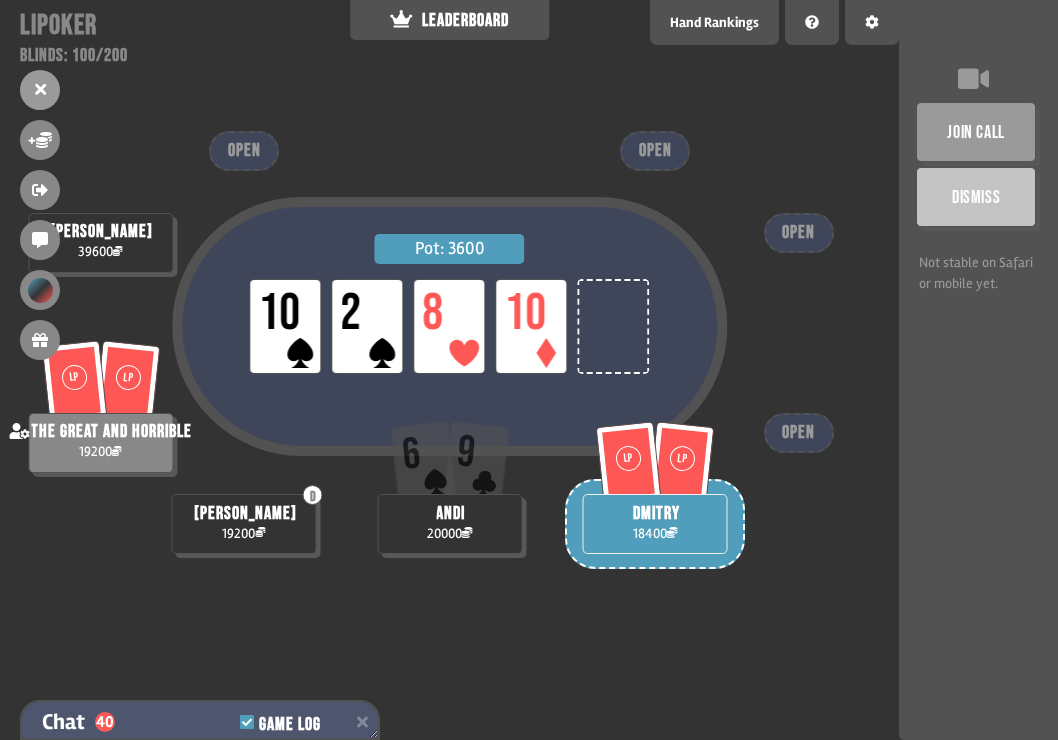 click on "Game Log" at bounding box center (284, 722) 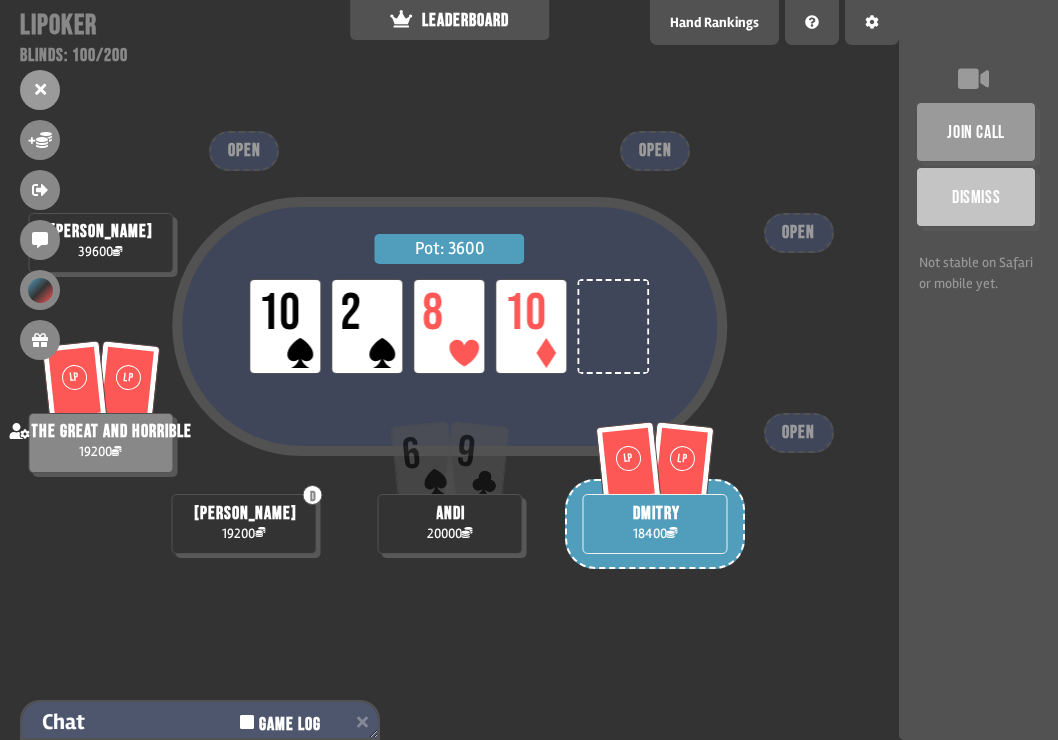 scroll, scrollTop: 0, scrollLeft: 0, axis: both 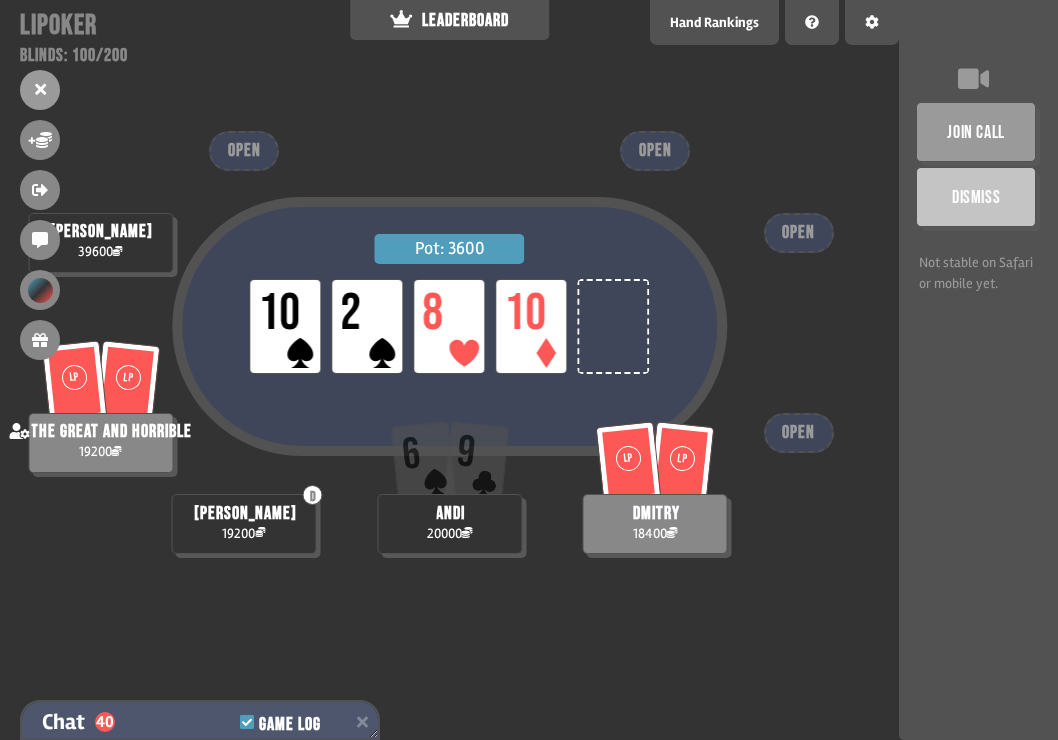 click on "Chat   40 Game Log" at bounding box center [200, 722] 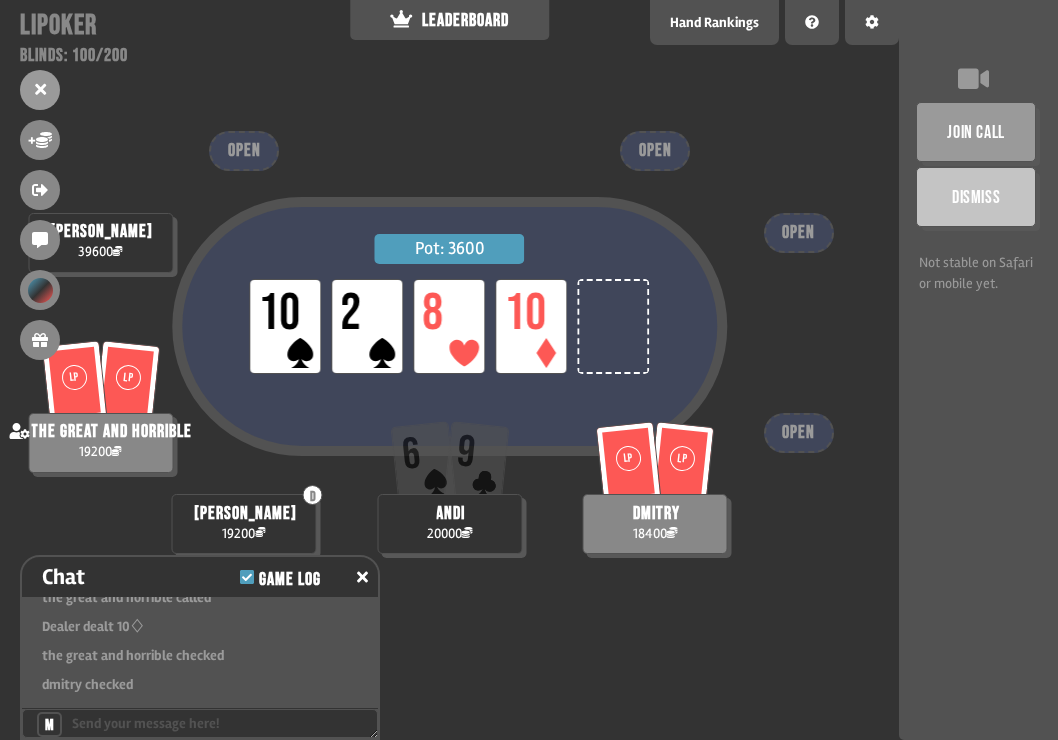 scroll, scrollTop: 1238, scrollLeft: 0, axis: vertical 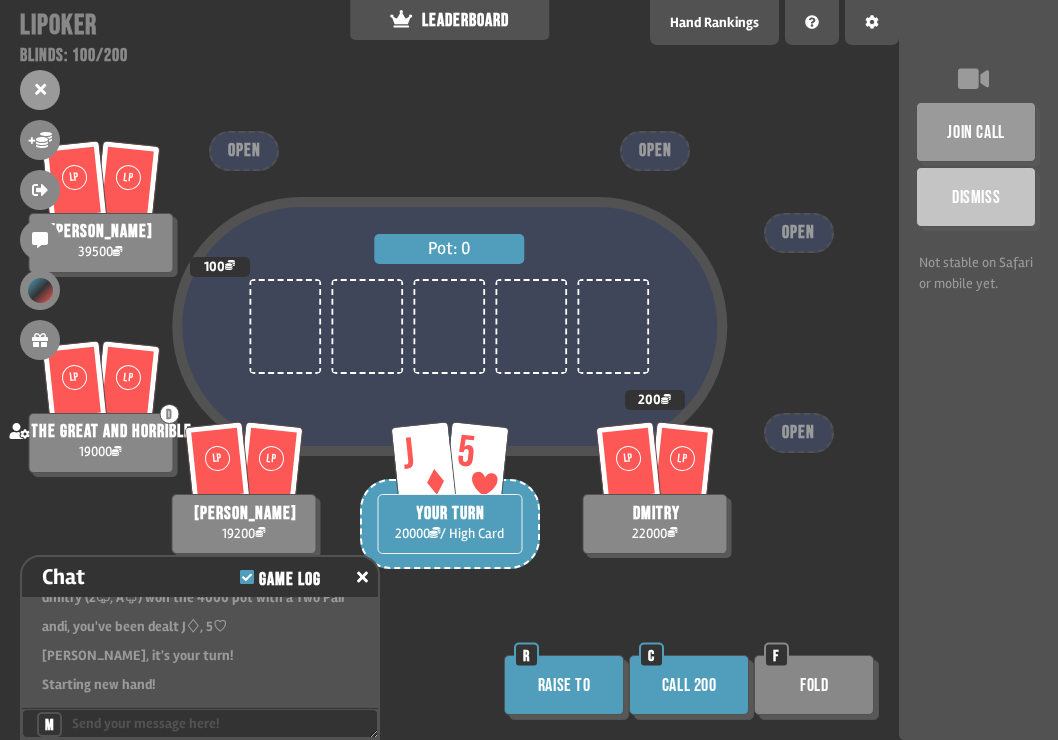click on "Fold" at bounding box center (814, 685) 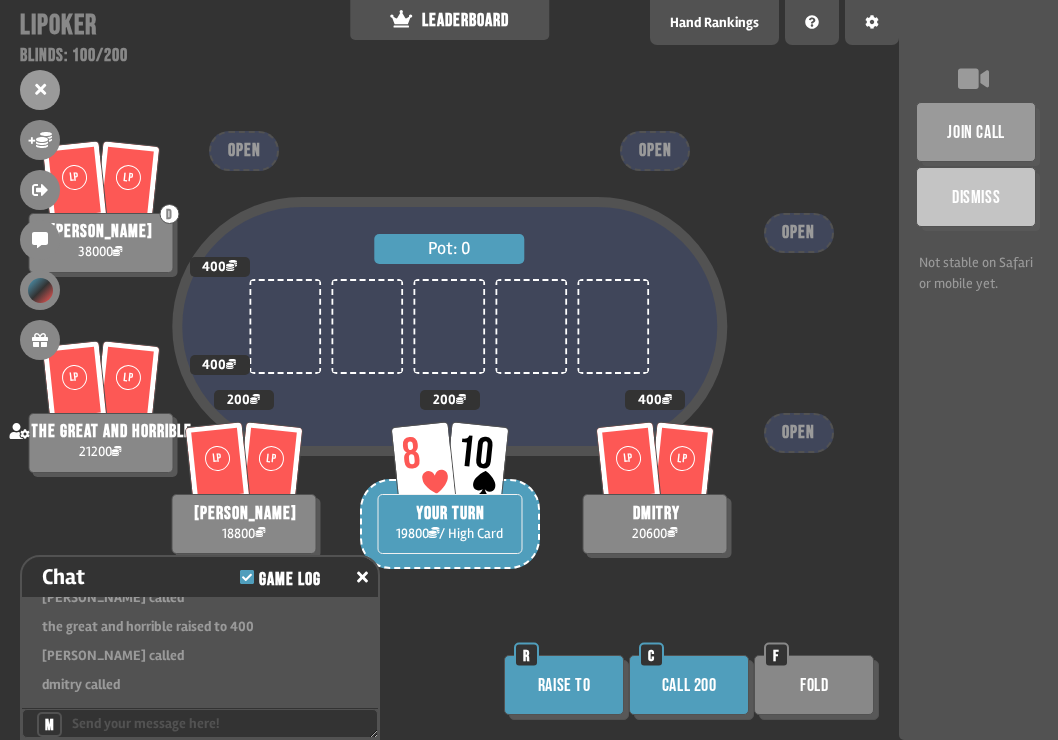 scroll, scrollTop: 2369, scrollLeft: 0, axis: vertical 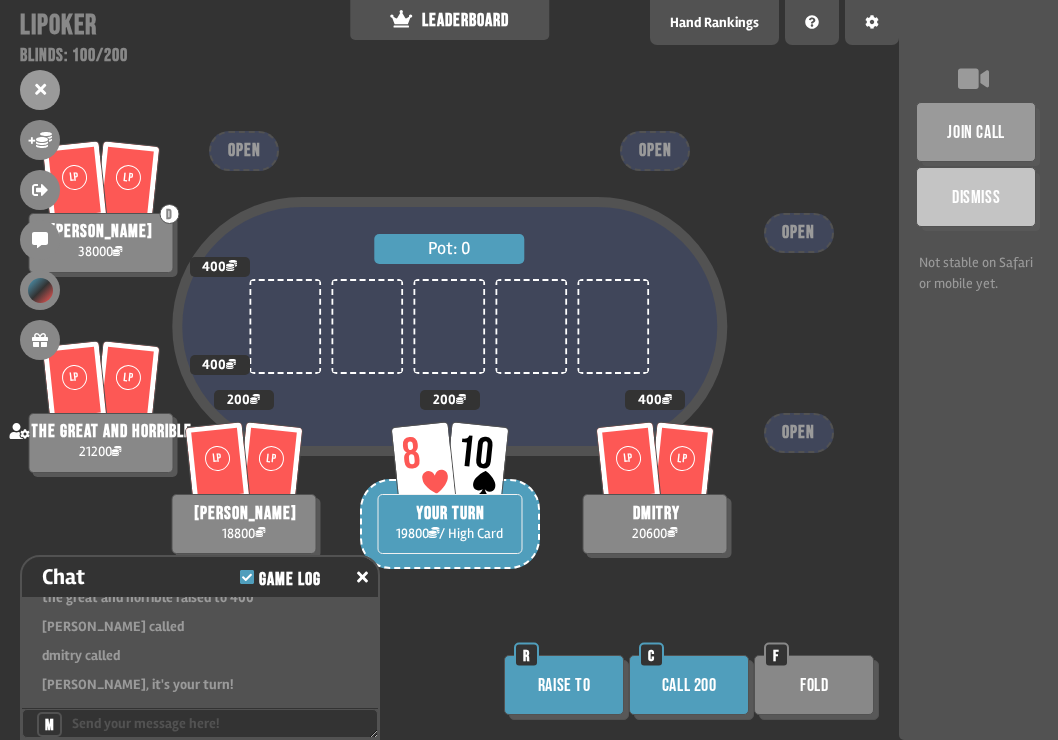 click on "Call 200" at bounding box center [689, 685] 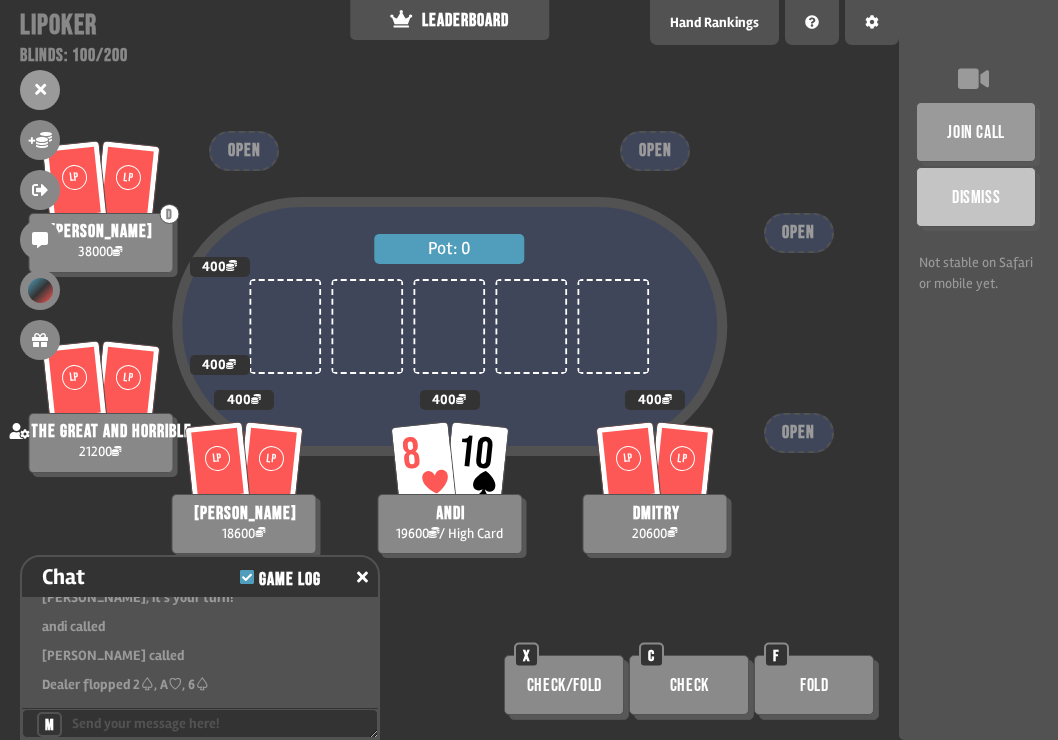 scroll, scrollTop: 2456, scrollLeft: 0, axis: vertical 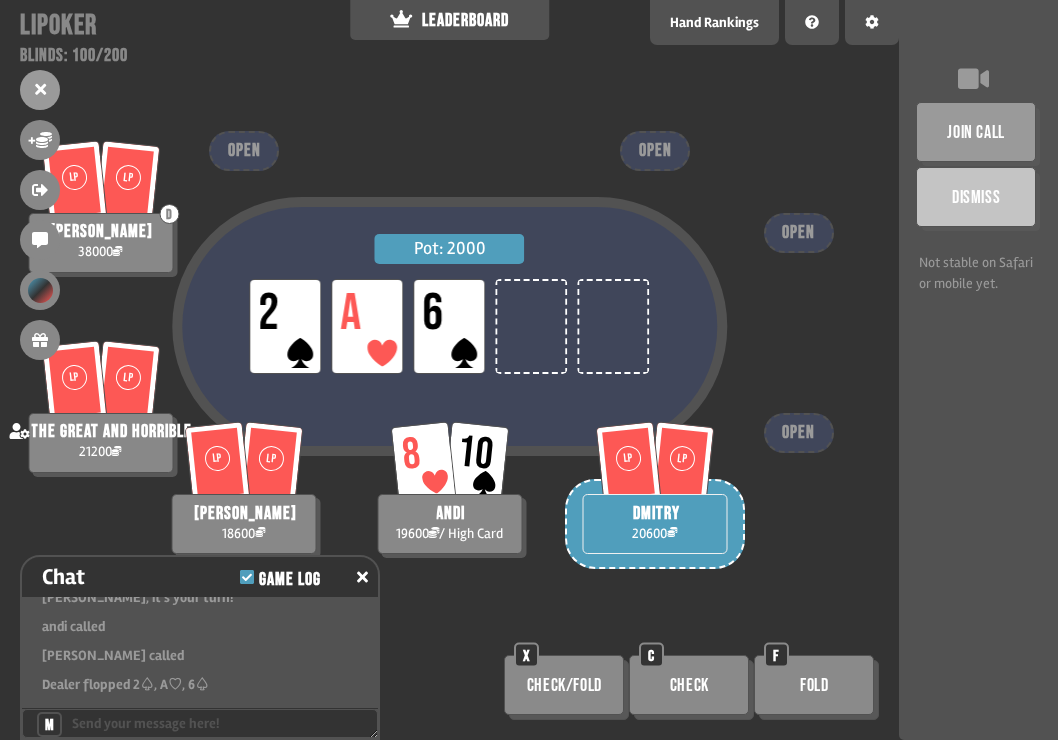 click on "Check/Fold" at bounding box center (564, 685) 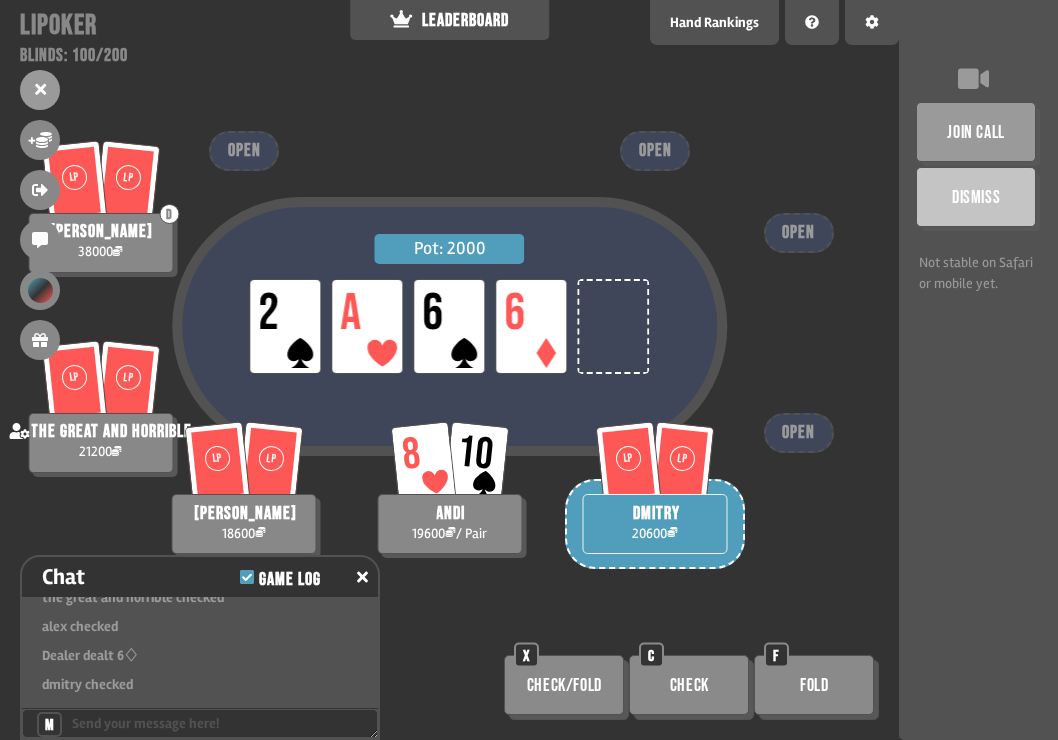 scroll, scrollTop: 2688, scrollLeft: 0, axis: vertical 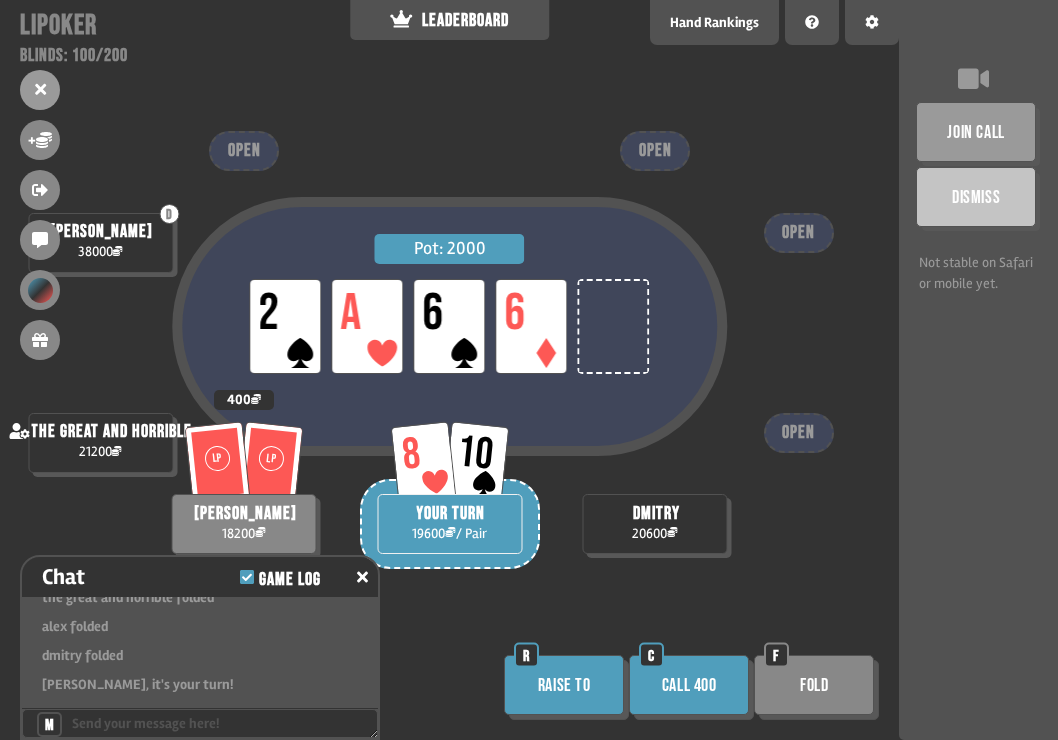 click on "Fold" at bounding box center [814, 685] 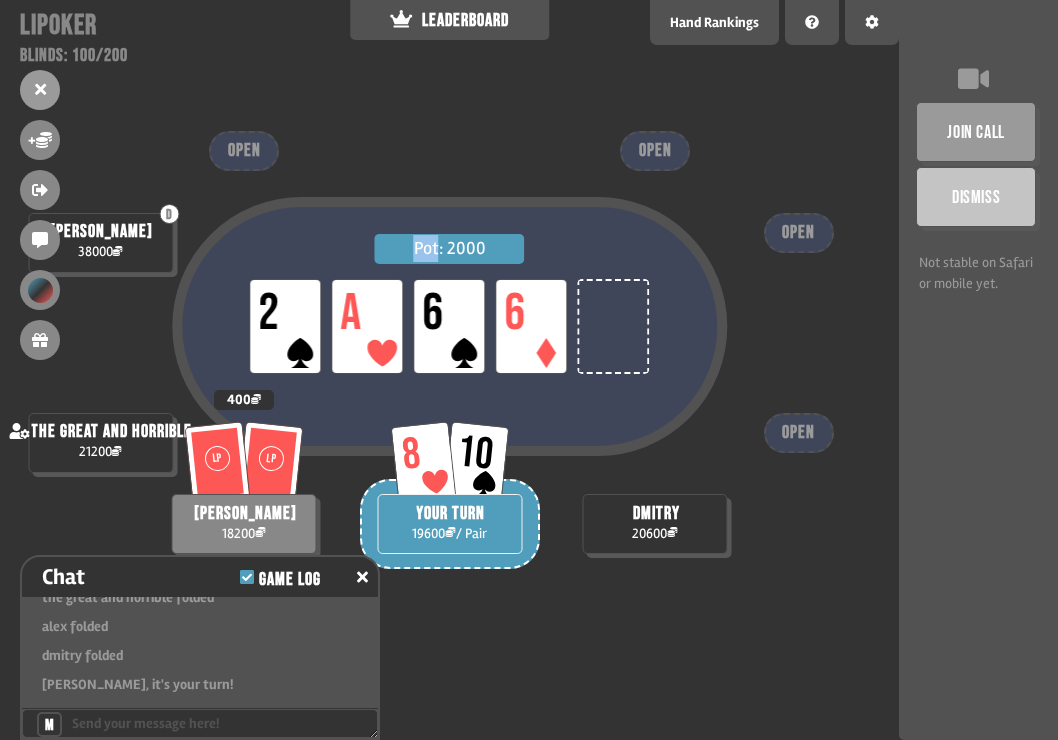 click on "Pot: 2000   LP 2 LP A LP 6 LP 6 dmitry 20600  the great and horrible 21200  D [PERSON_NAME] 38000  8 10 YOUR TURN 19600   / Pair LP [PERSON_NAME] 18200  400  OPEN OPEN OPEN OPEN" at bounding box center [449, 370] 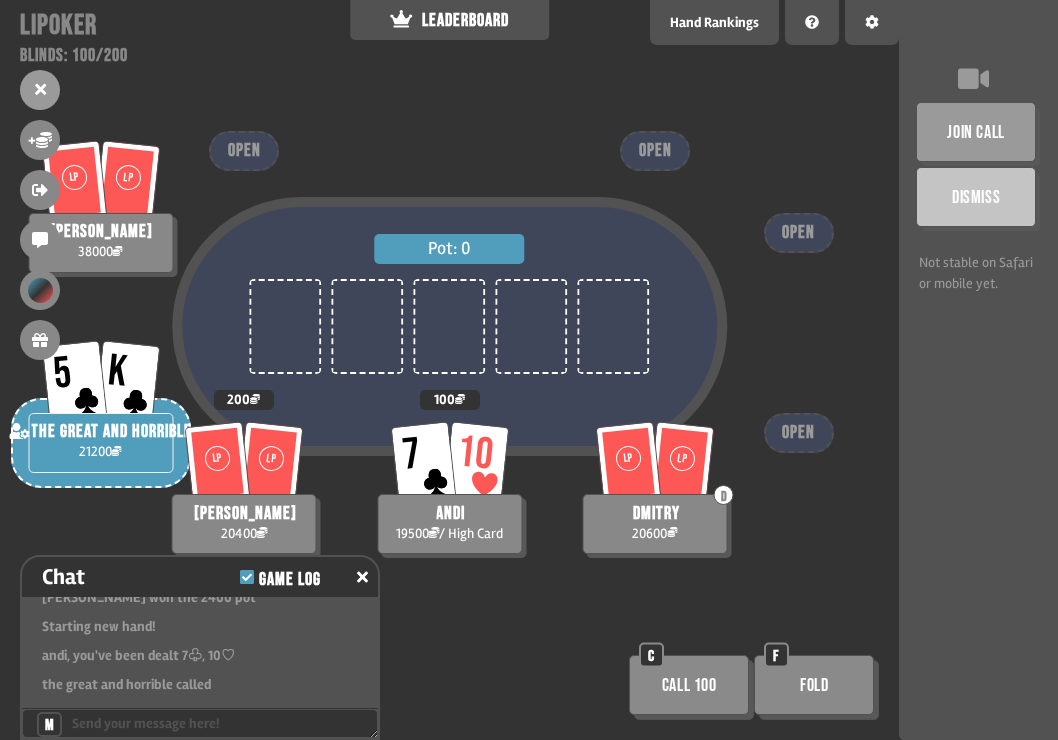 scroll, scrollTop: 3036, scrollLeft: 0, axis: vertical 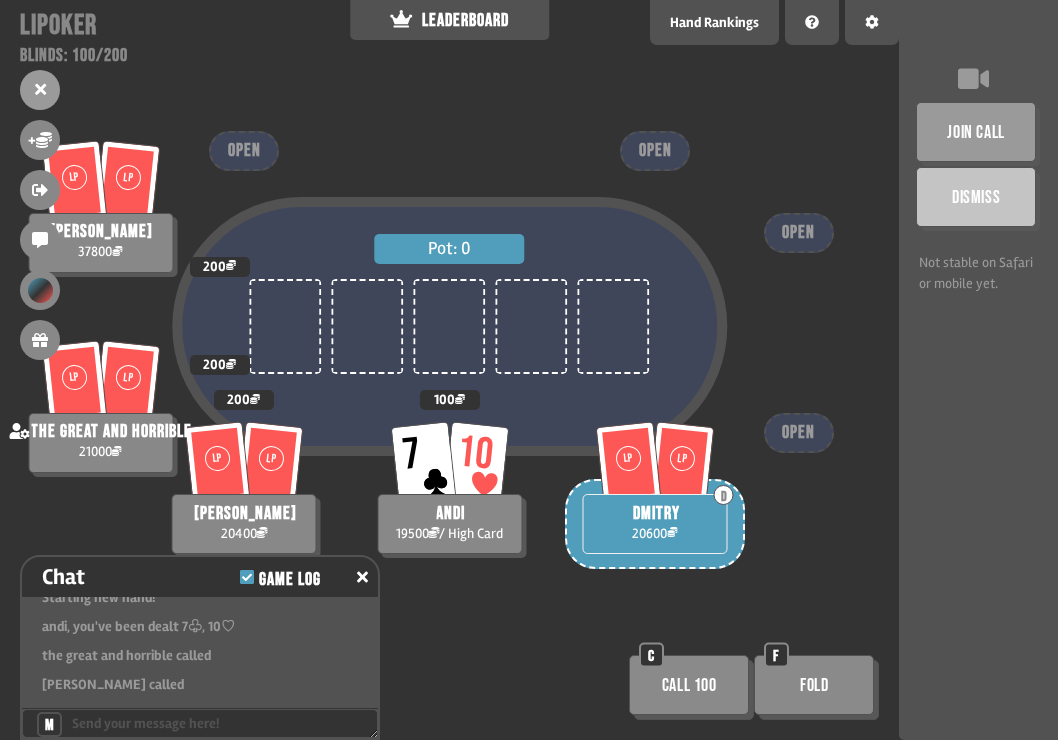 click on "Call 100" at bounding box center (689, 685) 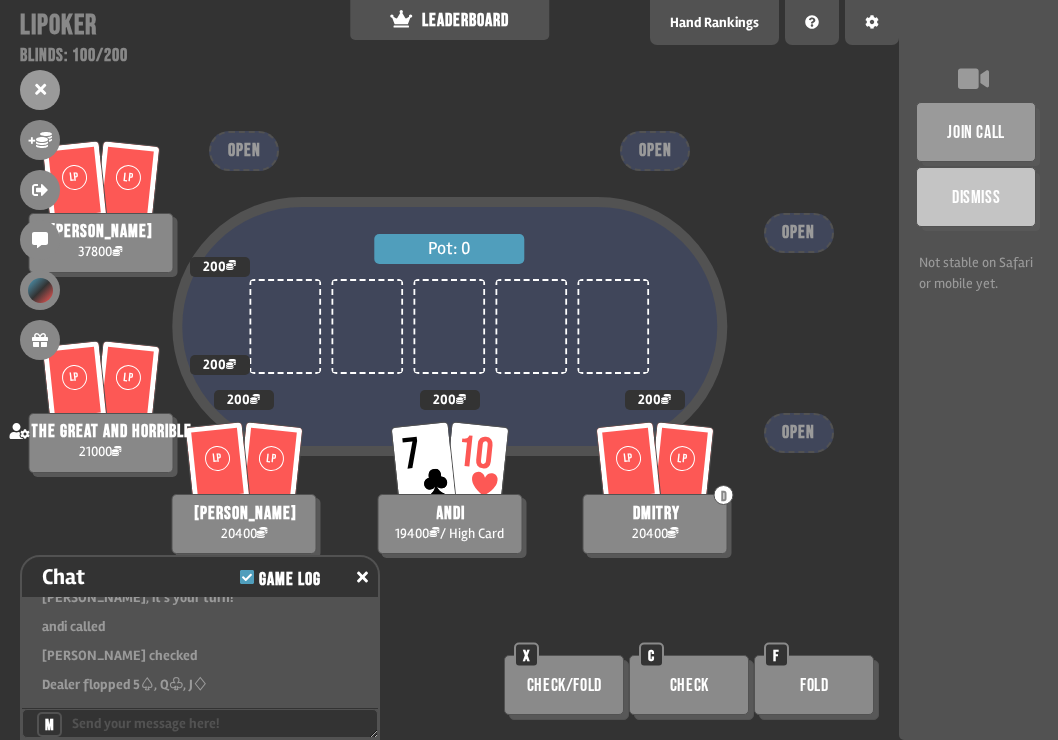scroll, scrollTop: 3210, scrollLeft: 0, axis: vertical 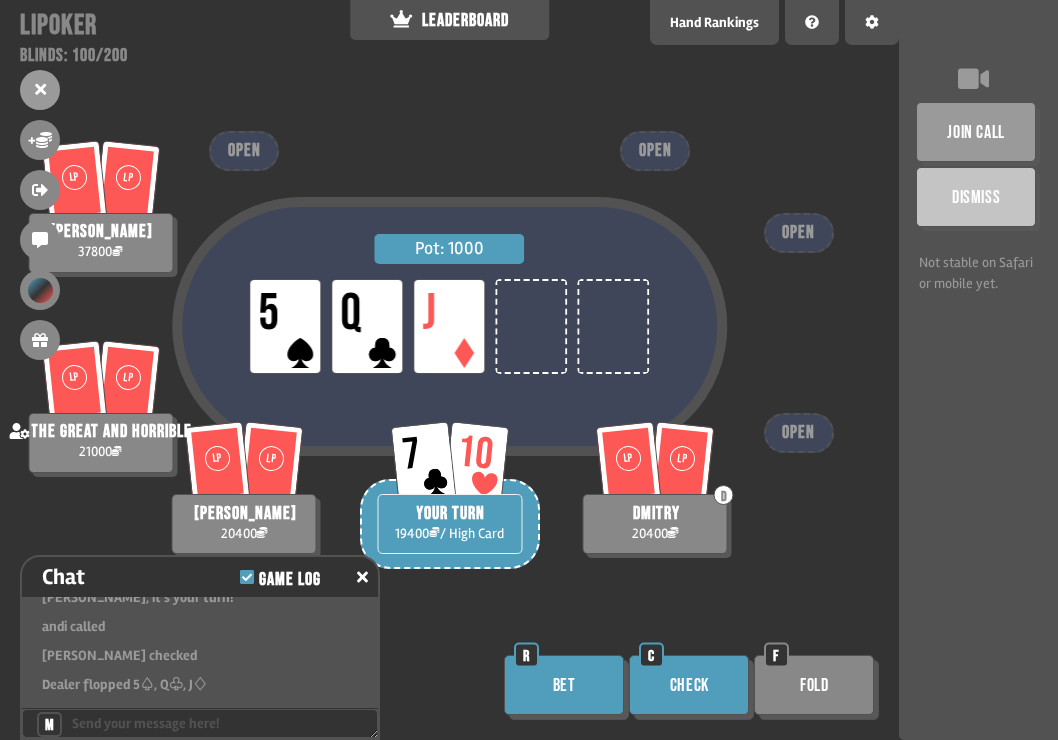 click on "Check" at bounding box center (689, 685) 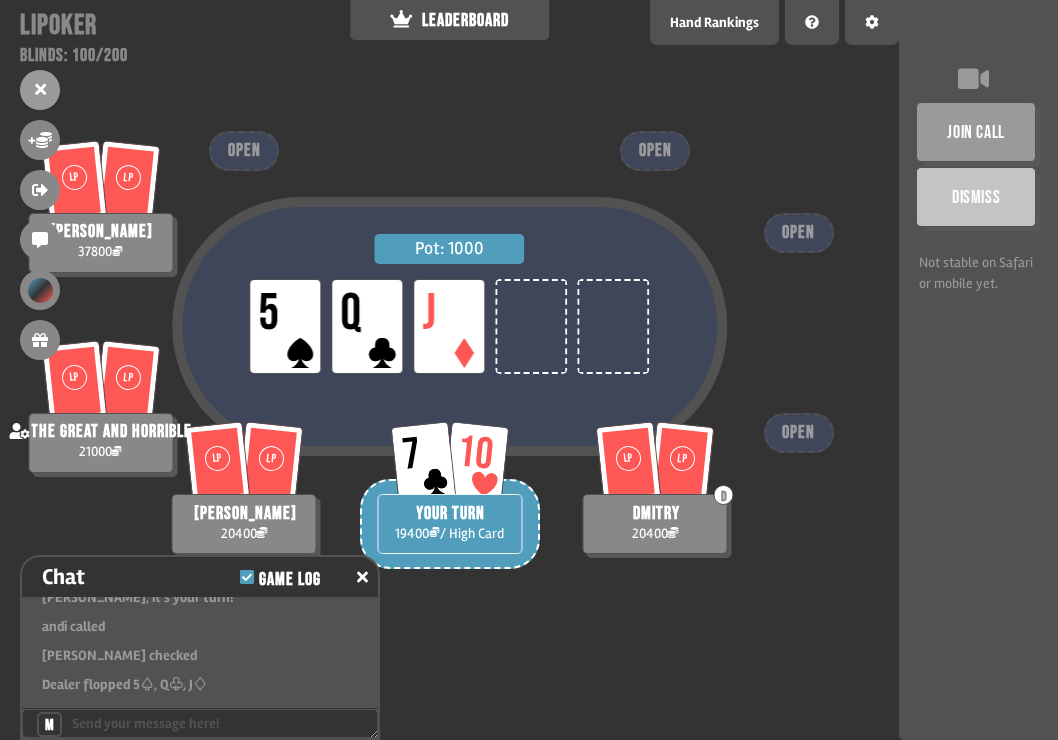 scroll, scrollTop: 3268, scrollLeft: 0, axis: vertical 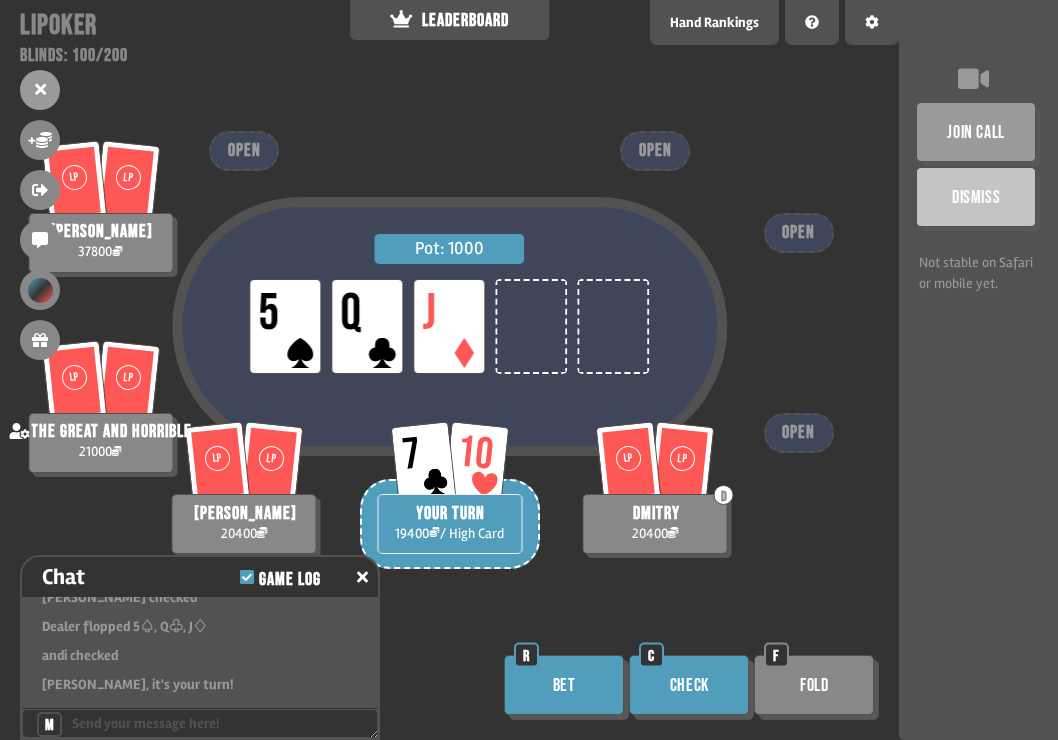 click on "Check" at bounding box center (689, 685) 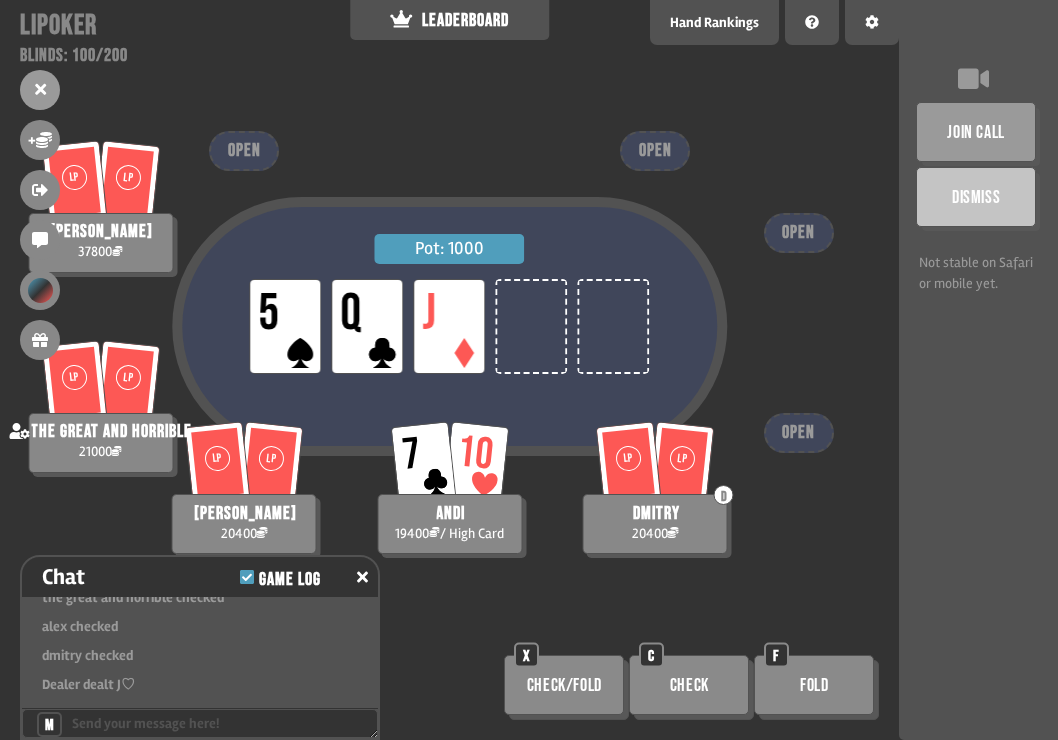 scroll, scrollTop: 3413, scrollLeft: 0, axis: vertical 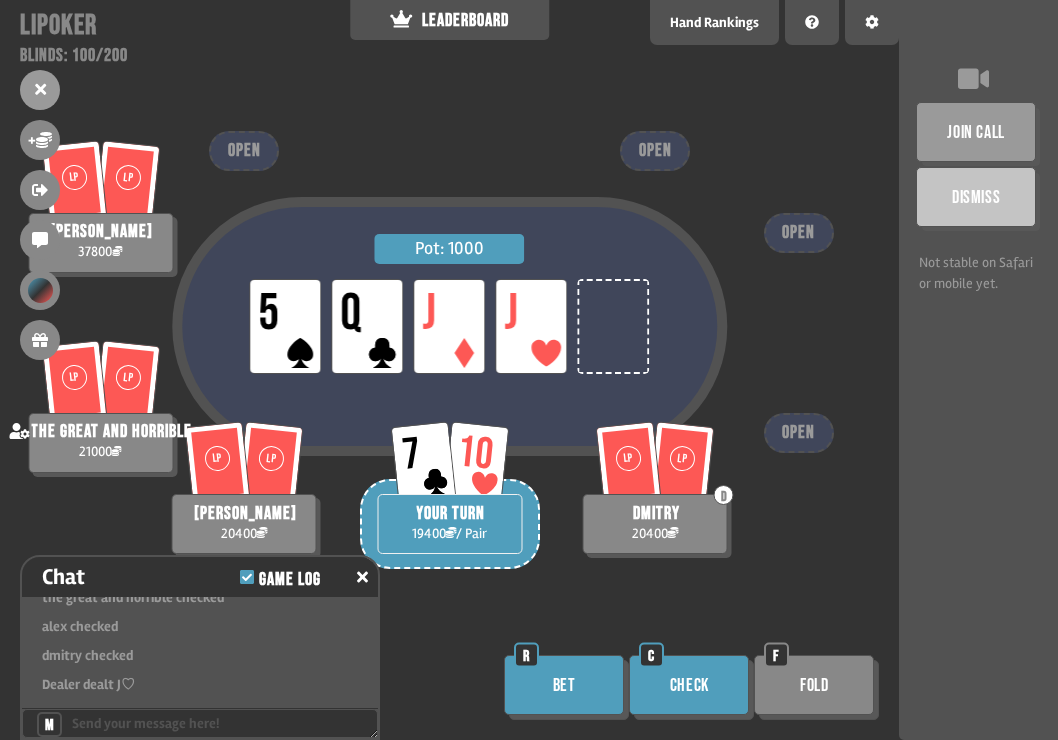 click on "Check" at bounding box center (689, 685) 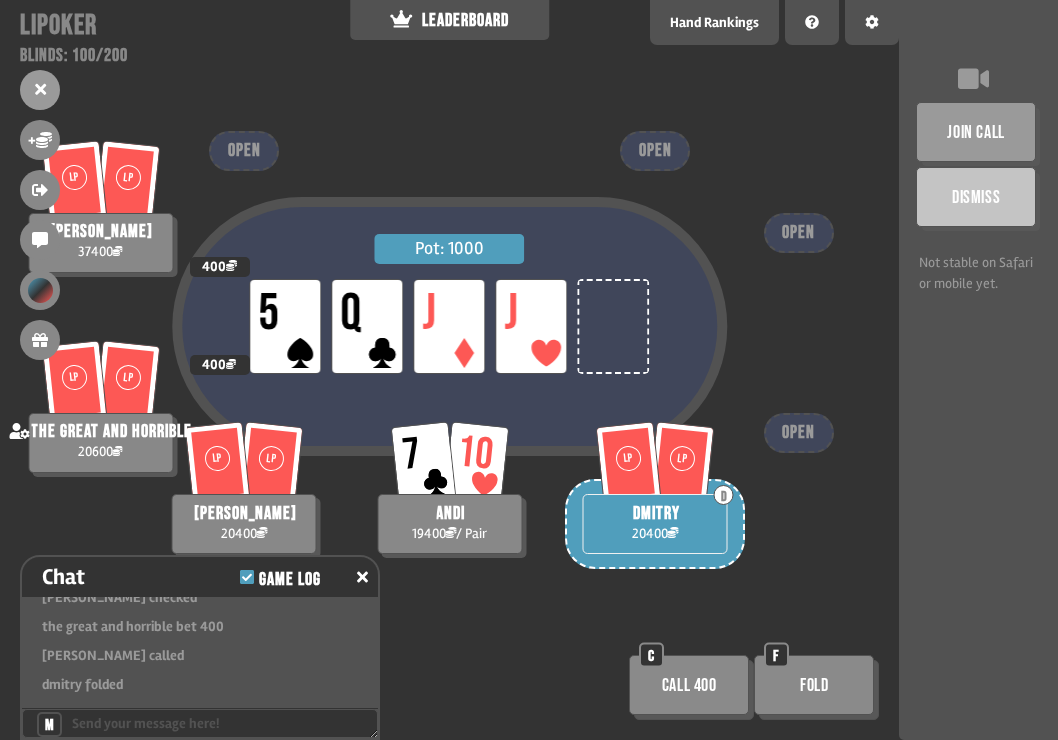 scroll, scrollTop: 3587, scrollLeft: 0, axis: vertical 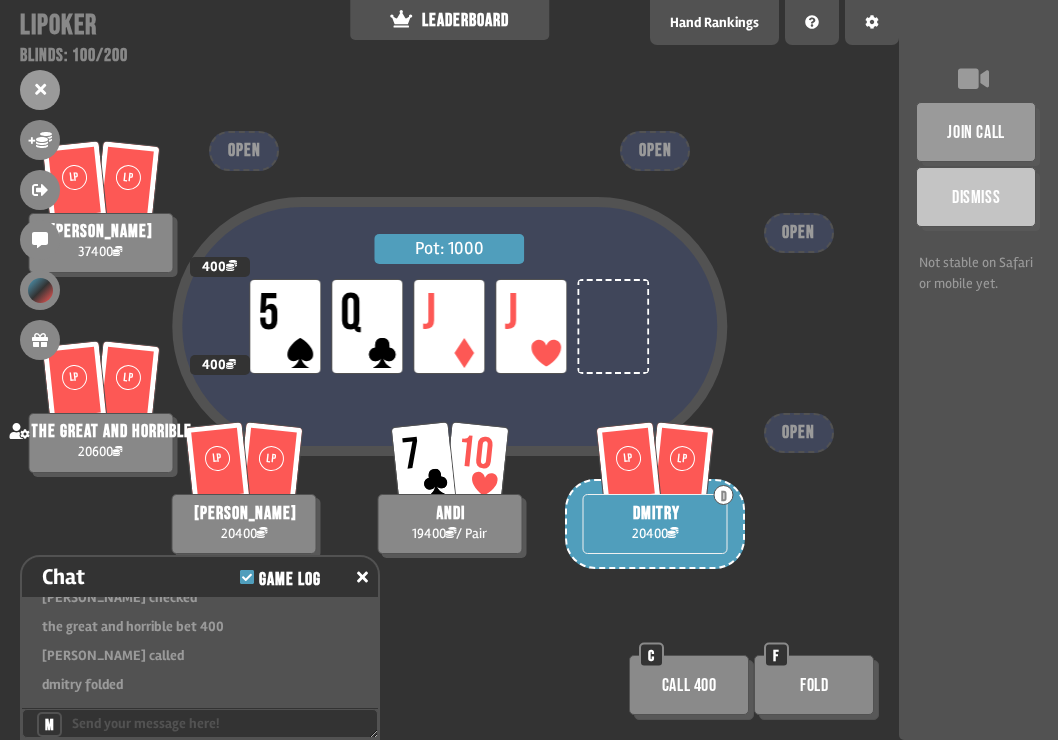 click on "Fold" at bounding box center (814, 685) 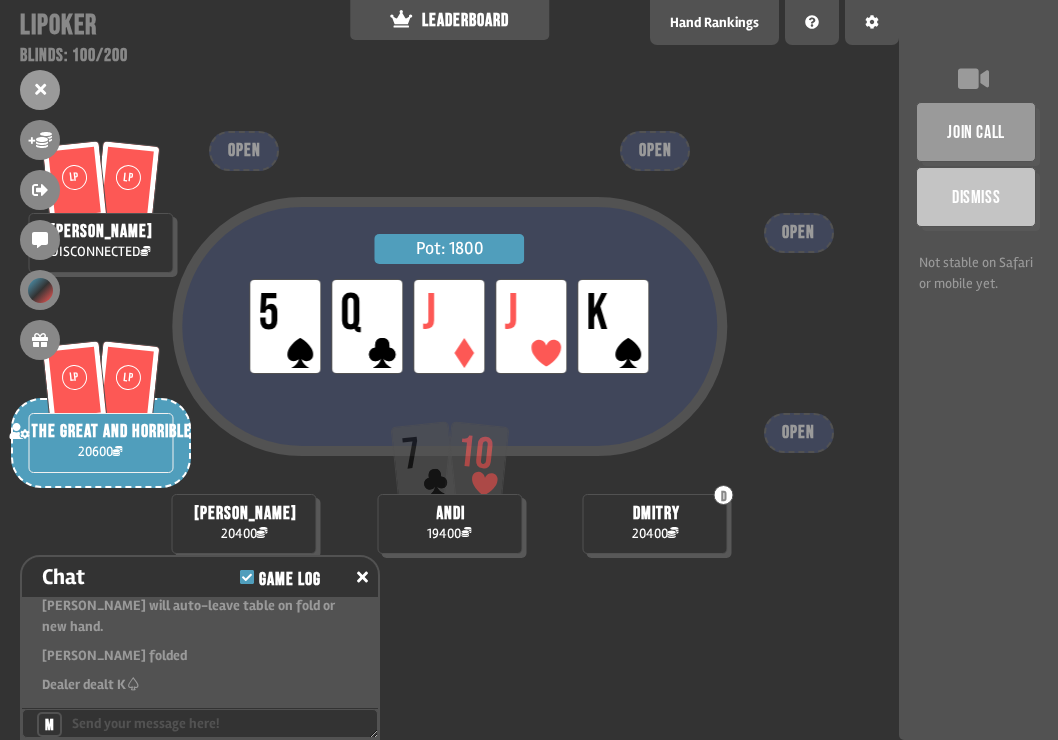 scroll, scrollTop: 3819, scrollLeft: 0, axis: vertical 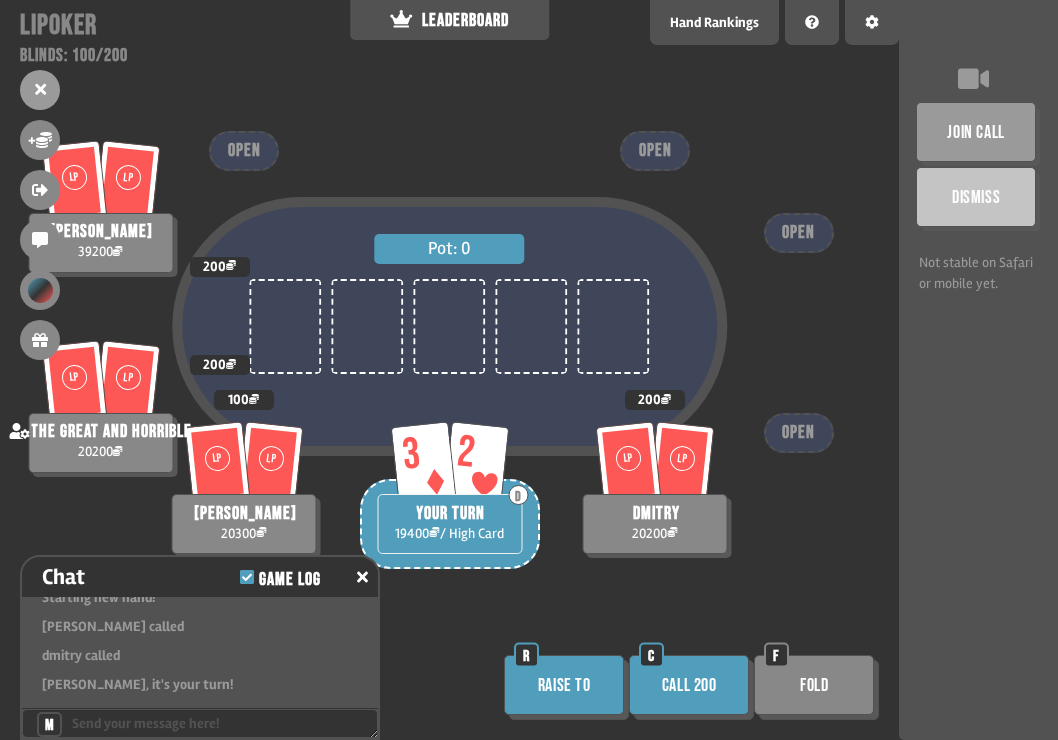 click on "Call 200" at bounding box center (689, 685) 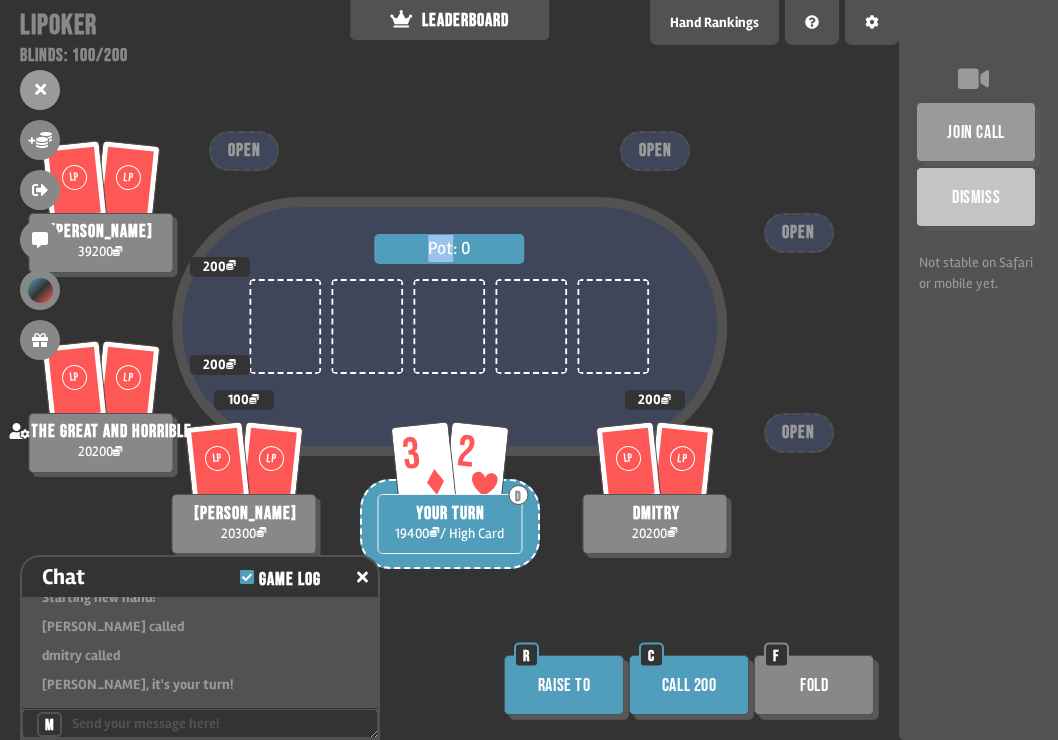 click on "Pot: 0   LP [PERSON_NAME] 20300  100  LP LP dmitry 20200  200  LP LP the great and horrible 20200  200  LP LP alex 39200  200  3 2 D YOUR TURN 19400   / High Card OPEN OPEN OPEN OPEN Raise to R Call 200 C Fold F" at bounding box center (449, 370) 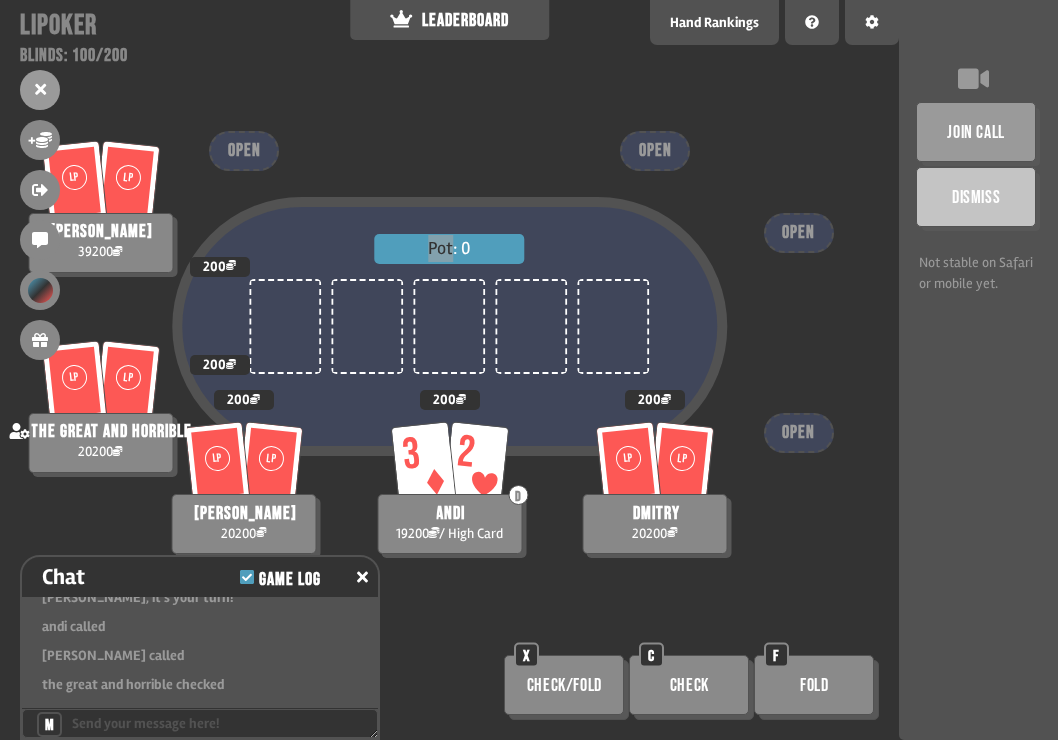 scroll, scrollTop: 4196, scrollLeft: 0, axis: vertical 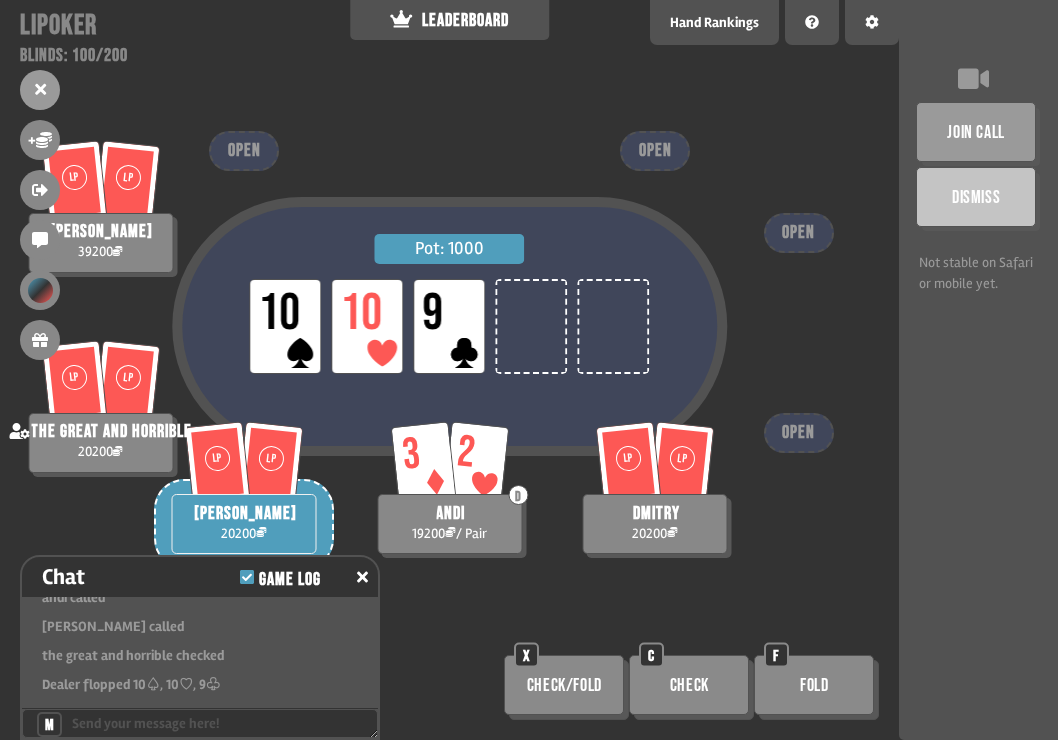 click on "Check/Fold" at bounding box center [564, 685] 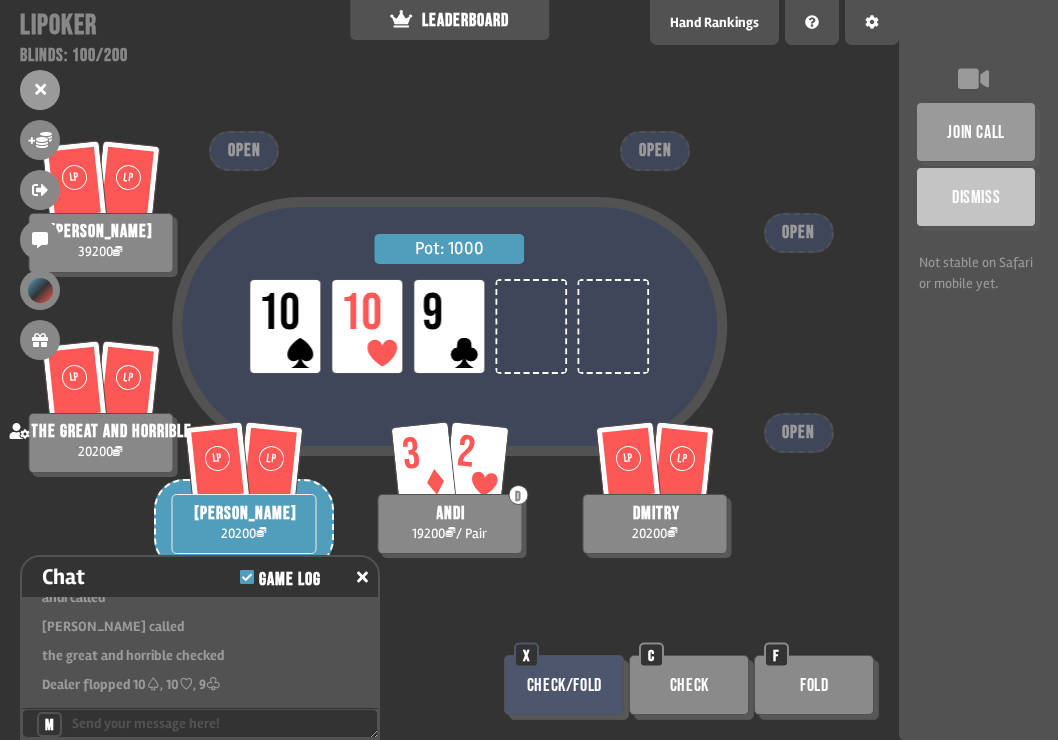 click on "Check/Fold" at bounding box center [564, 685] 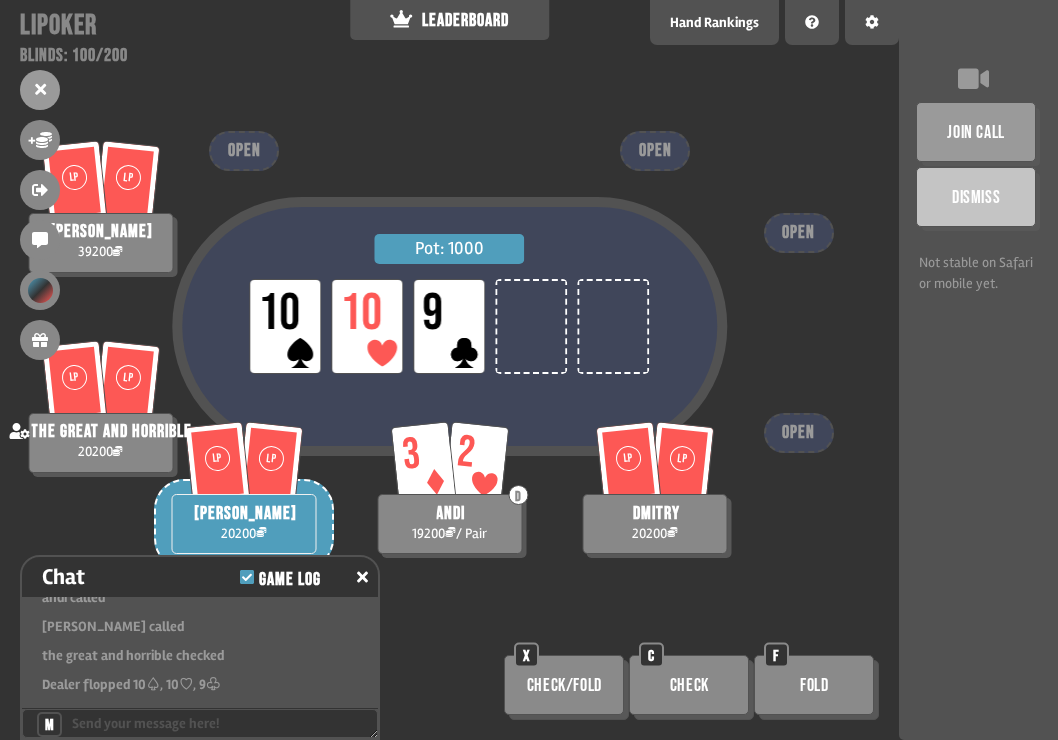 click on "Check/Fold" at bounding box center [564, 685] 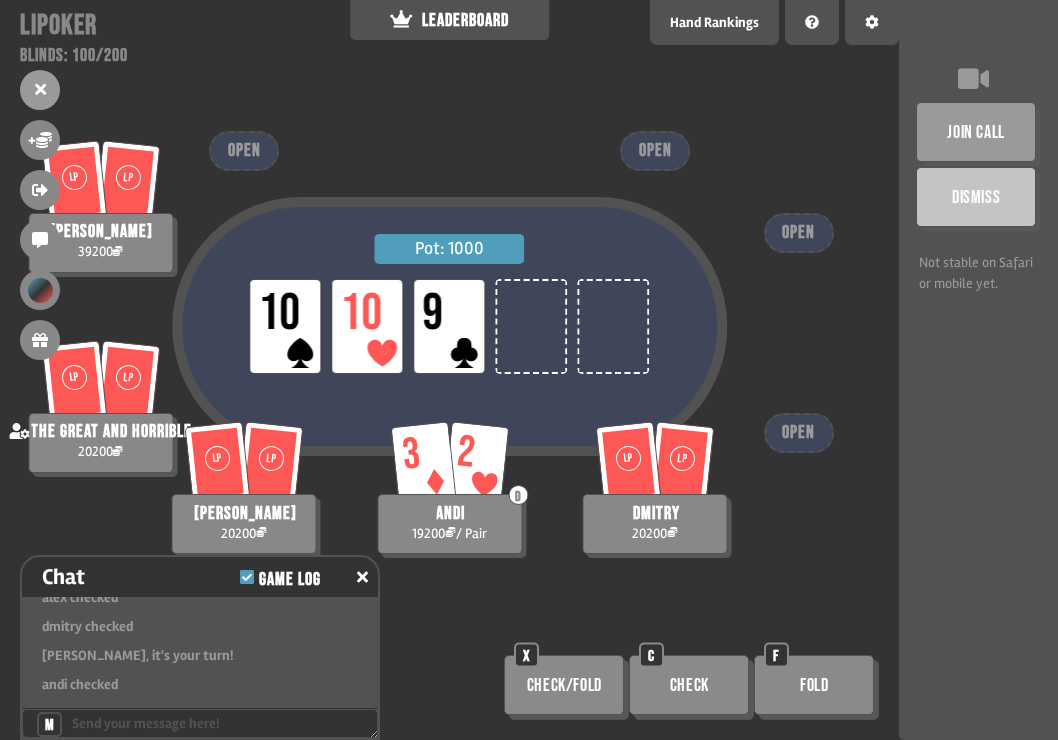 scroll, scrollTop: 4449, scrollLeft: 0, axis: vertical 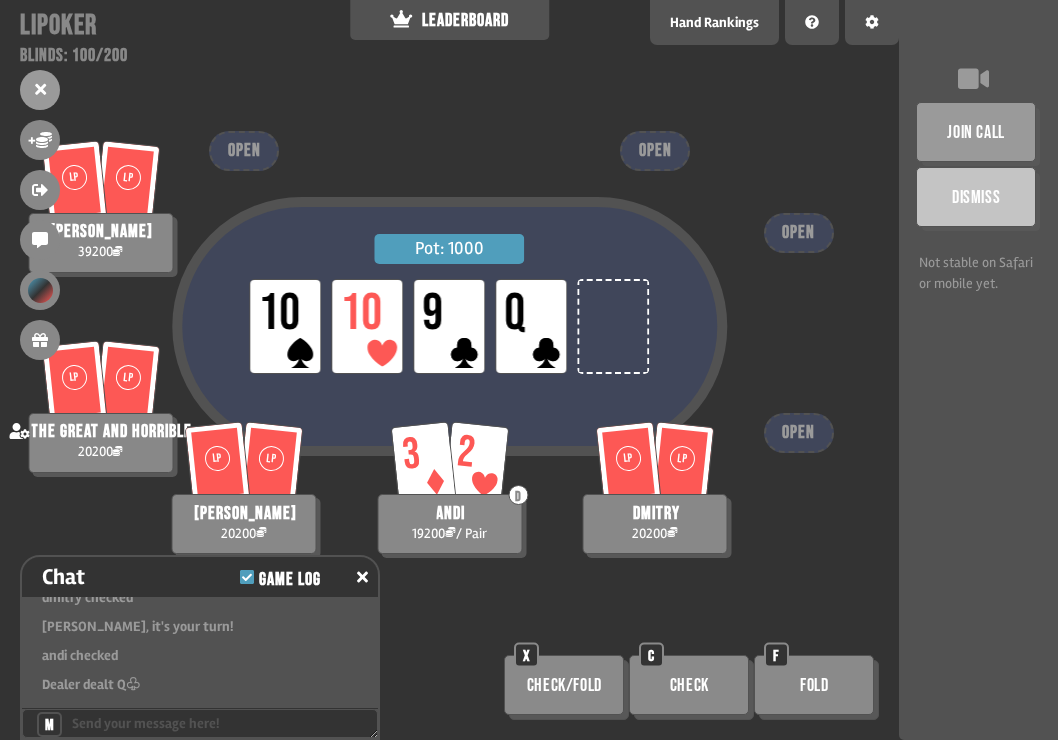click on "Check/Fold" at bounding box center (564, 685) 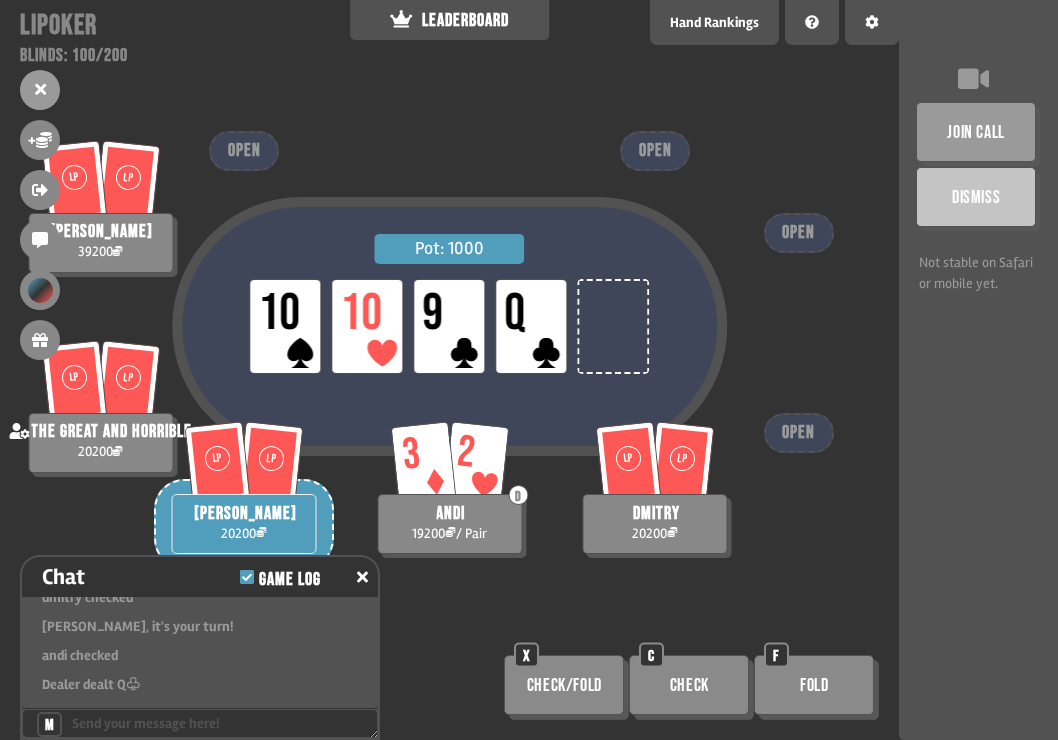 click on "Check/Fold" at bounding box center (564, 685) 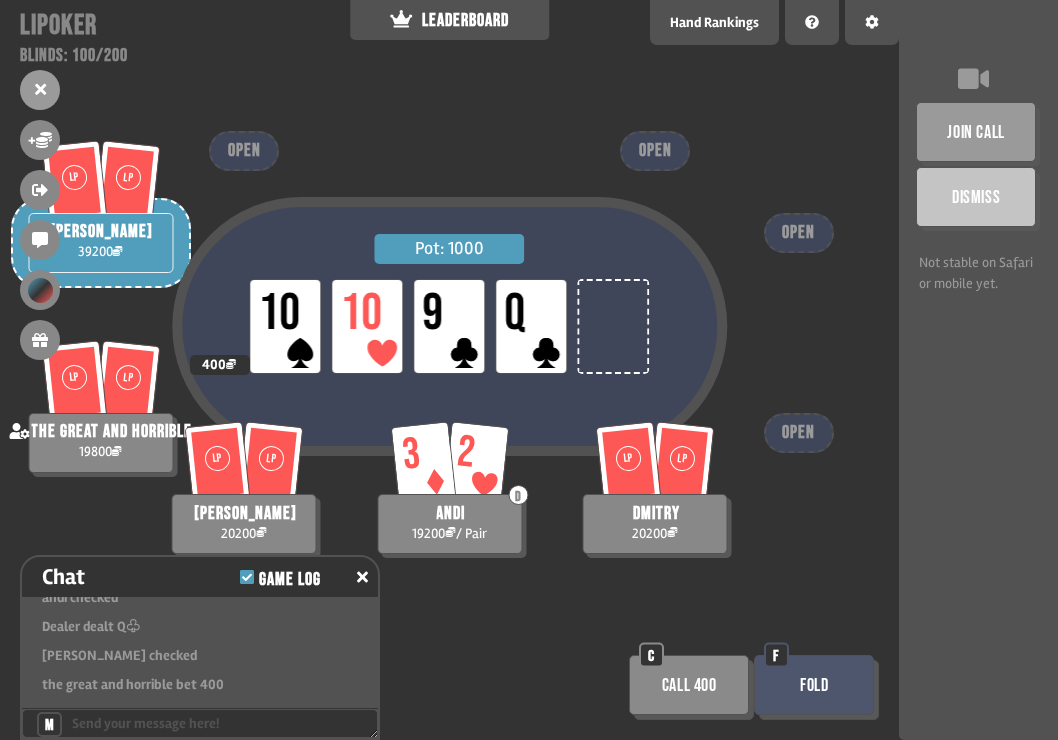 scroll, scrollTop: 4536, scrollLeft: 0, axis: vertical 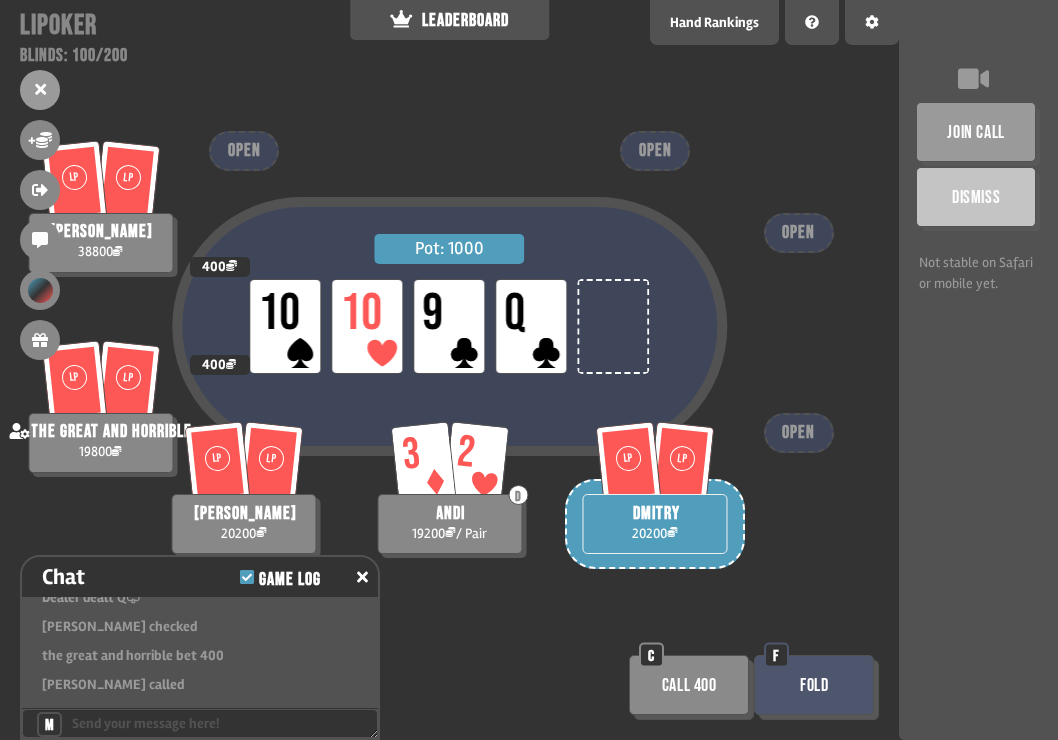 click on "Fold" at bounding box center (814, 685) 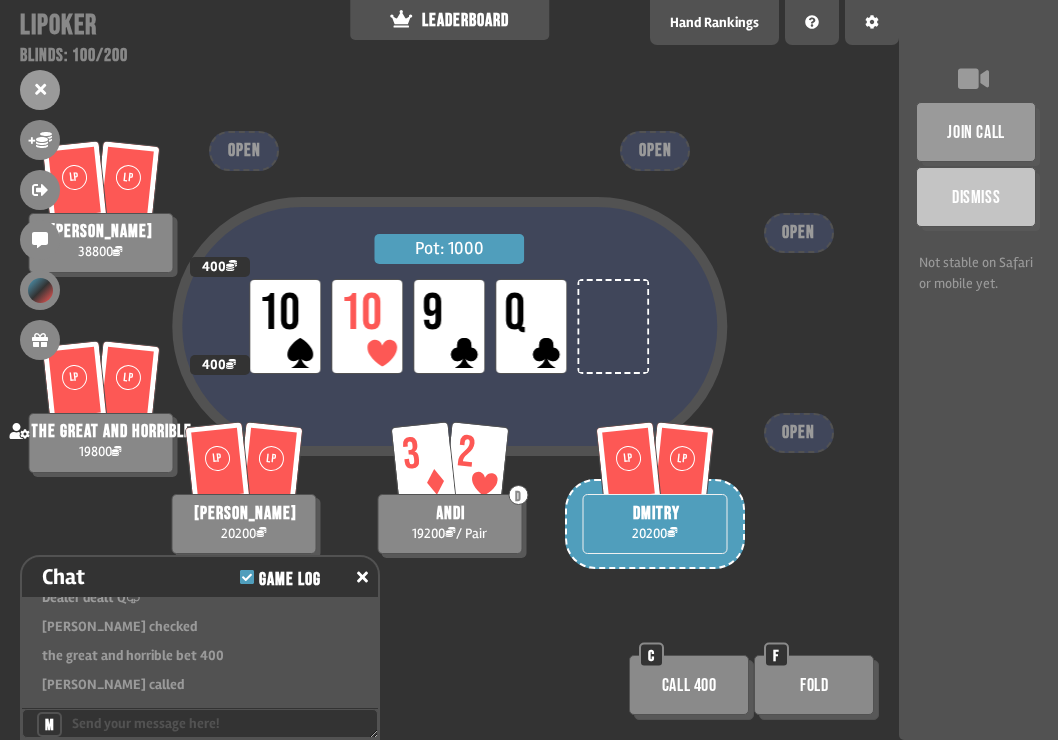 click on "Fold" at bounding box center (814, 685) 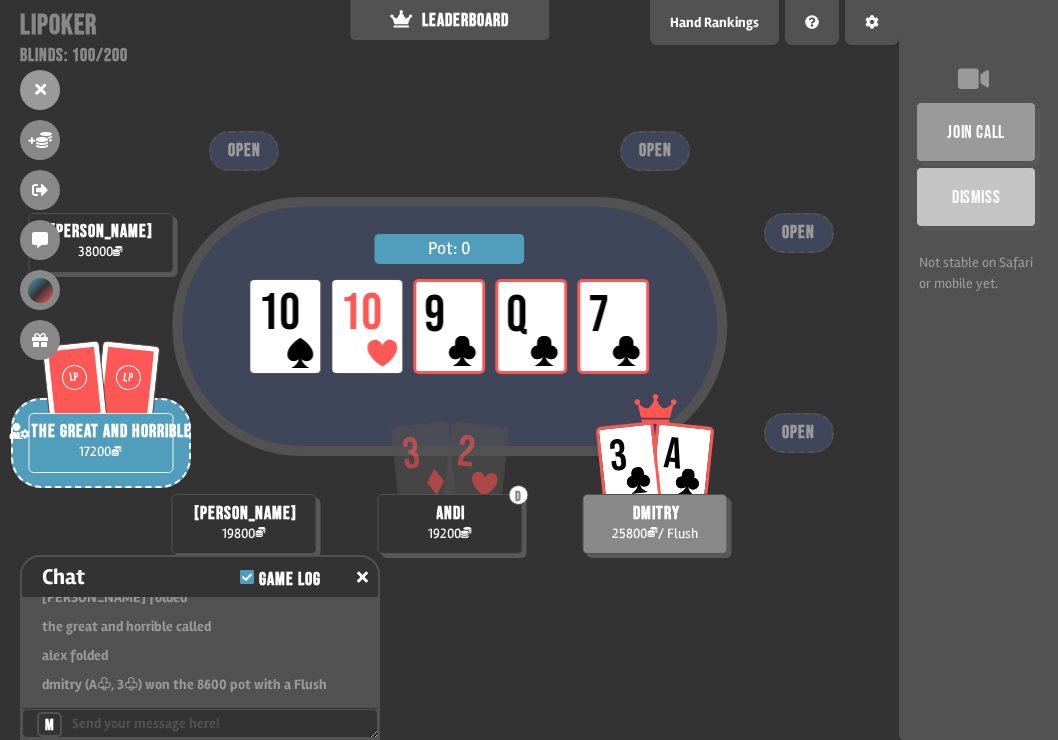 scroll, scrollTop: 4971, scrollLeft: 0, axis: vertical 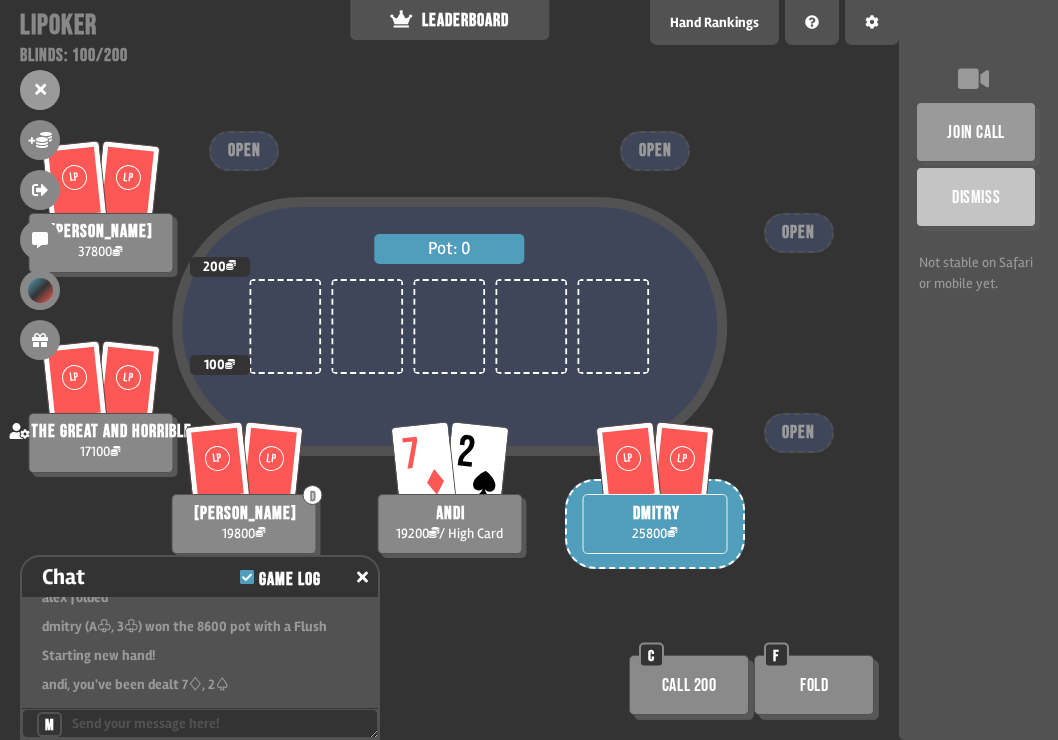 click on "Fold" at bounding box center (814, 685) 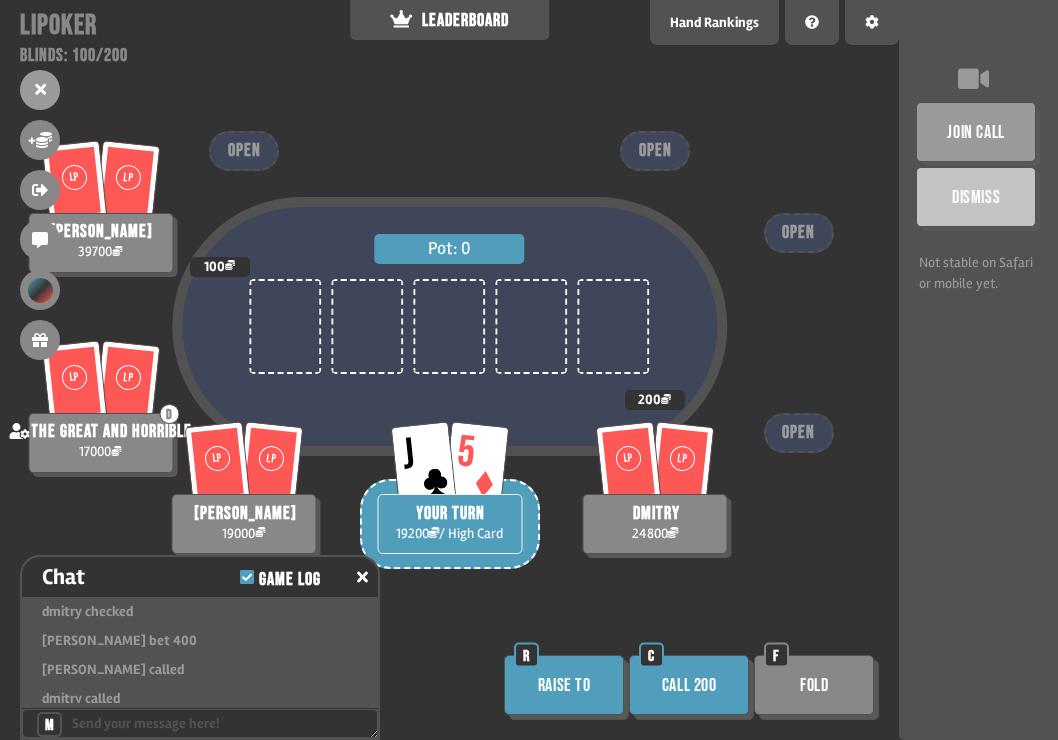 scroll, scrollTop: 5812, scrollLeft: 0, axis: vertical 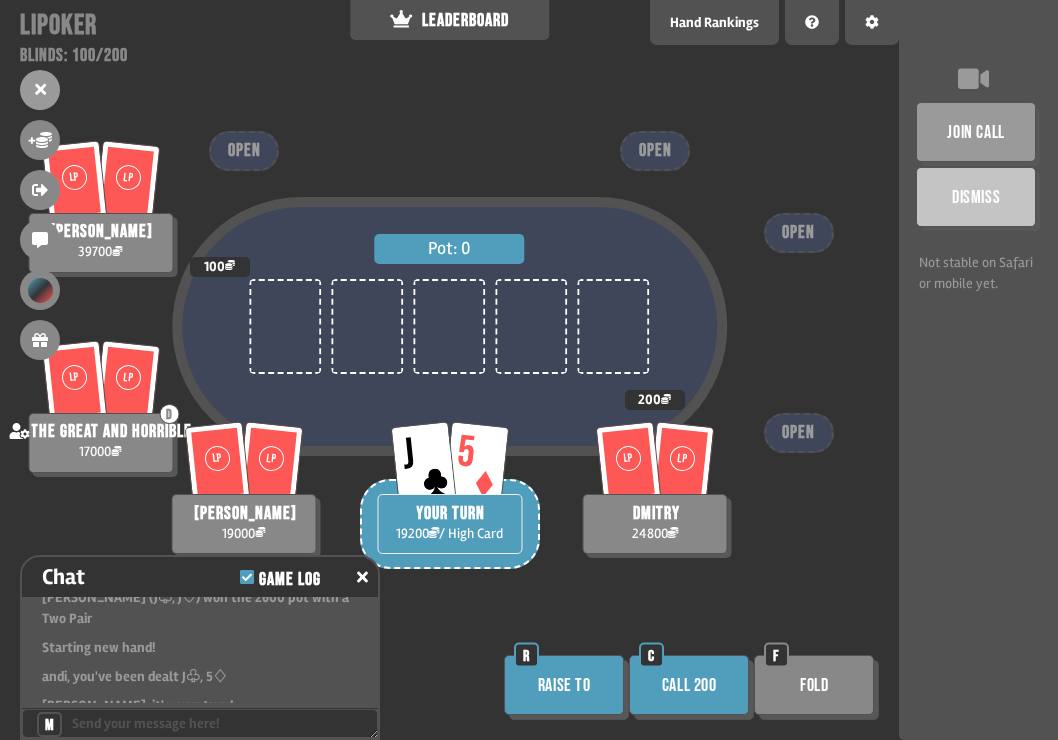 click on "Fold" at bounding box center (814, 685) 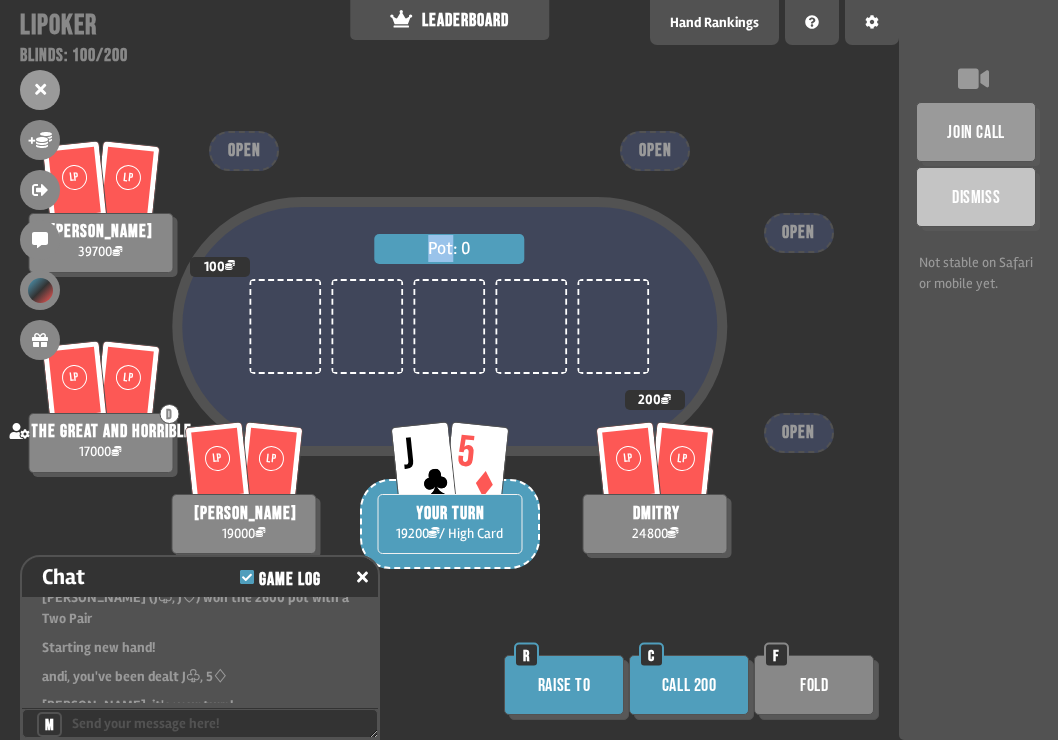 click on "Pot: 0   LP LP D the great and horrible 17000  LP [PERSON_NAME] 19000  LP LP dmitry 24800  200  LP LP alex 39700  100  J 5 YOUR TURN 19200   / High Card OPEN OPEN OPEN OPEN Raise to R Call 200 C Fold F" at bounding box center (449, 370) 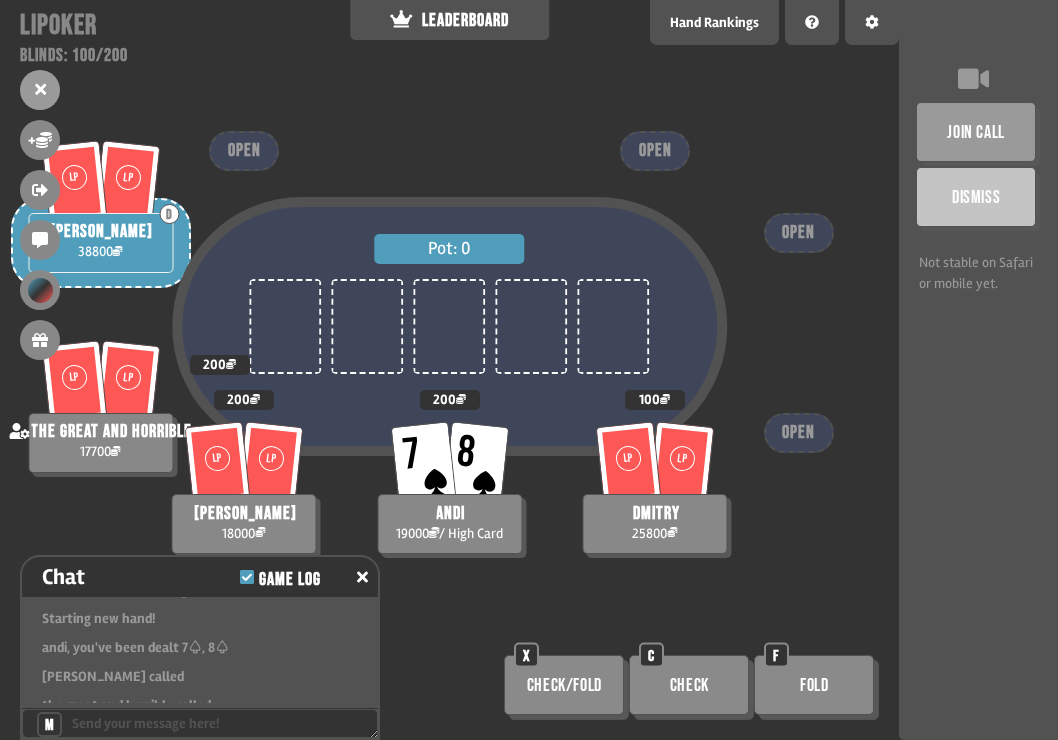 scroll, scrollTop: 6674, scrollLeft: 0, axis: vertical 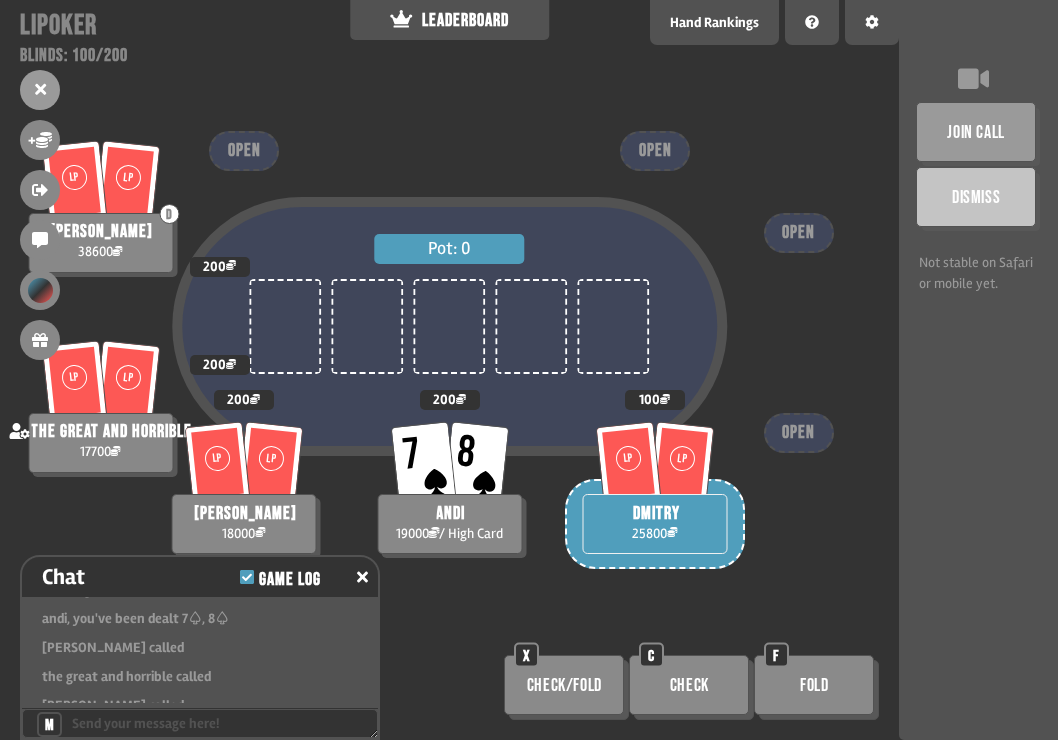 click on "Check" at bounding box center (689, 685) 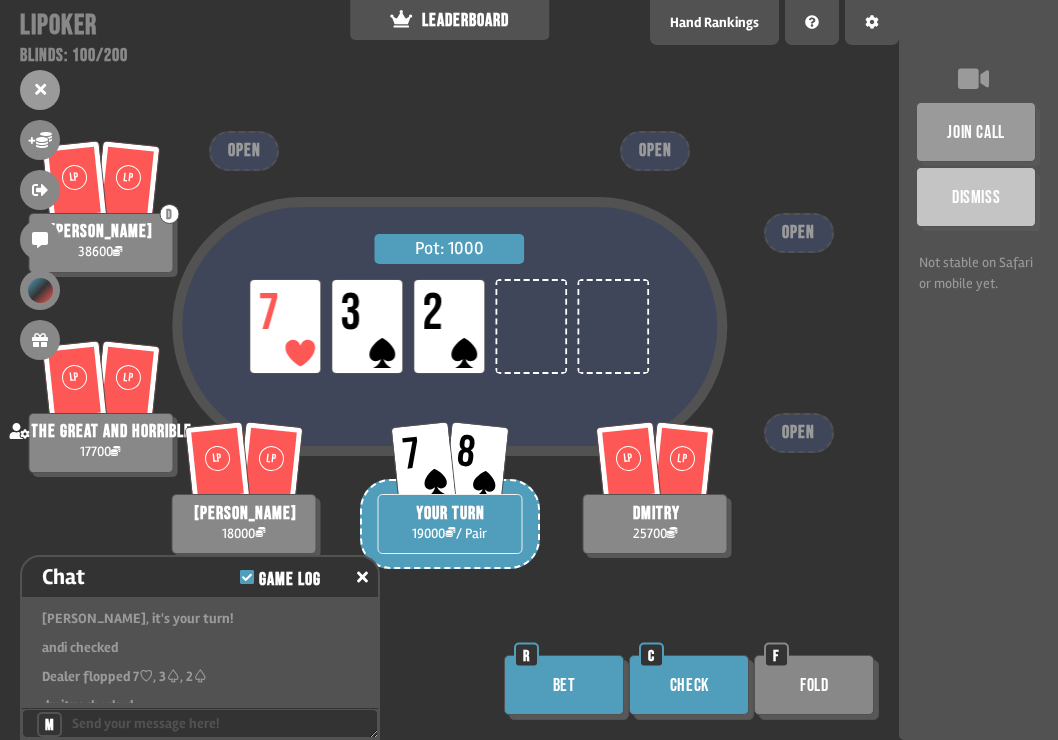 scroll, scrollTop: 6848, scrollLeft: 0, axis: vertical 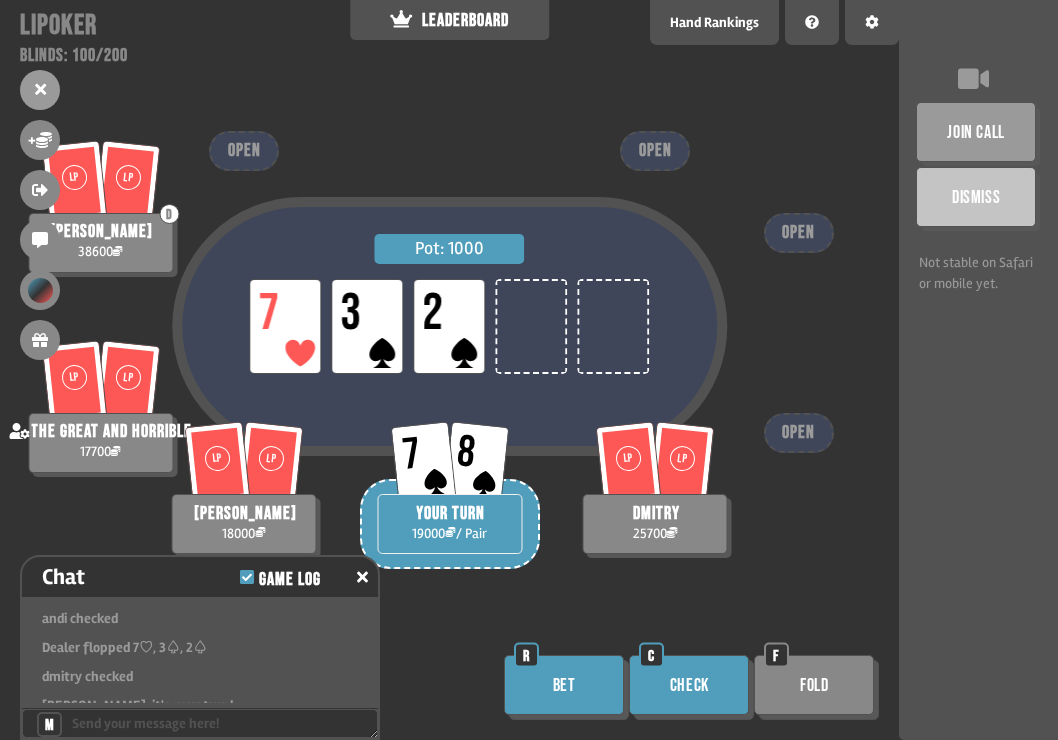 click on "Bet" at bounding box center [564, 685] 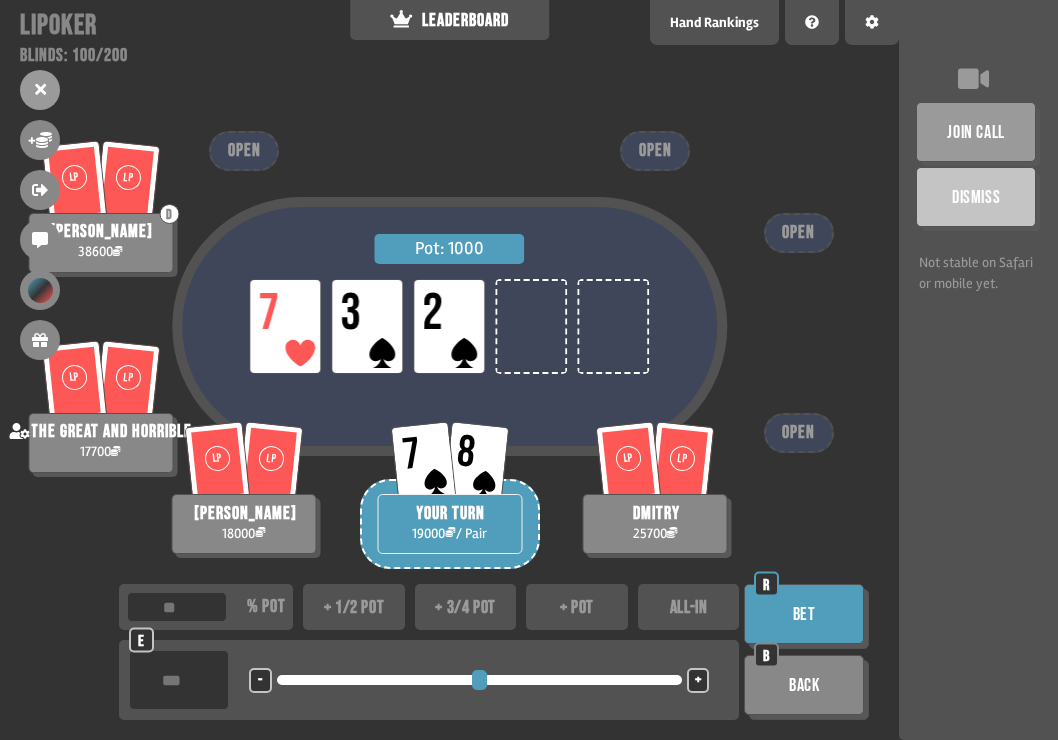 click on "+ 3/4 pot" at bounding box center [466, 607] 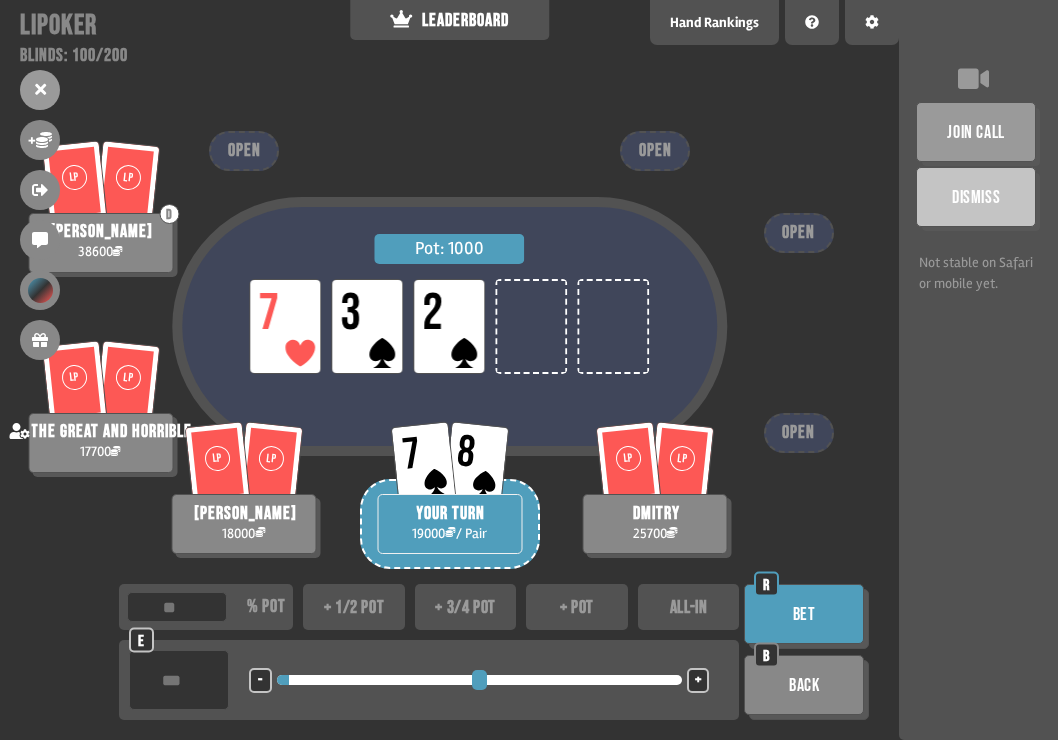 click on "Back" at bounding box center [804, 685] 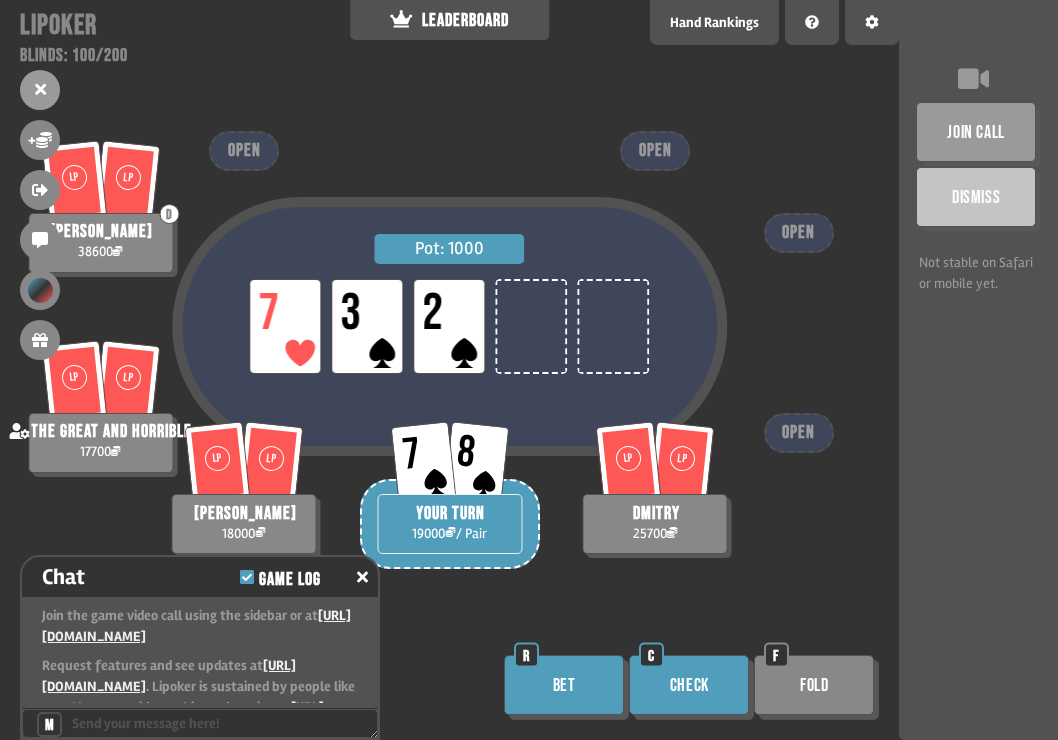 scroll, scrollTop: 6848, scrollLeft: 0, axis: vertical 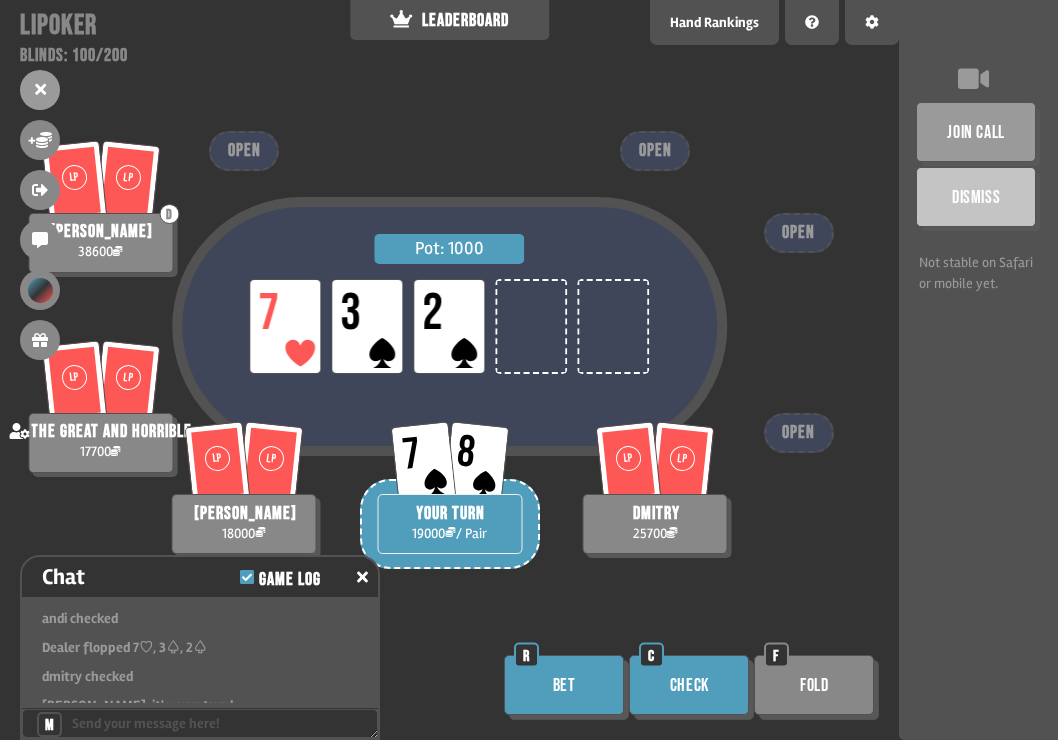 click on "Support us on   Patreon !" at bounding box center (529, 717) 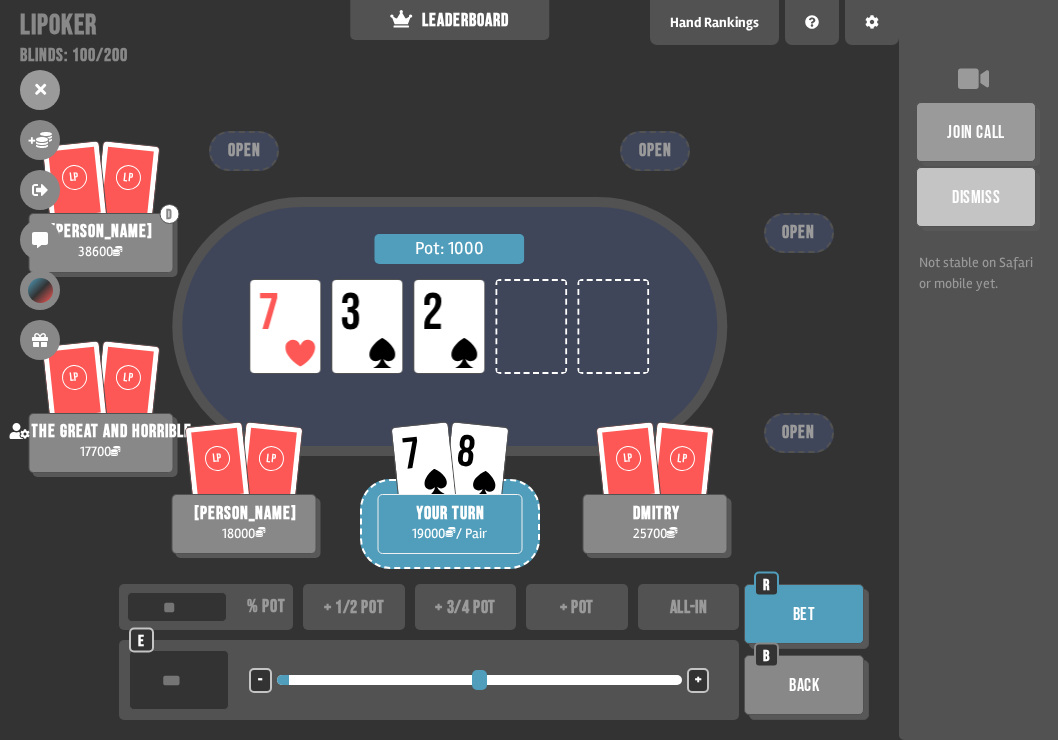 click on "+ 3/4 pot" at bounding box center [466, 607] 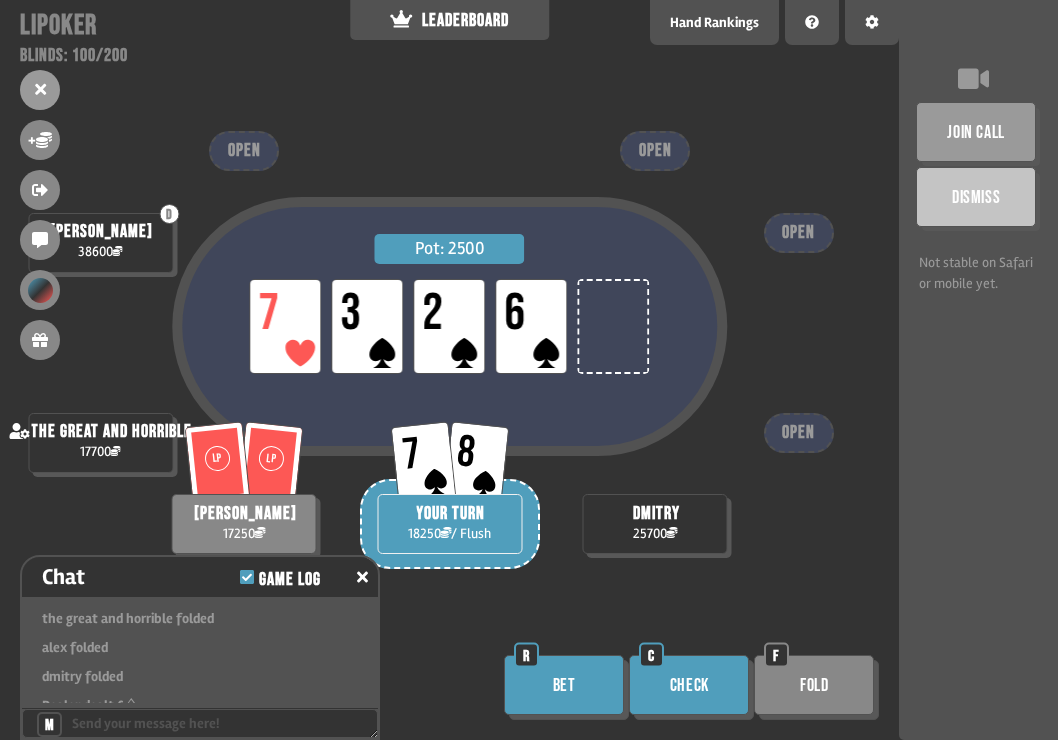 scroll, scrollTop: 7051, scrollLeft: 0, axis: vertical 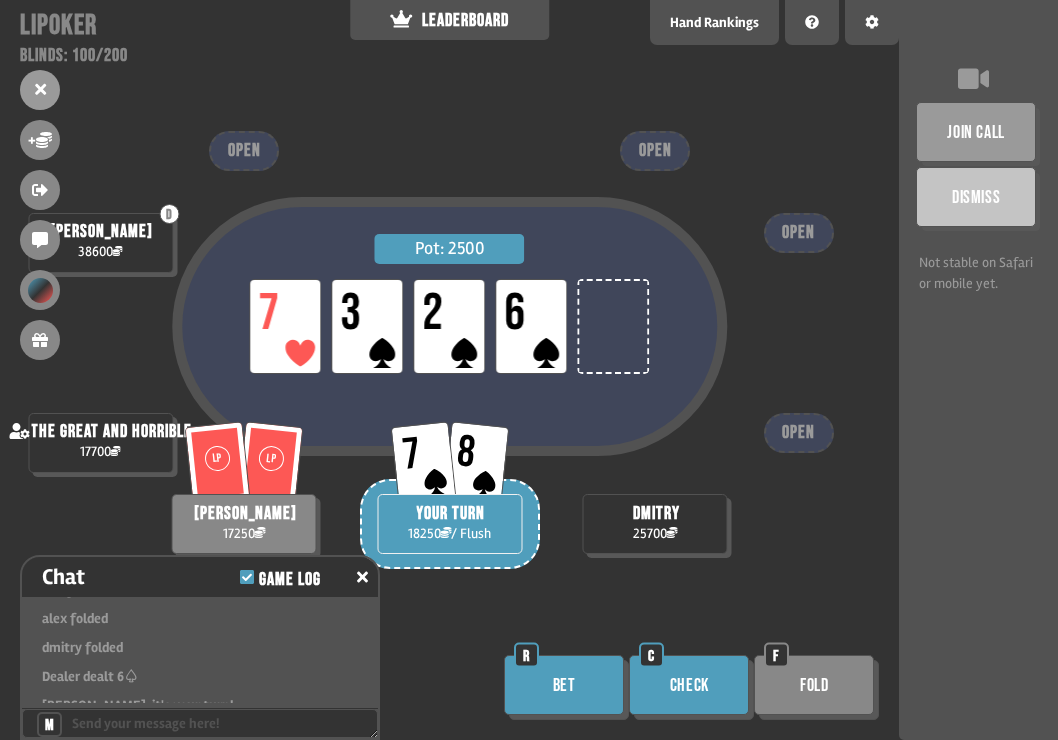 click on "Bet" at bounding box center [564, 685] 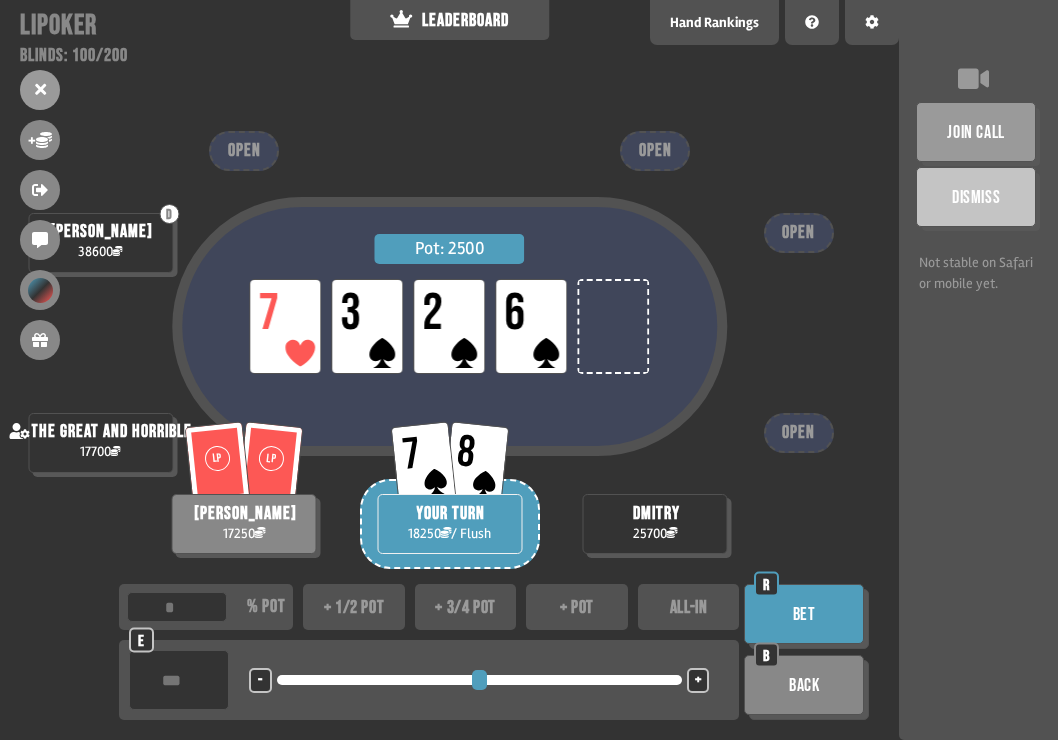 click on "+ 1/2 pot" at bounding box center [354, 607] 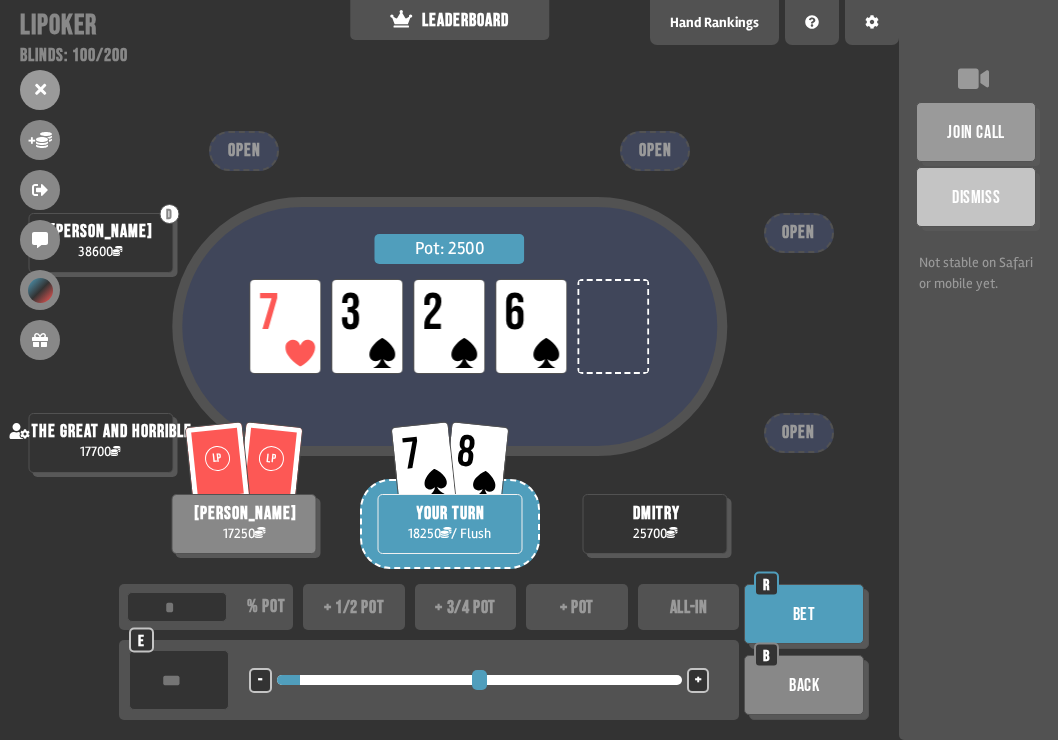 click on "Bet" at bounding box center [804, 614] 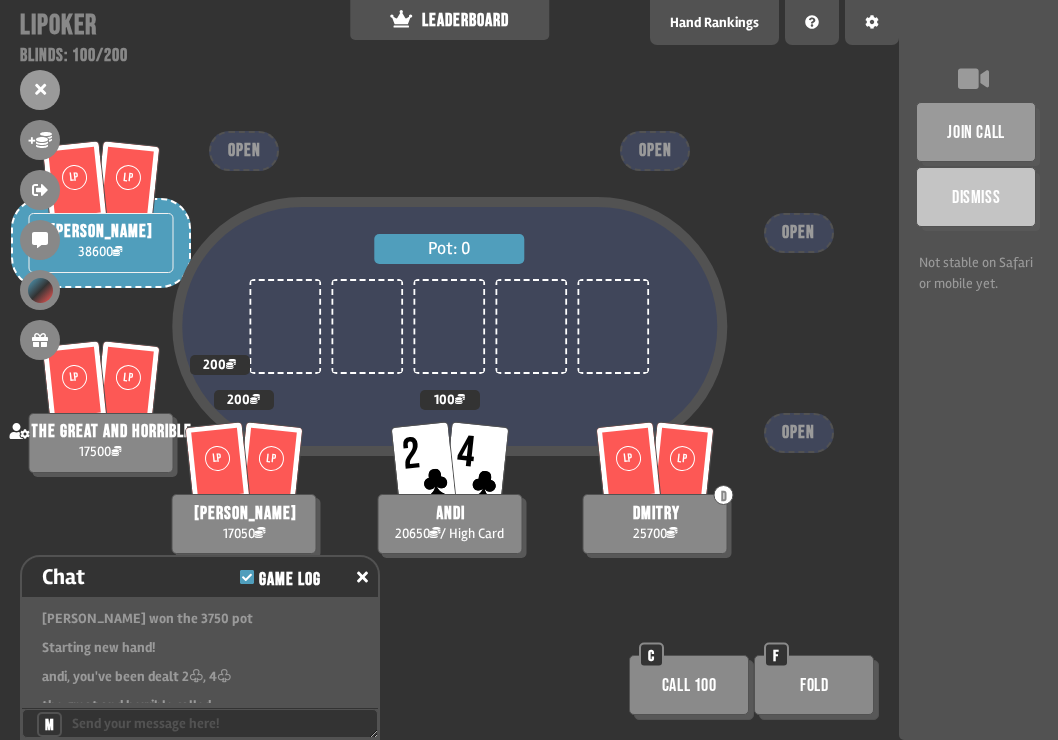 scroll, scrollTop: 7254, scrollLeft: 0, axis: vertical 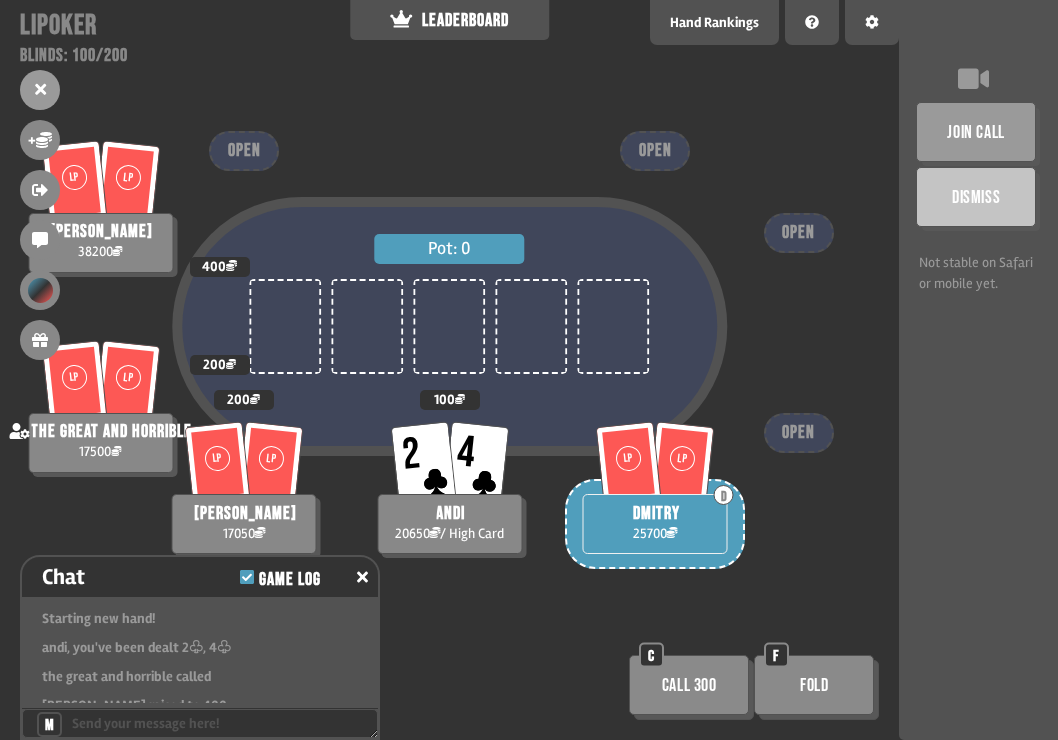 click on "Call 300" at bounding box center (689, 685) 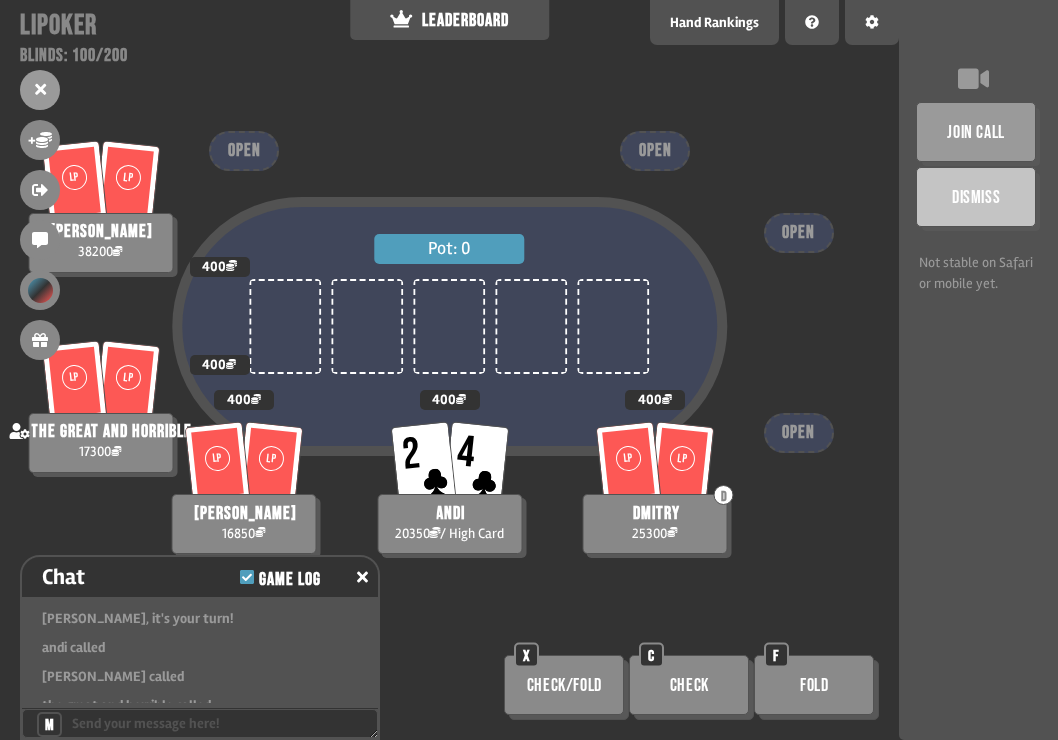 scroll, scrollTop: 7428, scrollLeft: 0, axis: vertical 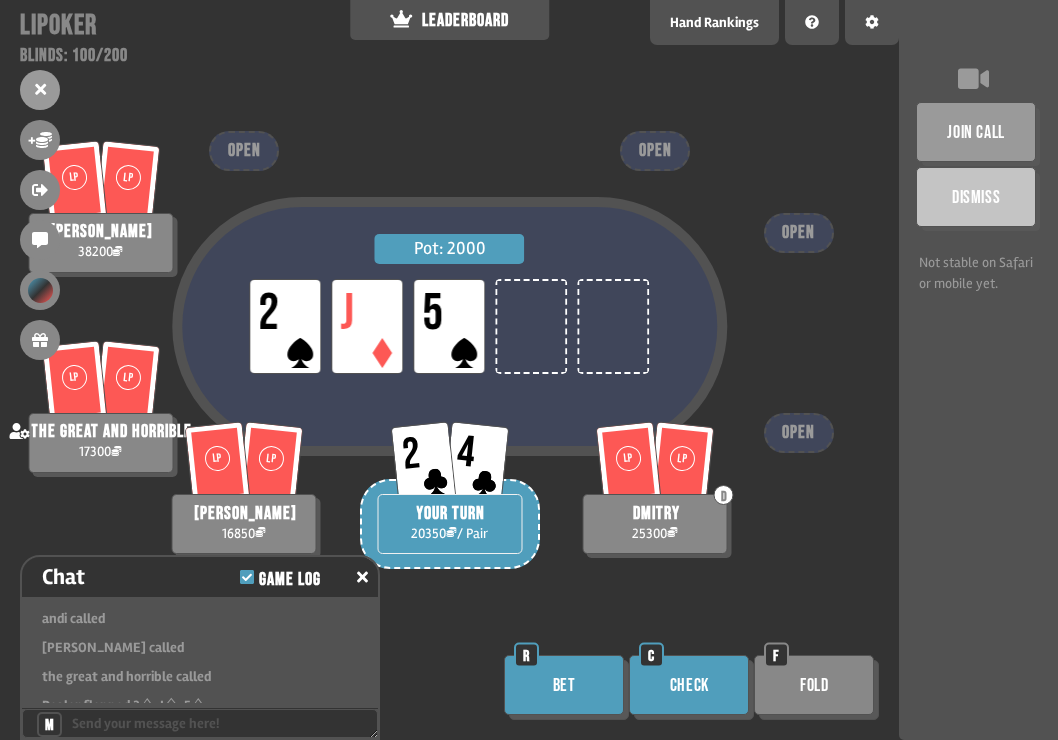 click on "Check" at bounding box center (689, 685) 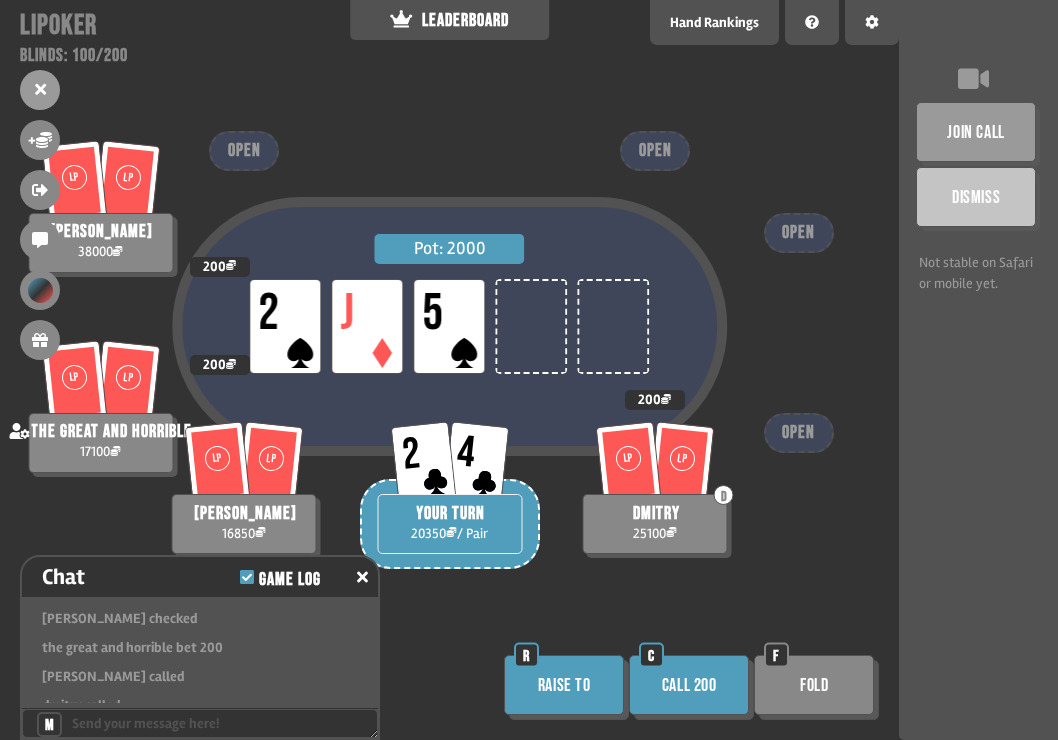 scroll, scrollTop: 7631, scrollLeft: 0, axis: vertical 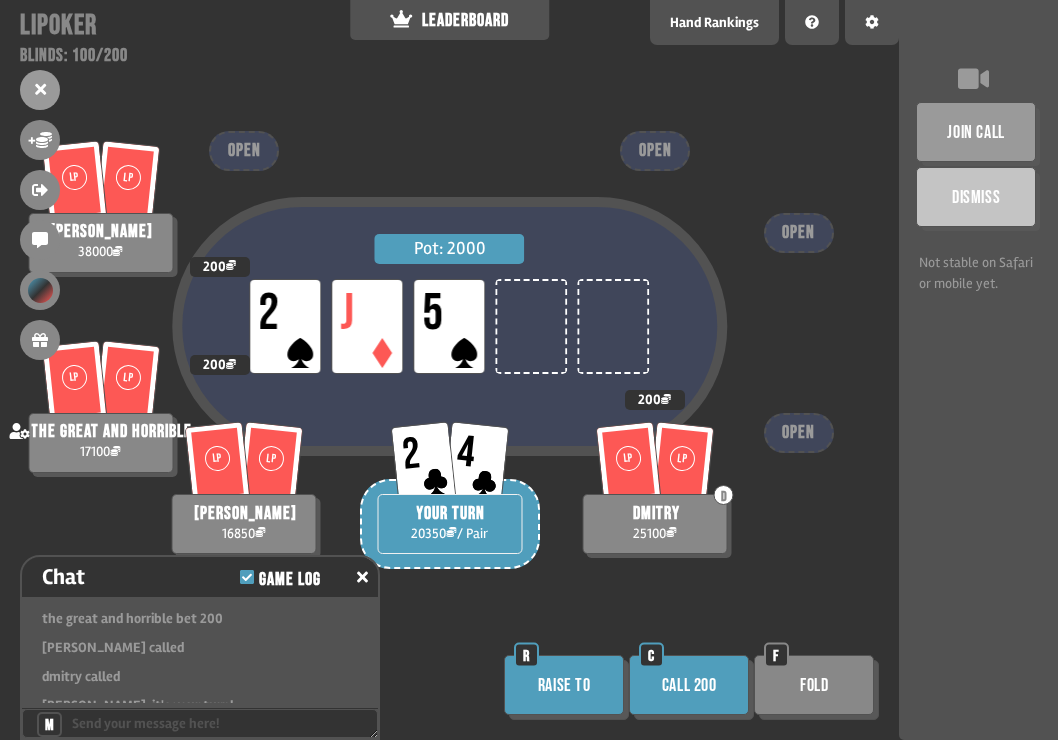 click on "Fold" at bounding box center [814, 685] 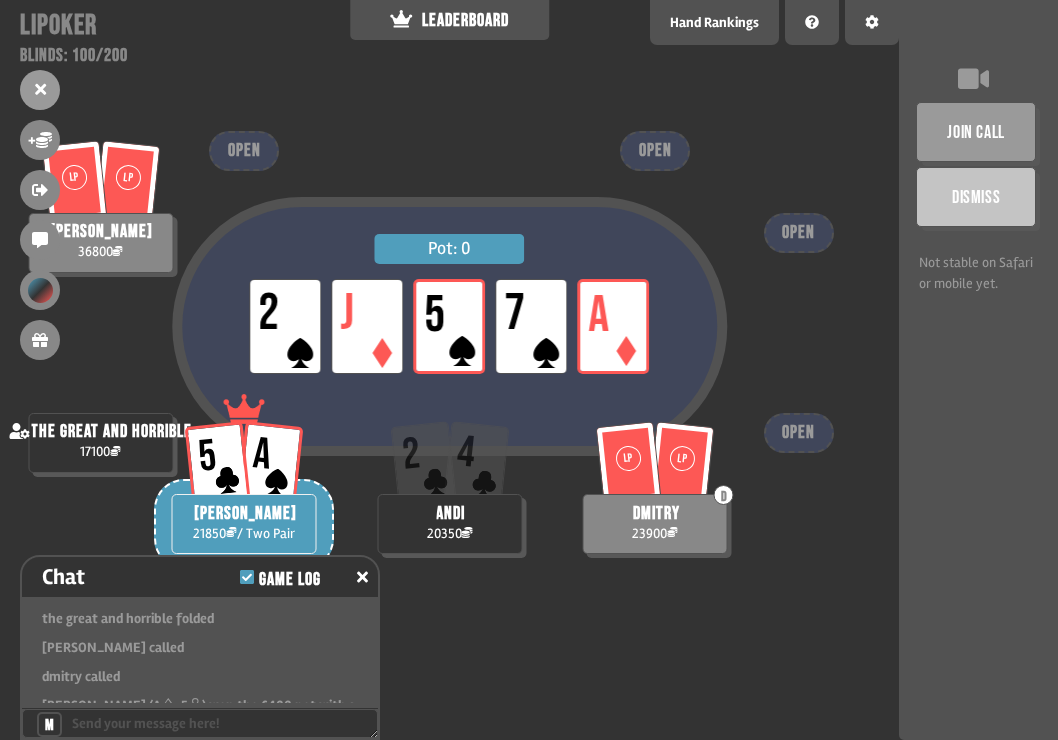 scroll, scrollTop: 8095, scrollLeft: 0, axis: vertical 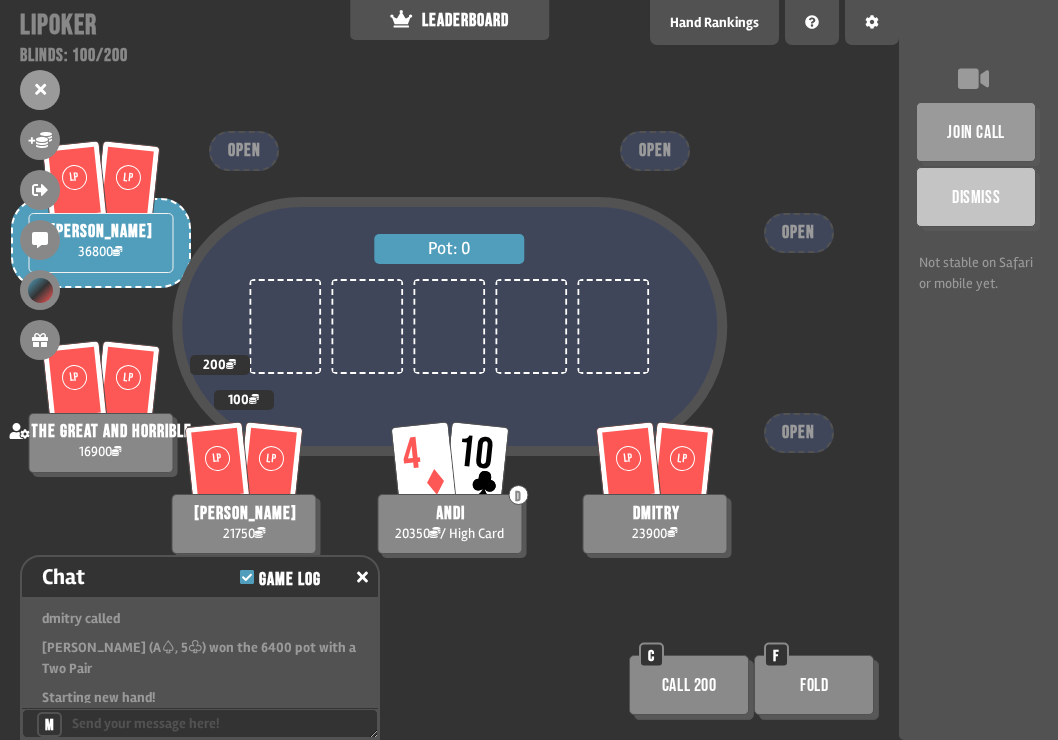 click on "Fold" at bounding box center (814, 685) 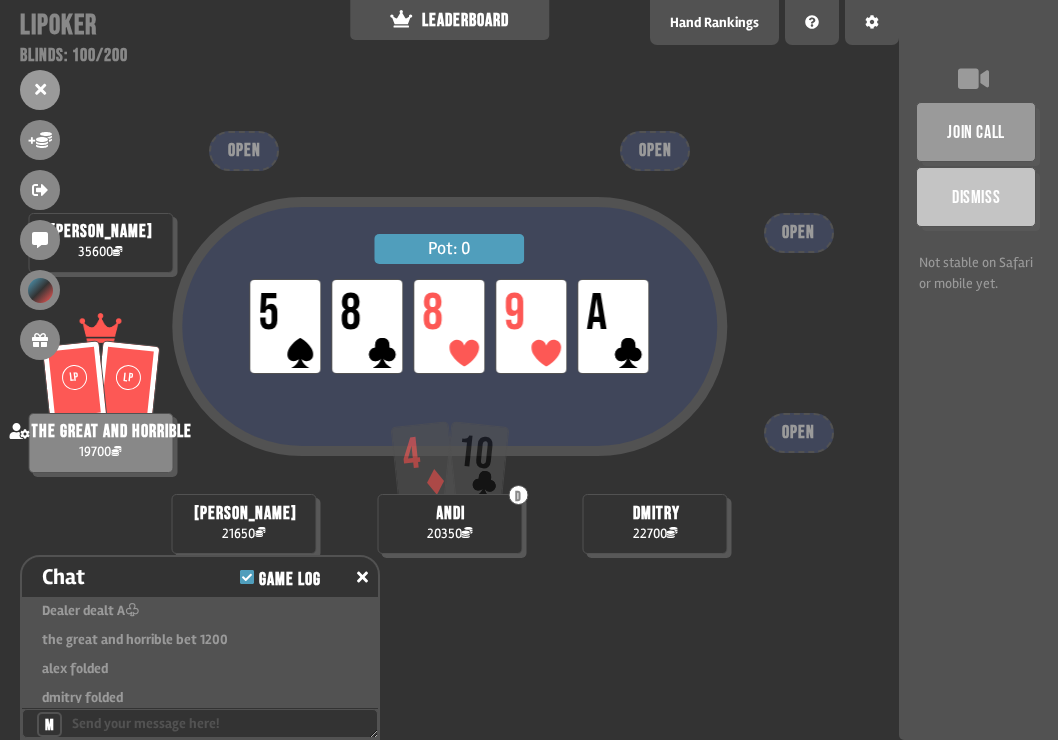 scroll, scrollTop: 8762, scrollLeft: 0, axis: vertical 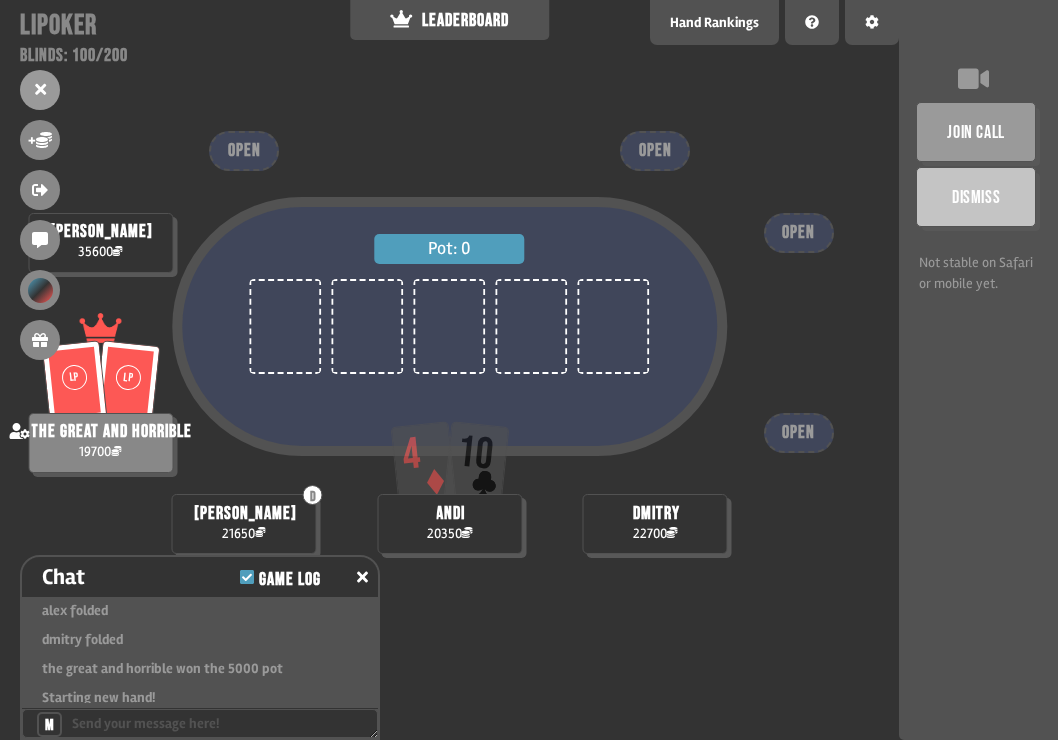 click on "Pot: 0" at bounding box center (450, 363) 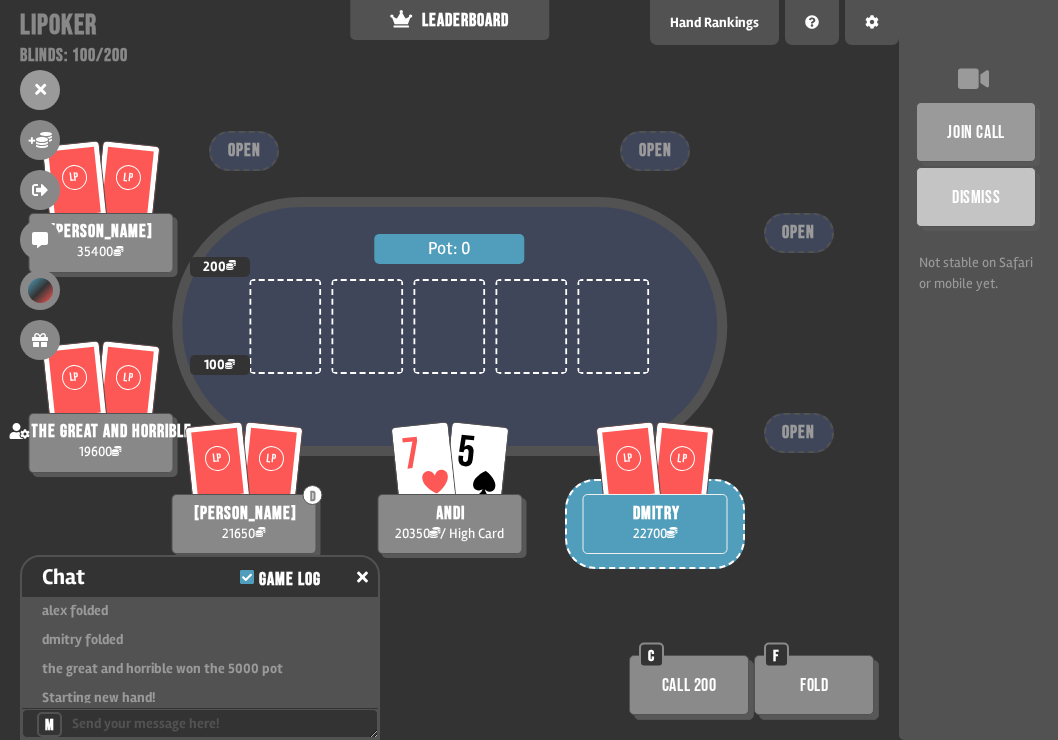 scroll, scrollTop: 8791, scrollLeft: 0, axis: vertical 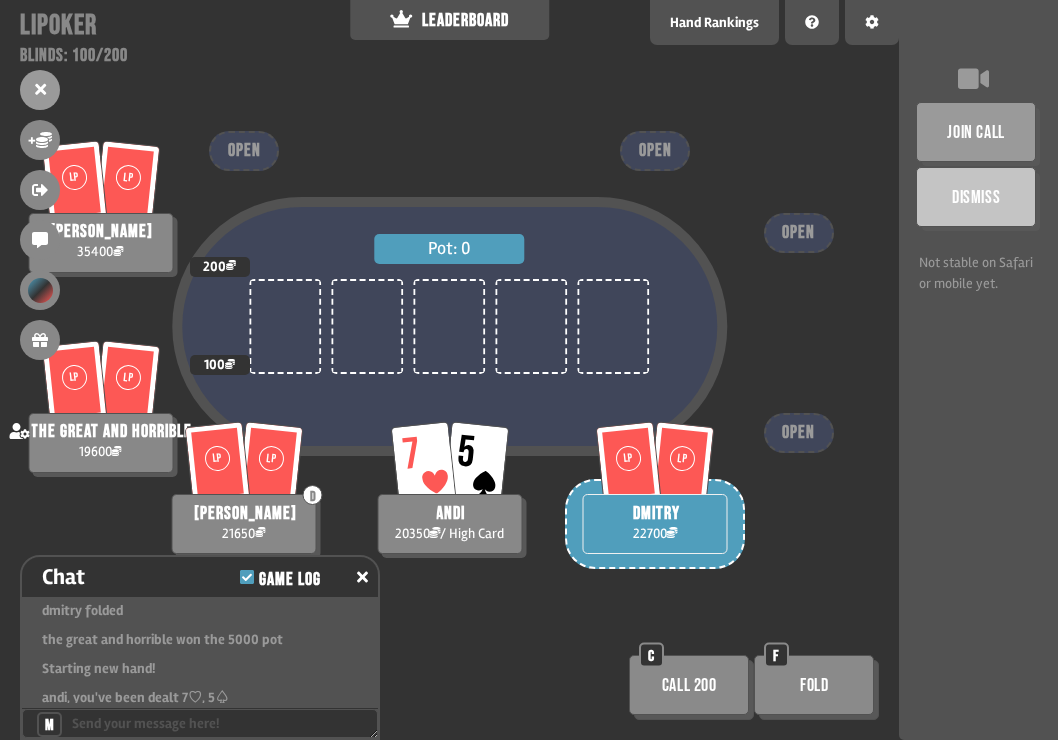 click on "Pot: 0   LP LP the great and horrible 19600  100  LP [PERSON_NAME] 21650  LP LP dmitry 22700  LP LP alex 35400  200  7 5 andi 20350   / High Card OPEN OPEN OPEN OPEN Call 200 C Fold F" at bounding box center (449, 370) 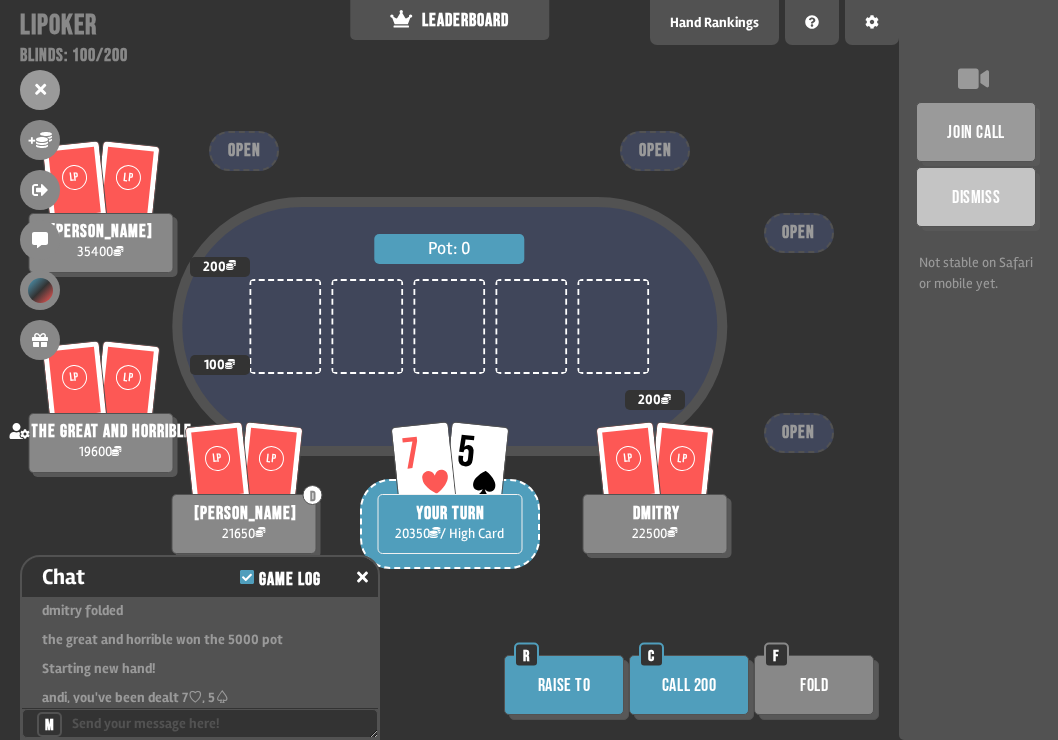 click on "Call 200" at bounding box center [689, 685] 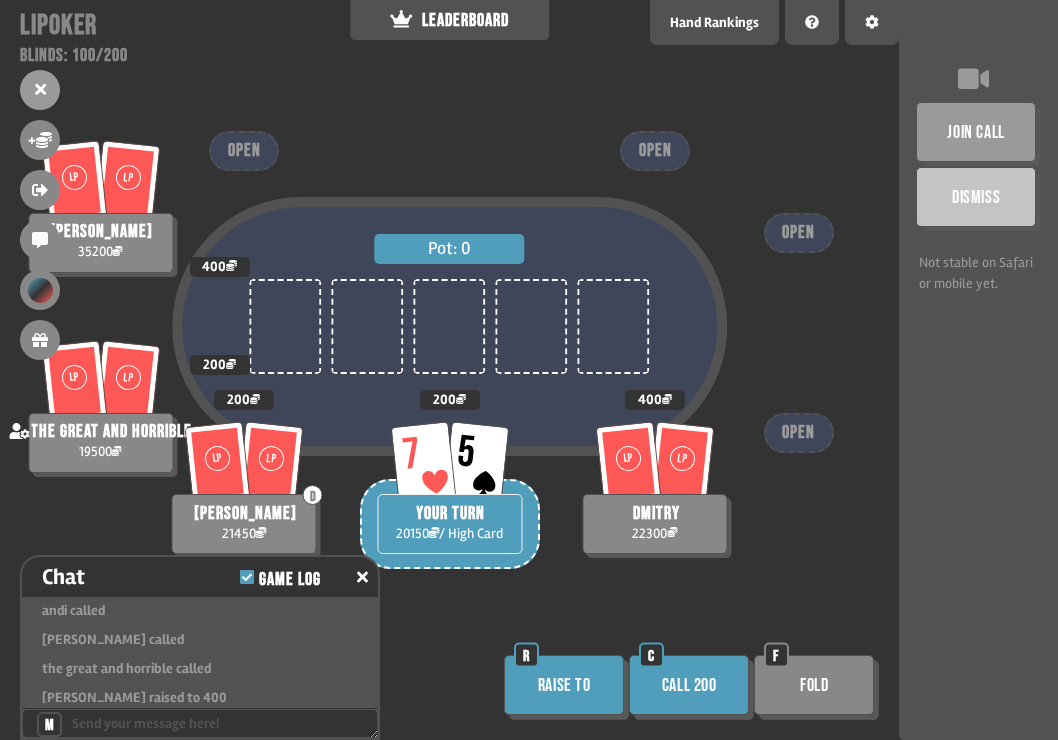 scroll, scrollTop: 8994, scrollLeft: 0, axis: vertical 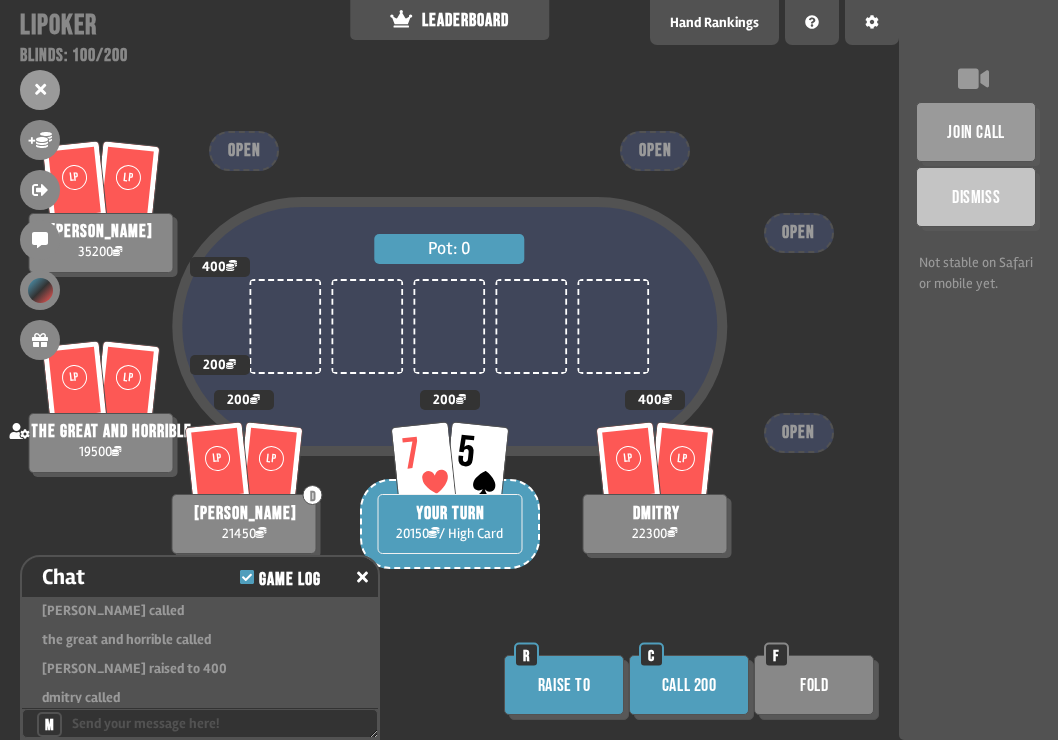 click on "Call 200" at bounding box center (689, 685) 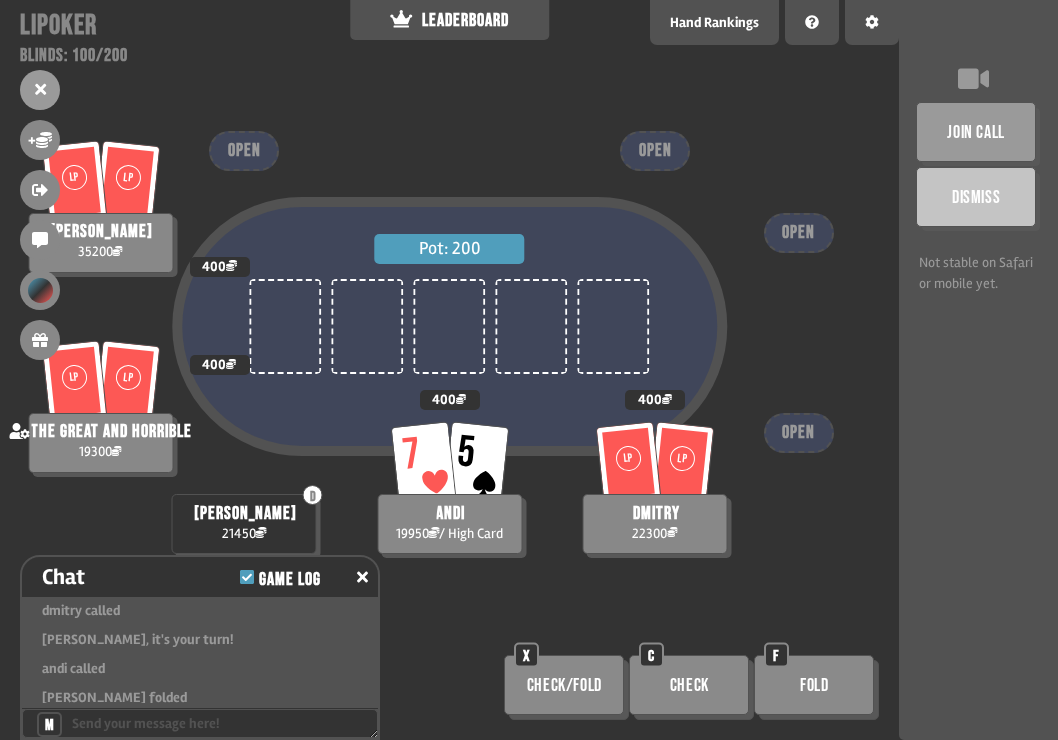 scroll, scrollTop: 9110, scrollLeft: 0, axis: vertical 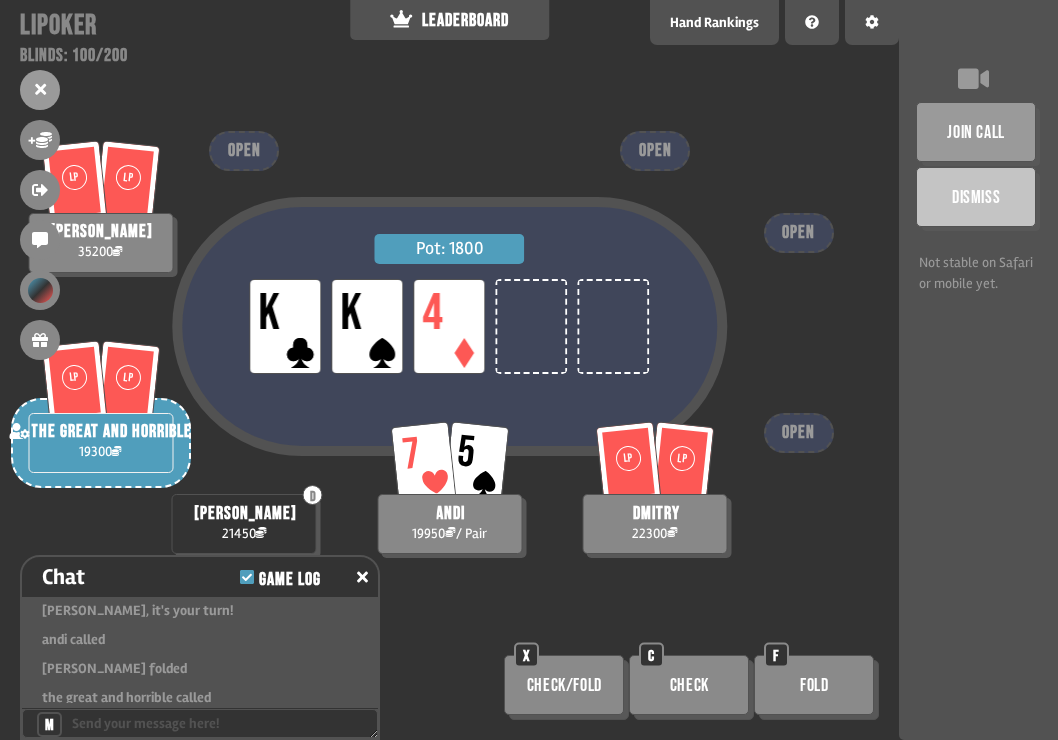 click on "Check/Fold" at bounding box center [564, 685] 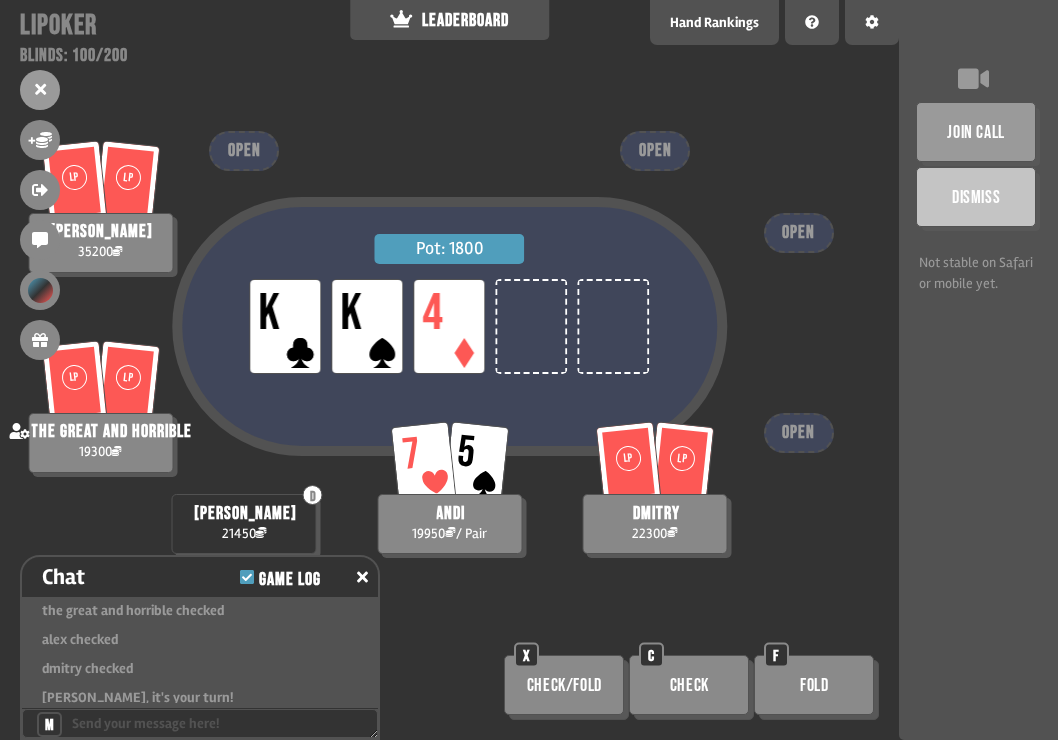scroll, scrollTop: 9284, scrollLeft: 0, axis: vertical 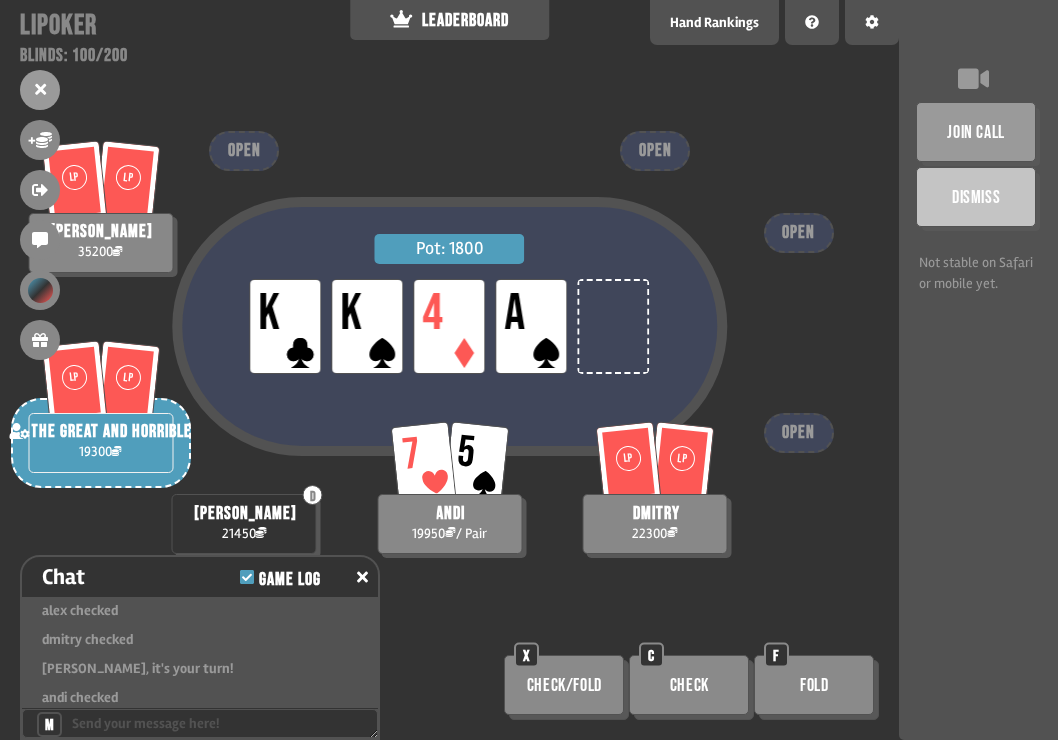 click on "Check/Fold" at bounding box center [564, 685] 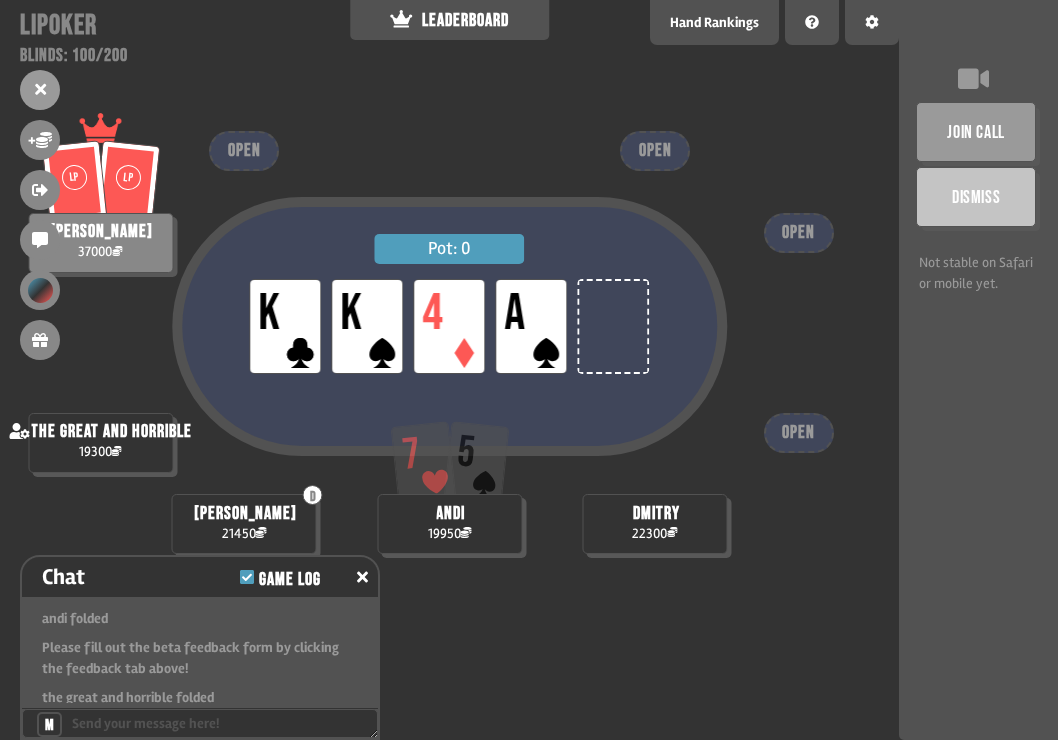 scroll, scrollTop: 9624, scrollLeft: 0, axis: vertical 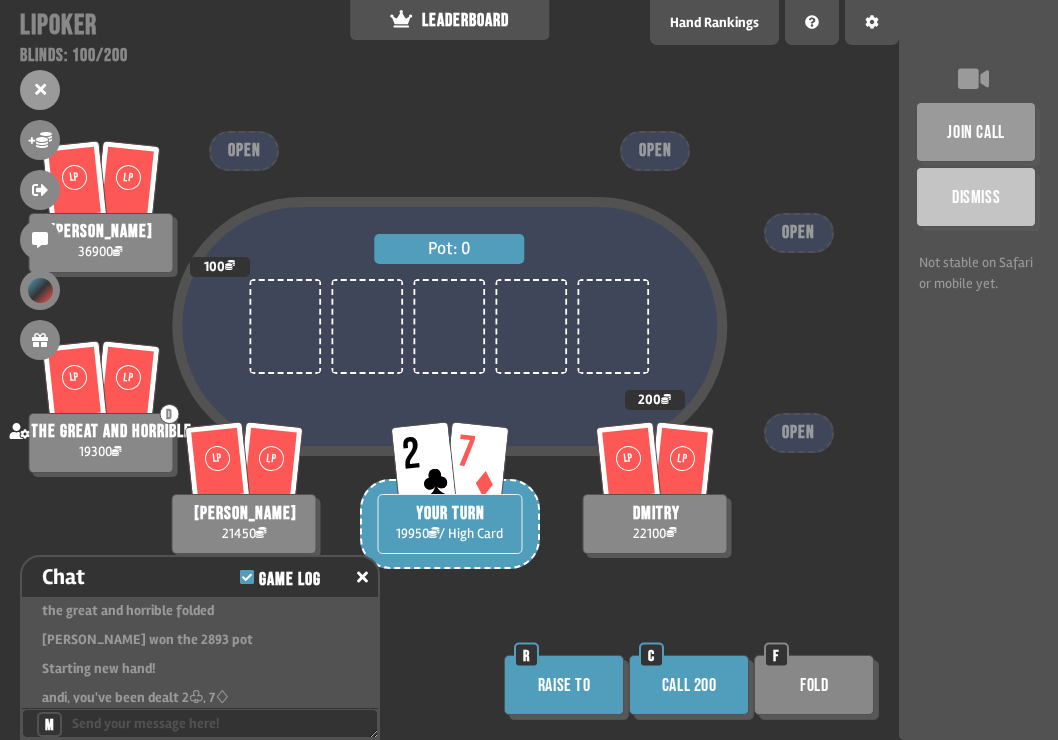click on "Fold" at bounding box center (814, 685) 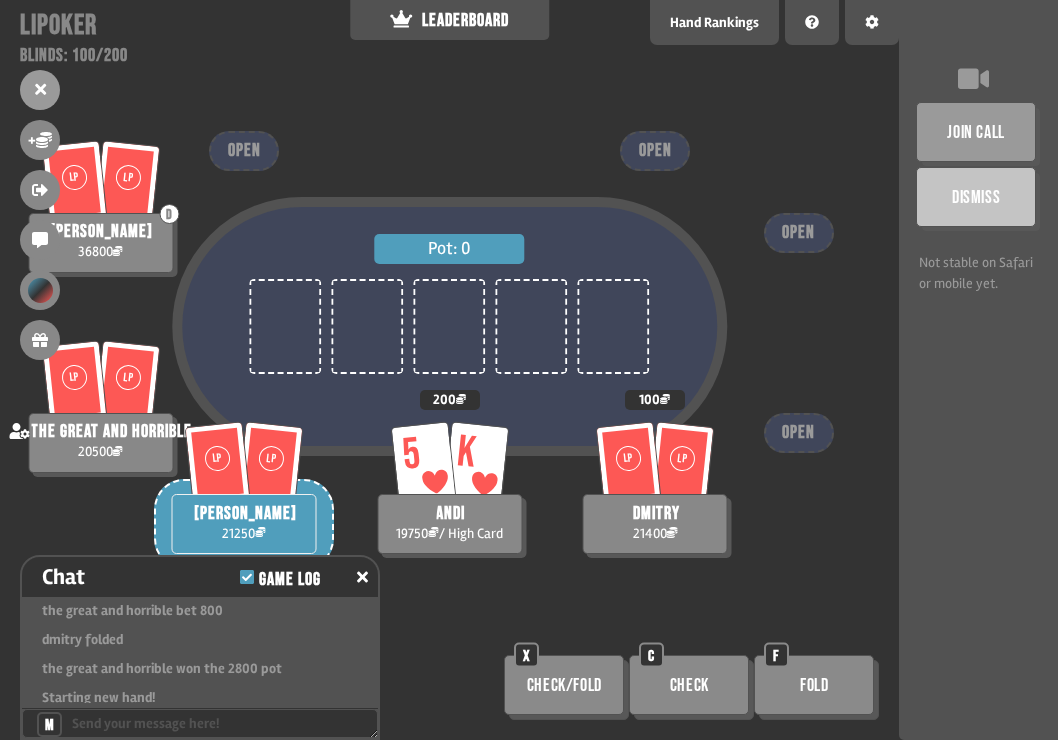 scroll, scrollTop: 10349, scrollLeft: 0, axis: vertical 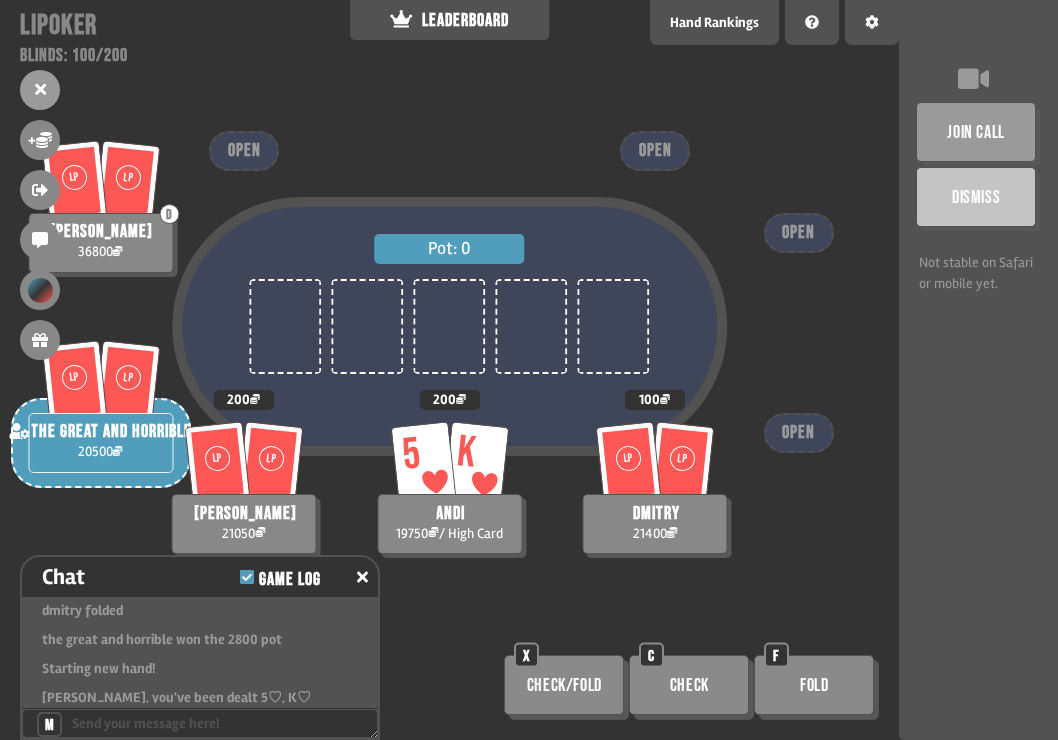 click on "Check" at bounding box center [689, 685] 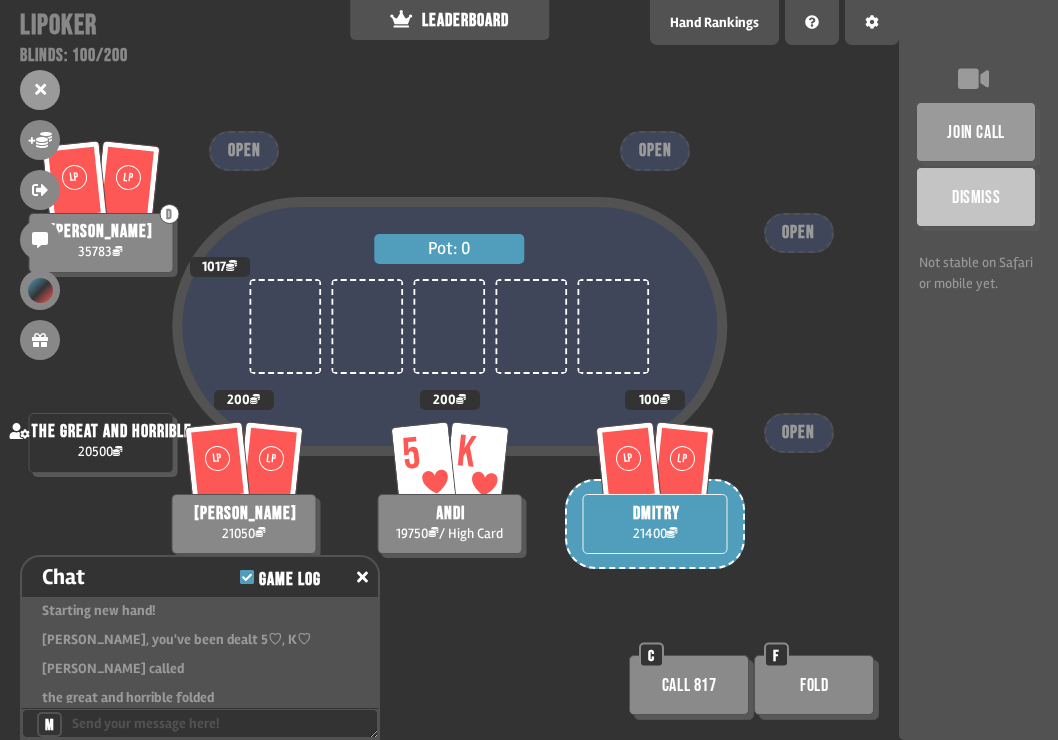 scroll, scrollTop: 10436, scrollLeft: 0, axis: vertical 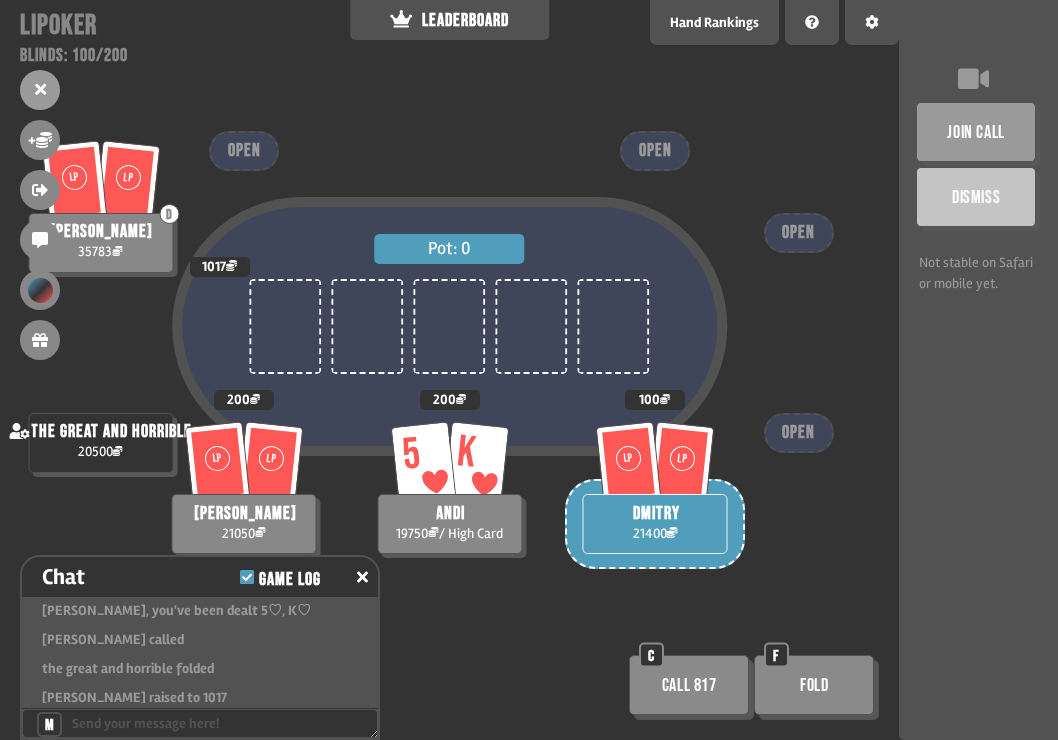 click on "Fold" at bounding box center [814, 685] 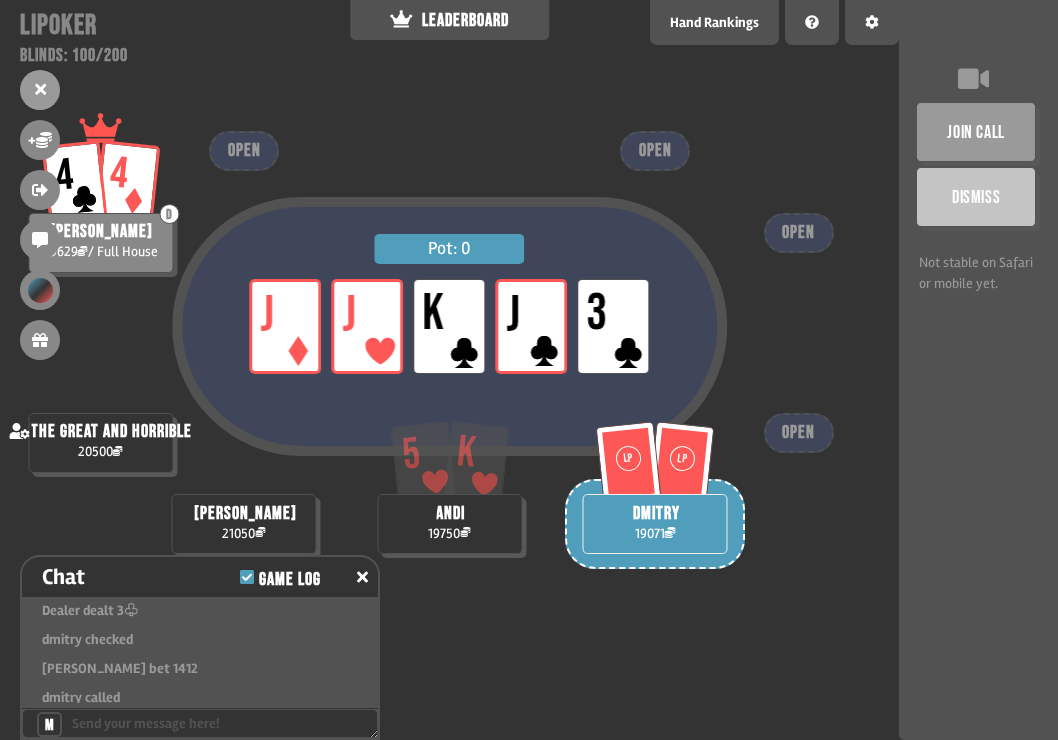 scroll, scrollTop: 10900, scrollLeft: 0, axis: vertical 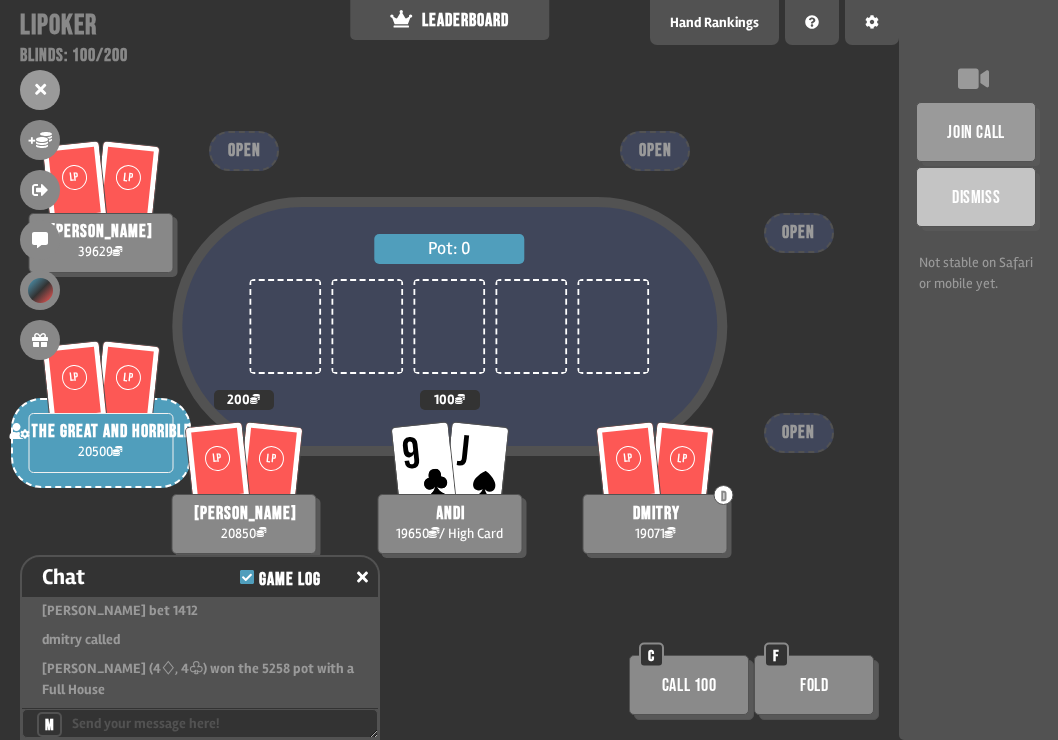 click on "Call 100" at bounding box center (689, 685) 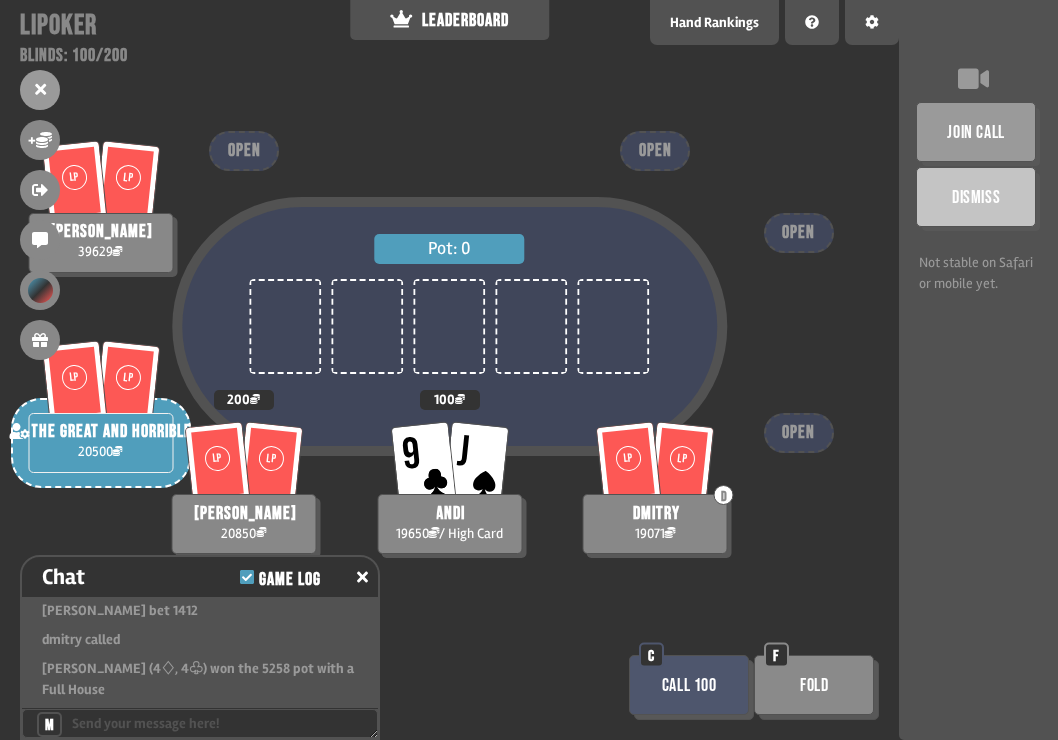 scroll, scrollTop: 10929, scrollLeft: 0, axis: vertical 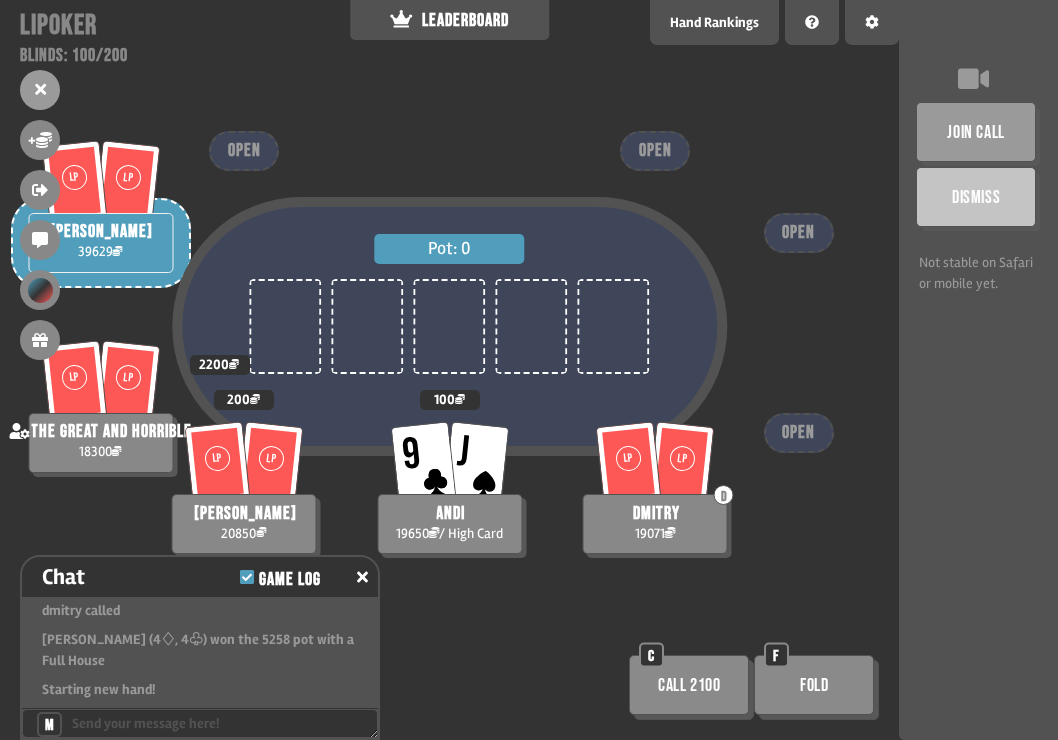 click on "Fold" at bounding box center [814, 685] 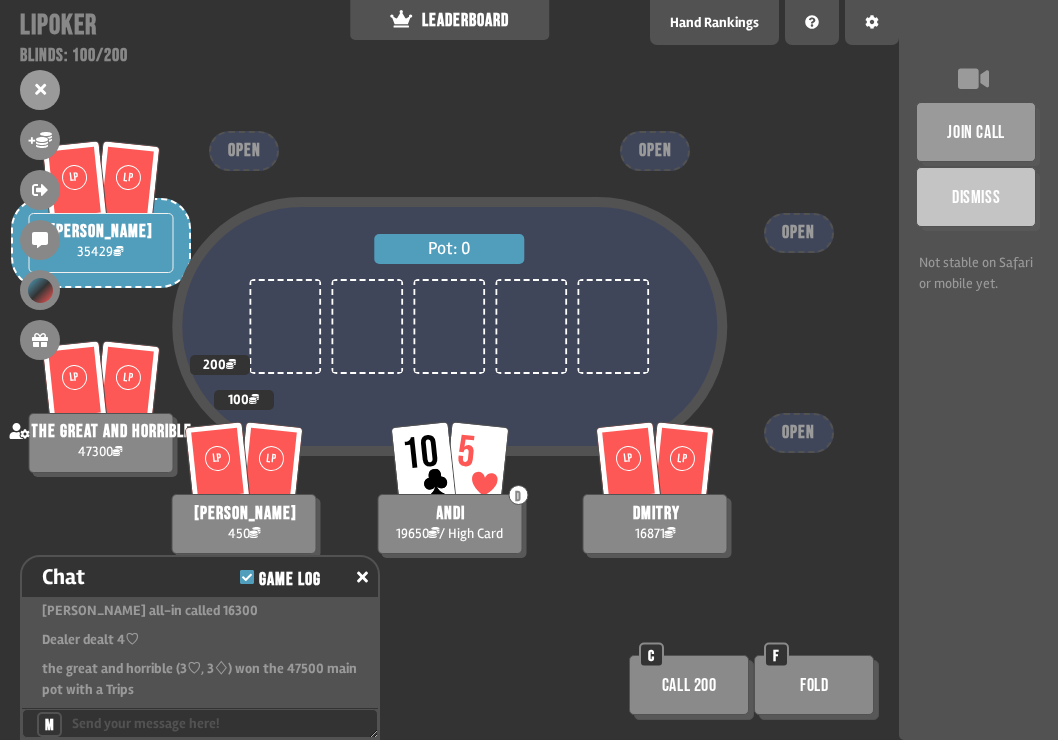 scroll, scrollTop: 11559, scrollLeft: 0, axis: vertical 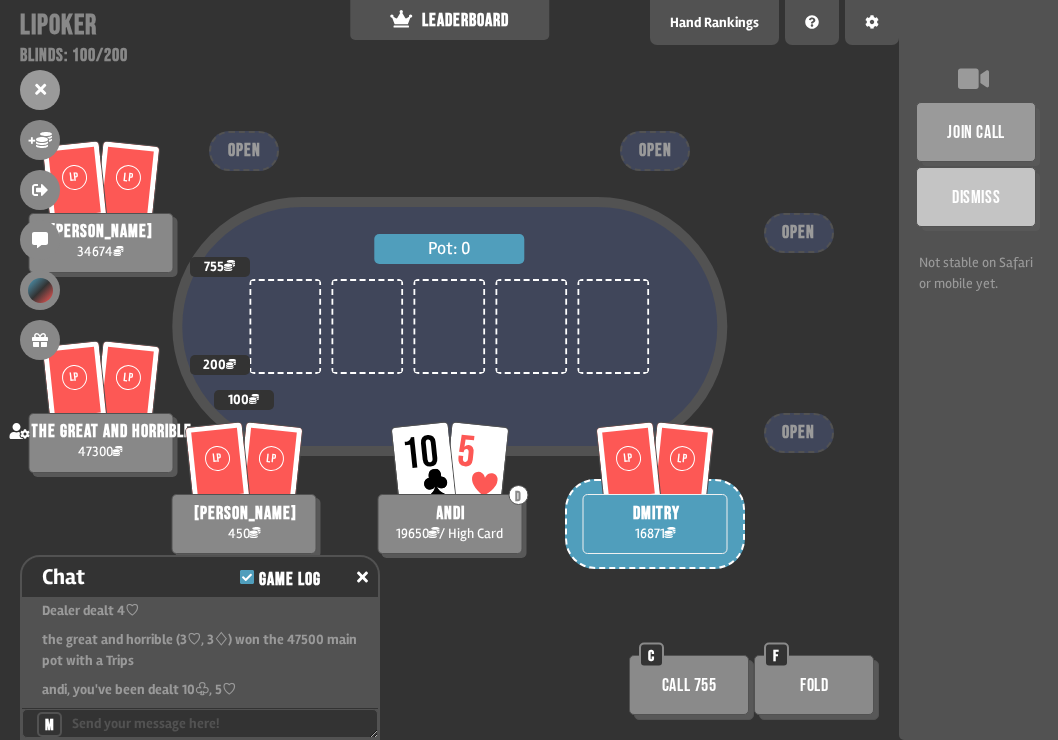 click on "Fold" at bounding box center [814, 685] 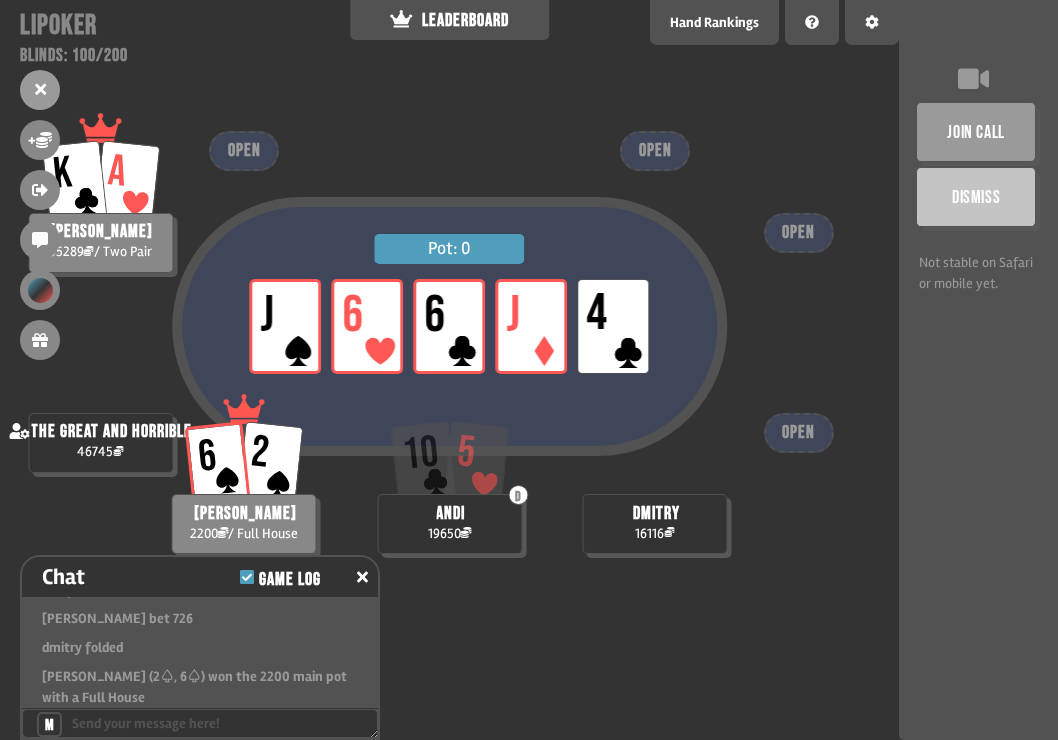 scroll, scrollTop: 12210, scrollLeft: 0, axis: vertical 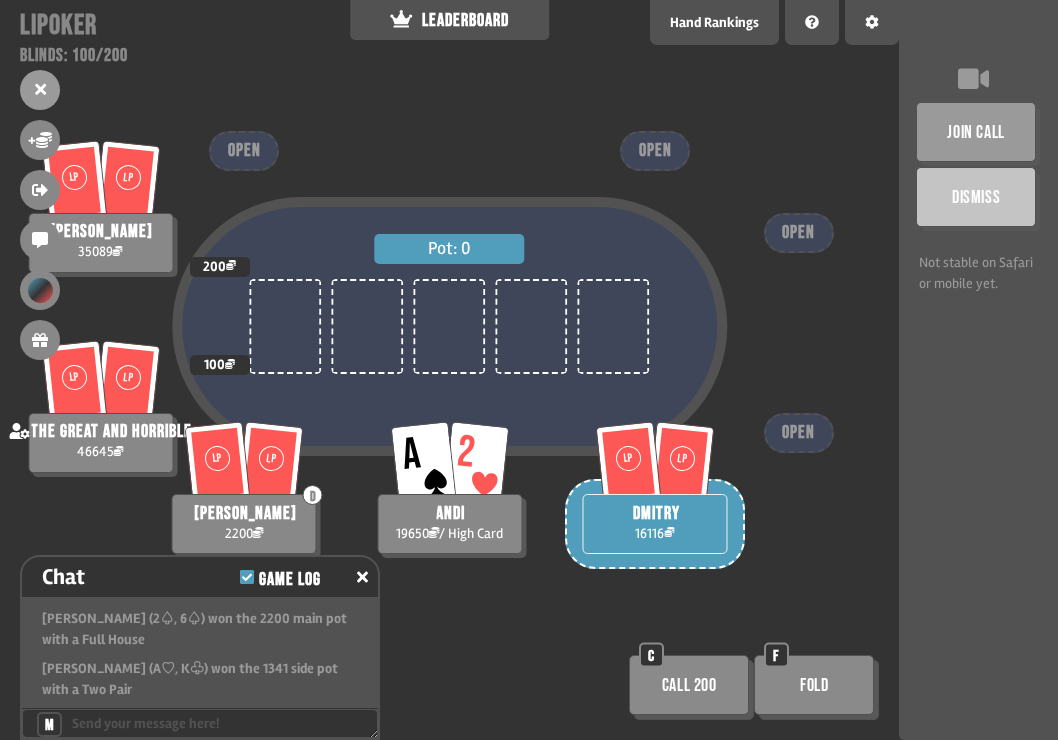 click on "Call 200" at bounding box center [689, 685] 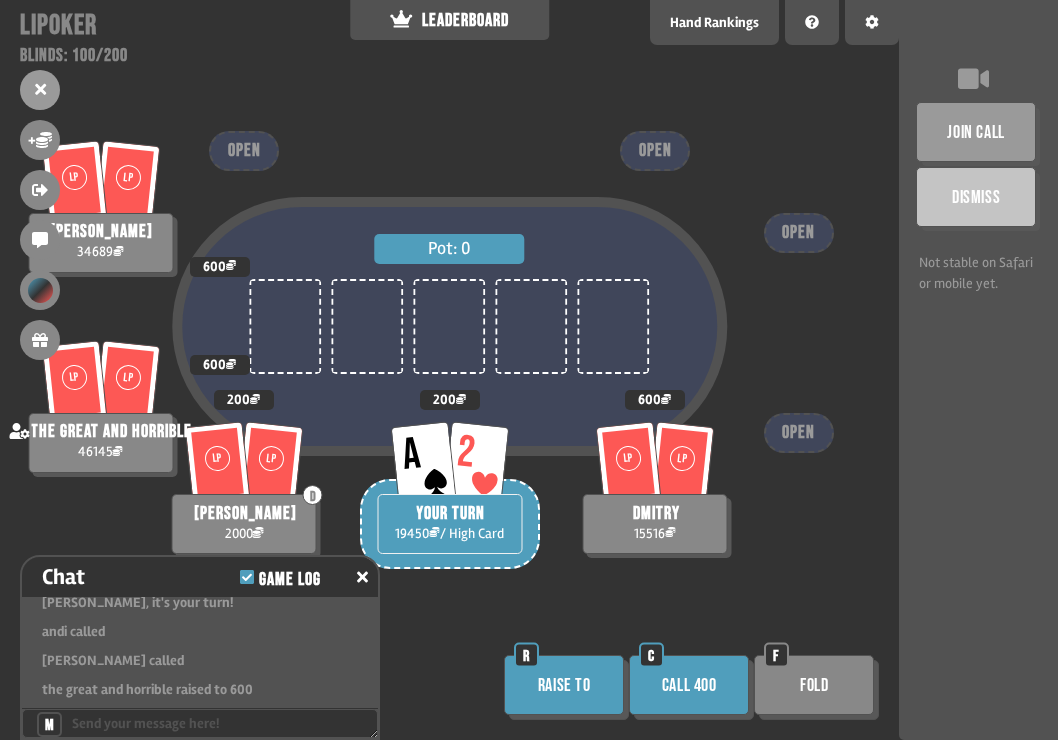 scroll, scrollTop: 12442, scrollLeft: 0, axis: vertical 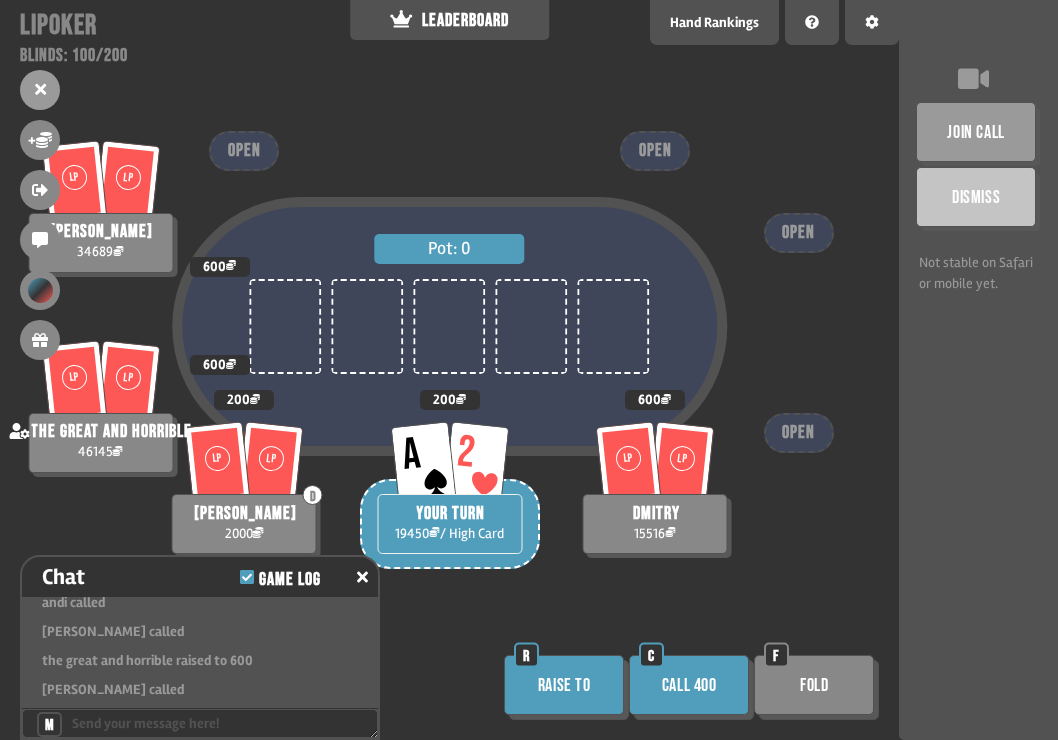 click on "Call 400" at bounding box center [689, 685] 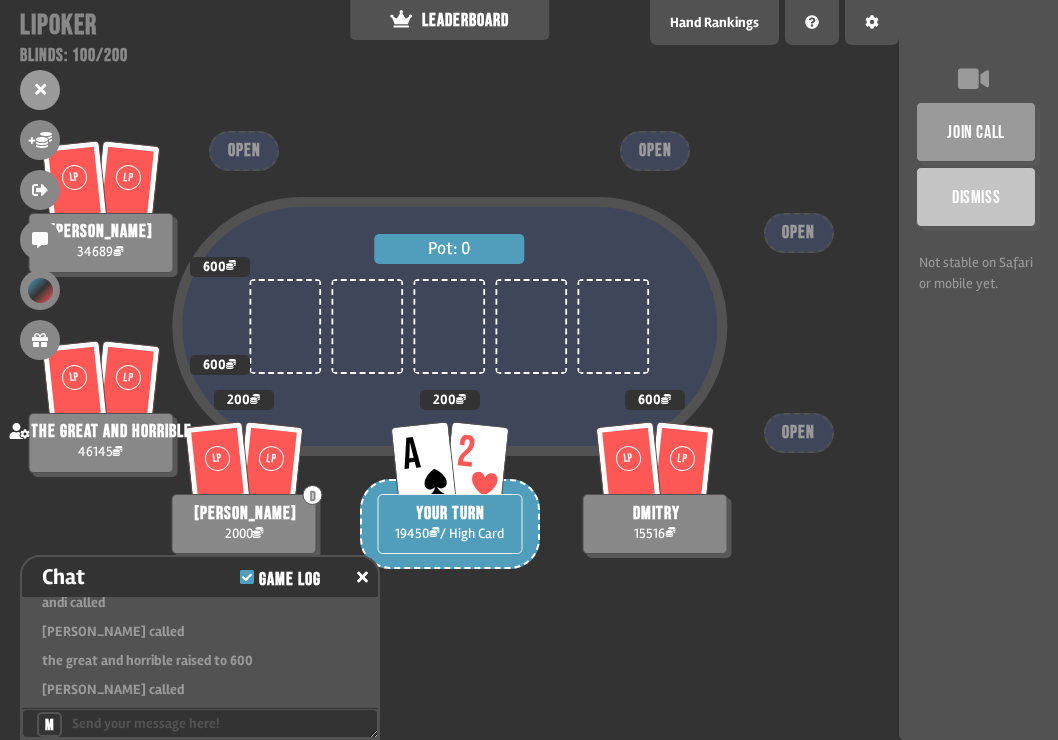 scroll, scrollTop: 12471, scrollLeft: 0, axis: vertical 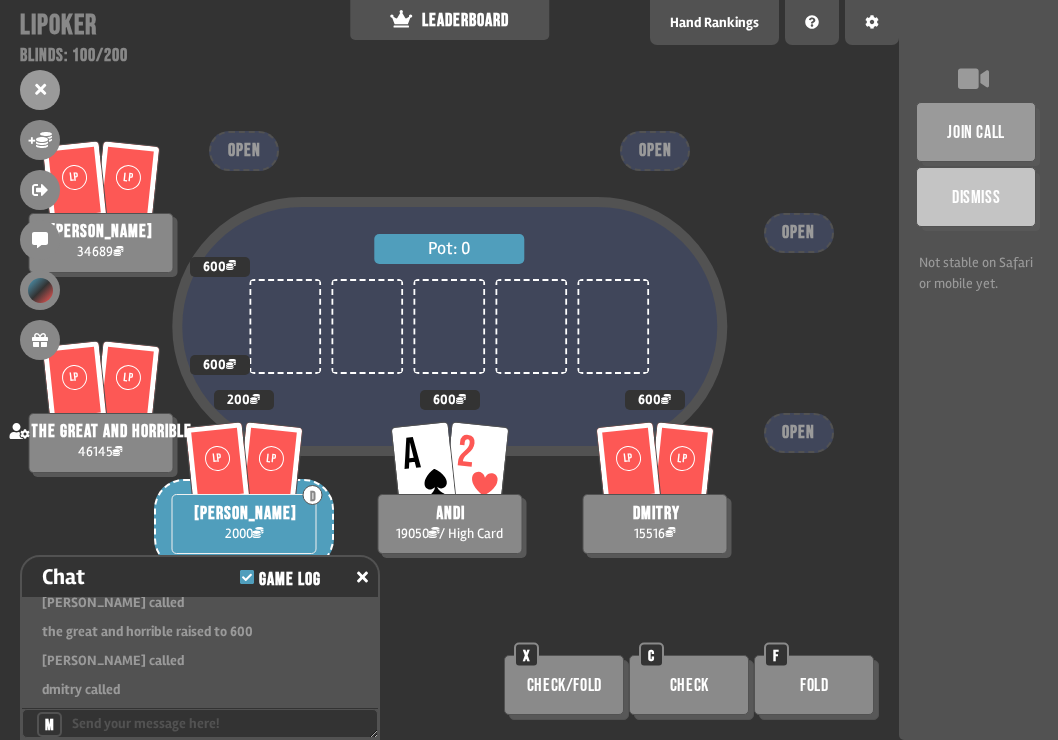 drag, startPoint x: 678, startPoint y: 674, endPoint x: 668, endPoint y: 690, distance: 18.867962 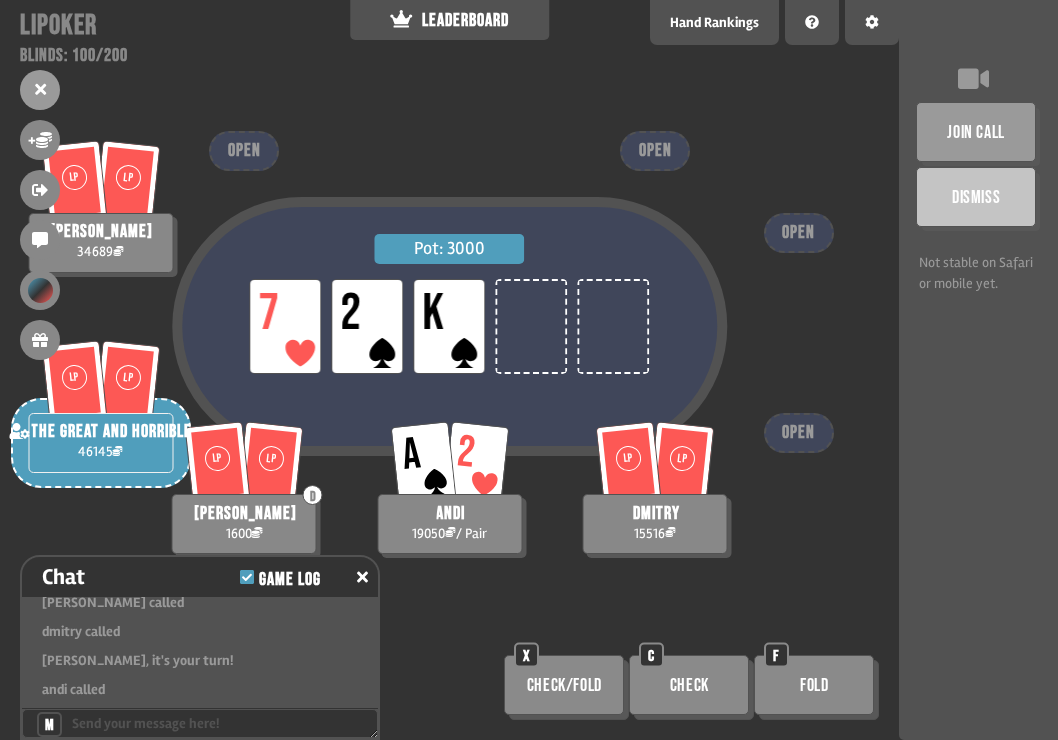 scroll, scrollTop: 12558, scrollLeft: 0, axis: vertical 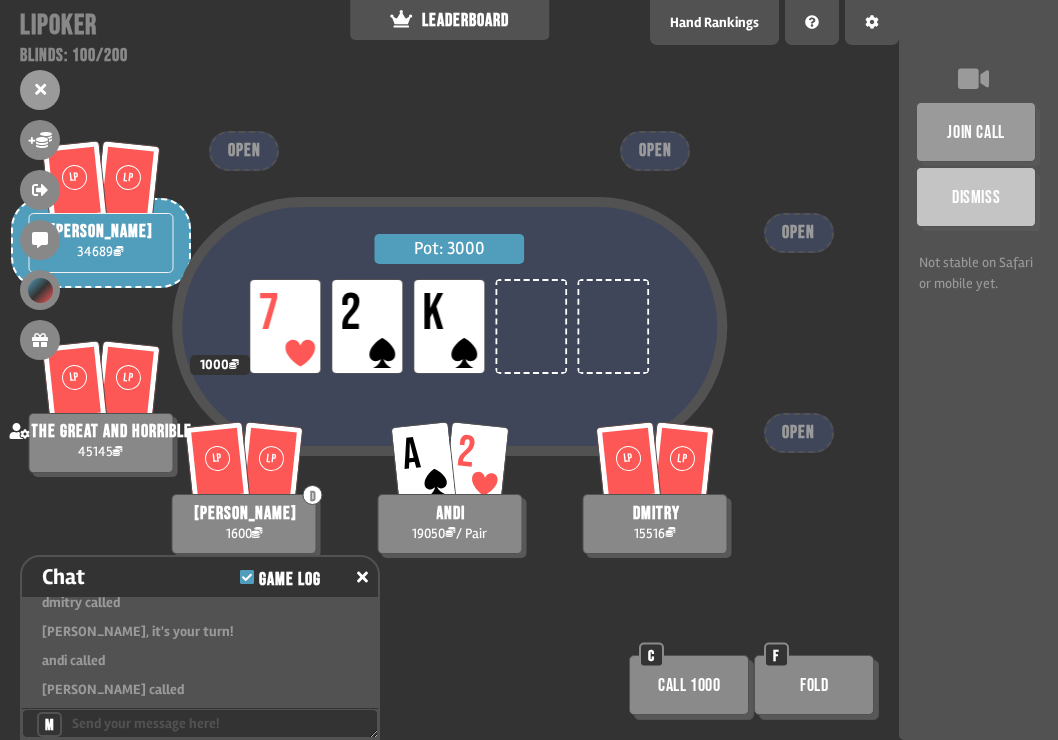 click on "Fold" at bounding box center [814, 685] 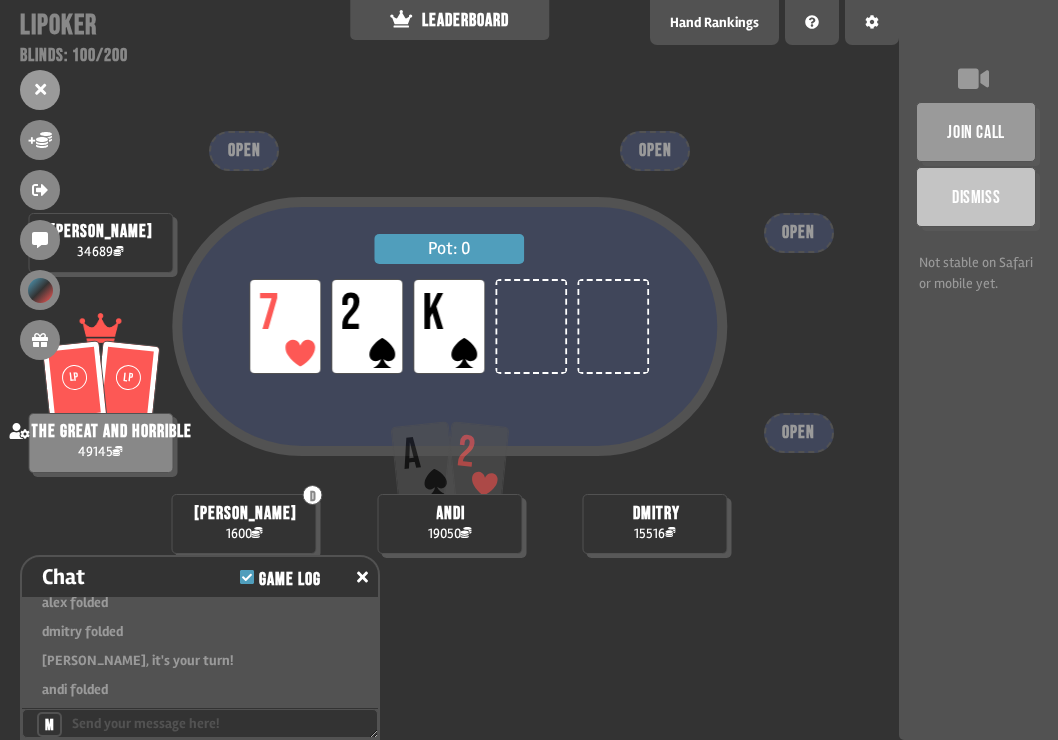 scroll, scrollTop: 12819, scrollLeft: 0, axis: vertical 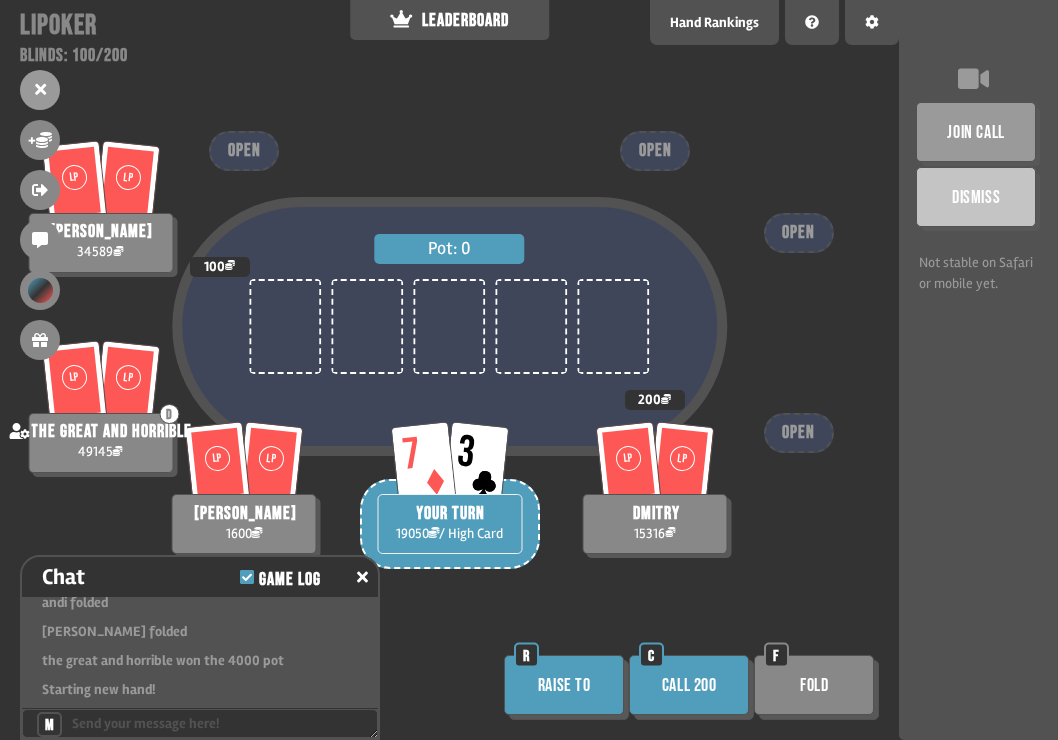 click on "Fold" at bounding box center (814, 685) 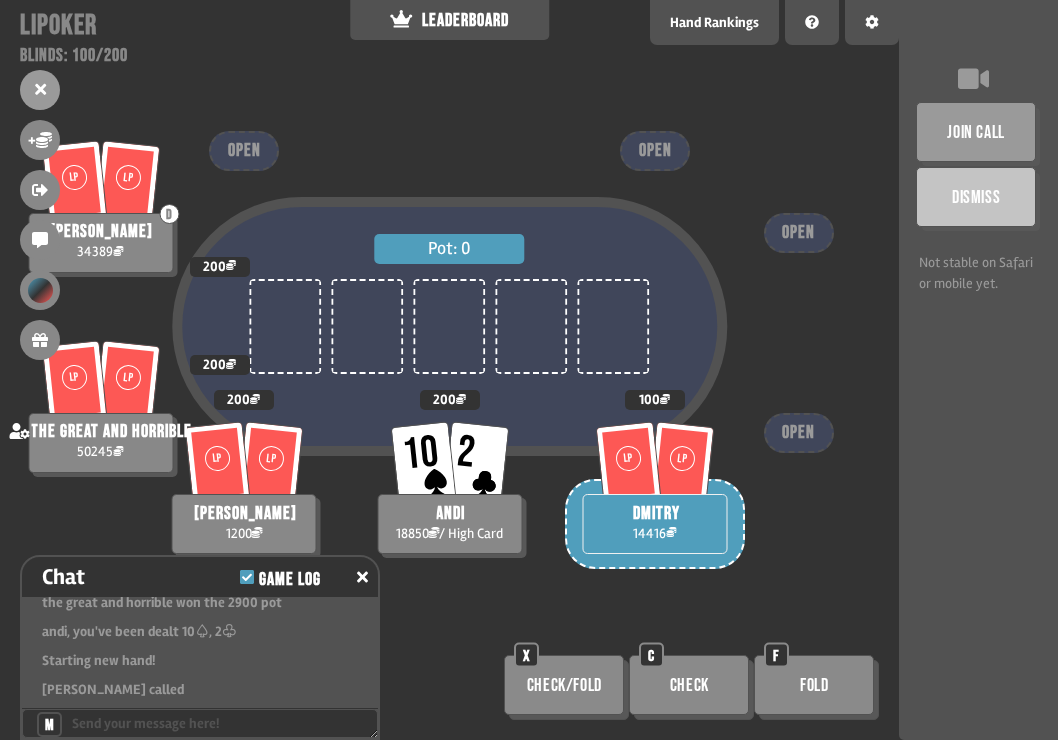 scroll, scrollTop: 13312, scrollLeft: 0, axis: vertical 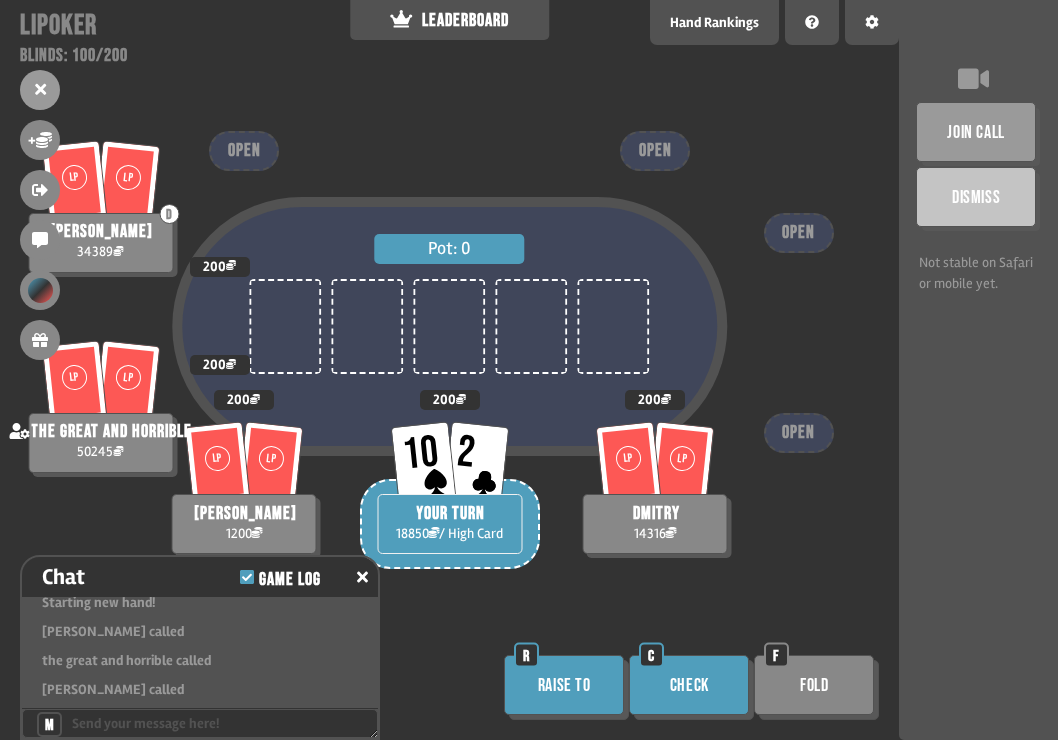 click on "Check" at bounding box center [689, 685] 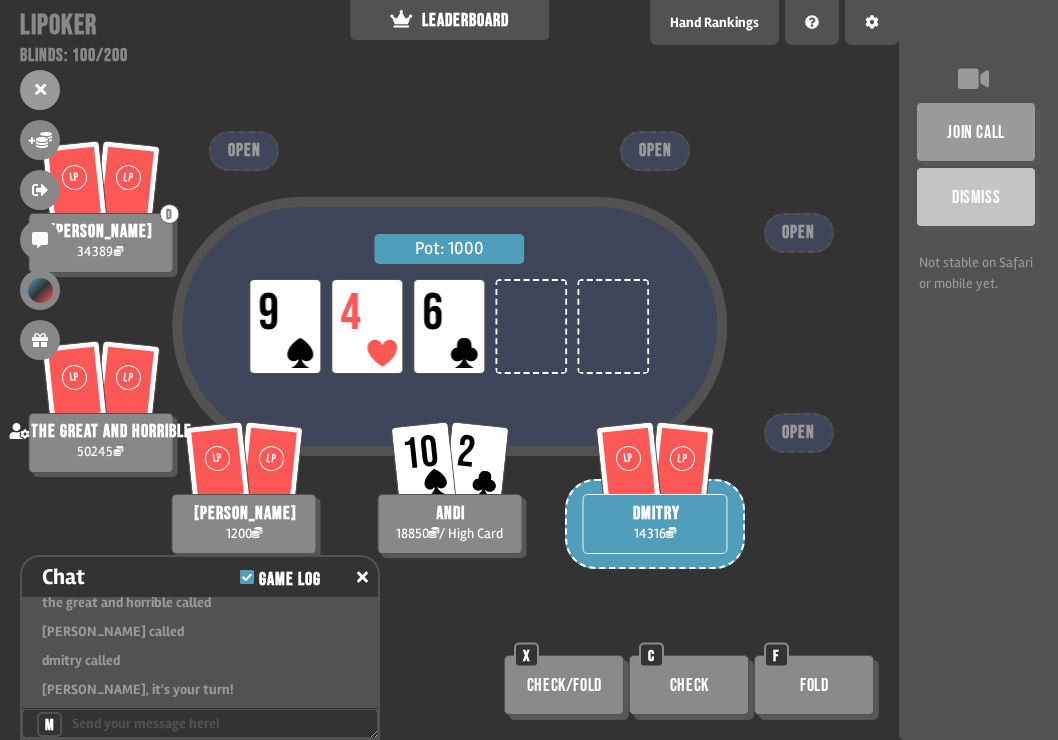 scroll, scrollTop: 13428, scrollLeft: 0, axis: vertical 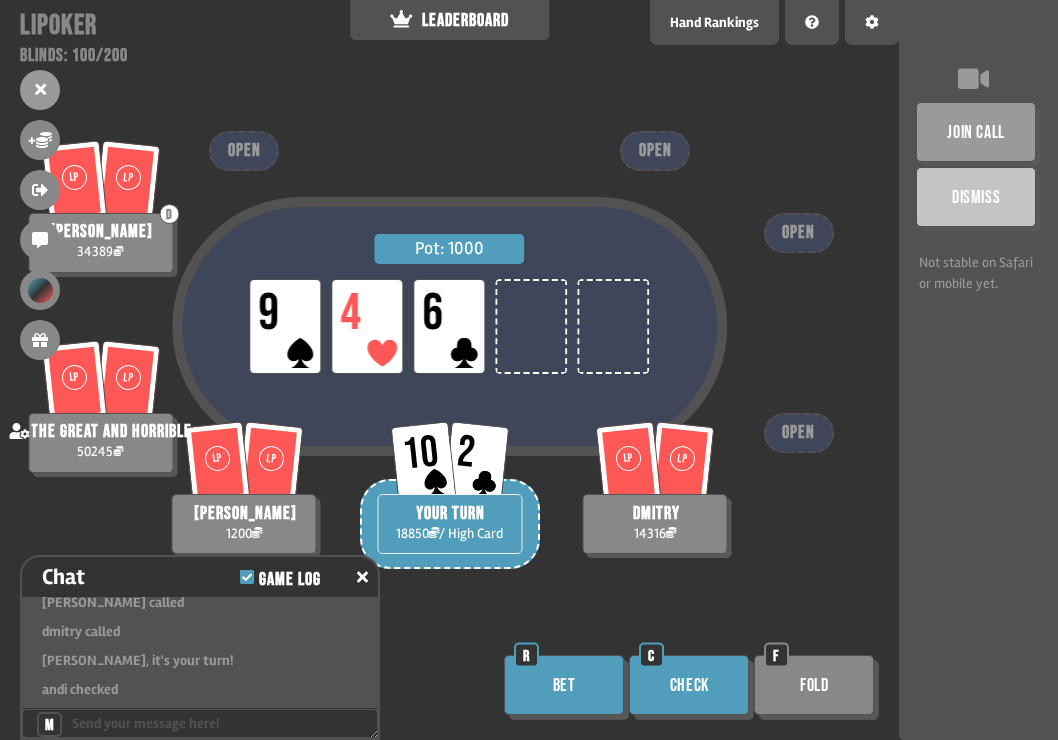 click on "Check" at bounding box center (689, 685) 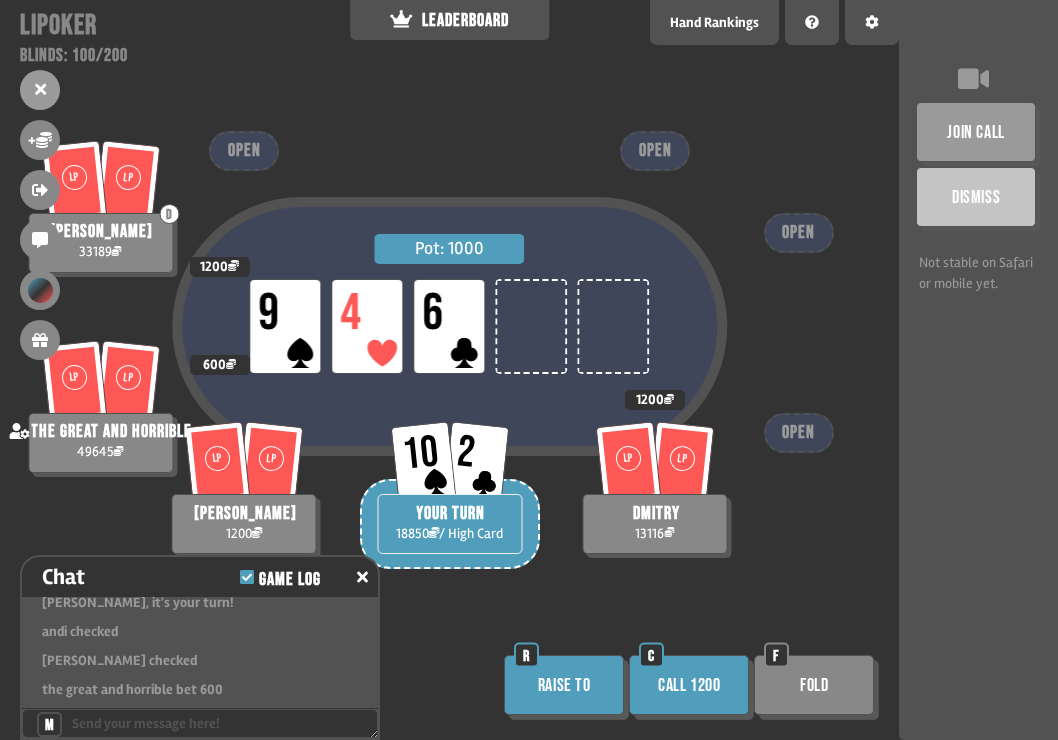 scroll, scrollTop: 13631, scrollLeft: 0, axis: vertical 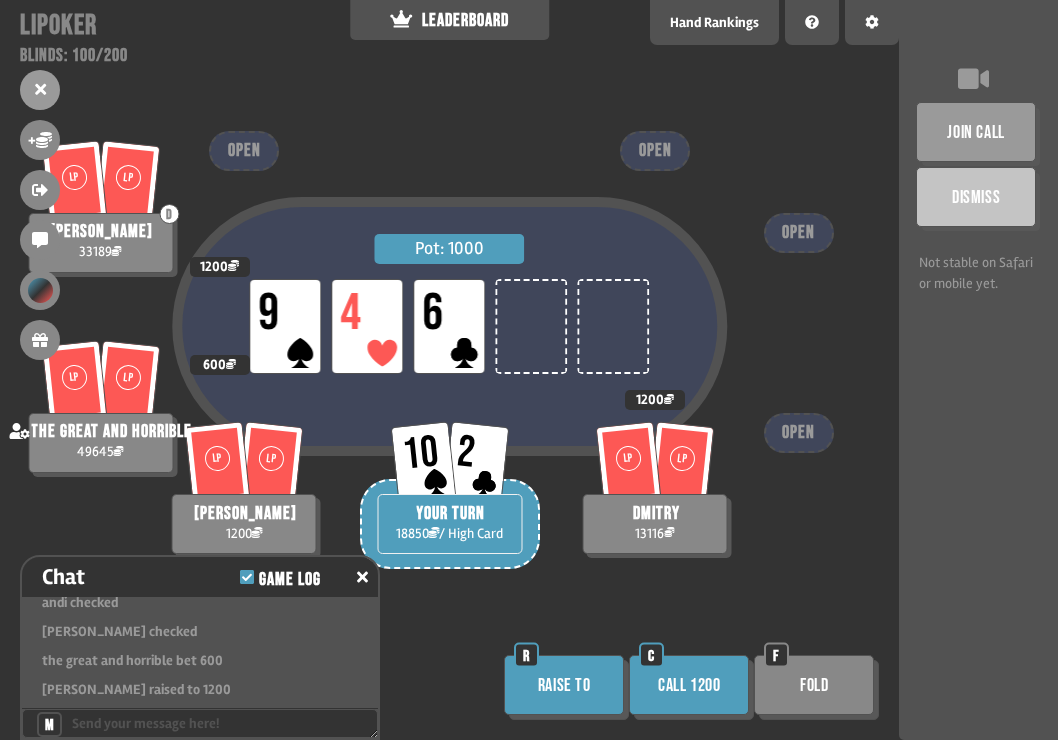 click on "Fold" at bounding box center [814, 685] 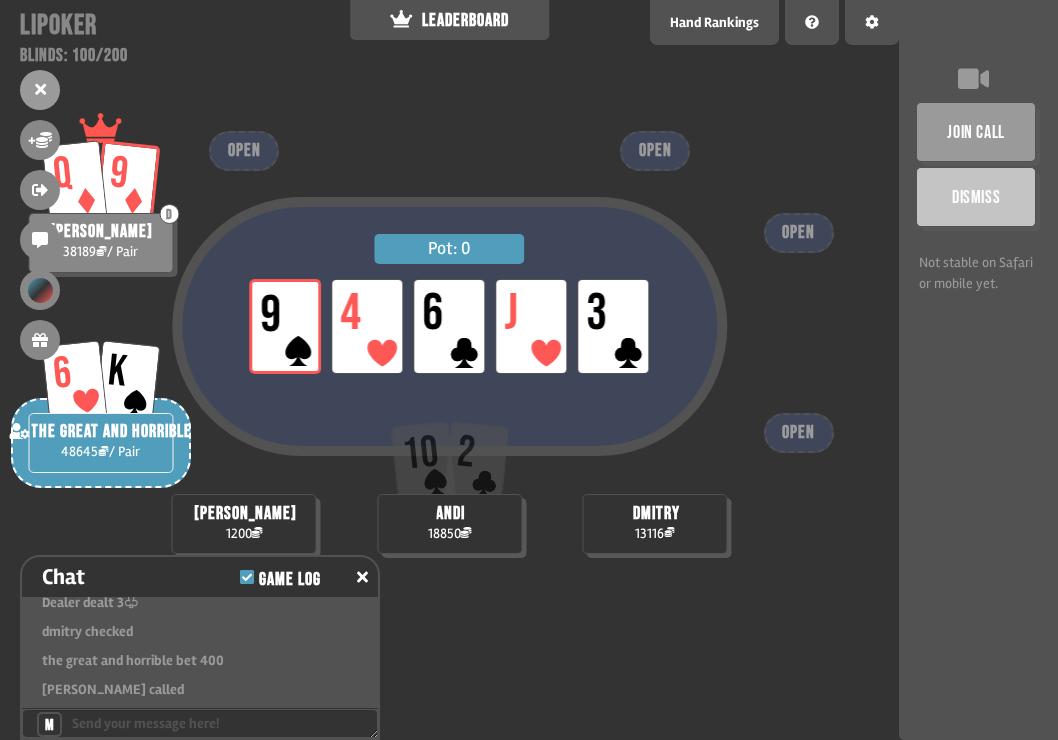 scroll, scrollTop: 14066, scrollLeft: 0, axis: vertical 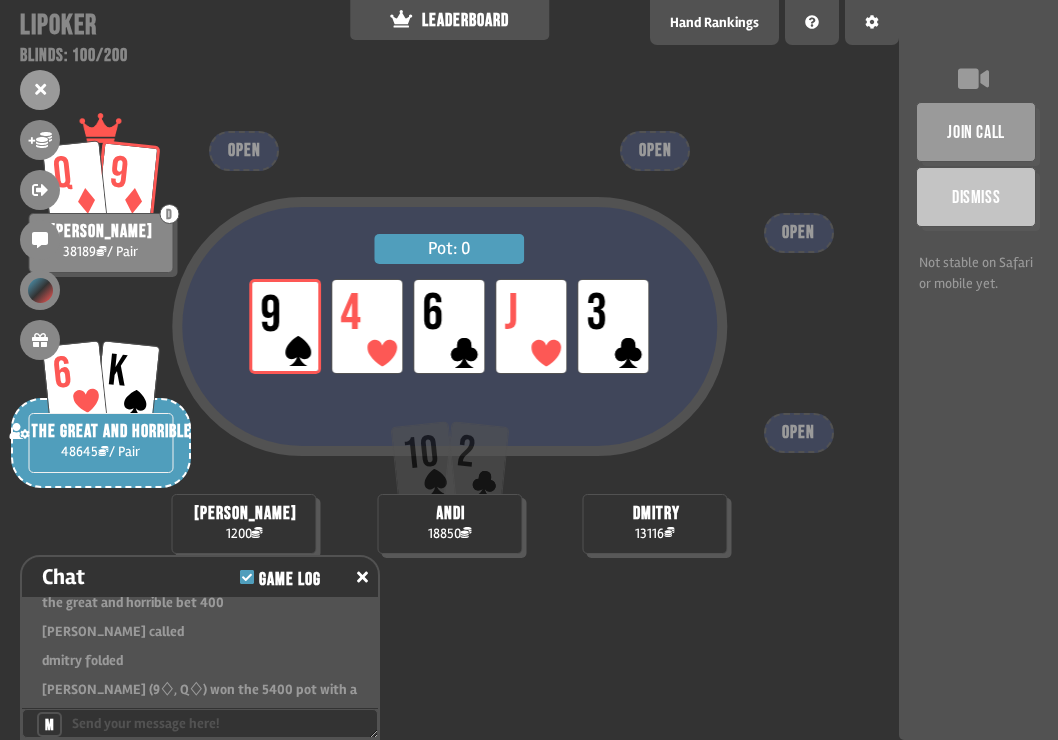 click on "Pot: 0   LP 9 LP 4 LP 6 LP J LP 3 10 2 andi 18850  [PERSON_NAME] 1200  Q 9 D [PERSON_NAME] 38189   / Pair 6 K the great and horrible 48645   / Pair dmitry 13116  OPEN OPEN OPEN OPEN" at bounding box center [449, 370] 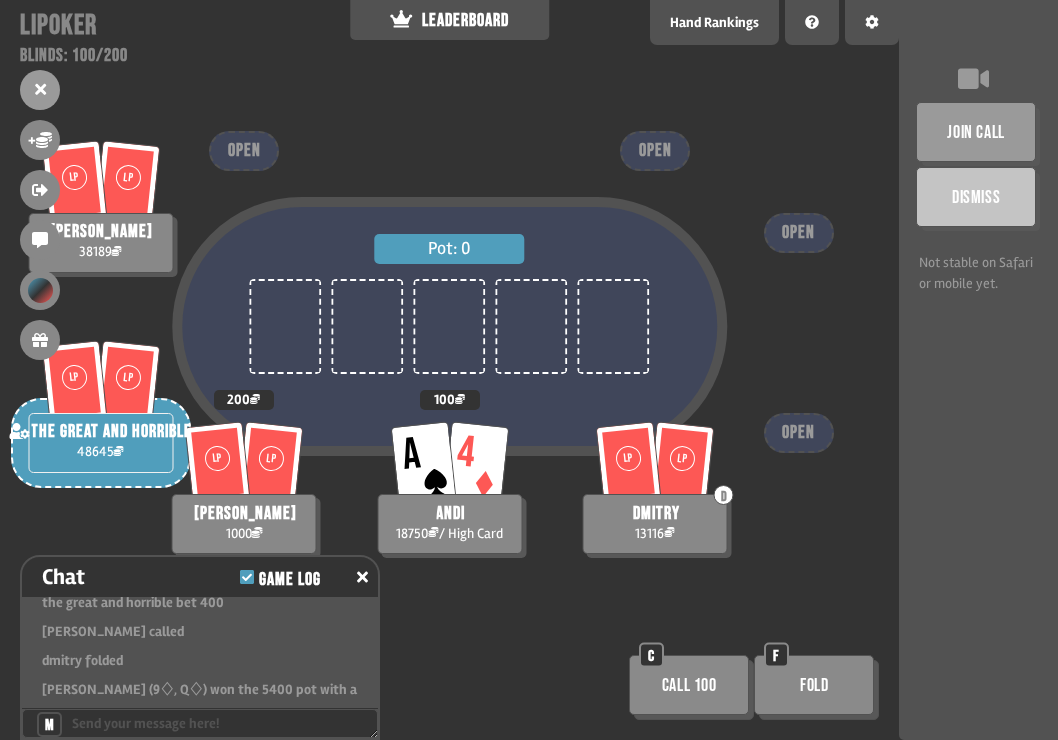 click on "Call 100" at bounding box center (689, 685) 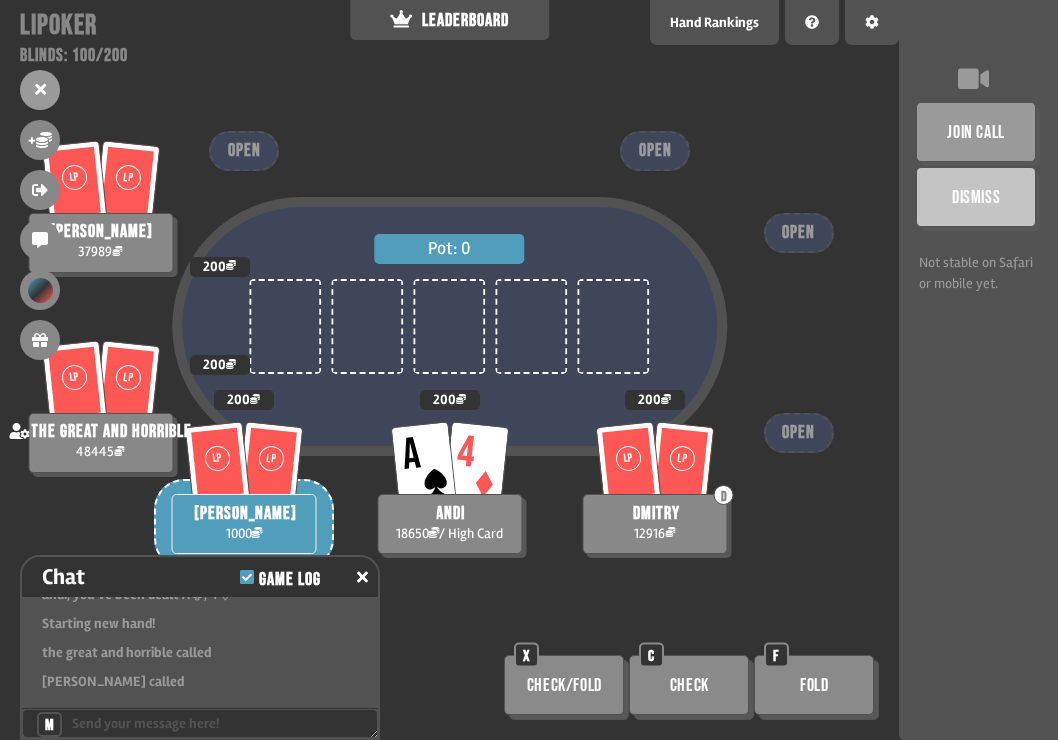 scroll, scrollTop: 14240, scrollLeft: 0, axis: vertical 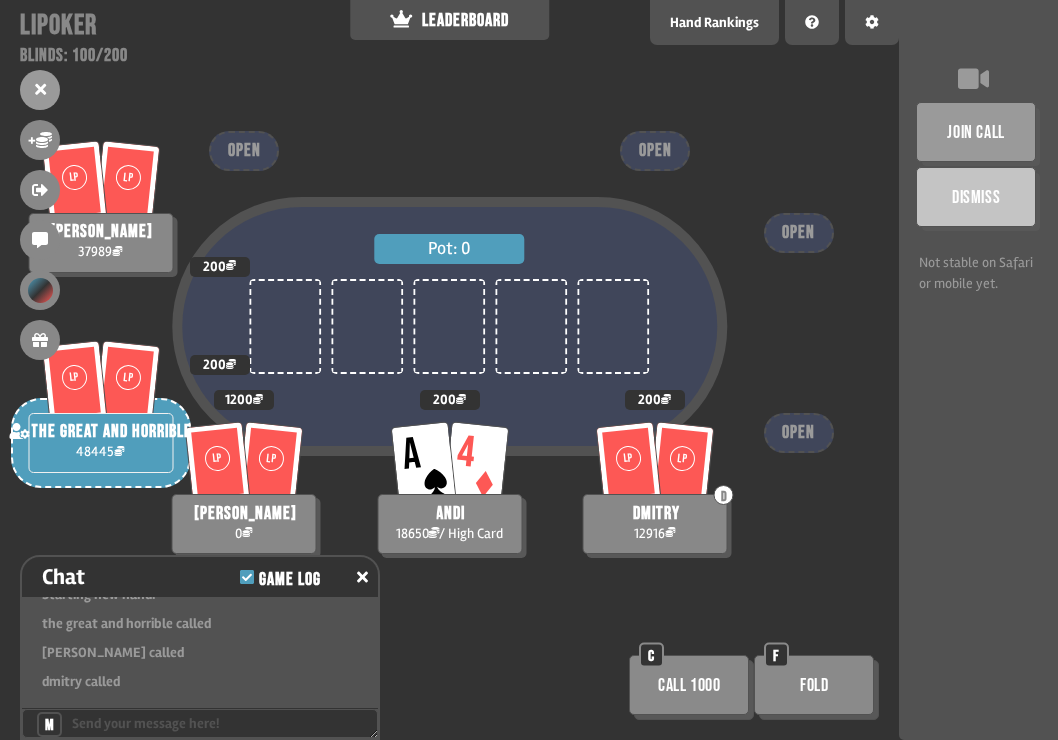 click on "Fold" at bounding box center [814, 685] 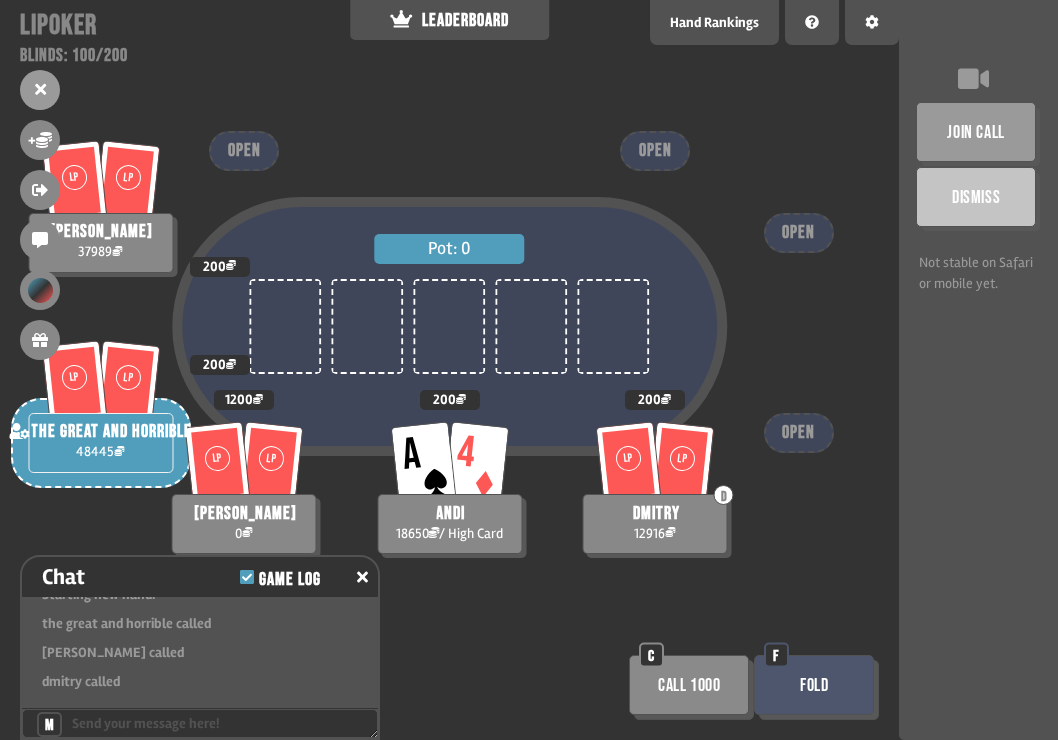 click on "Fold" at bounding box center [814, 685] 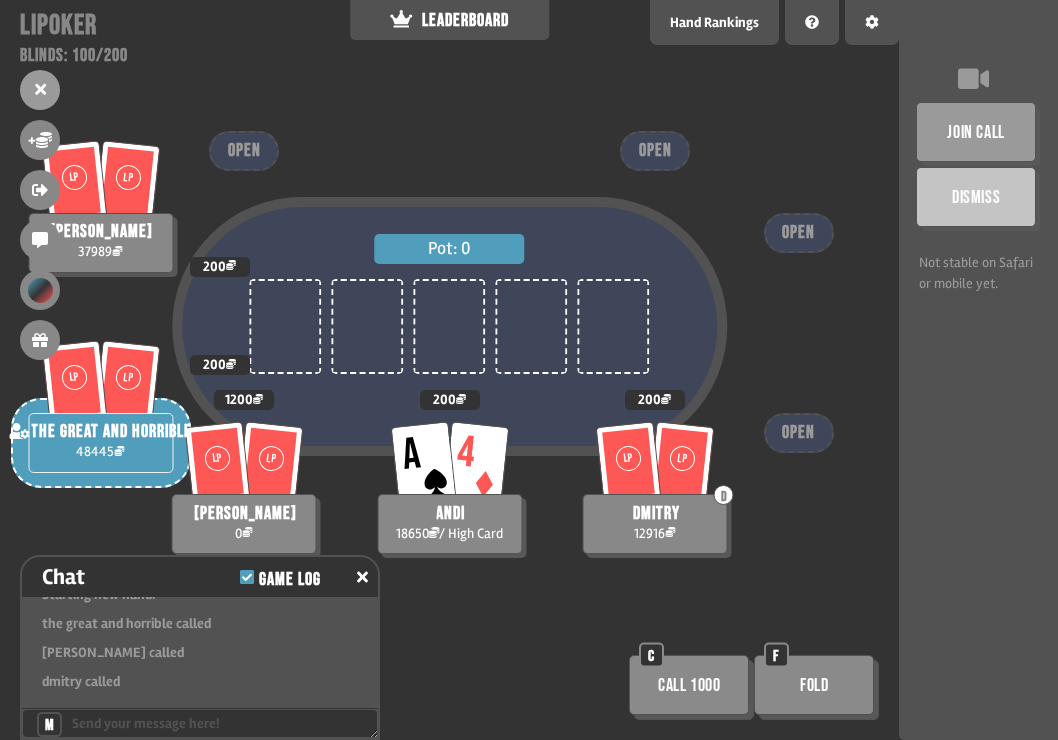 click on "Fold" at bounding box center (814, 685) 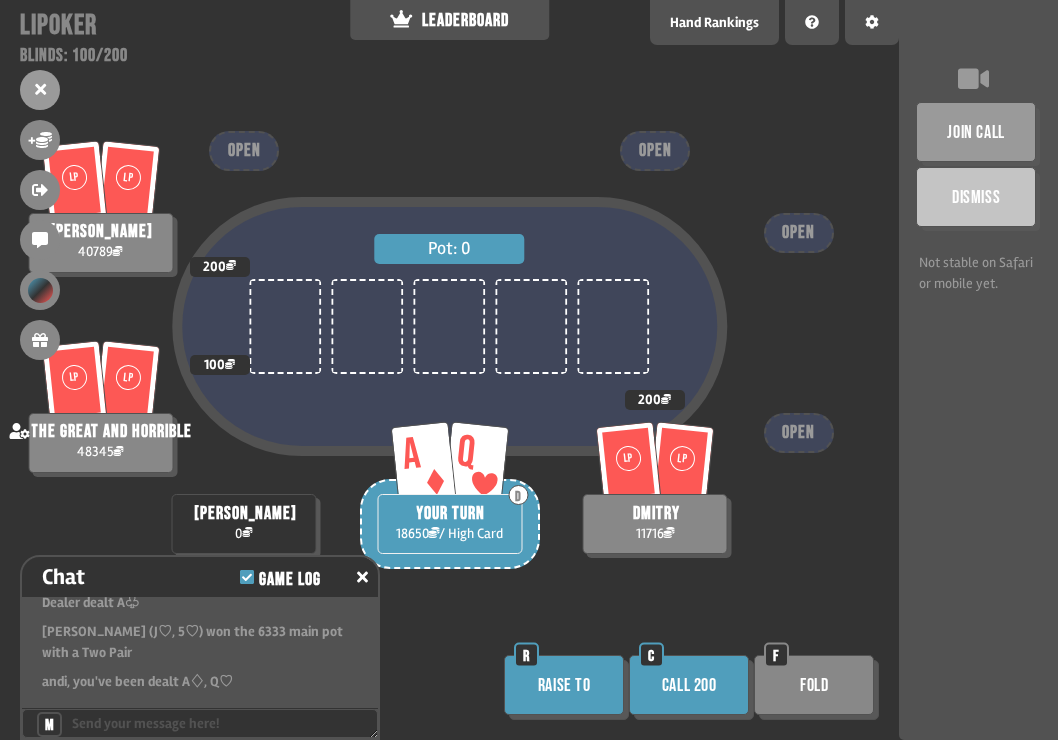 scroll, scrollTop: 14725, scrollLeft: 0, axis: vertical 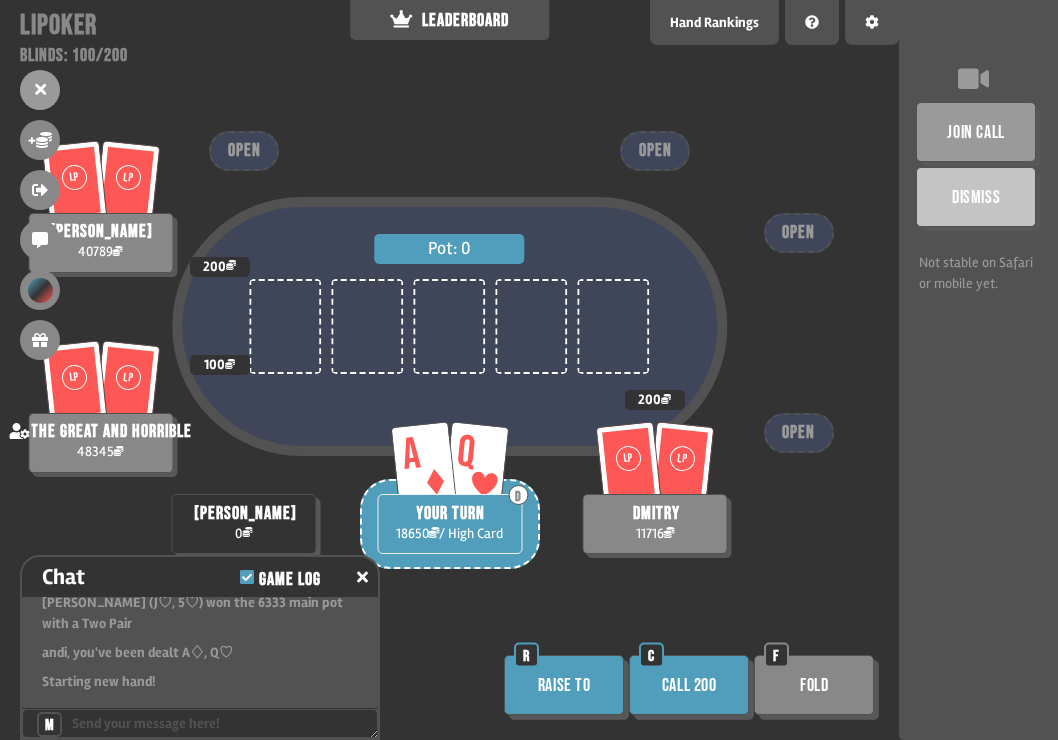 click on "Raise to" at bounding box center (564, 685) 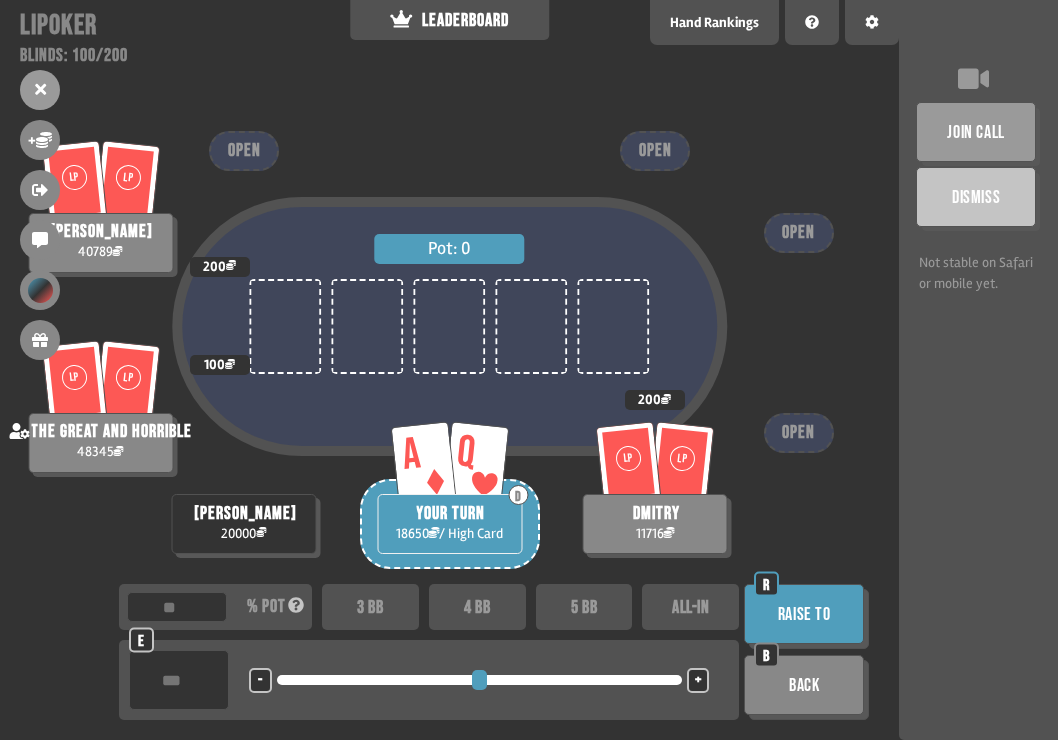 click at bounding box center [179, 680] 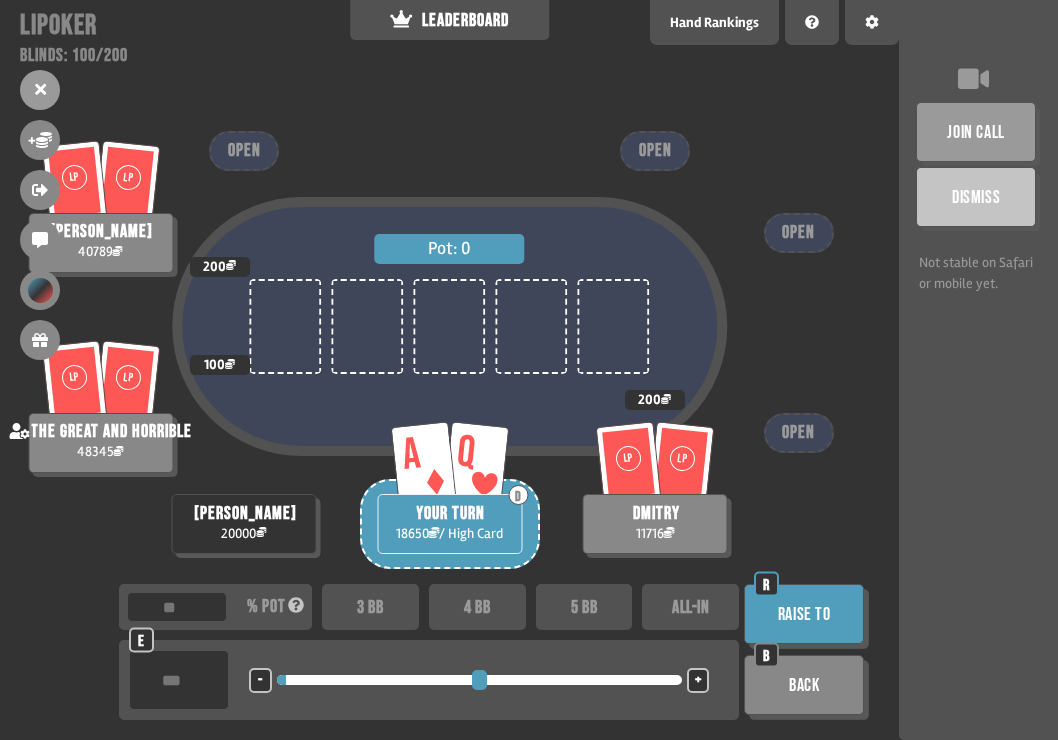 type on "***" 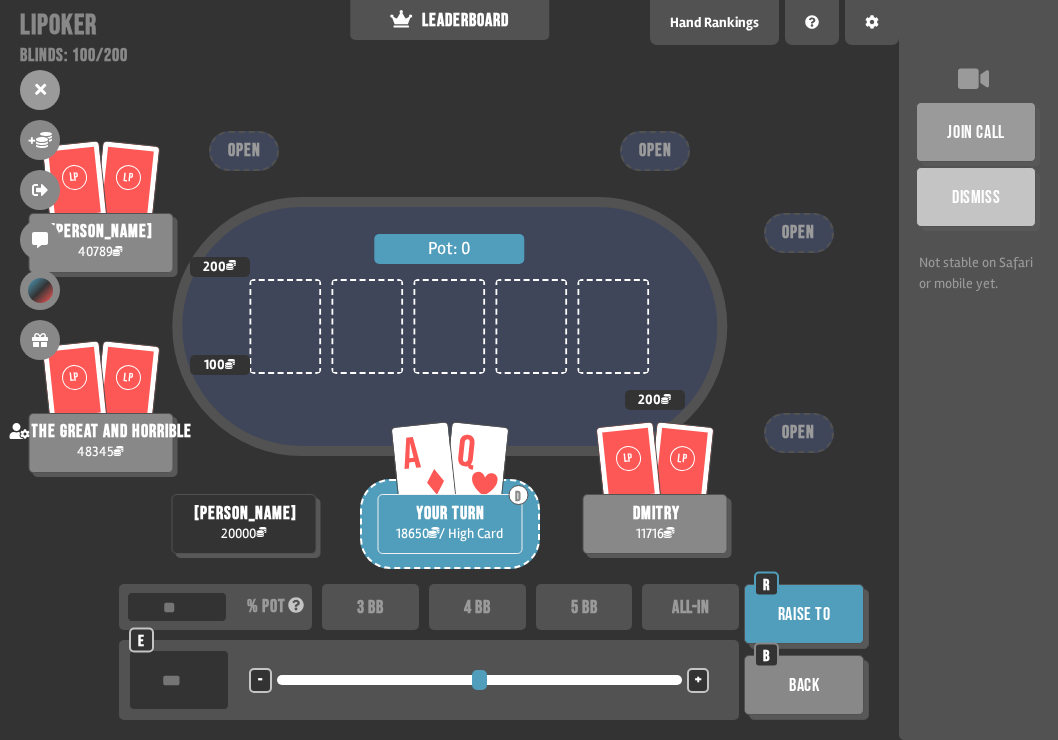 type on "***" 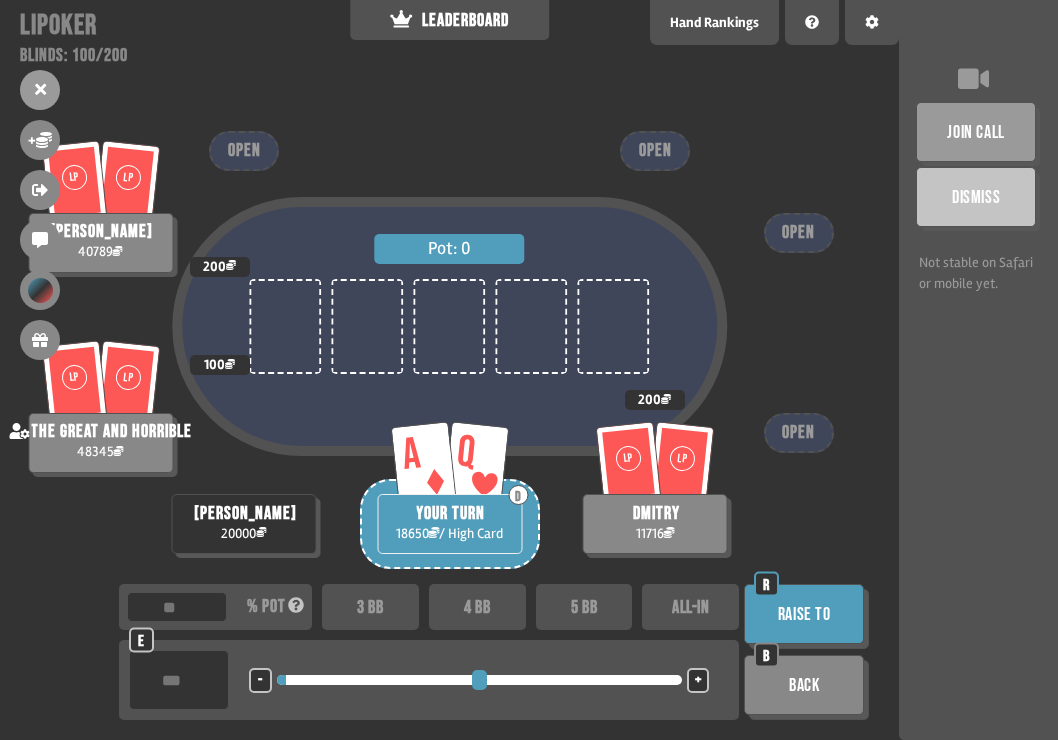 type on "***" 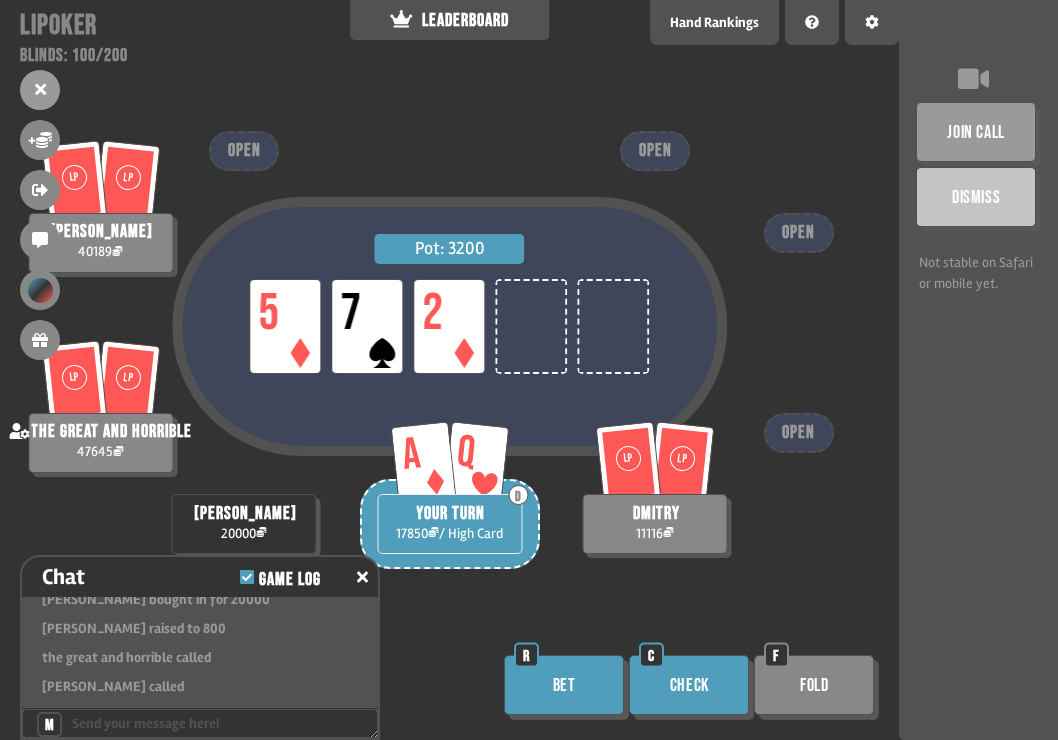 scroll, scrollTop: 14923, scrollLeft: 0, axis: vertical 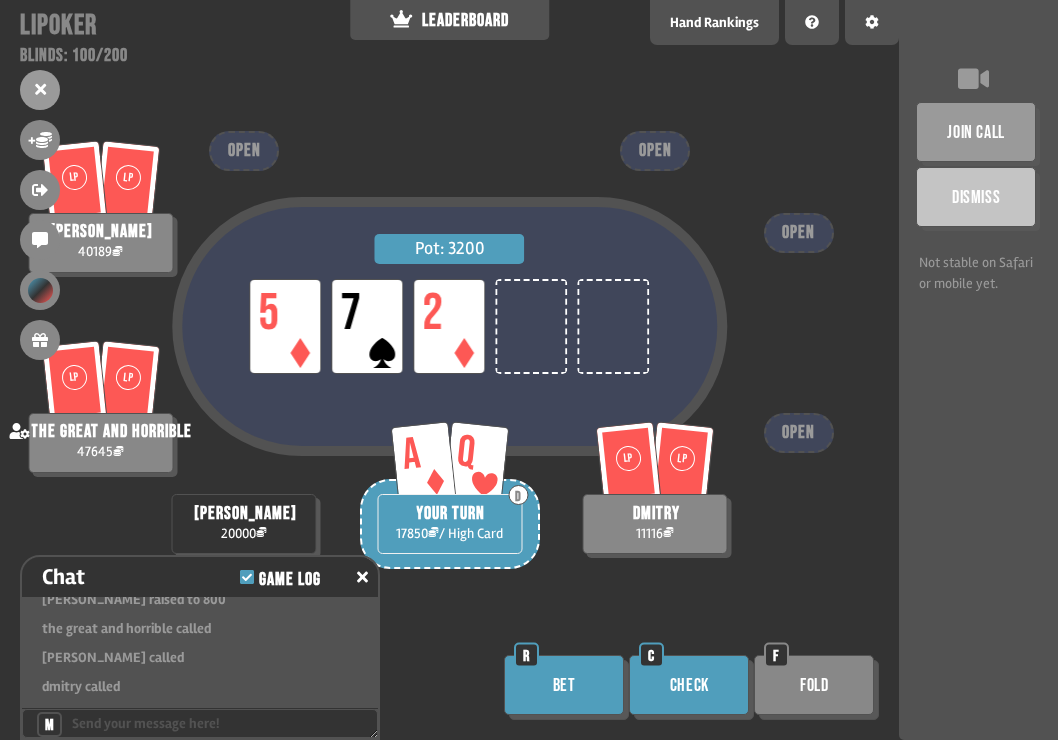 click on "Bet" at bounding box center [564, 685] 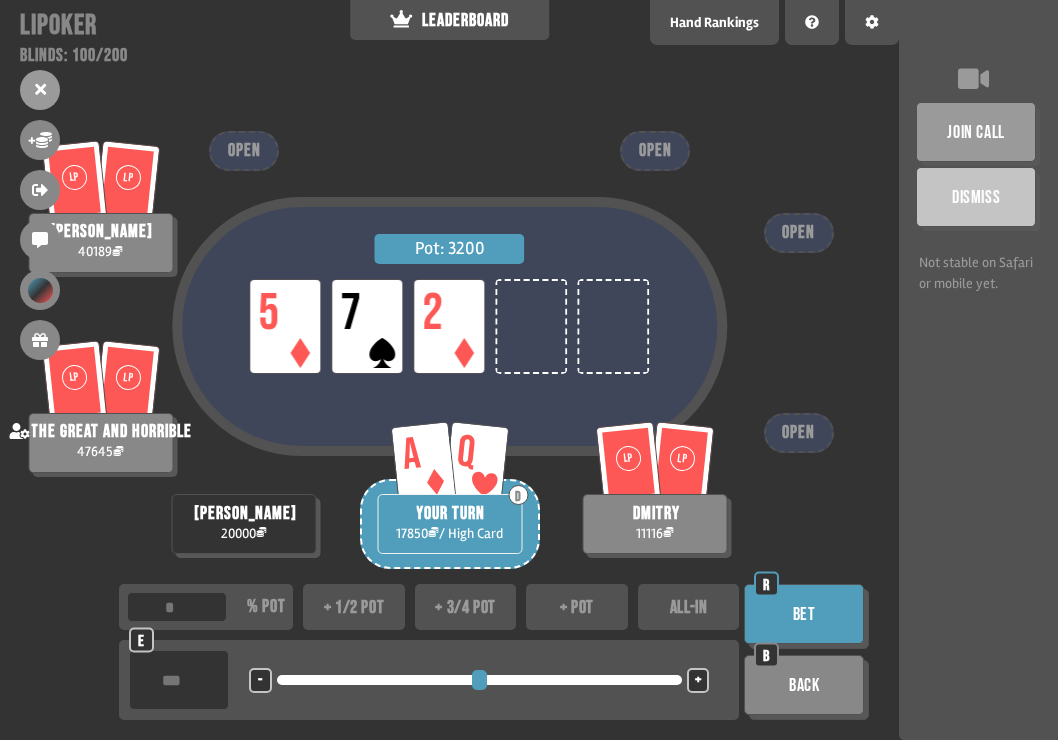 click at bounding box center (179, 680) 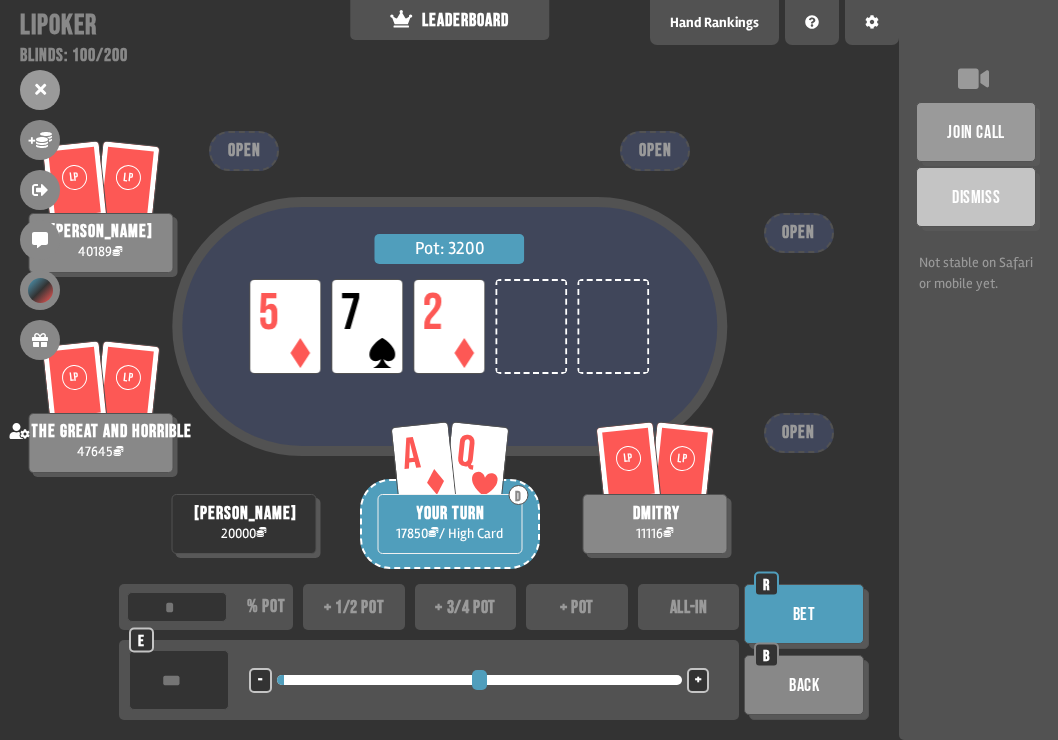 type on "*" 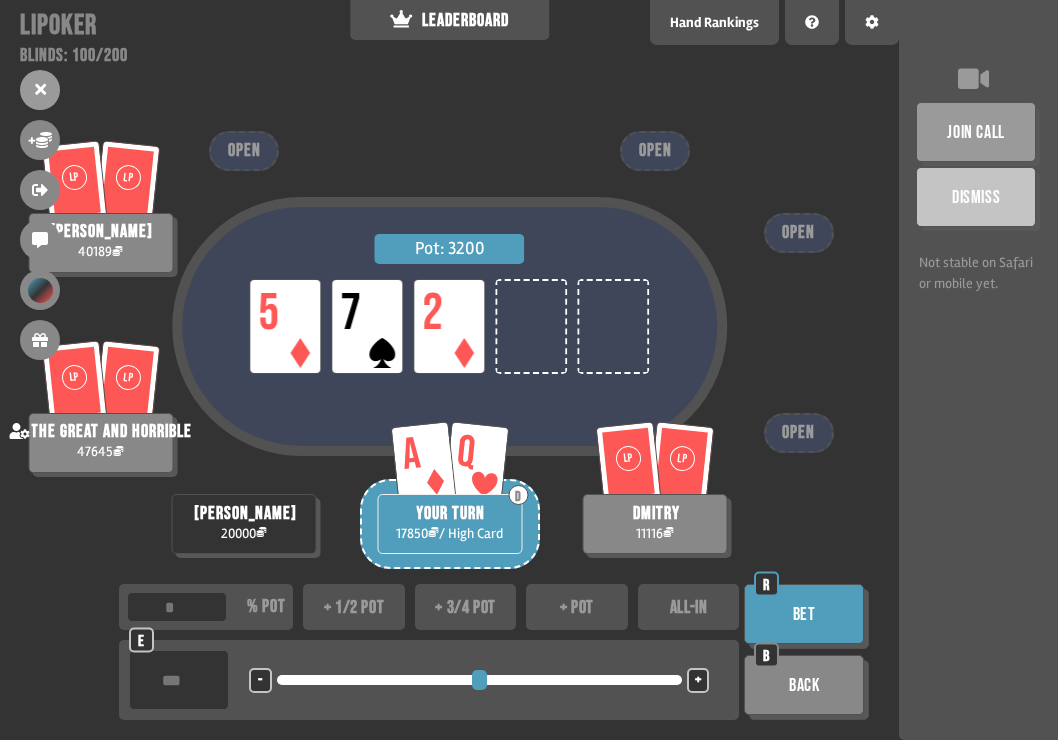 type 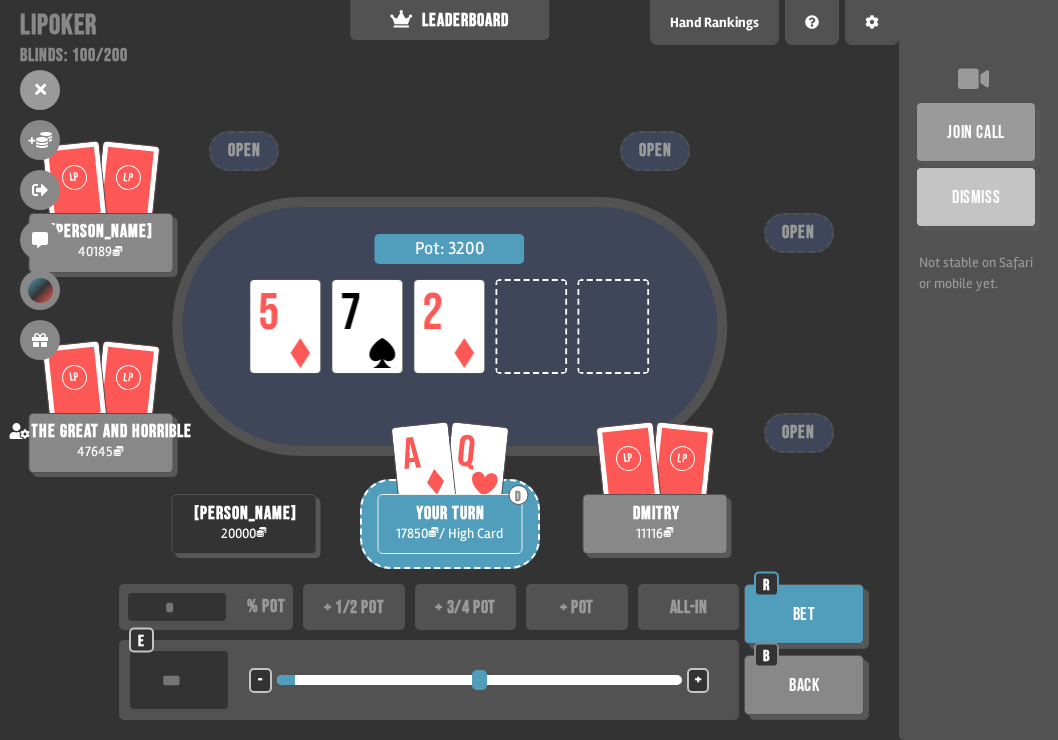 type on "***" 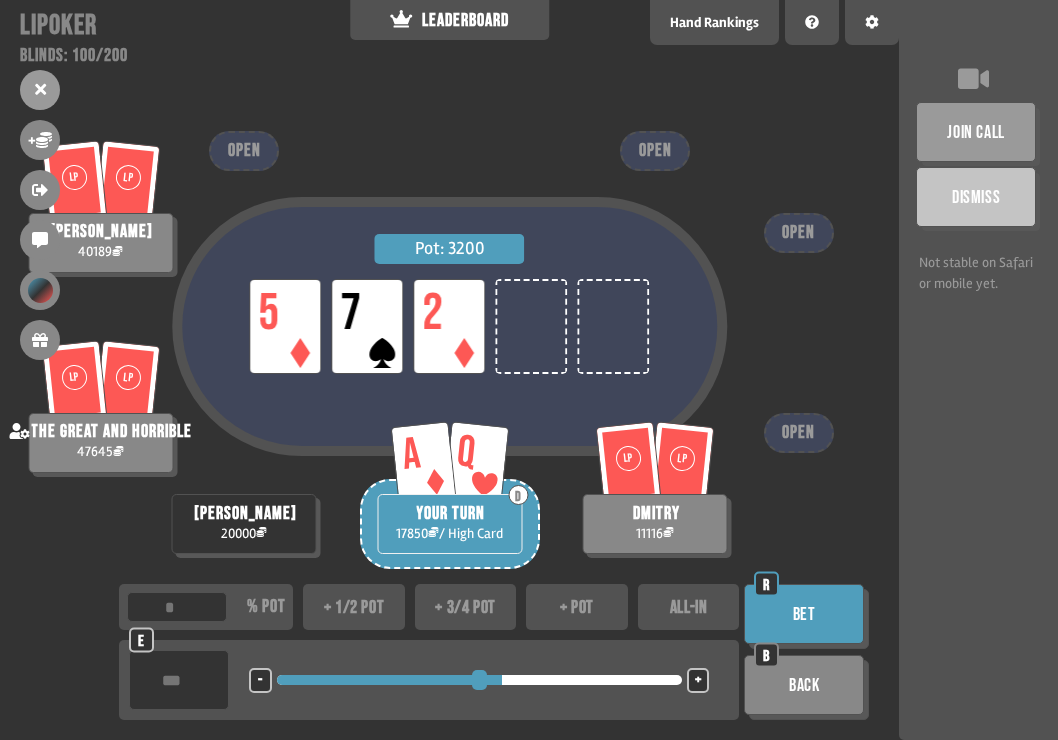 type on "**" 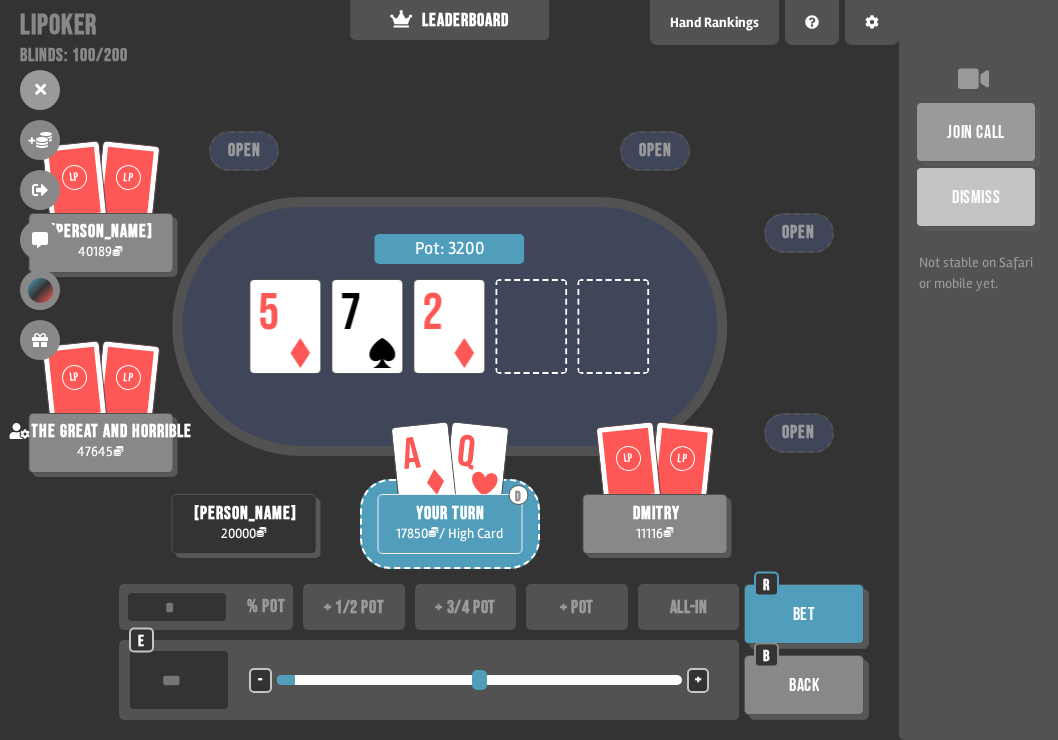 type on "****" 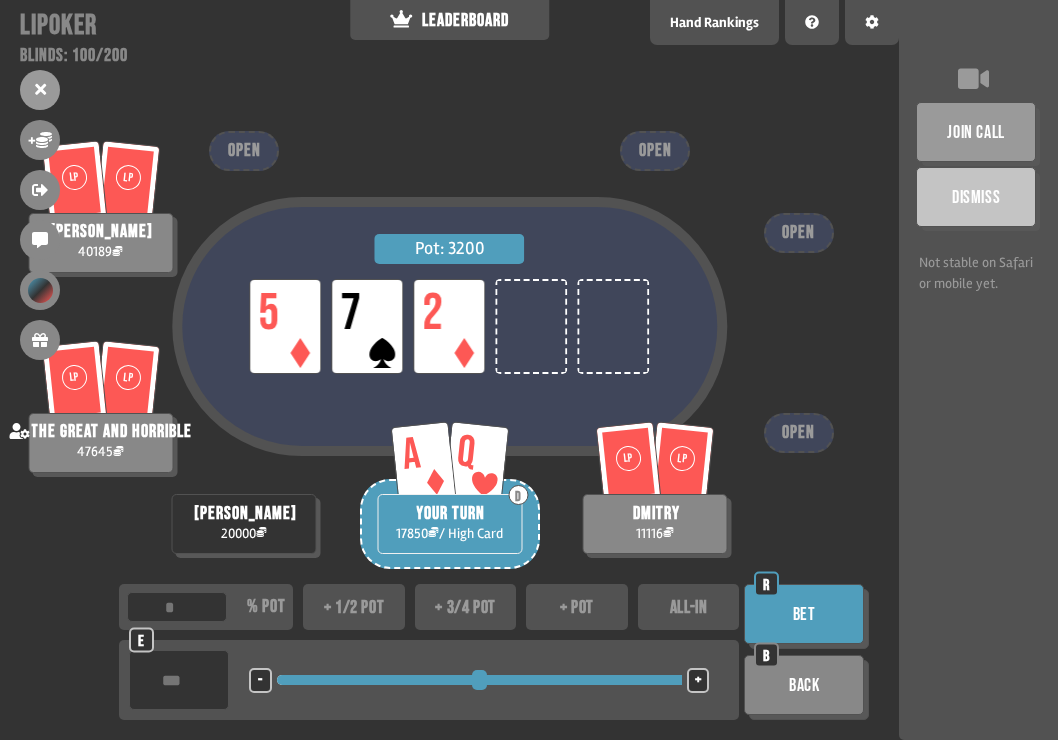 drag, startPoint x: 197, startPoint y: 675, endPoint x: 91, endPoint y: 683, distance: 106.30146 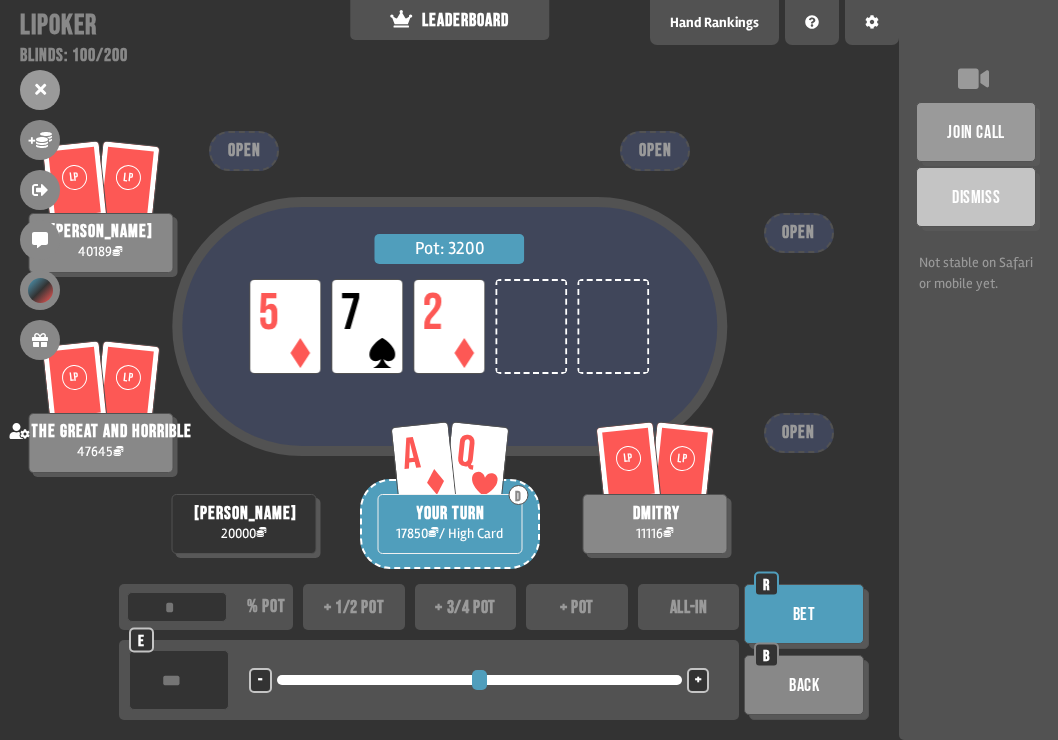 type on "**" 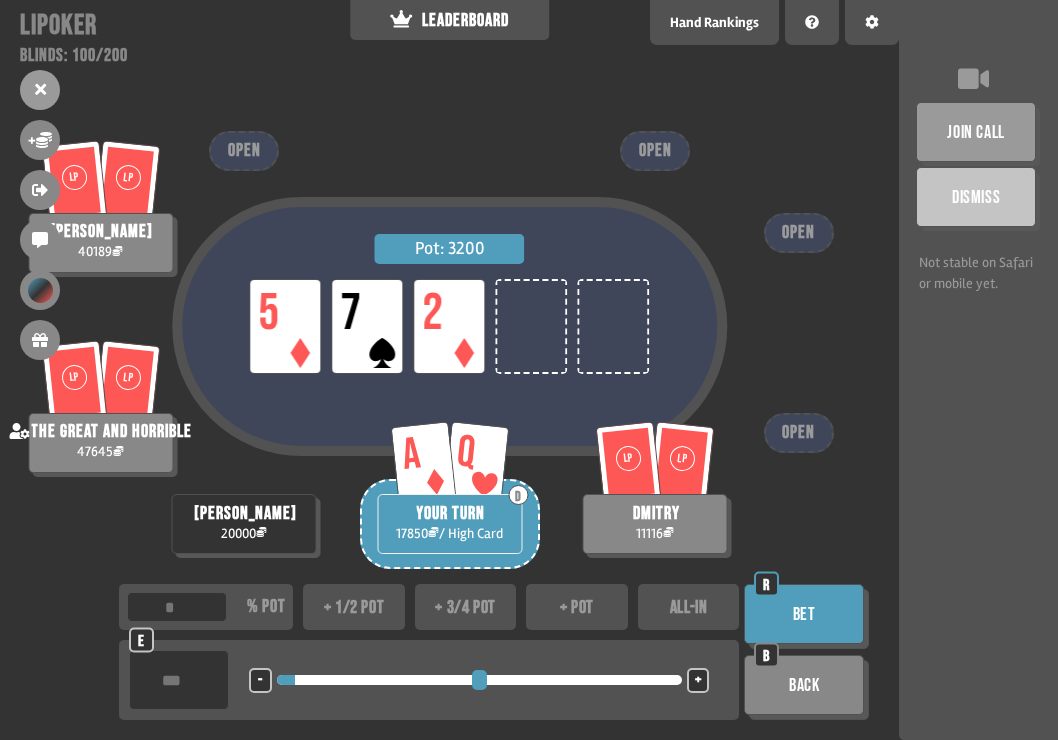 type on "****" 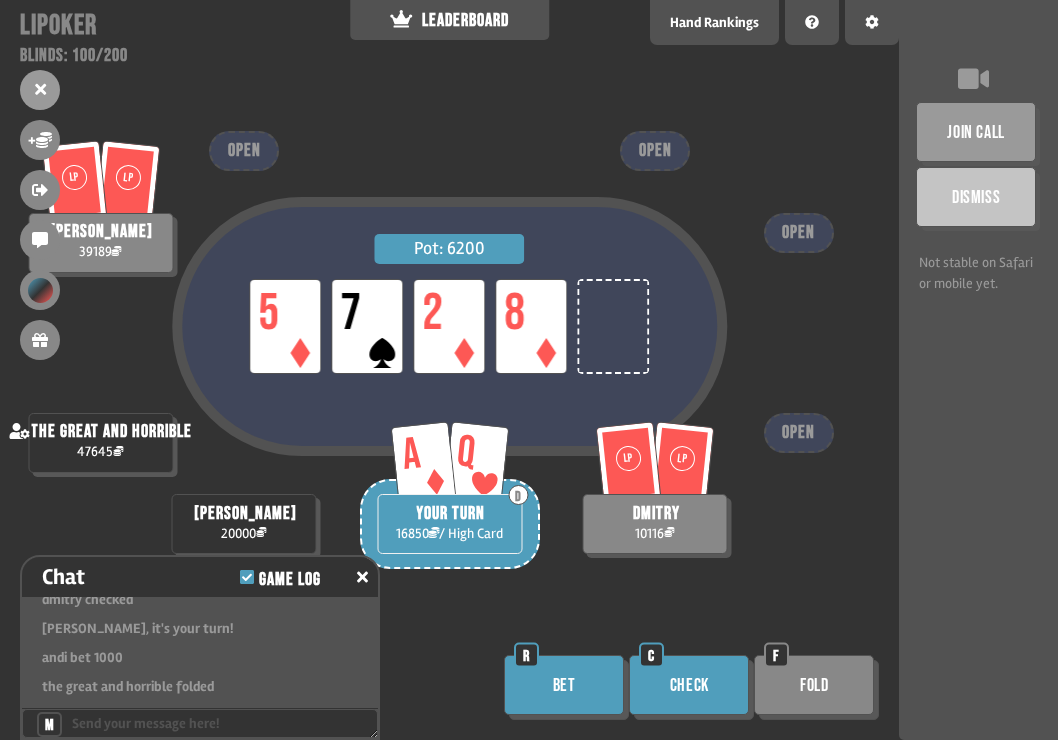 scroll, scrollTop: 15155, scrollLeft: 0, axis: vertical 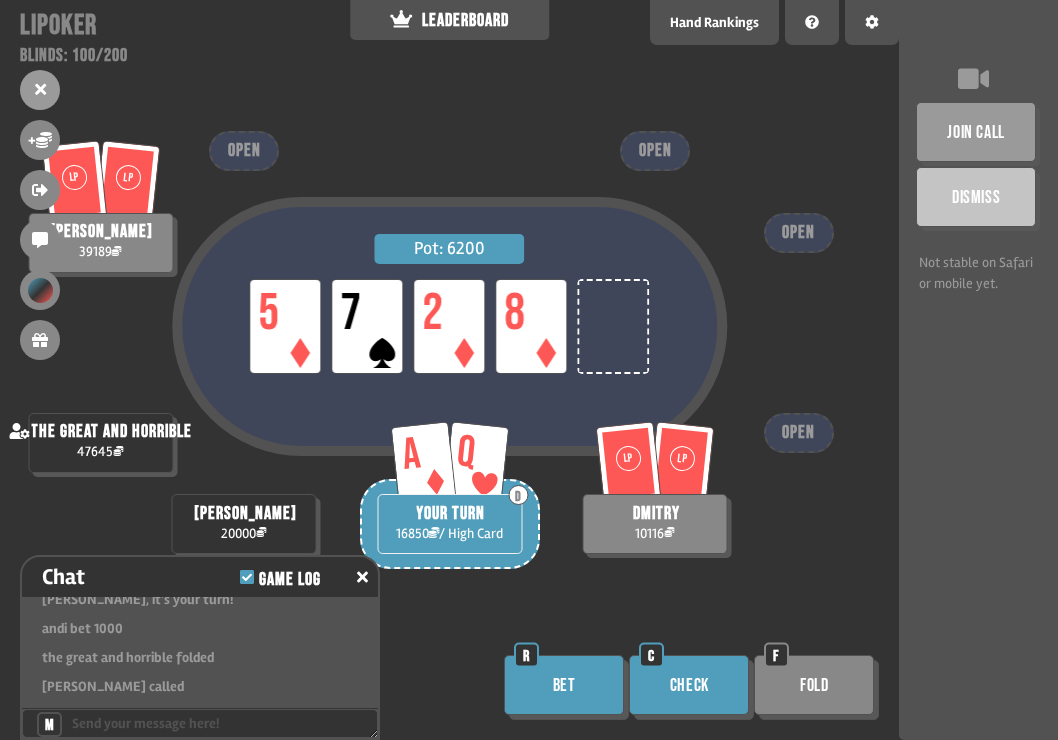 click on "Check" at bounding box center [689, 685] 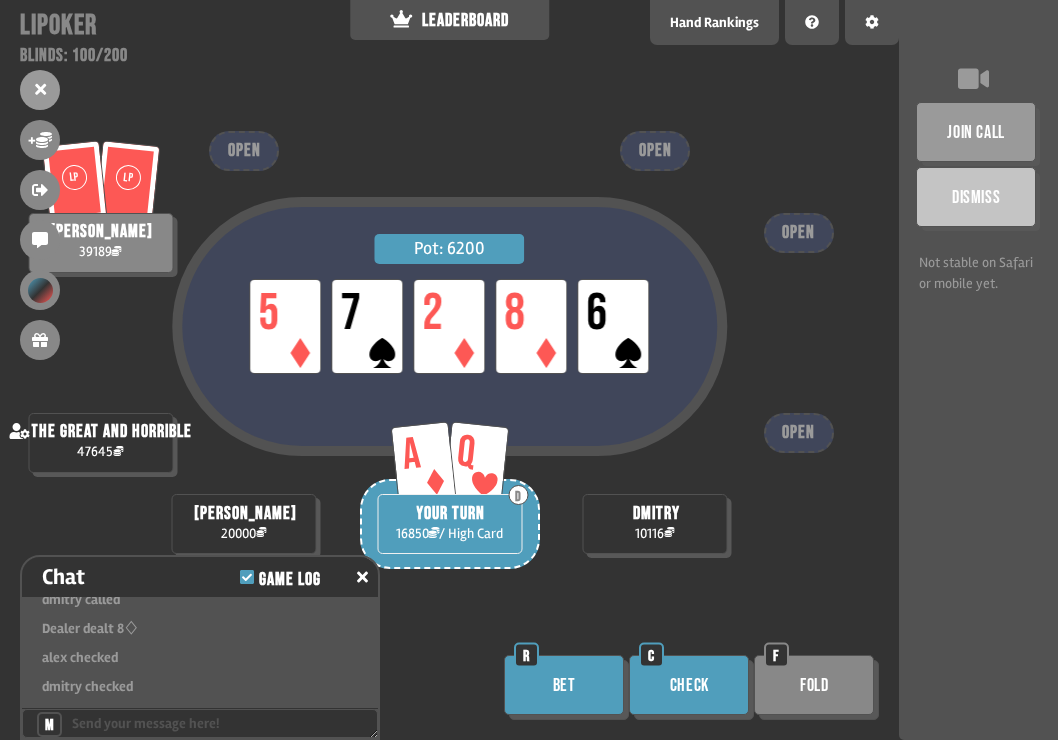 scroll, scrollTop: 15300, scrollLeft: 0, axis: vertical 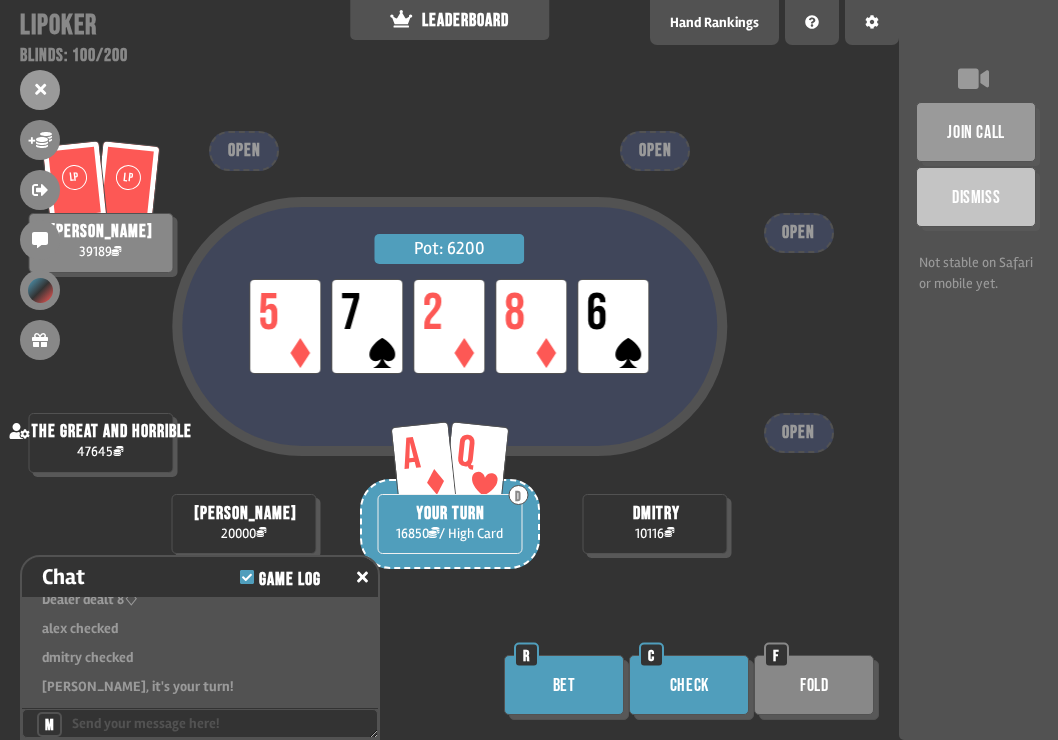 click at bounding box center (200, 723) 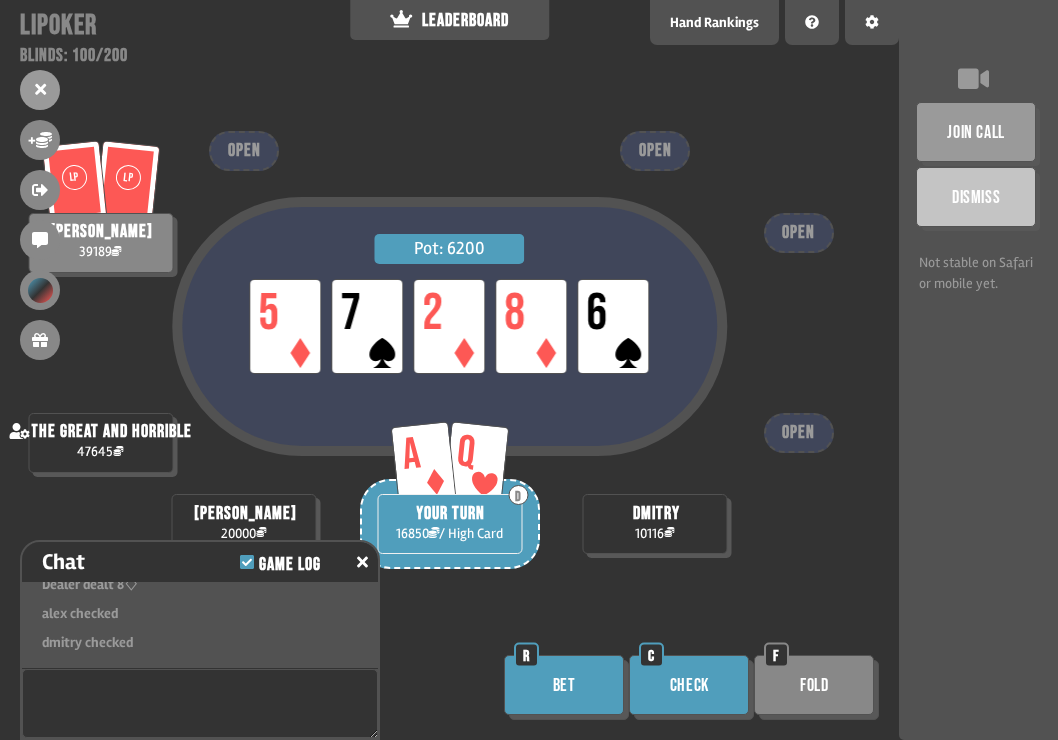 click on "R" at bounding box center [526, 655] 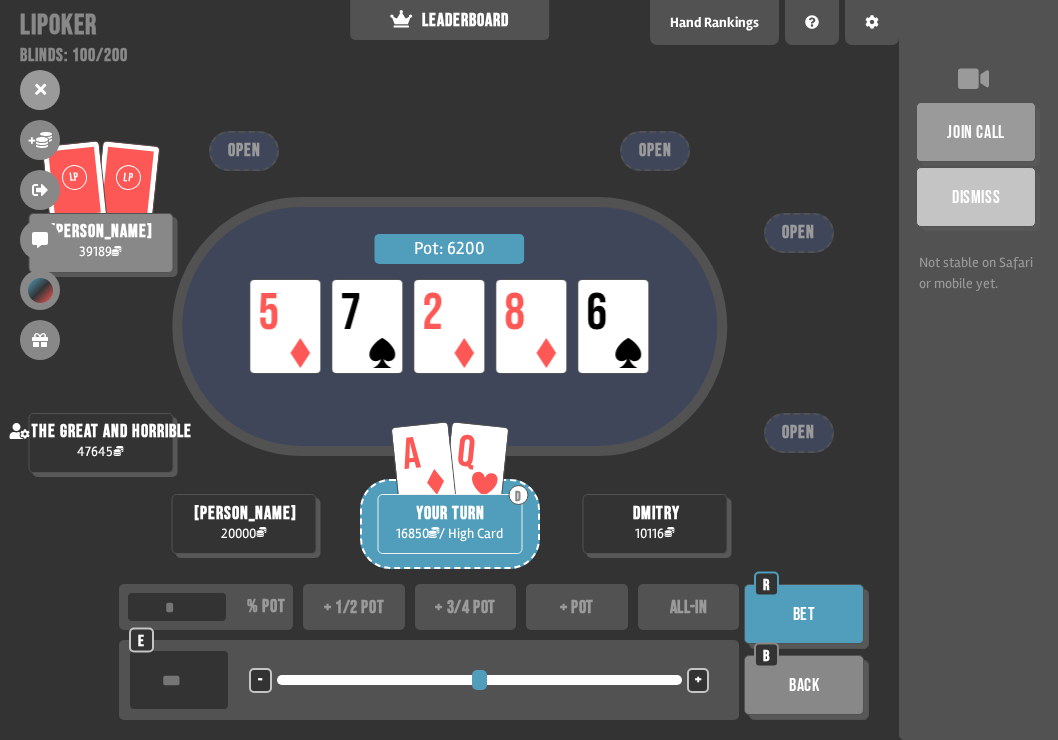 drag, startPoint x: 194, startPoint y: 682, endPoint x: 104, endPoint y: 682, distance: 90 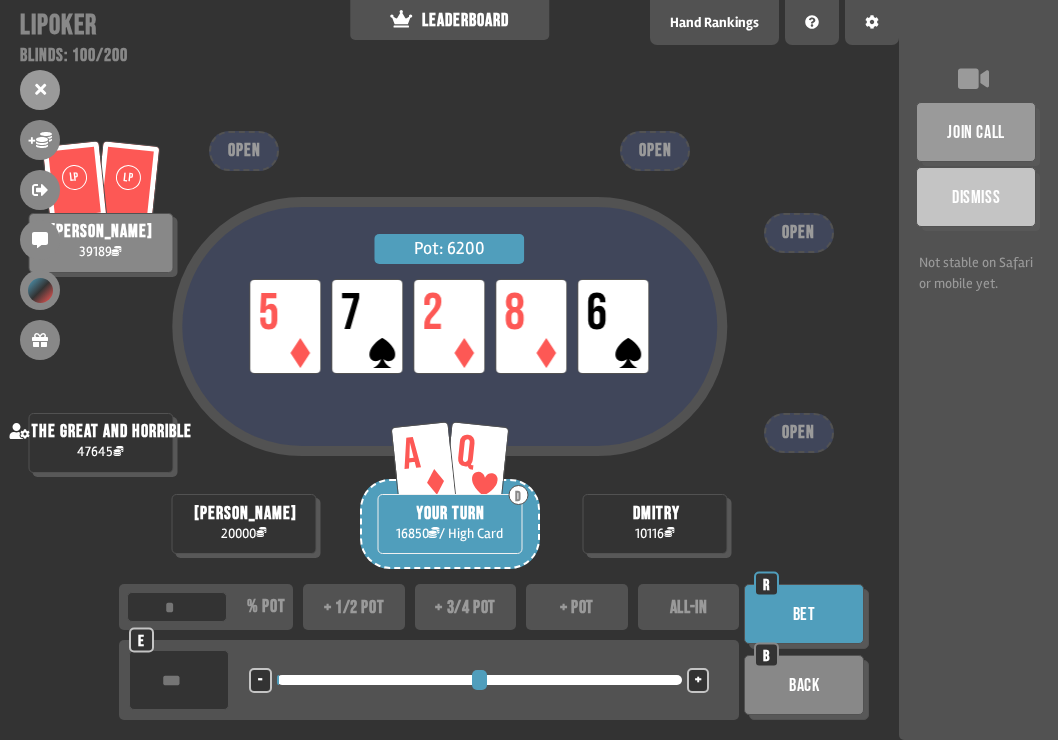 type on "**" 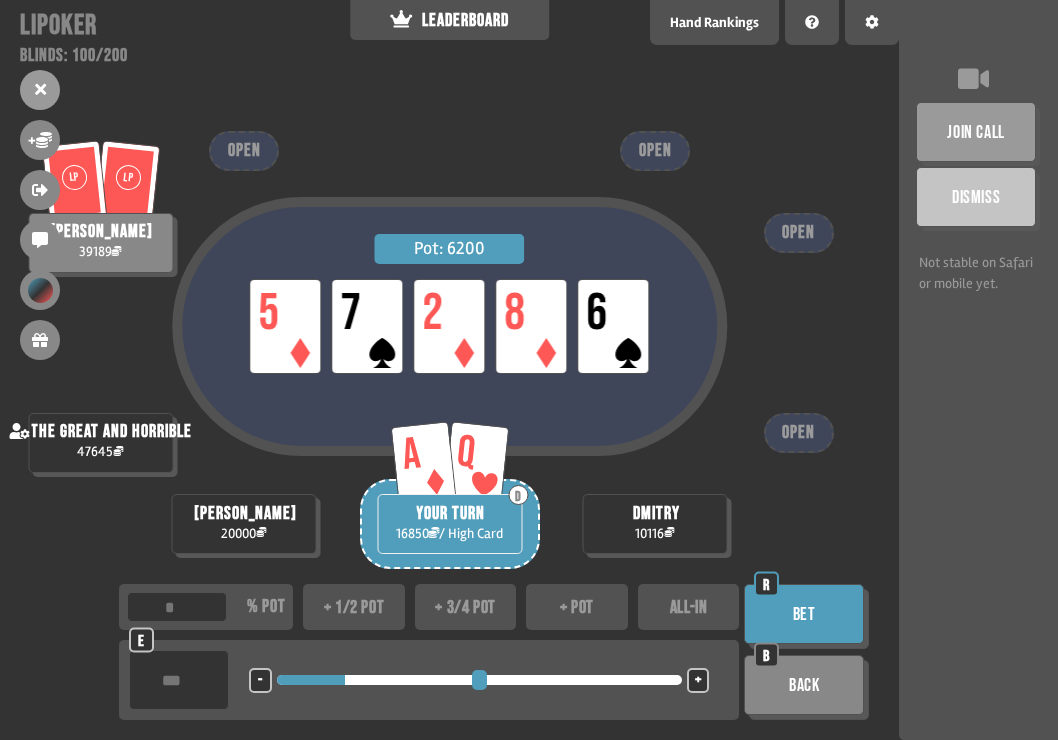 type on "****" 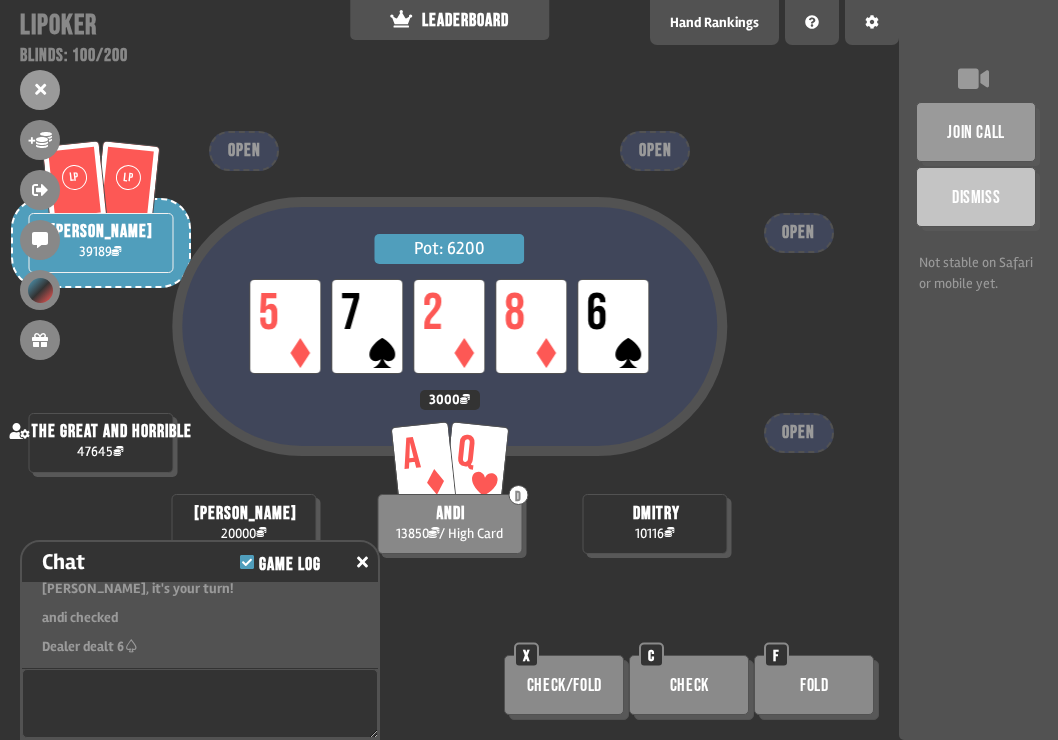 scroll, scrollTop: 15412, scrollLeft: 0, axis: vertical 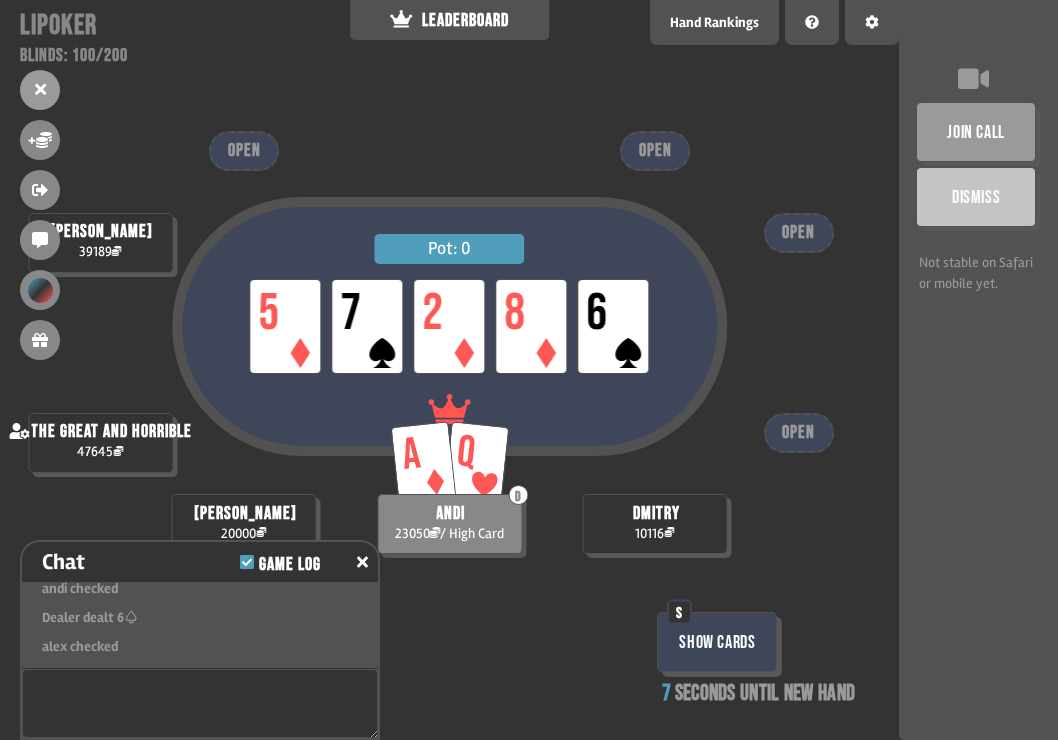 click on "Show Cards" at bounding box center (717, 642) 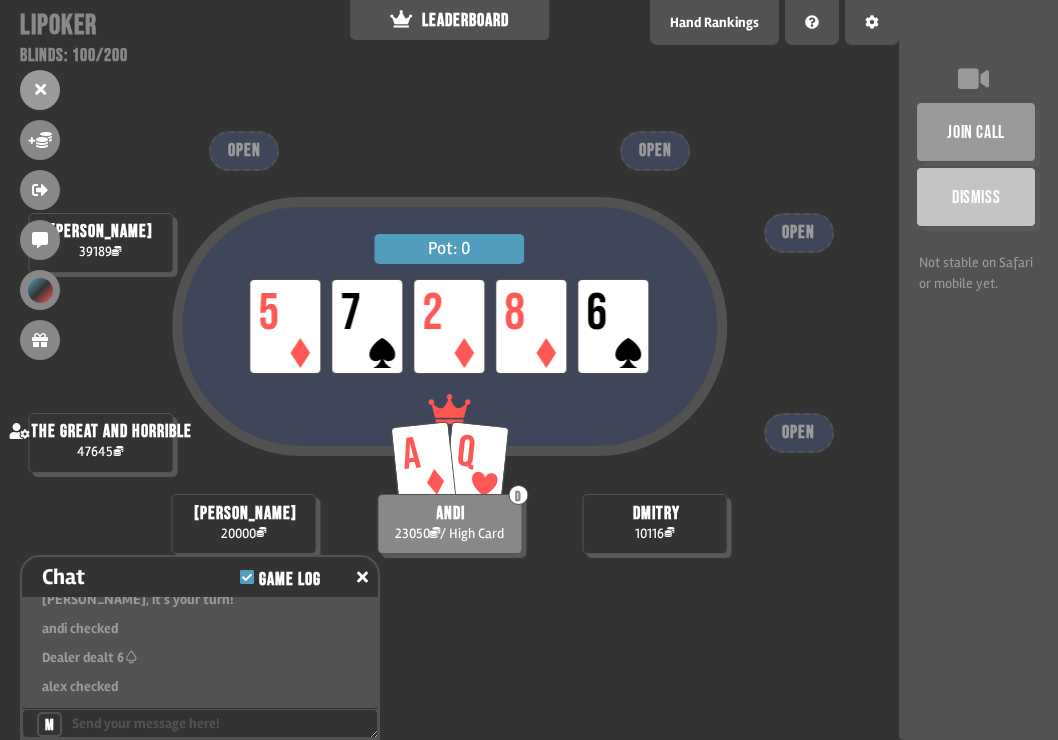 scroll, scrollTop: 15474, scrollLeft: 0, axis: vertical 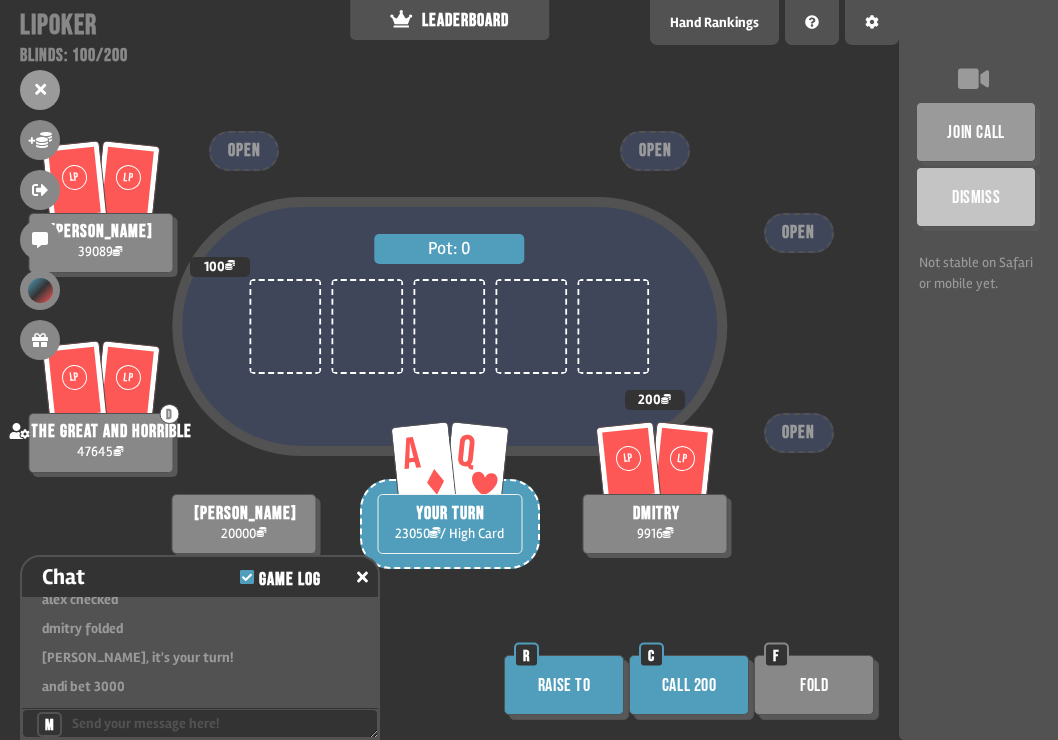 click on "Raise to" at bounding box center (564, 685) 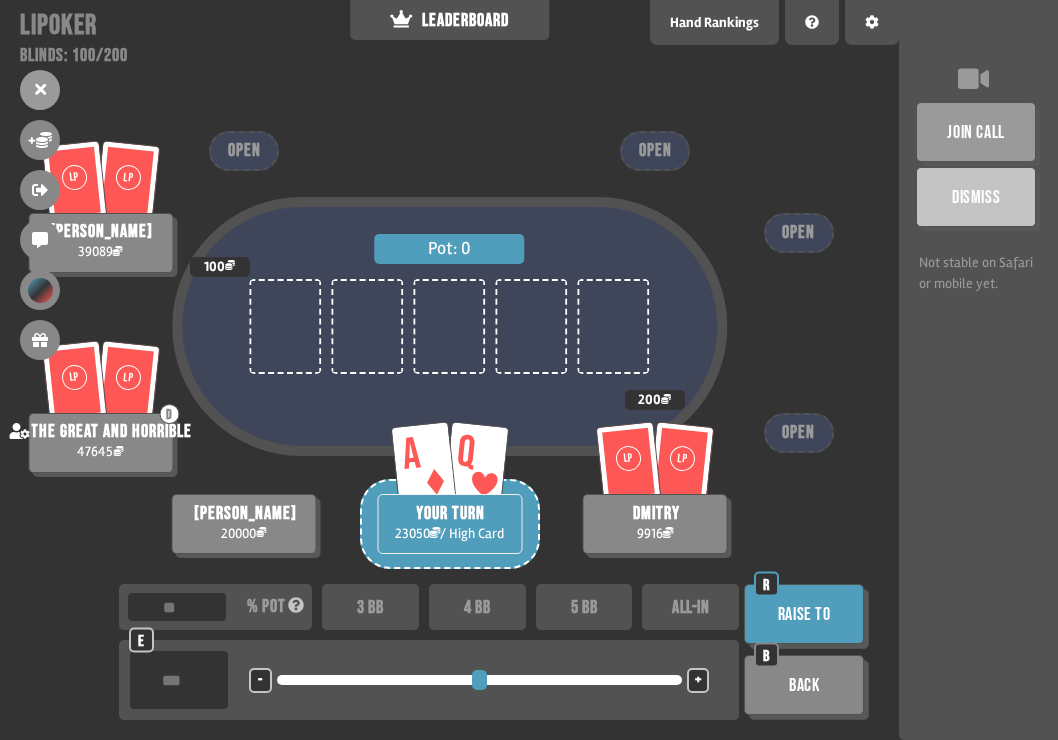 click on "Raise to" at bounding box center (804, 614) 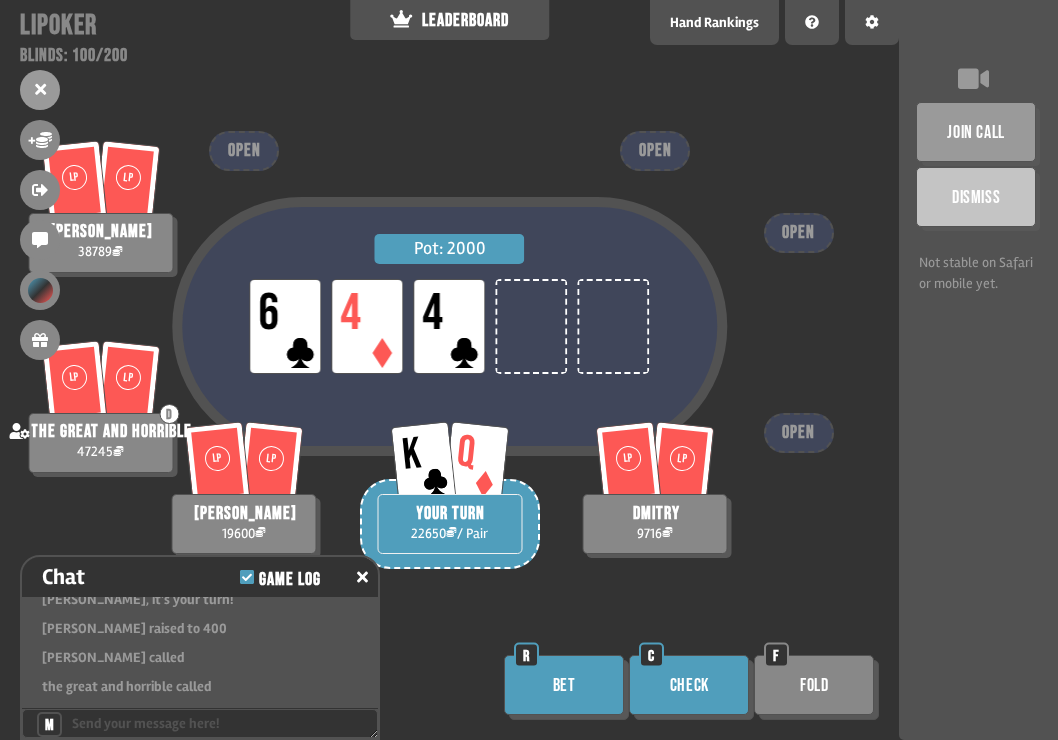 scroll, scrollTop: 15735, scrollLeft: 0, axis: vertical 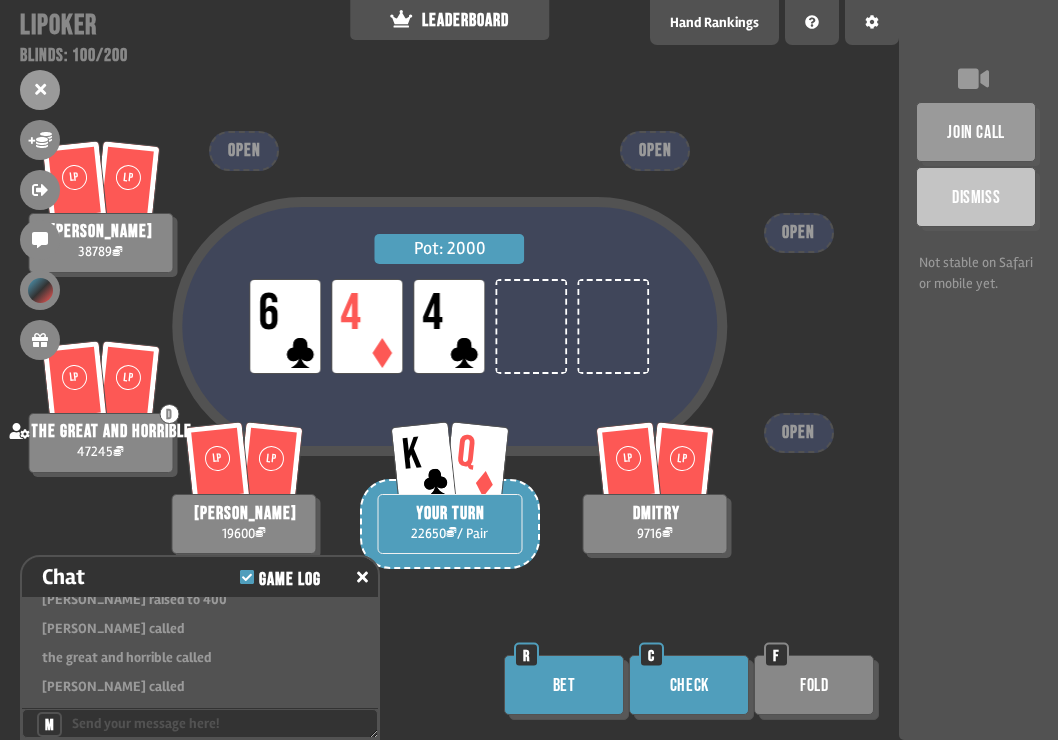 click on "Check" at bounding box center [689, 685] 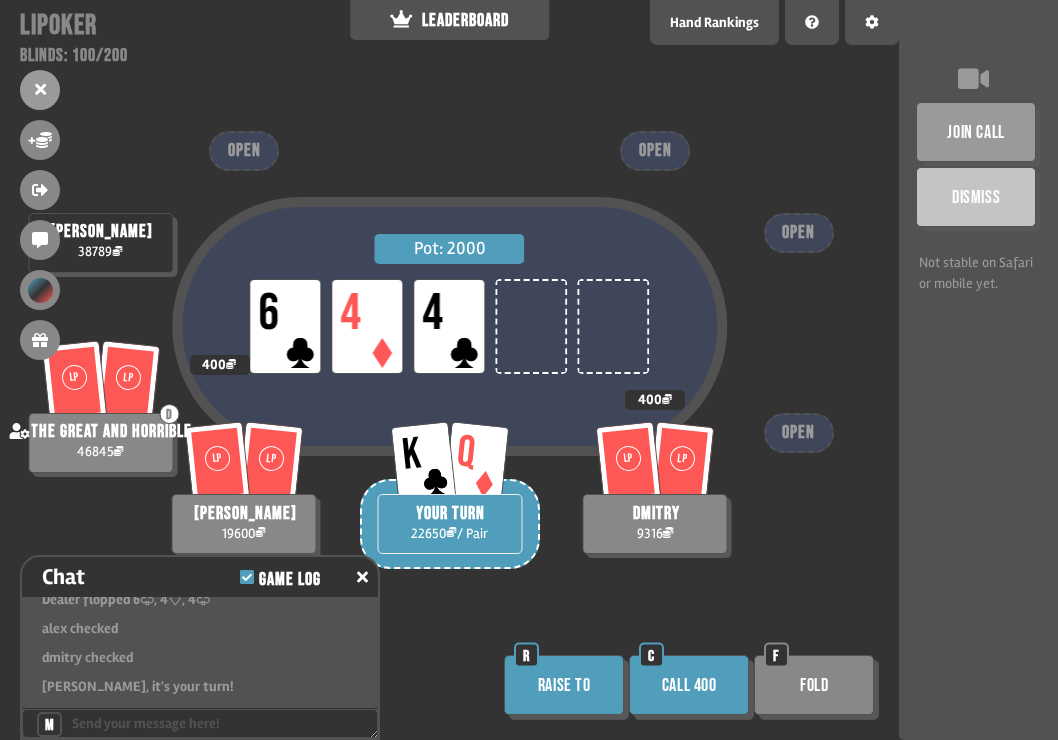 scroll, scrollTop: 15909, scrollLeft: 0, axis: vertical 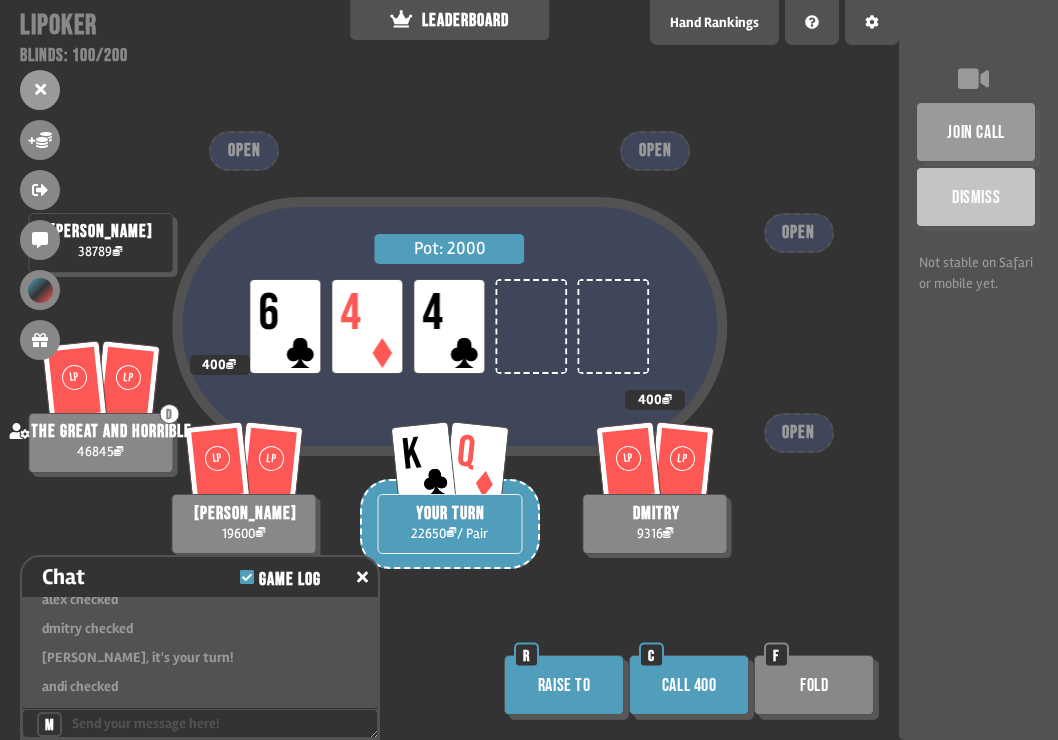 click on "Fold" at bounding box center (814, 685) 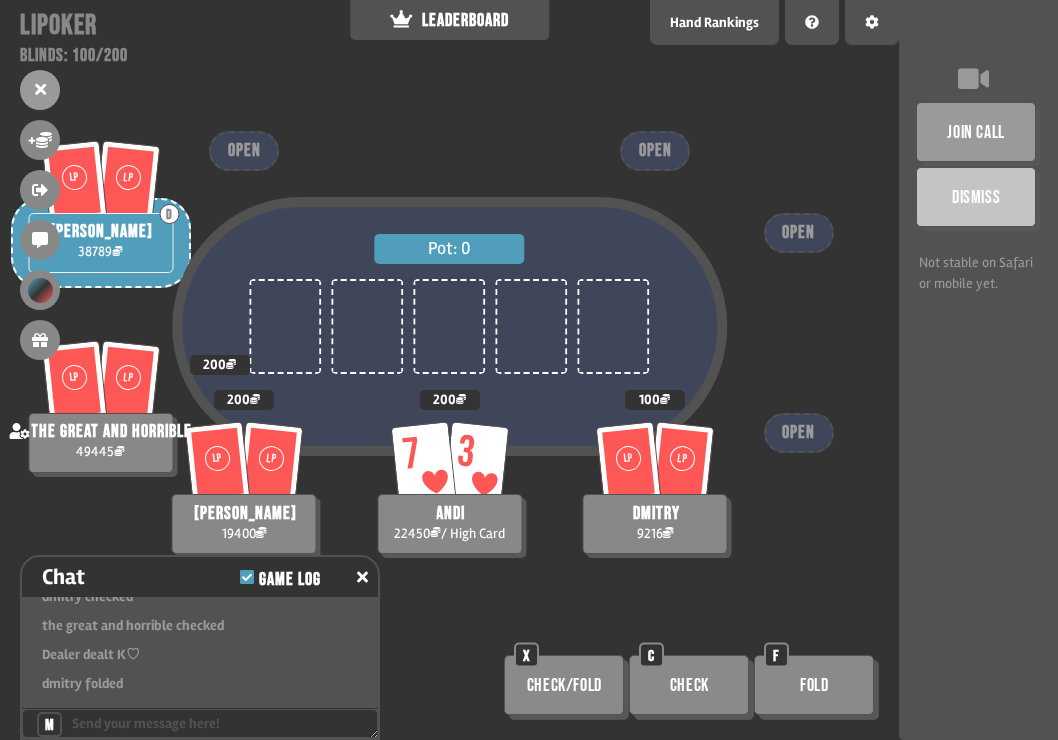 scroll, scrollTop: 16286, scrollLeft: 0, axis: vertical 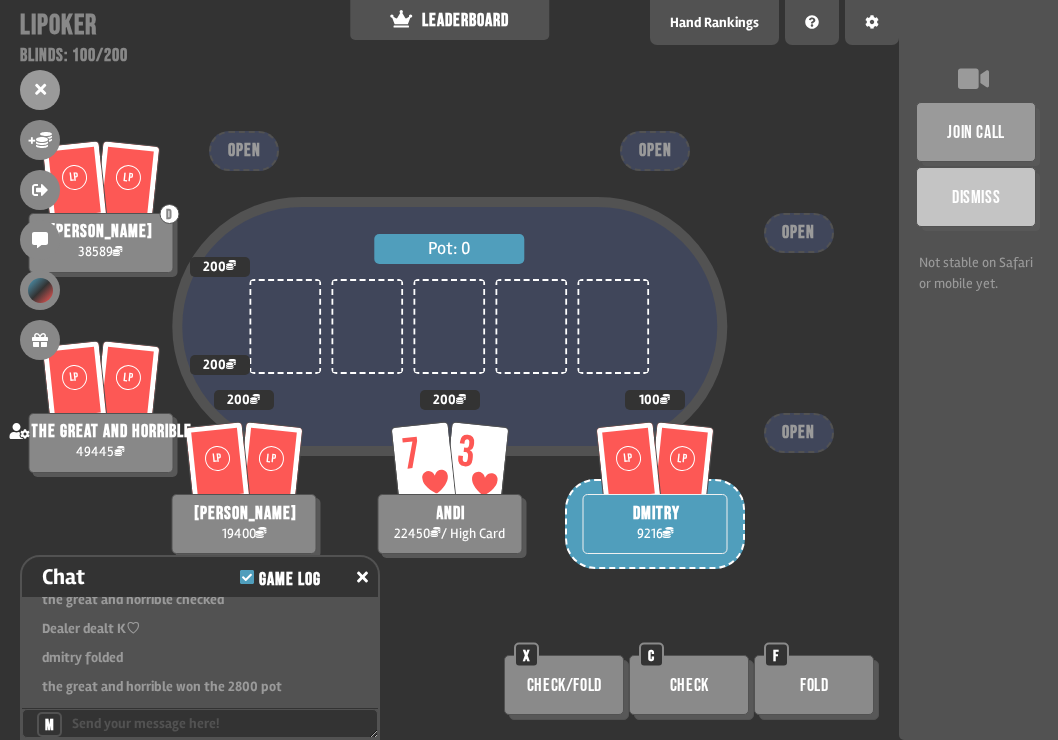 click on "Check" at bounding box center [689, 685] 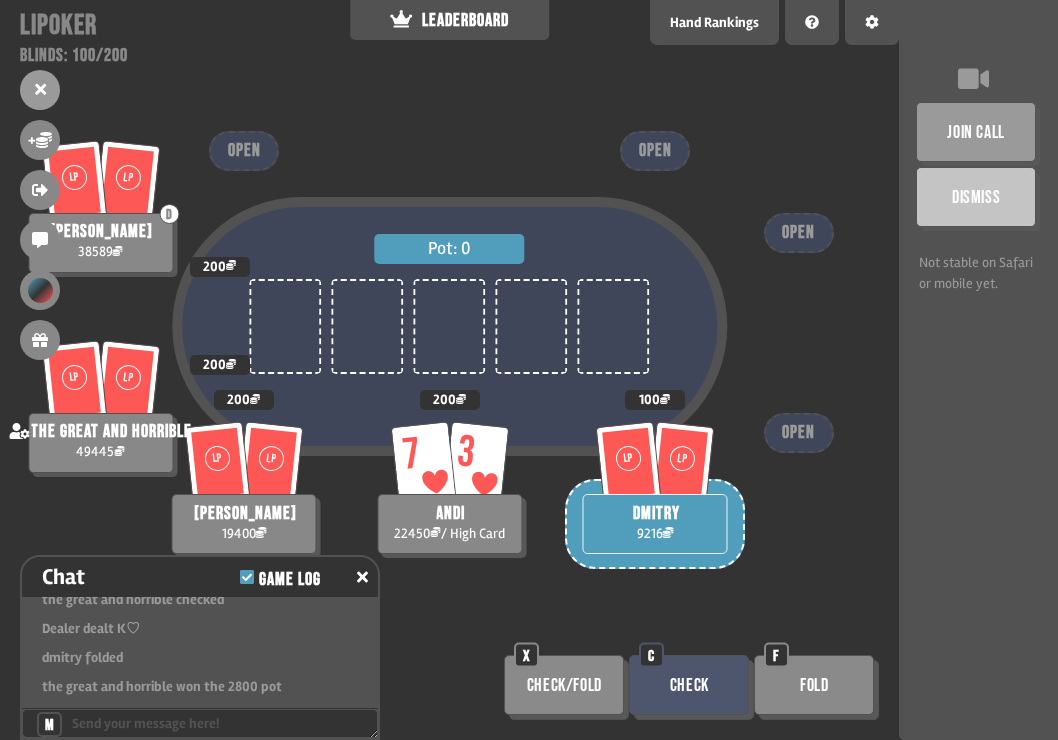 scroll, scrollTop: 0, scrollLeft: 0, axis: both 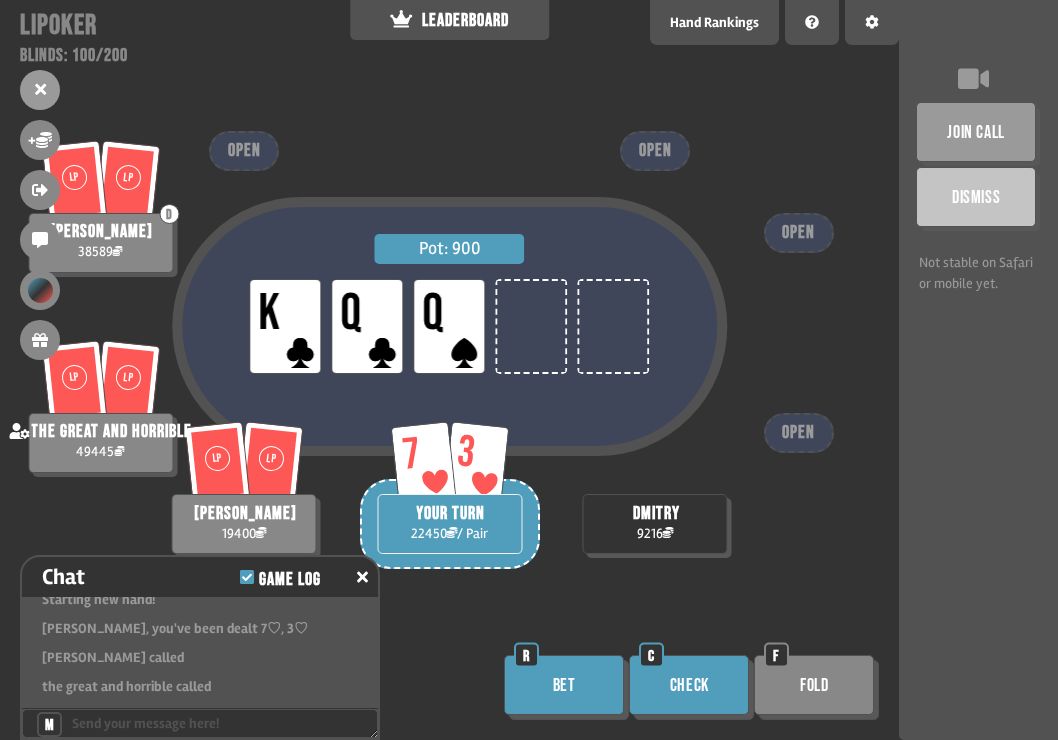 click on "Check" at bounding box center [689, 685] 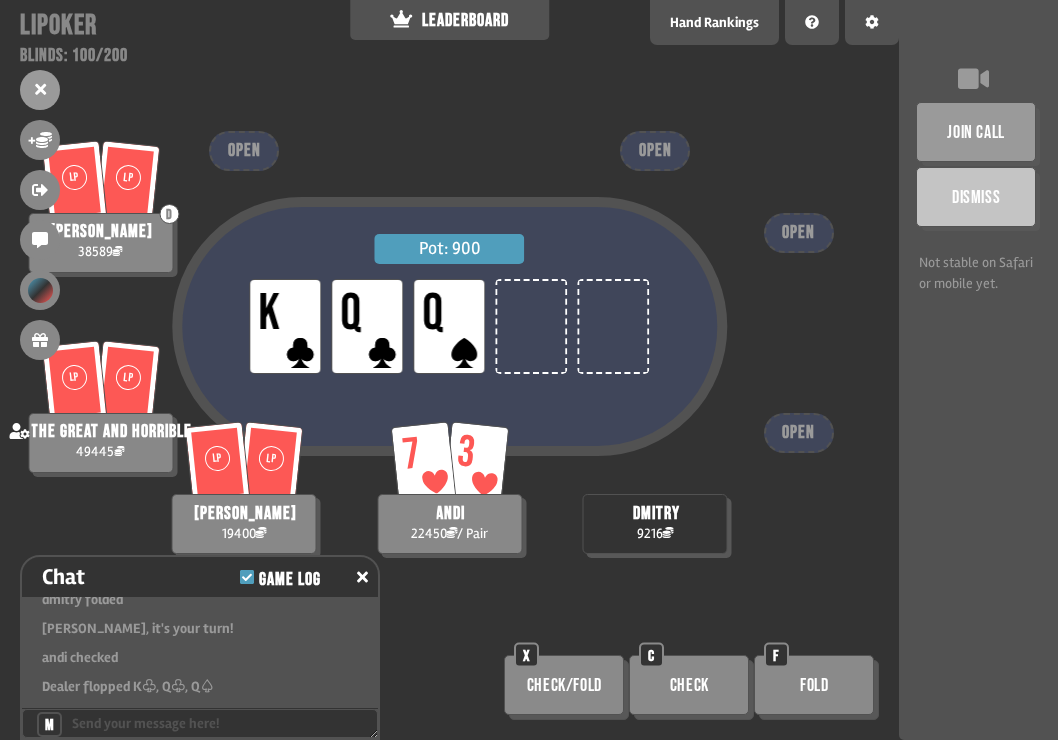 scroll, scrollTop: 16576, scrollLeft: 0, axis: vertical 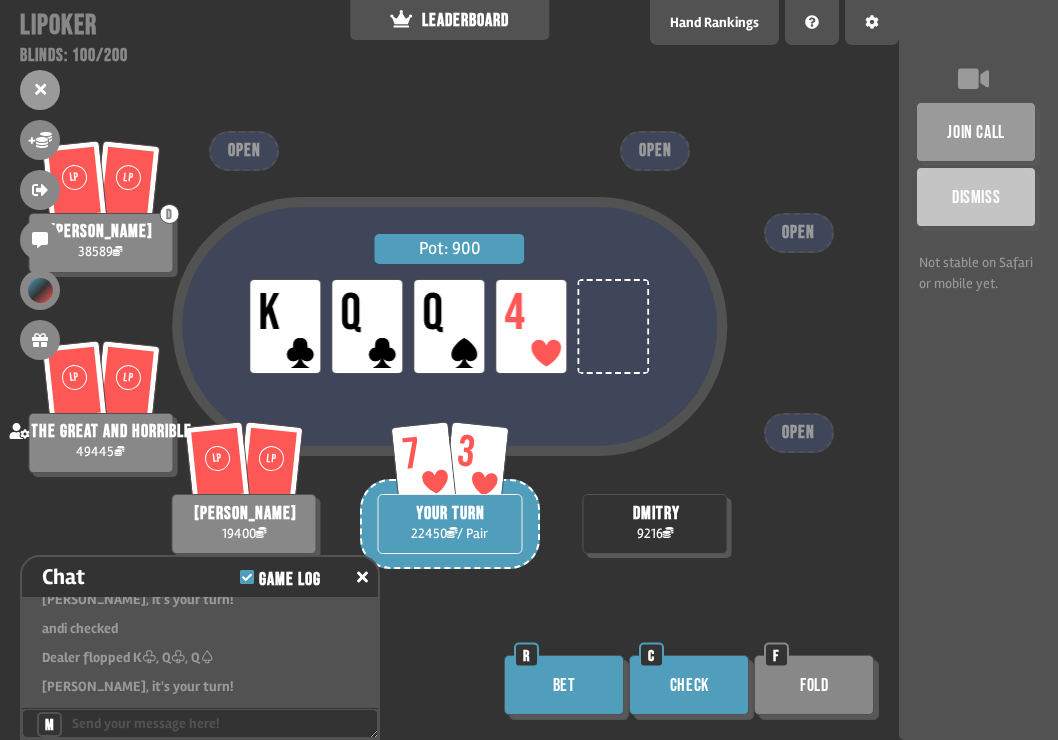 click on "Check" at bounding box center [689, 685] 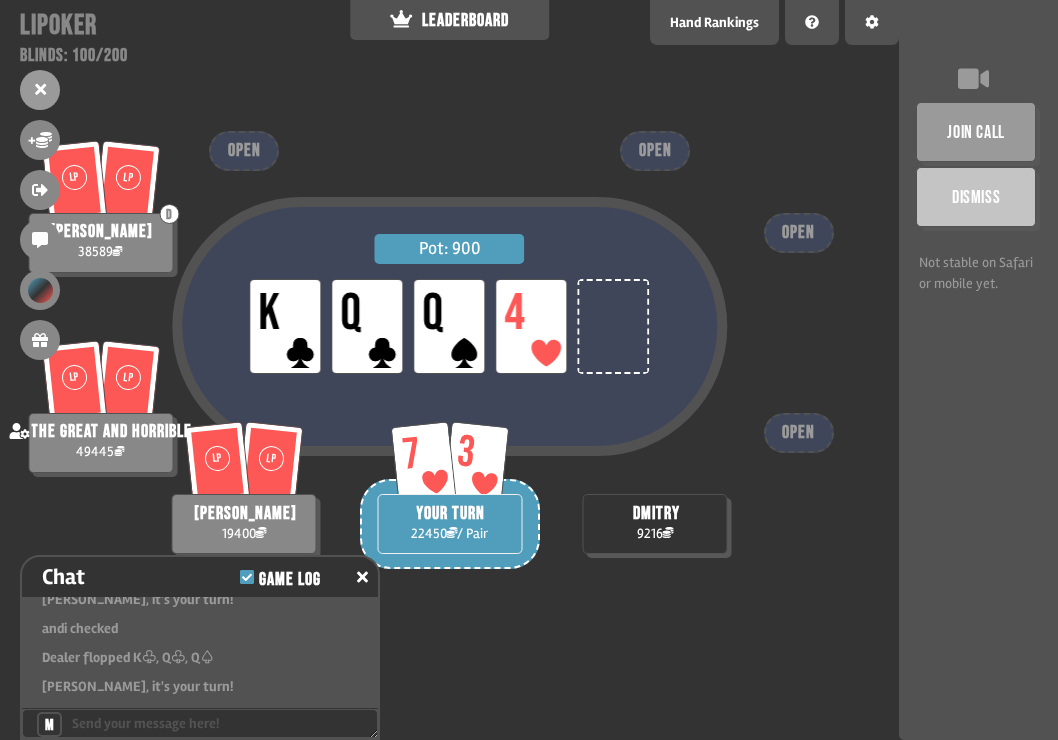 scroll, scrollTop: 16634, scrollLeft: 0, axis: vertical 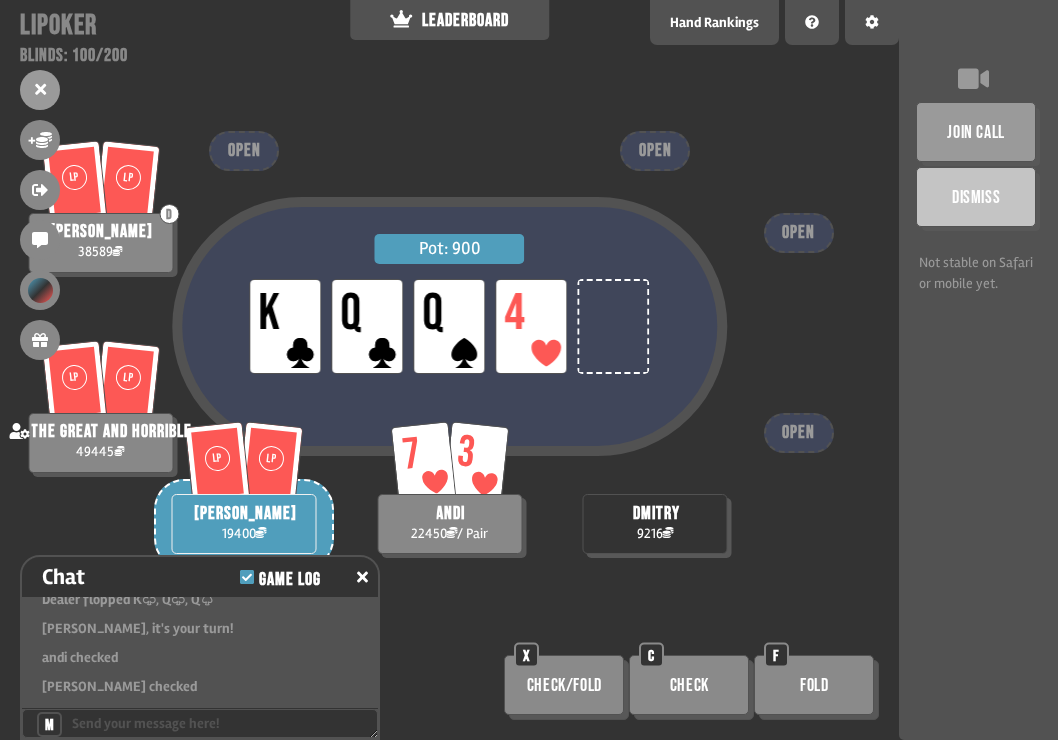 click on "Check" at bounding box center [689, 685] 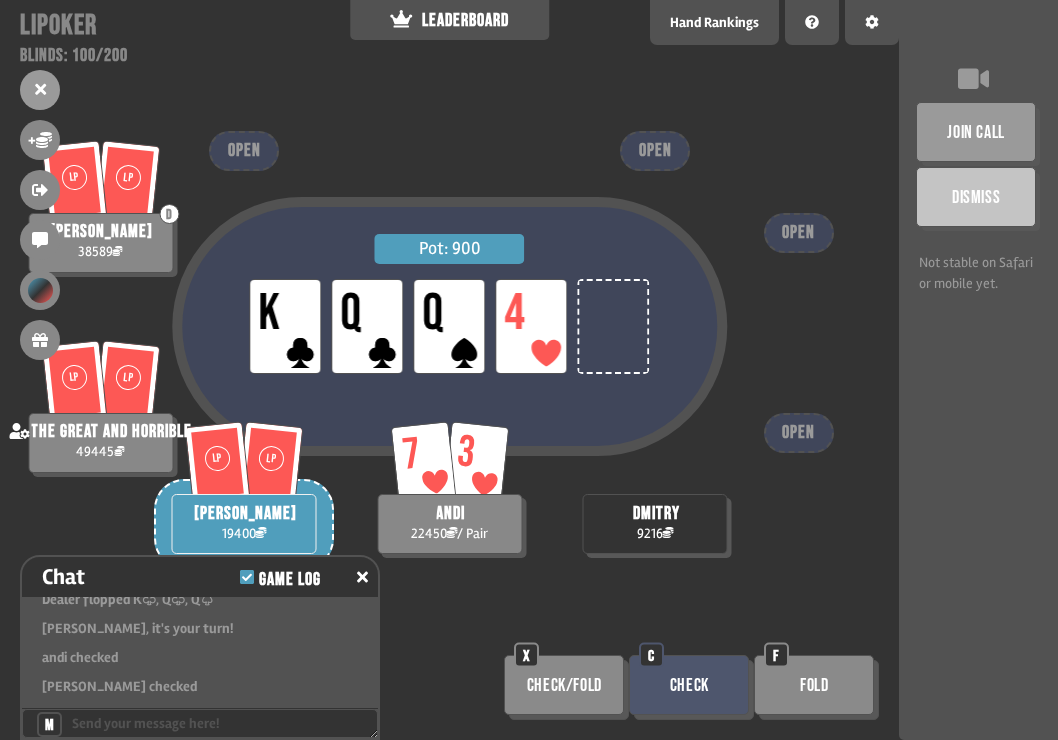 click on "Pot: 900   LP K LP Q LP Q LP 4" at bounding box center [450, 363] 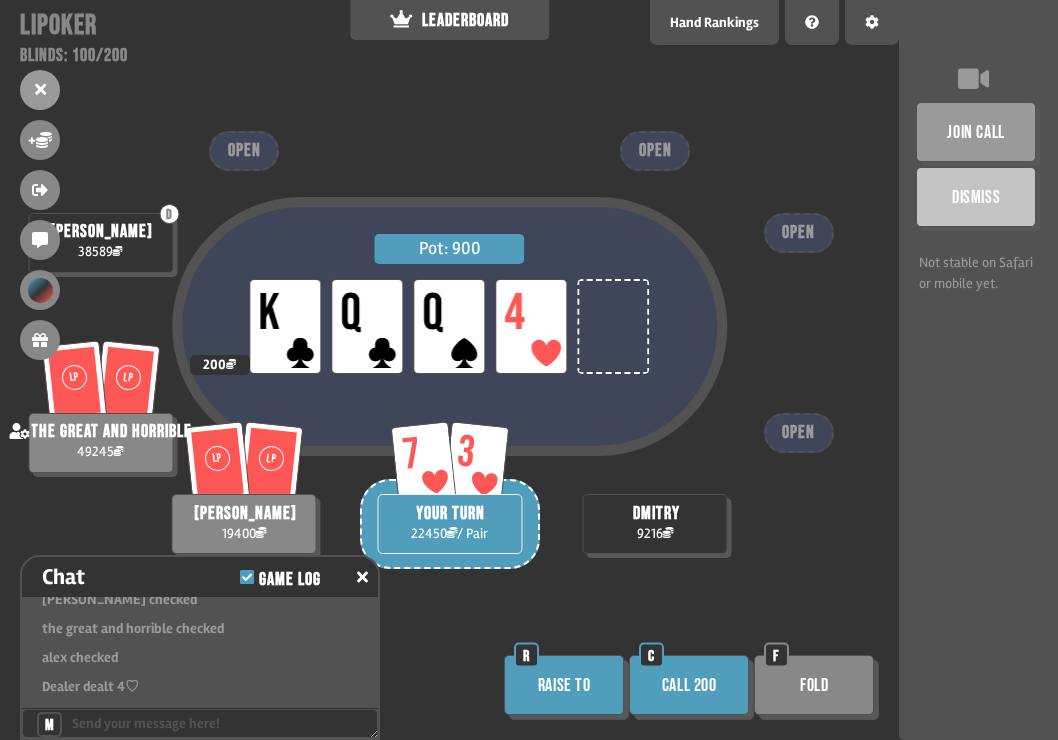 scroll, scrollTop: 16750, scrollLeft: 0, axis: vertical 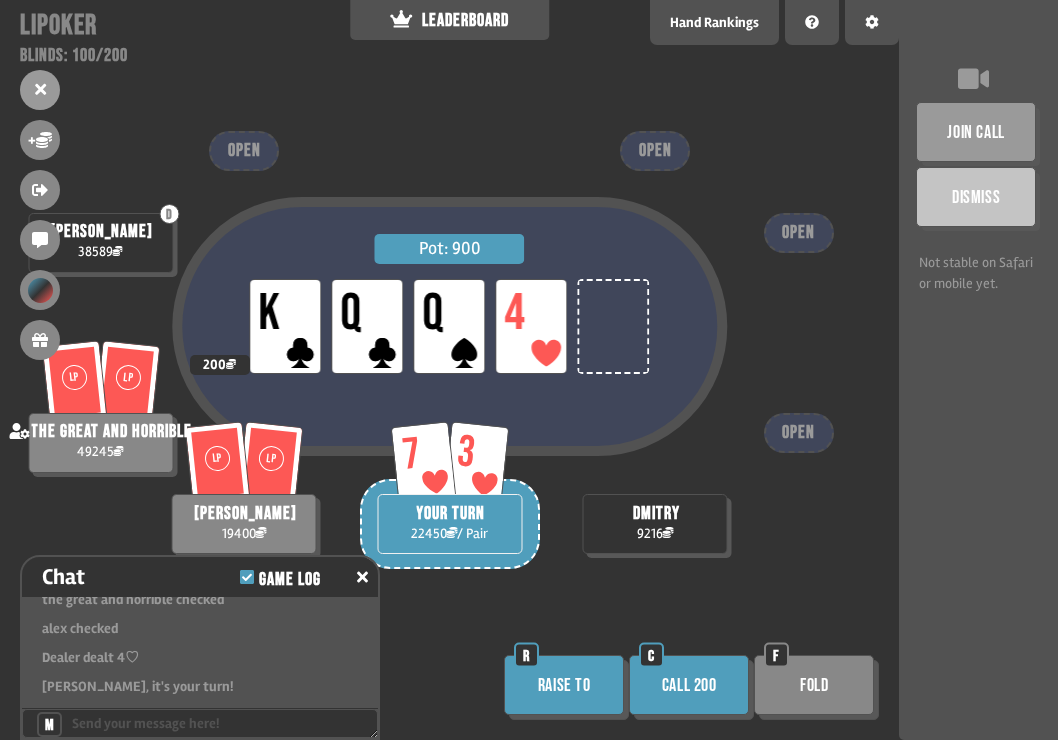 click on "Fold" at bounding box center [814, 685] 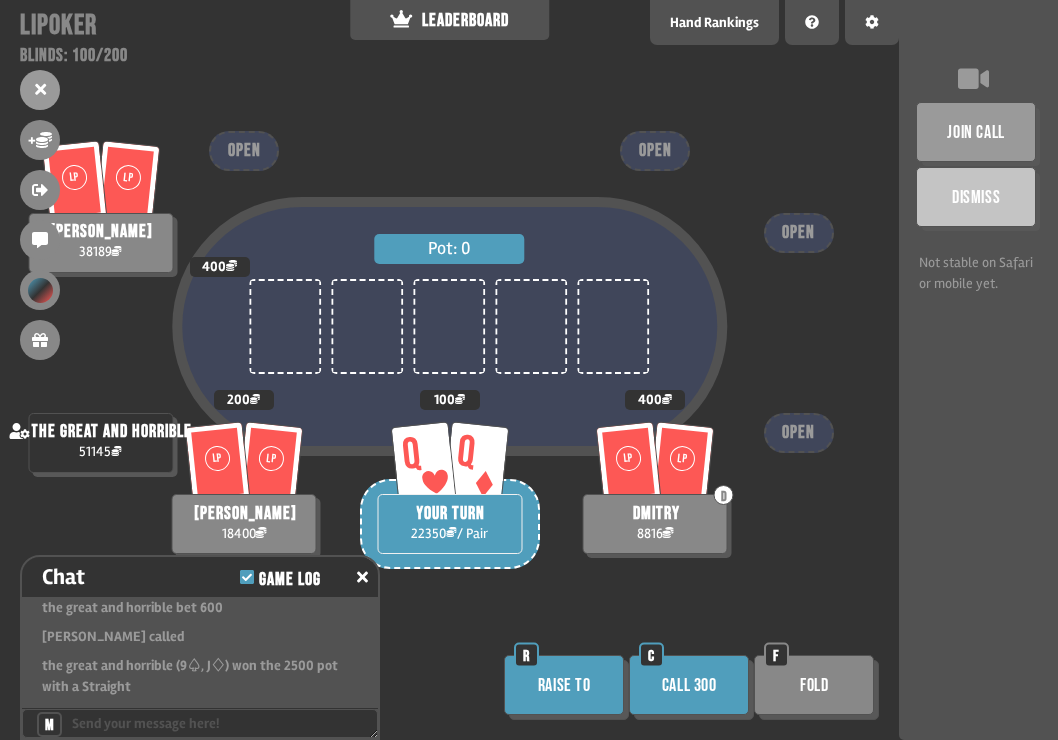 scroll, scrollTop: 17148, scrollLeft: 0, axis: vertical 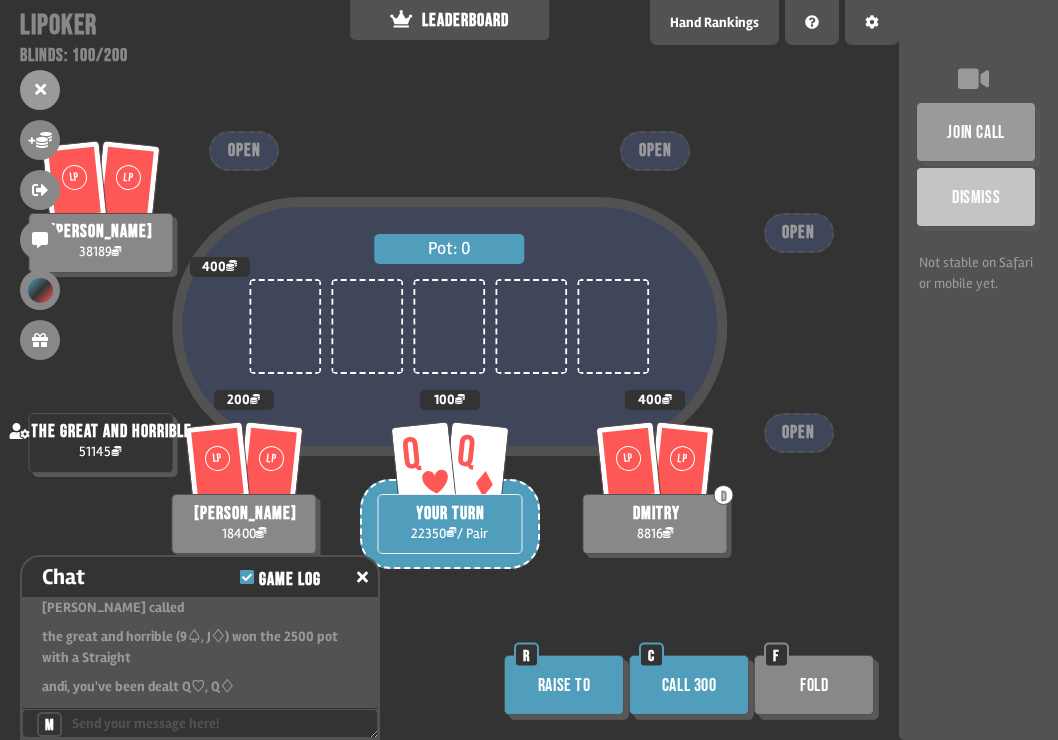 click on "Raise to" at bounding box center (564, 685) 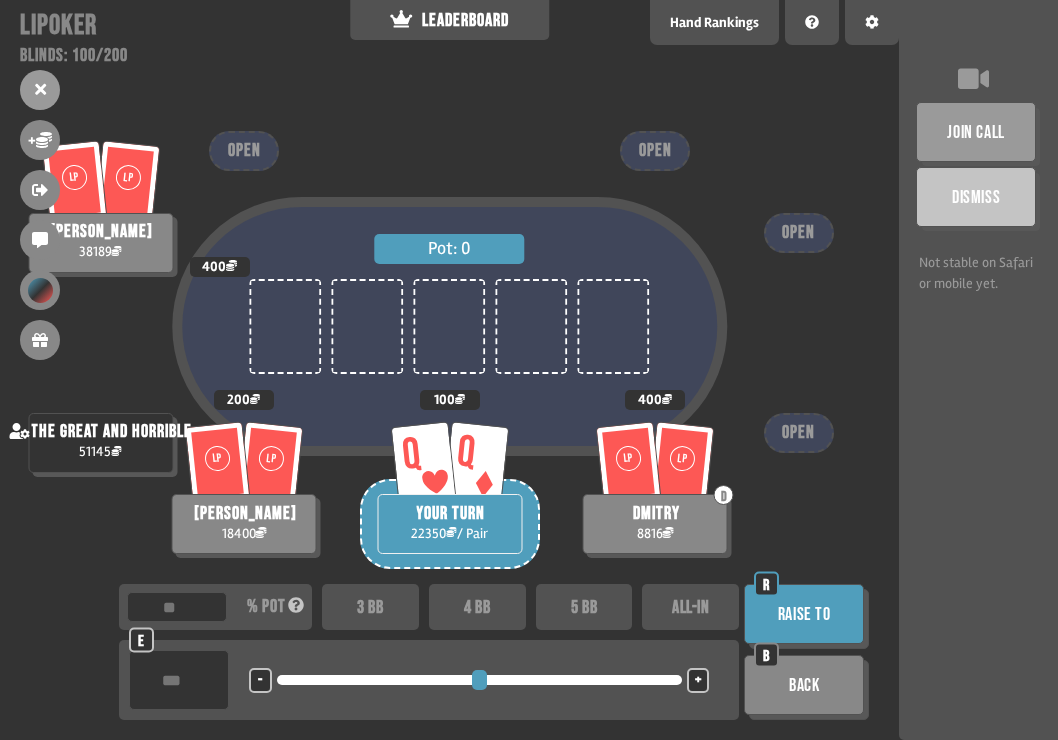 drag, startPoint x: 191, startPoint y: 687, endPoint x: 126, endPoint y: 686, distance: 65.00769 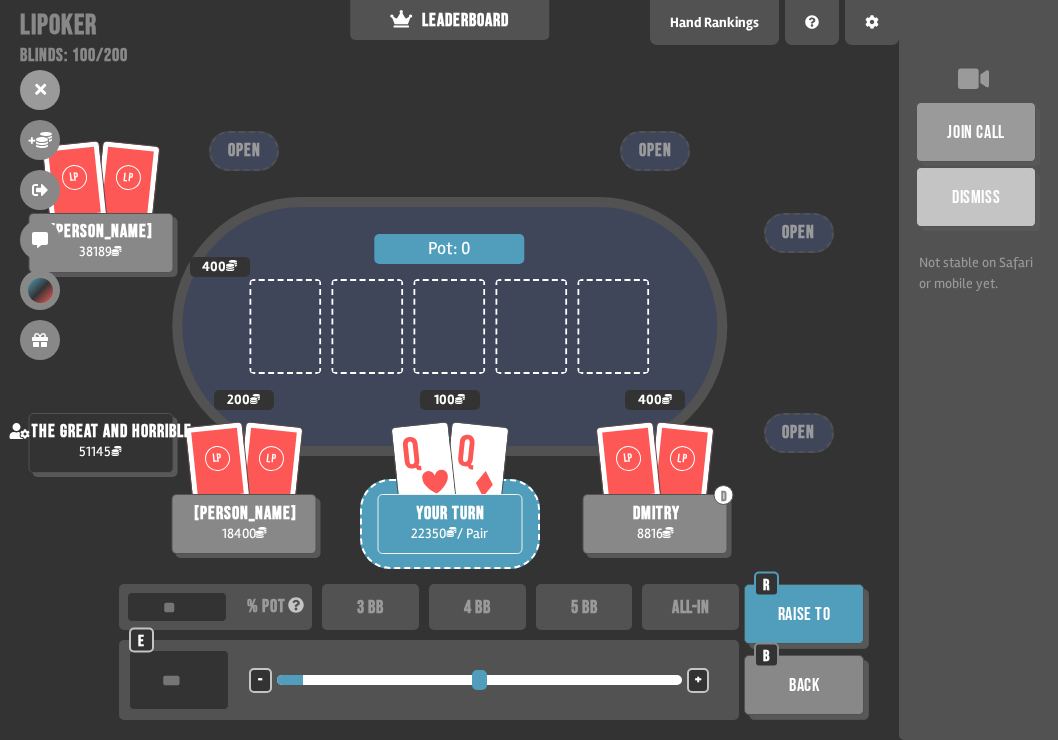type on "****" 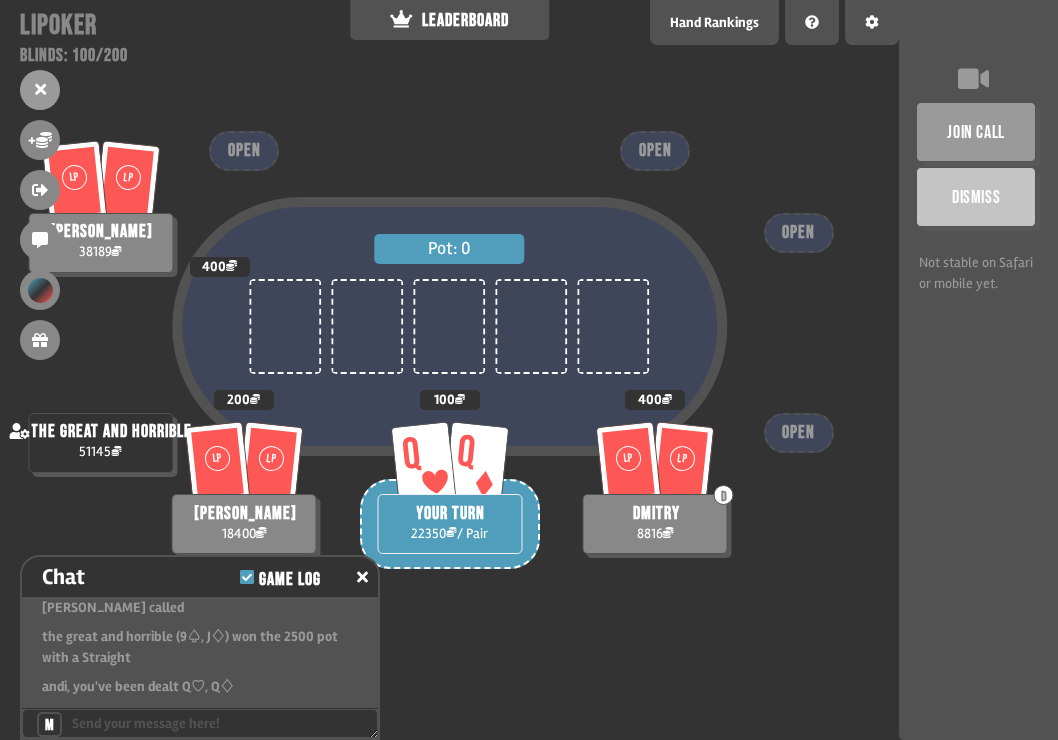 scroll, scrollTop: 17177, scrollLeft: 0, axis: vertical 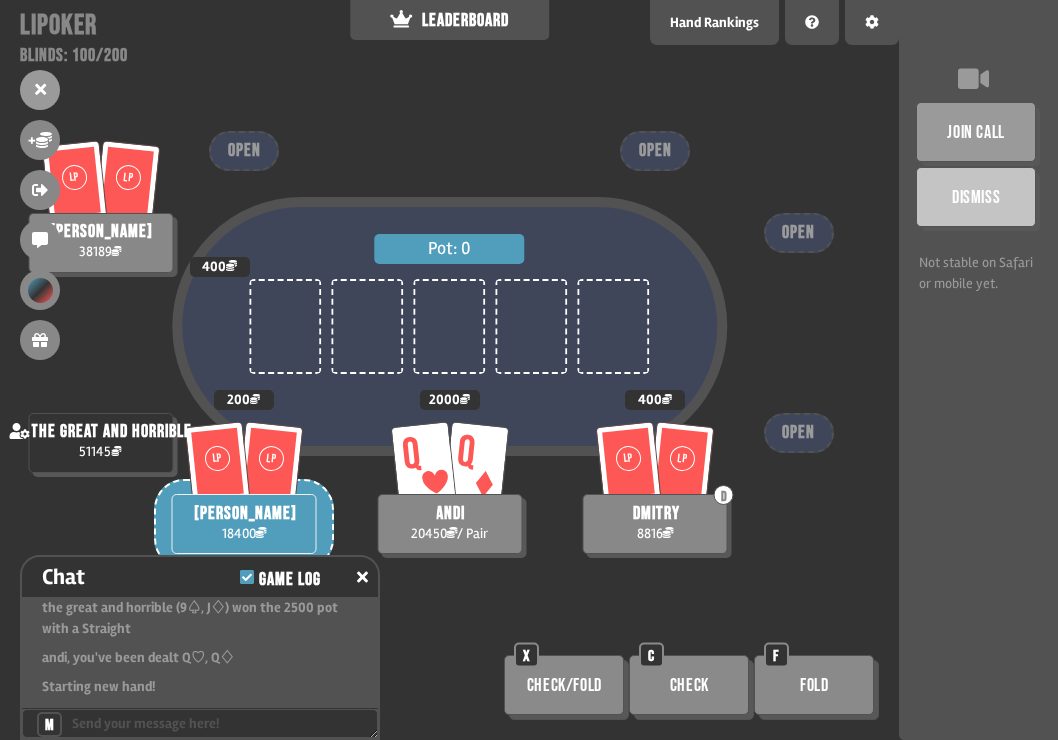 click on "Pot: 0" at bounding box center (450, 363) 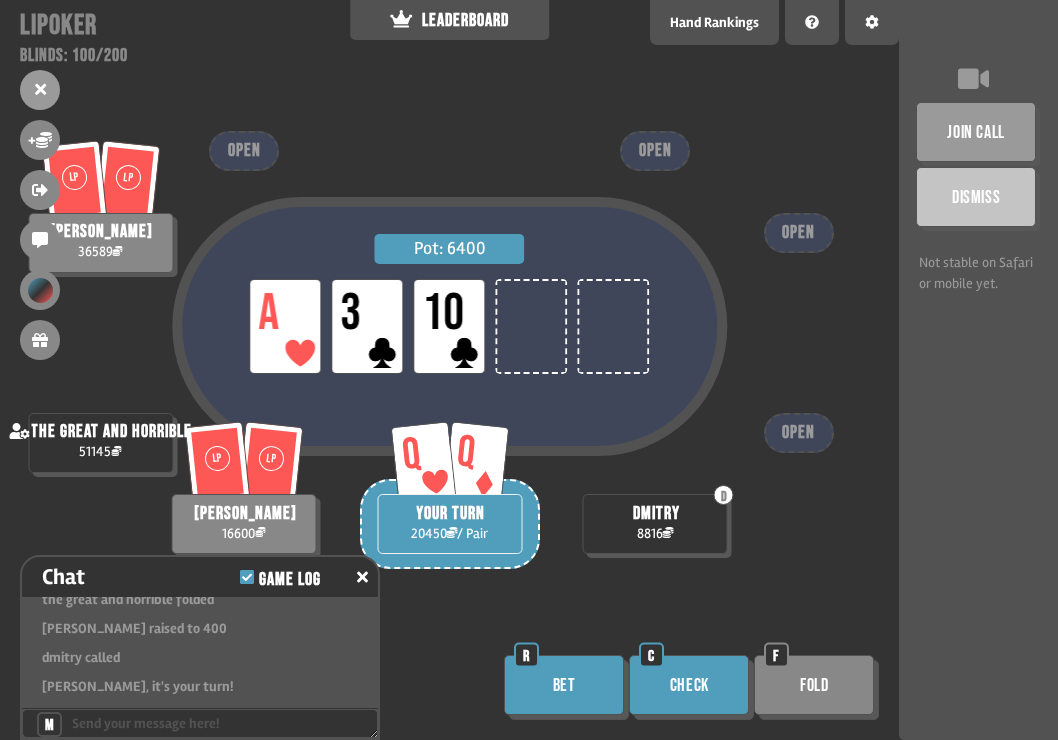 scroll, scrollTop: 17322, scrollLeft: 0, axis: vertical 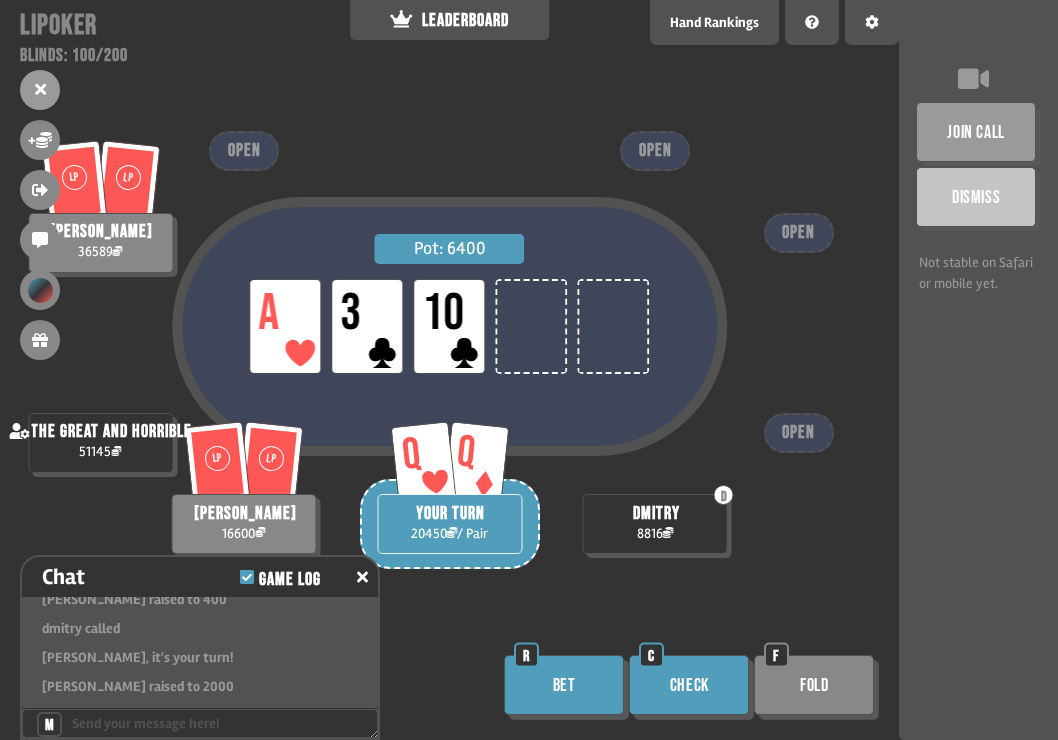 click on "Support us on   Patreon !" at bounding box center [529, 717] 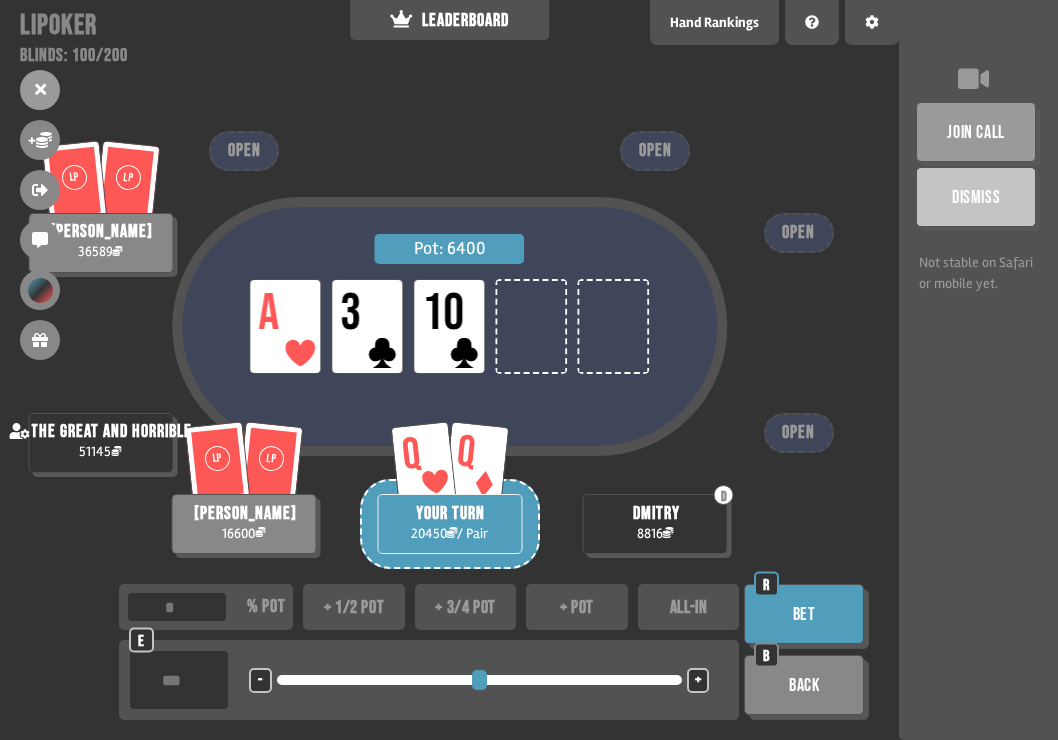 drag, startPoint x: 188, startPoint y: 675, endPoint x: 59, endPoint y: 653, distance: 130.86252 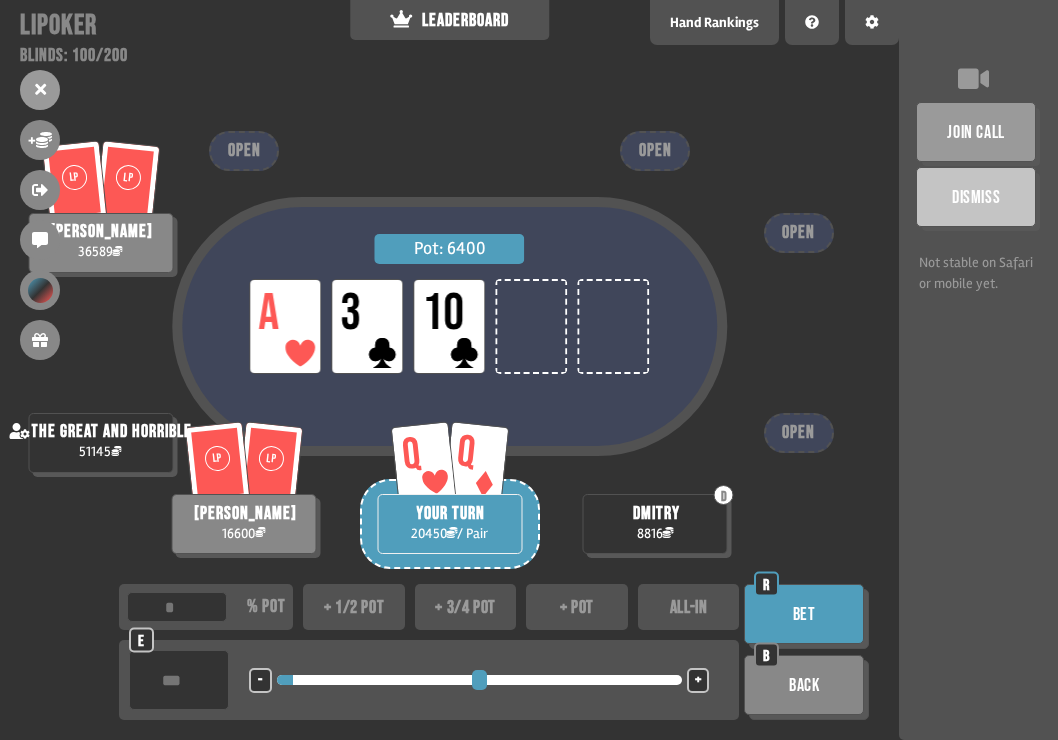 type on "****" 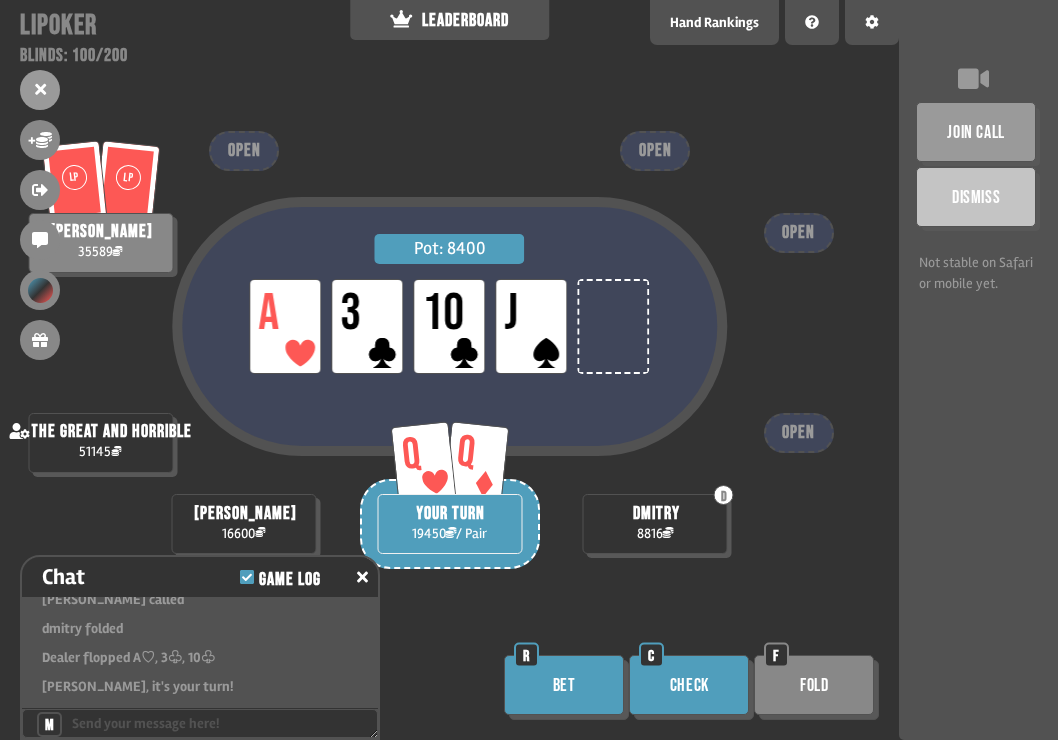 scroll, scrollTop: 17496, scrollLeft: 0, axis: vertical 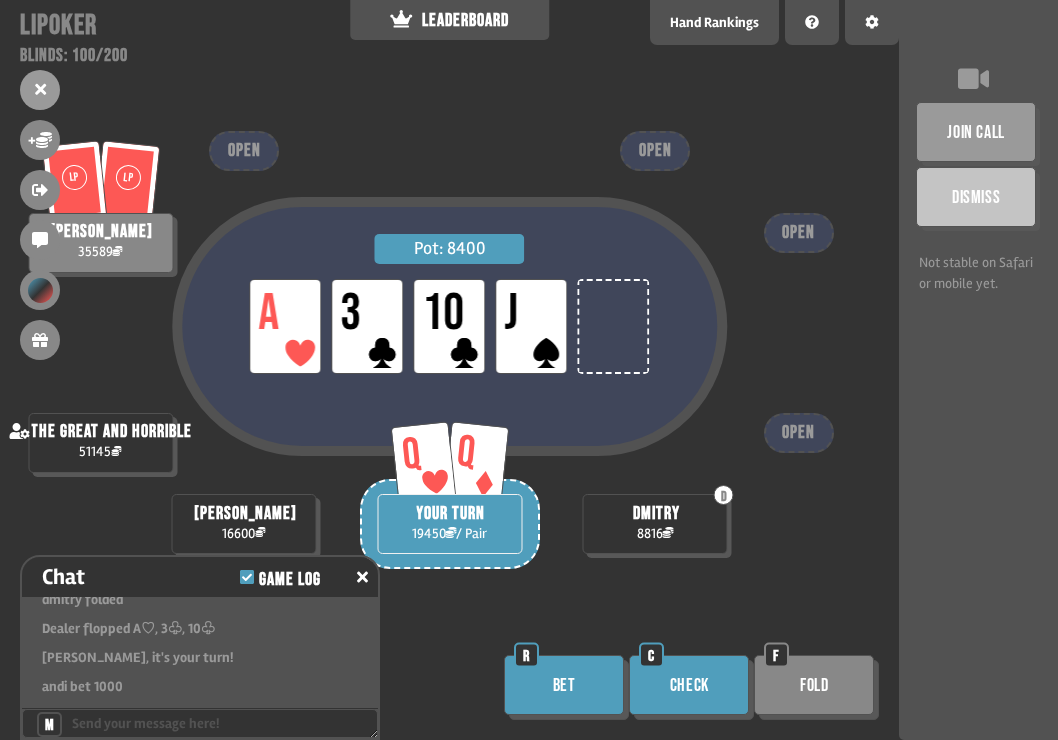 click on "Bet" at bounding box center (564, 685) 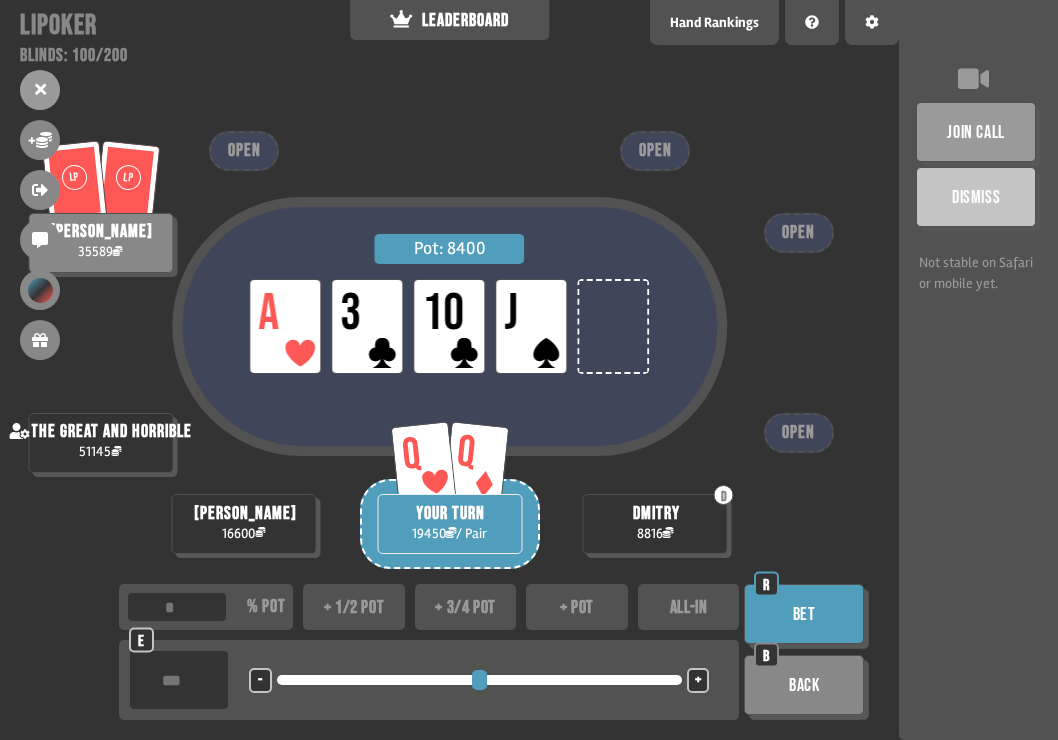 type on "***" 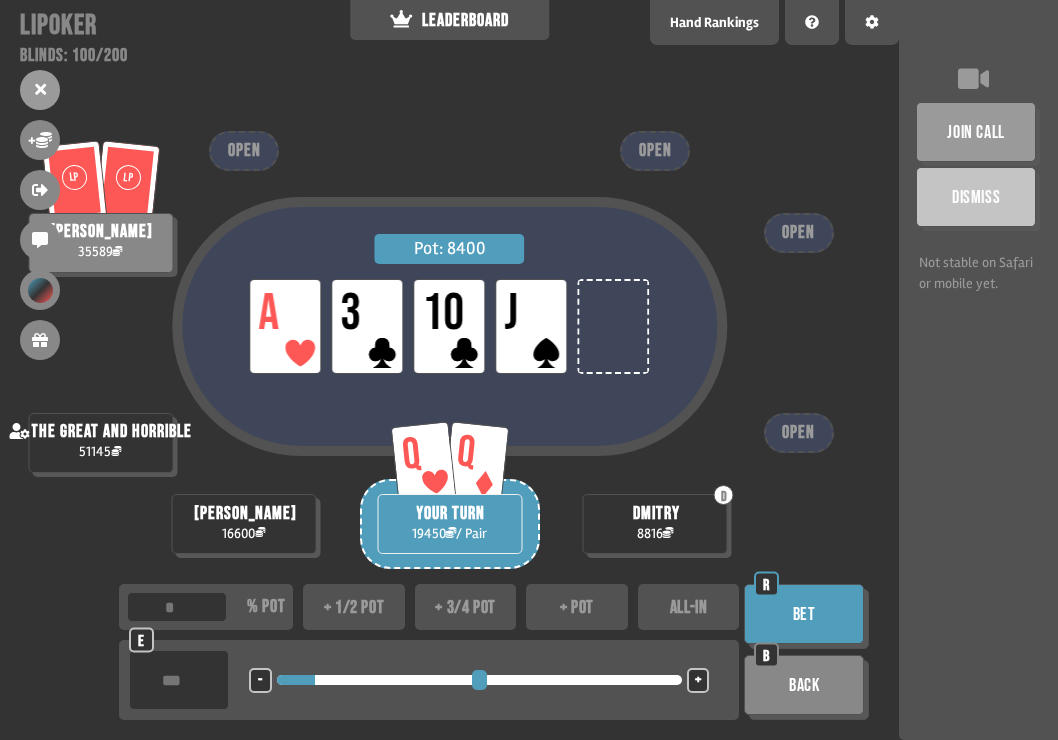type on "****" 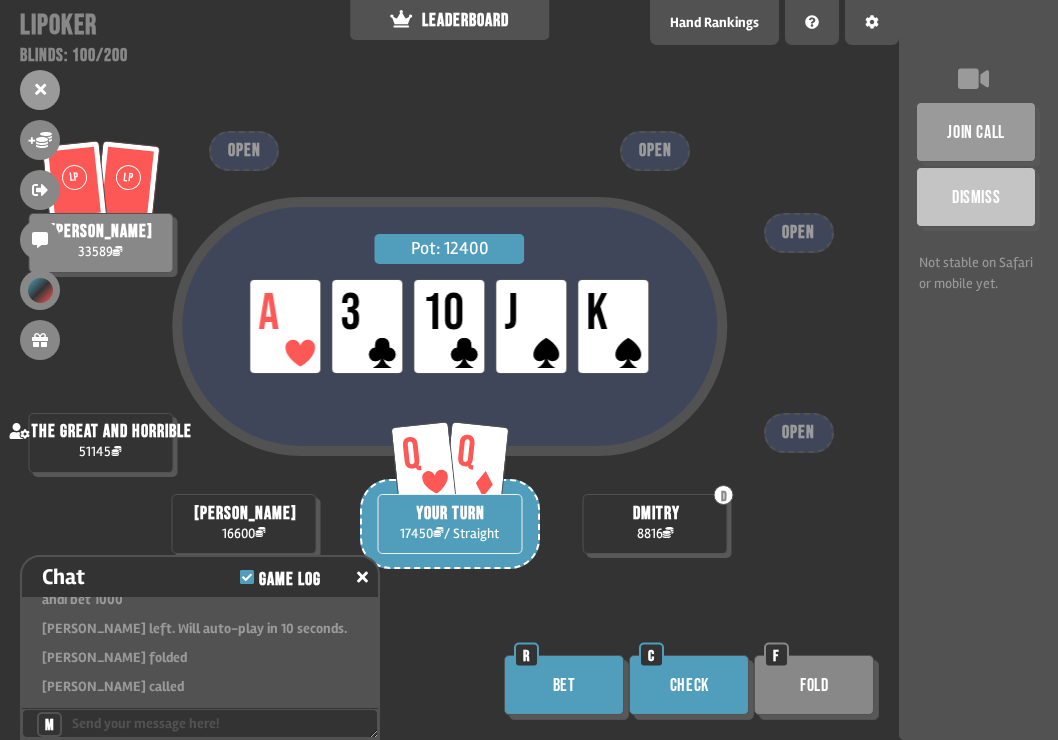scroll, scrollTop: 17612, scrollLeft: 0, axis: vertical 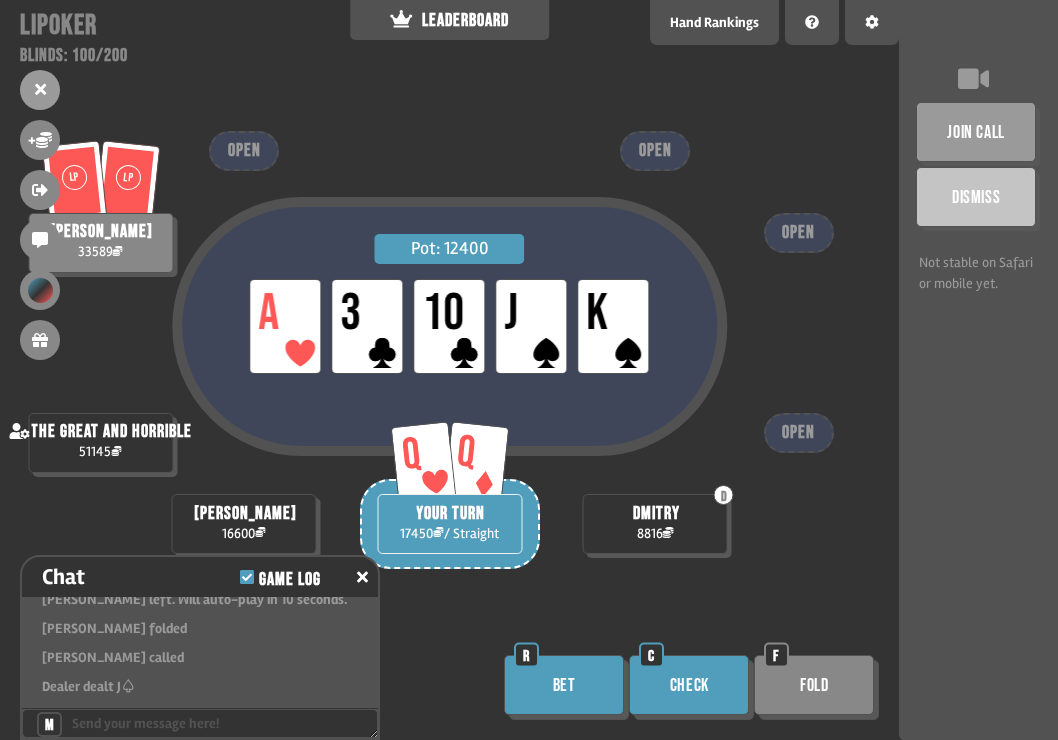 click on "Bet" at bounding box center (564, 685) 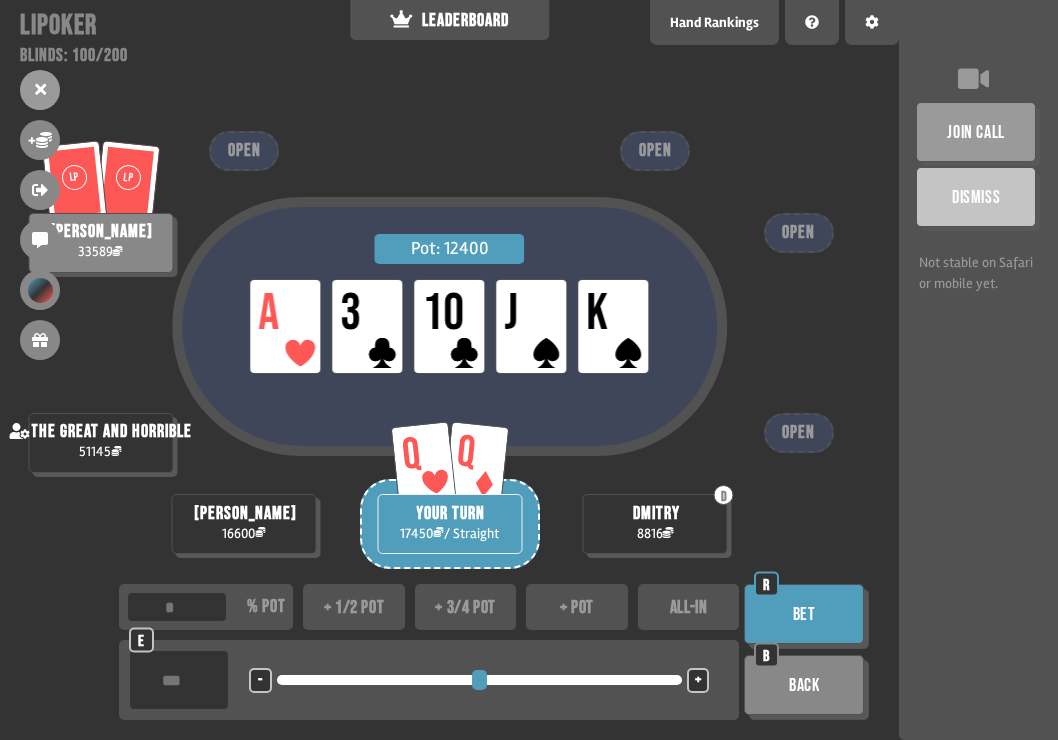 click at bounding box center (179, 680) 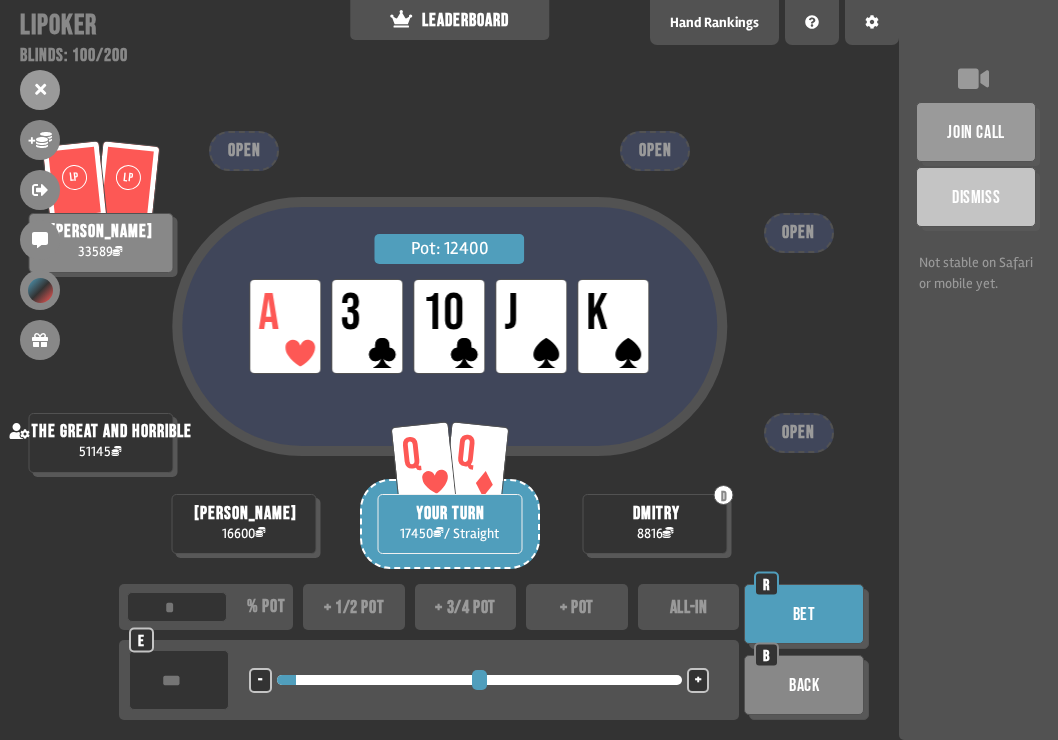 type on "**" 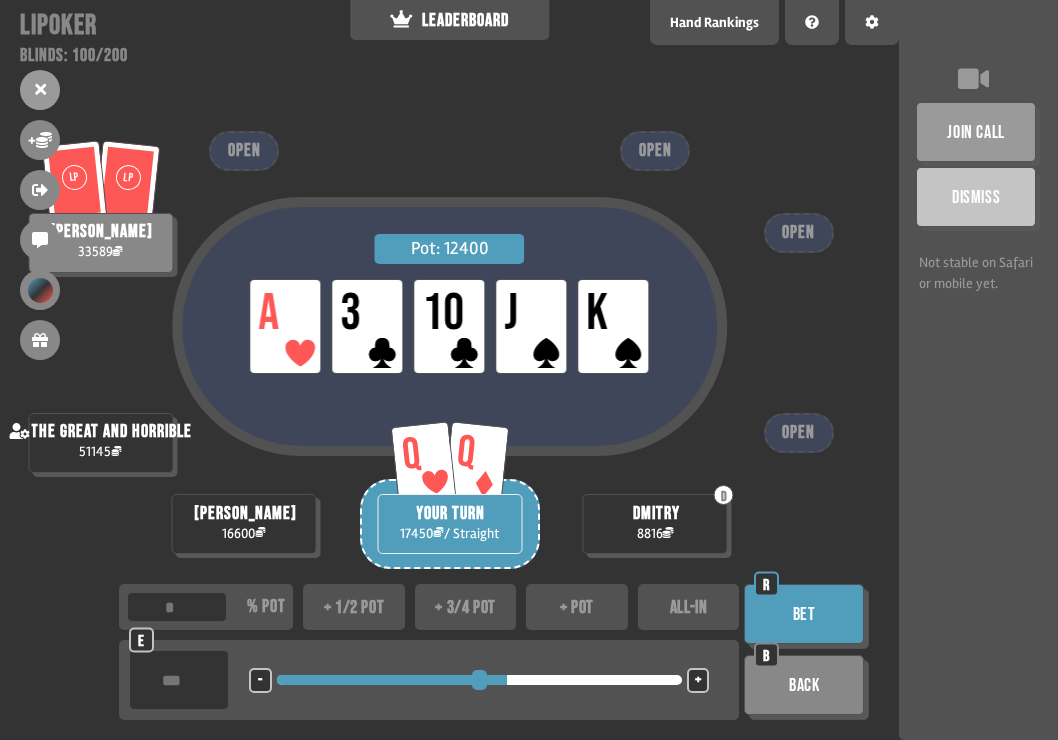 type on "*****" 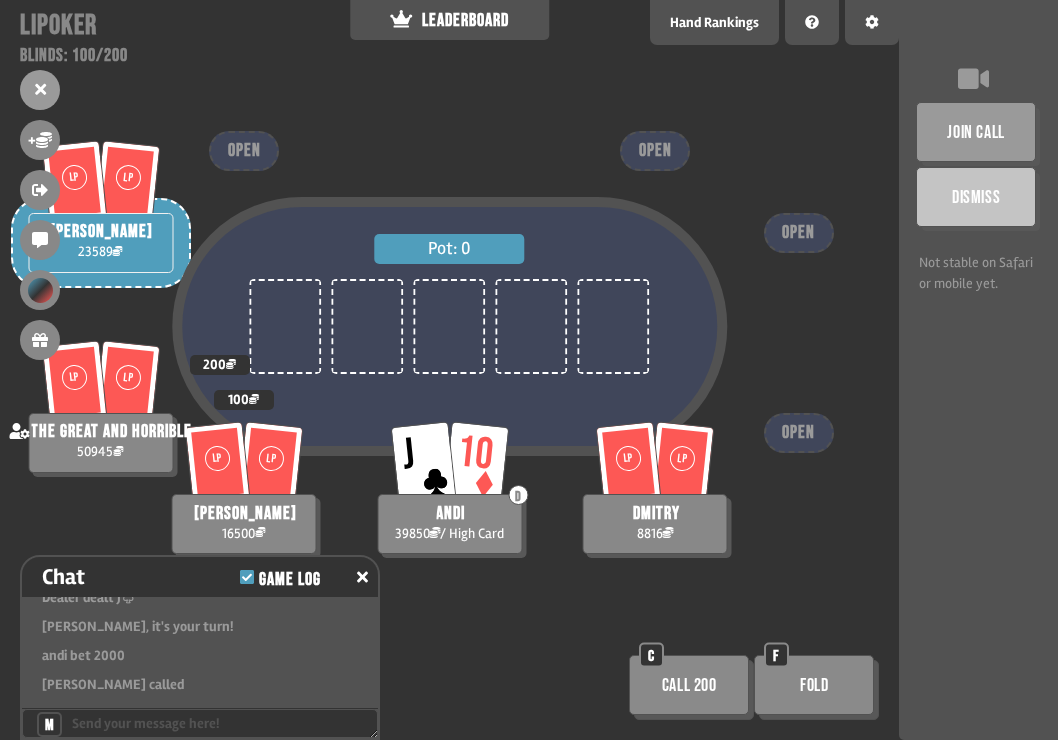 scroll, scrollTop: 17690, scrollLeft: 0, axis: vertical 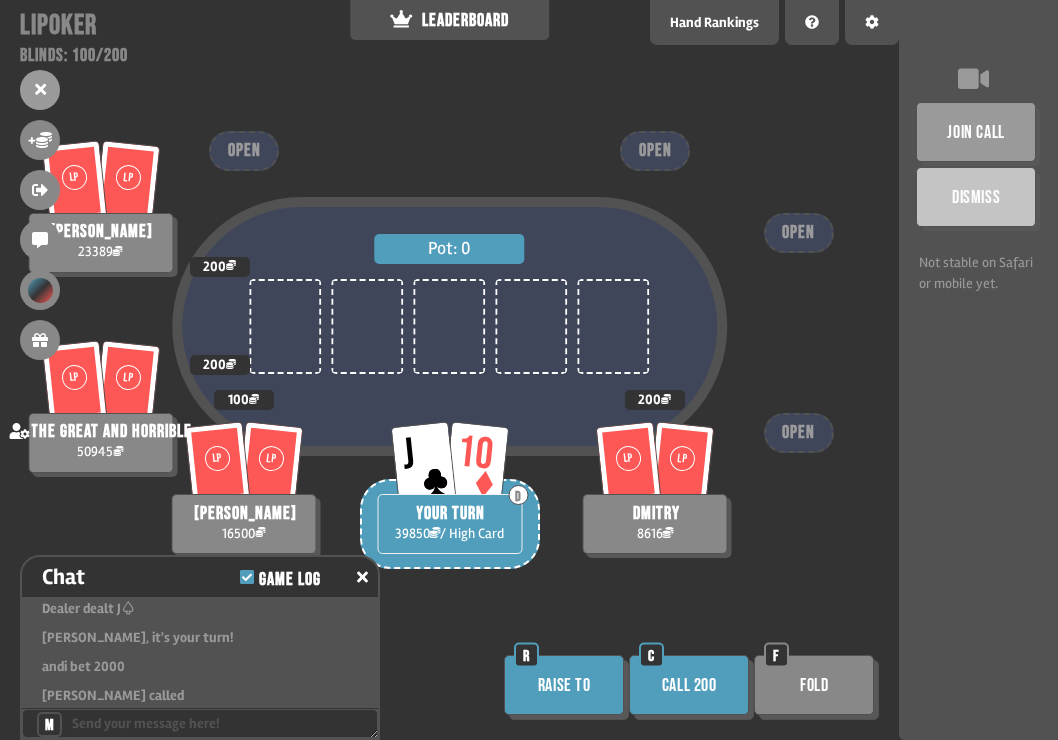 click on "Raise to" at bounding box center (564, 685) 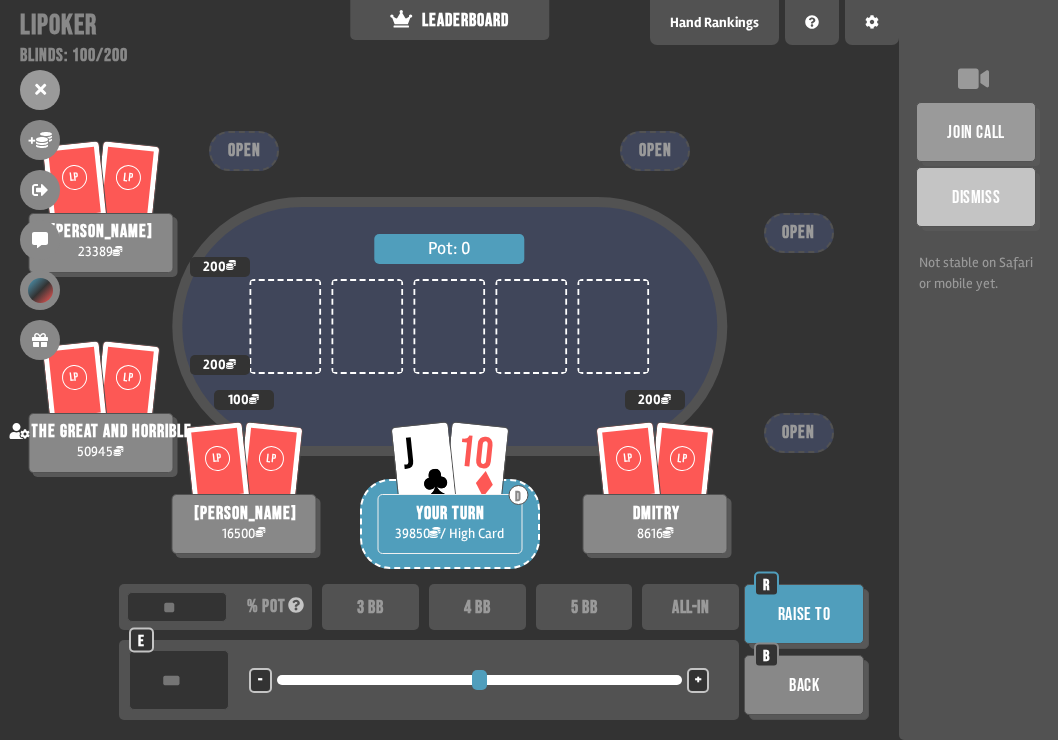 click at bounding box center [179, 680] 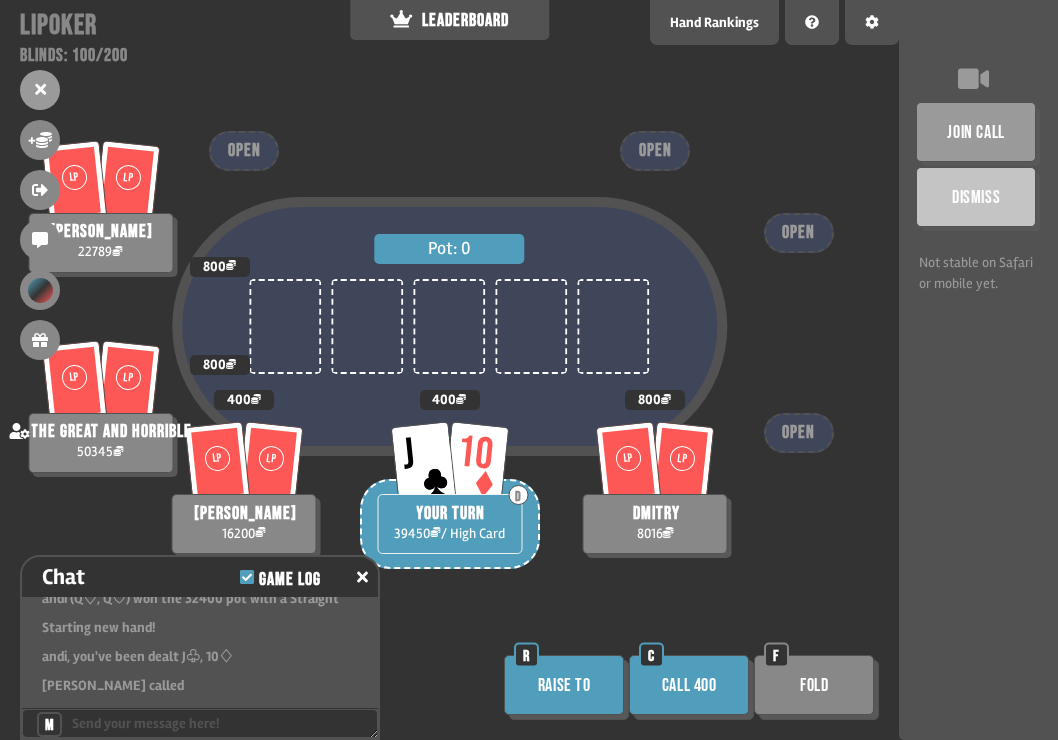 scroll, scrollTop: 17934, scrollLeft: 0, axis: vertical 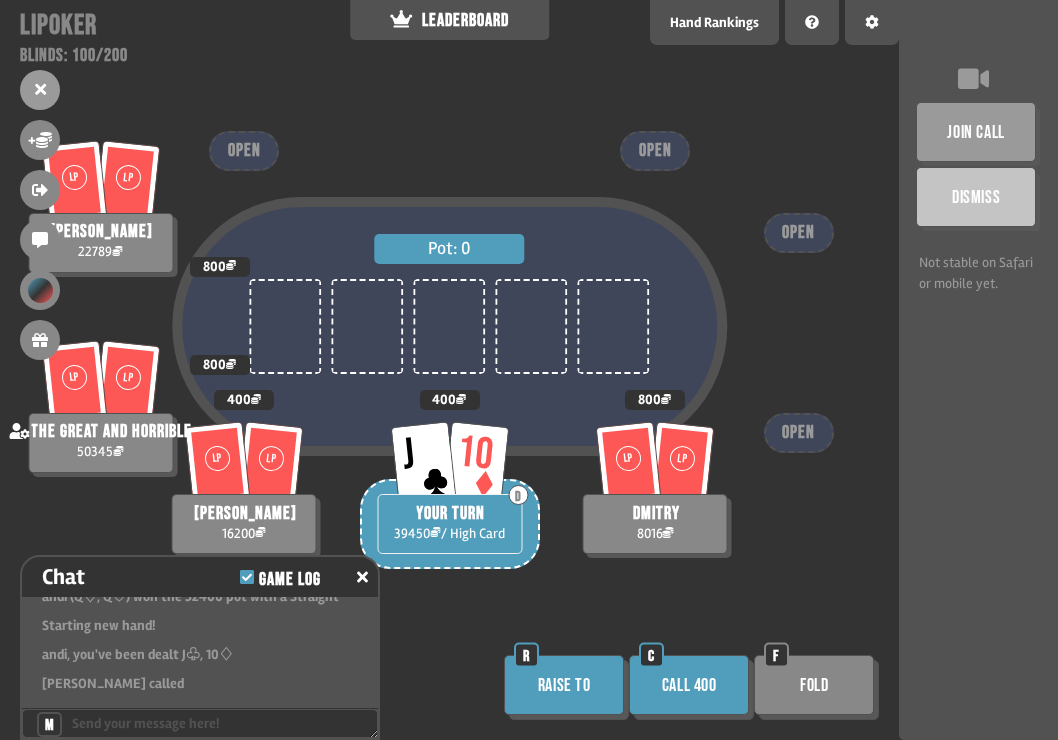 click on "Call 400" at bounding box center (689, 685) 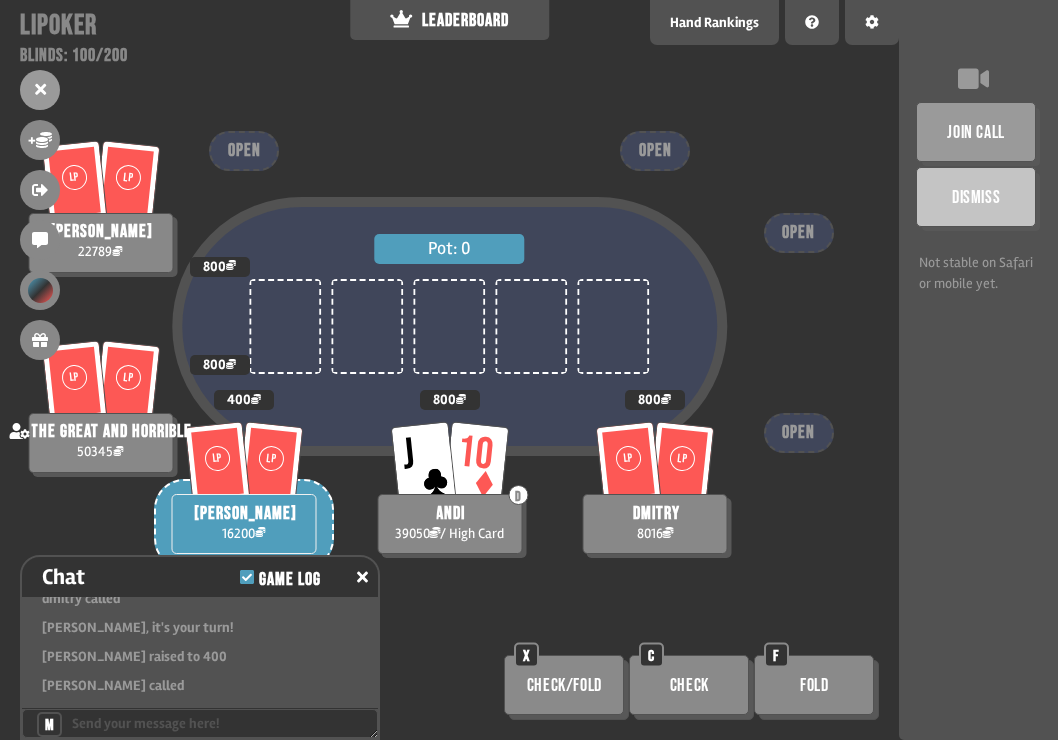 scroll, scrollTop: 18047, scrollLeft: 0, axis: vertical 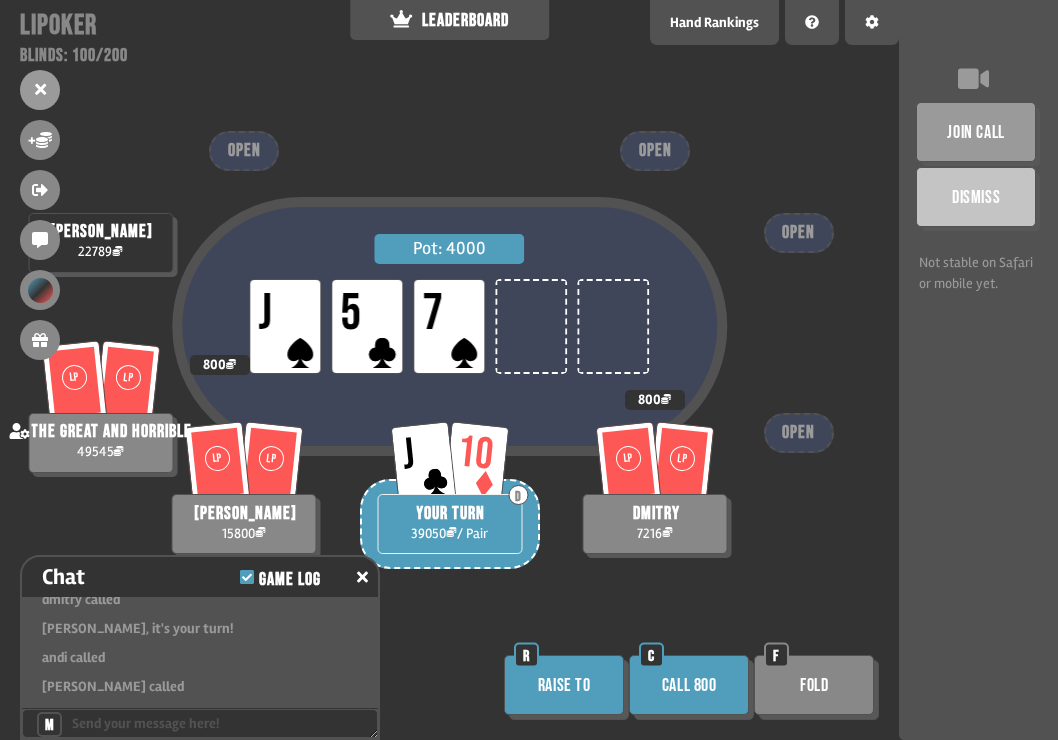 click on "Call 800" at bounding box center [689, 685] 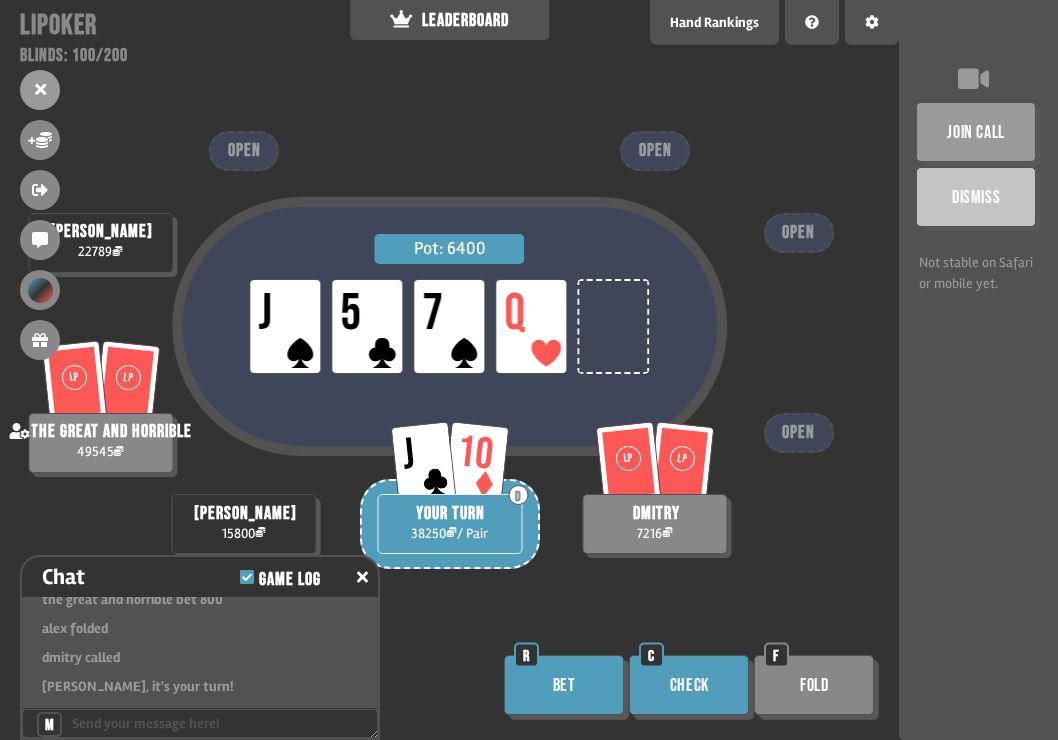 scroll, scrollTop: 18424, scrollLeft: 0, axis: vertical 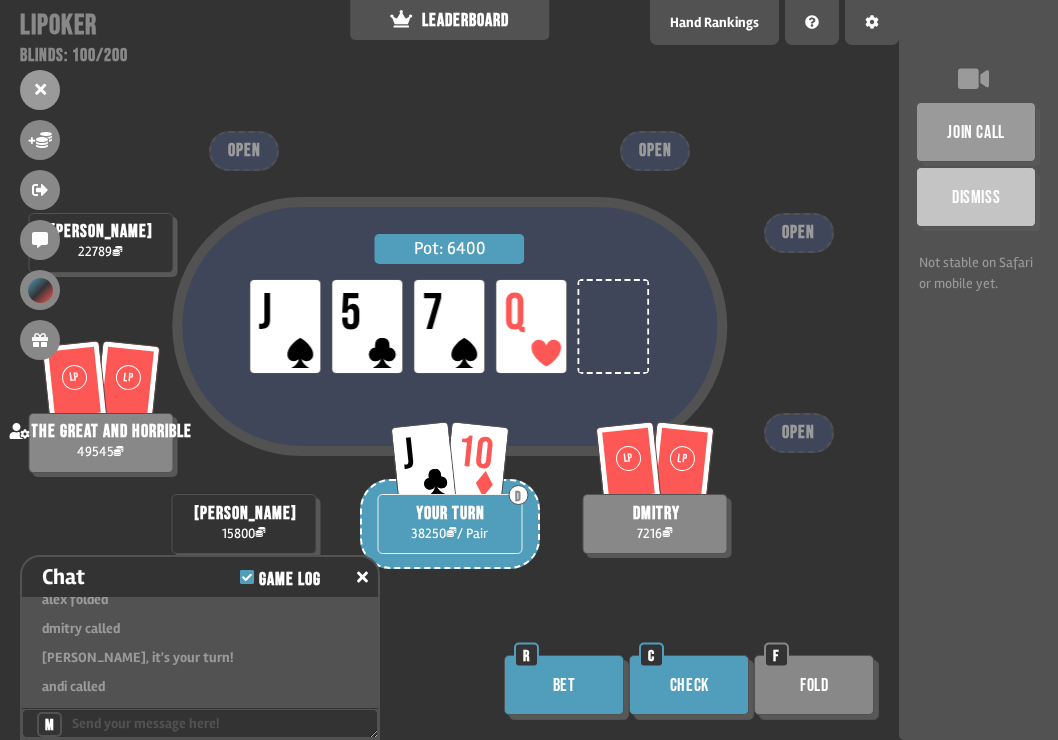 click on "Bet R" at bounding box center [566, 687] 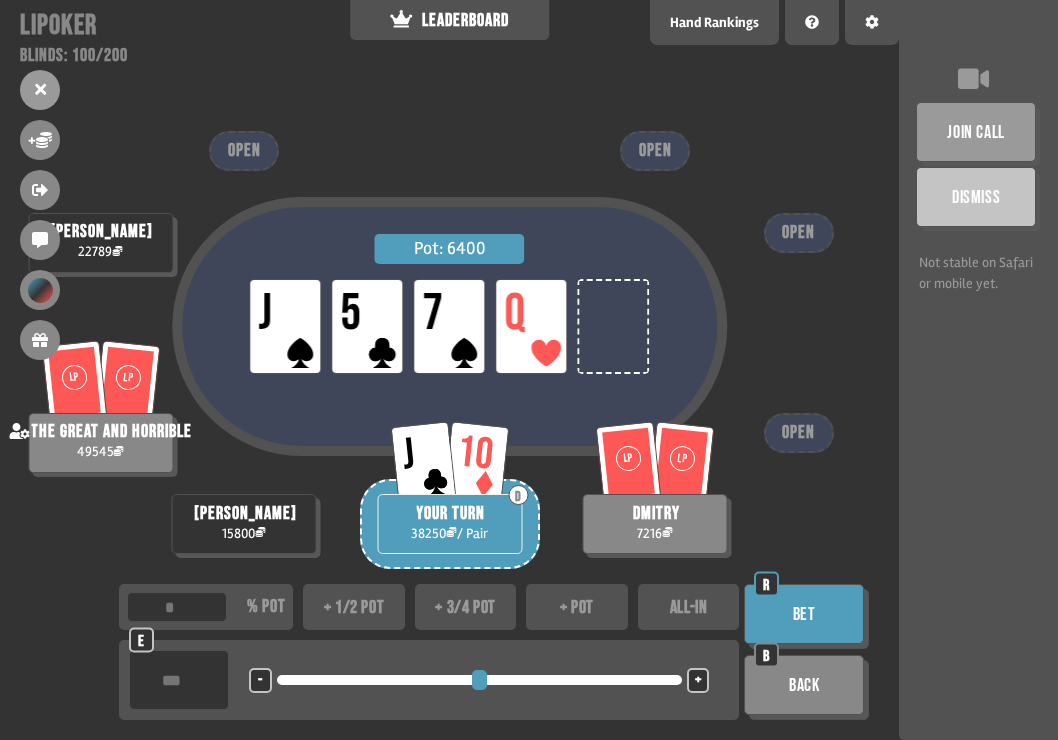 click at bounding box center [179, 680] 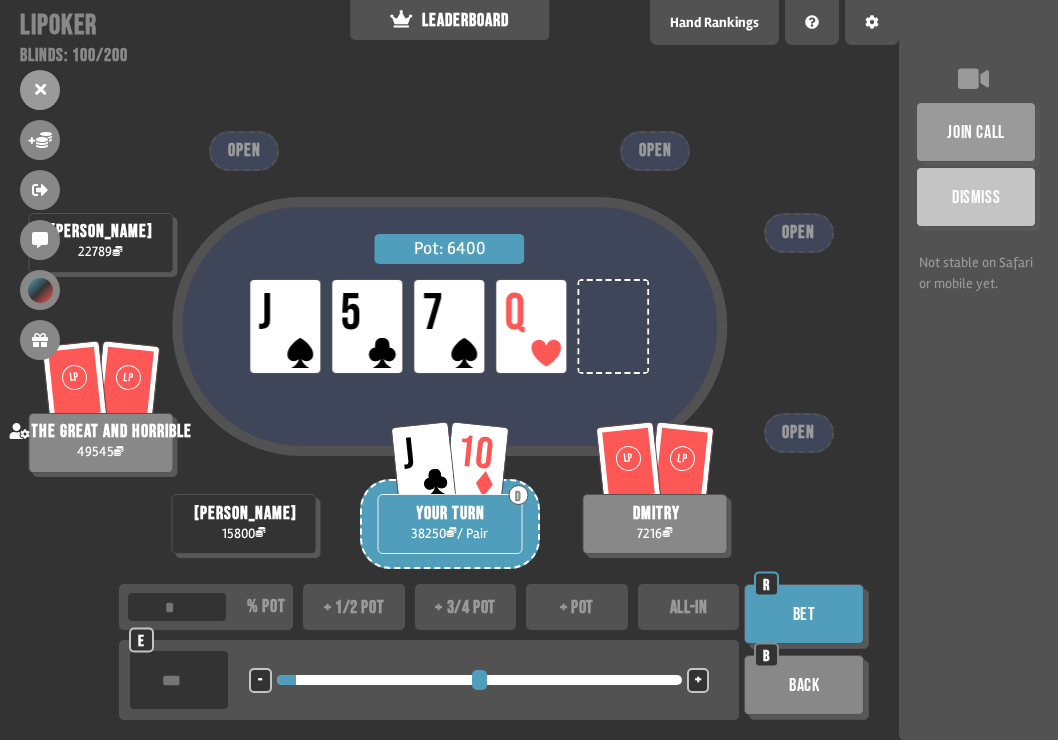 type on "****" 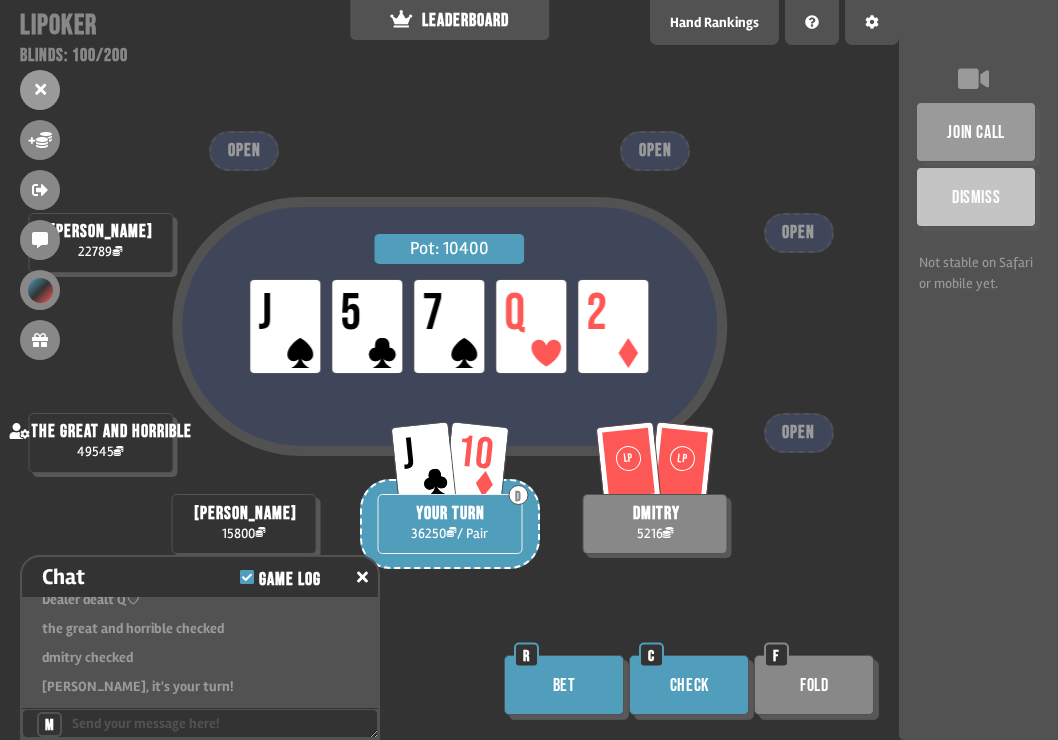 scroll, scrollTop: 18598, scrollLeft: 0, axis: vertical 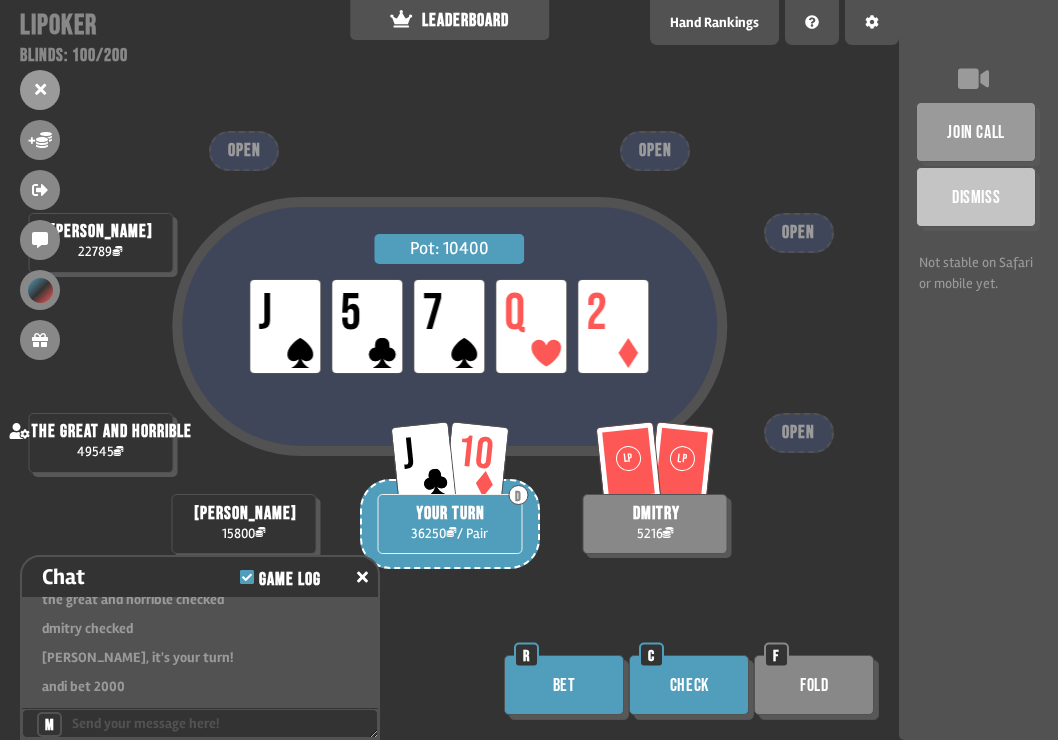 click on "Check" at bounding box center [689, 685] 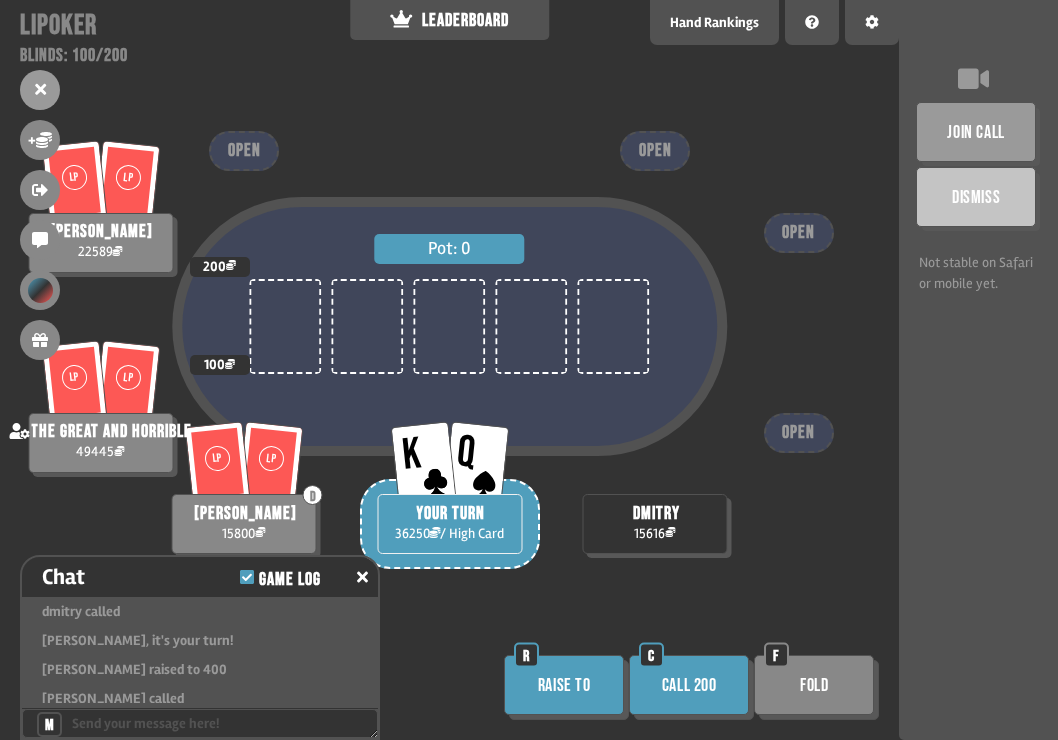 scroll, scrollTop: 18027, scrollLeft: 0, axis: vertical 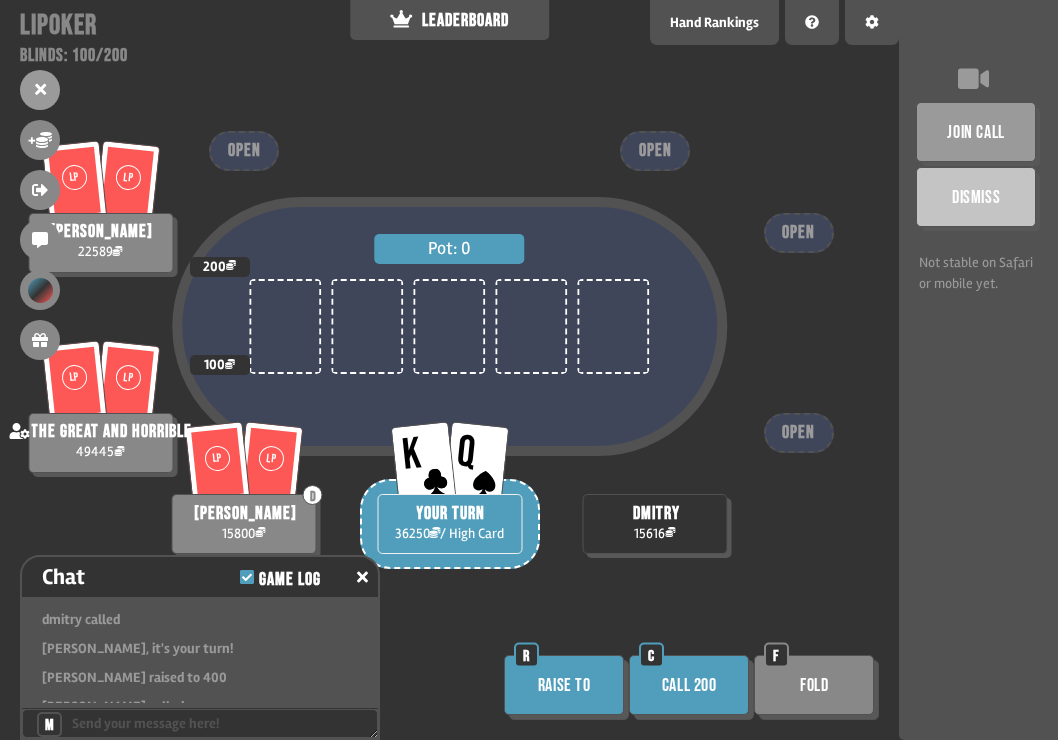 click on "Raise to" at bounding box center [564, 685] 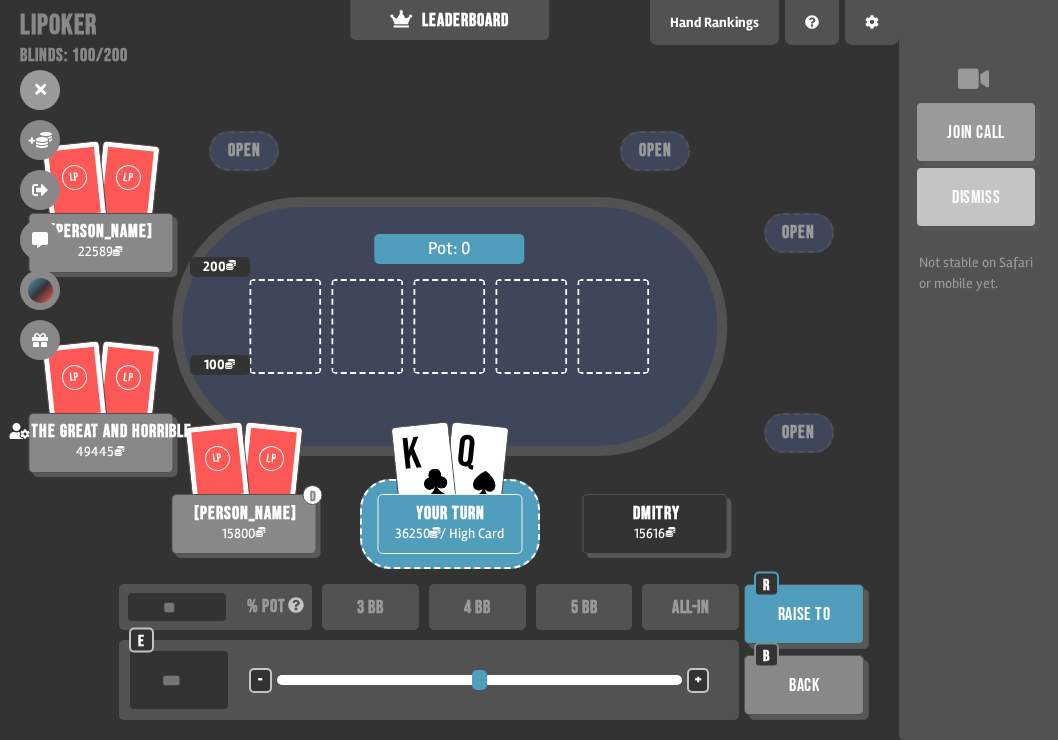click on "3 BB" at bounding box center (370, 607) 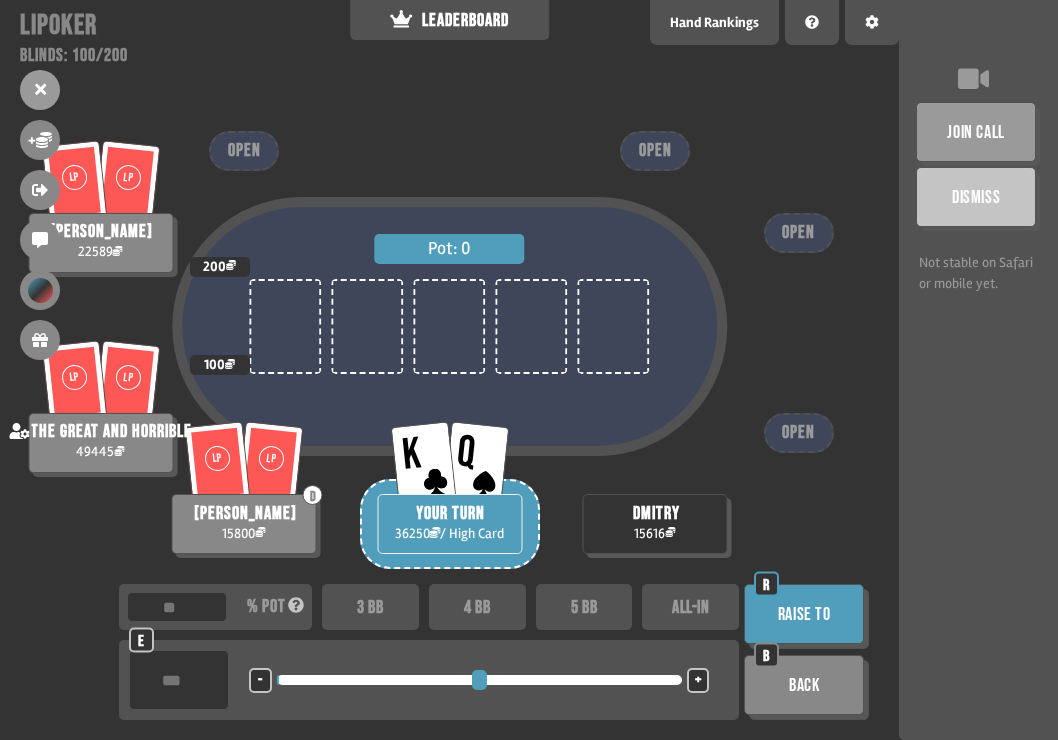 drag, startPoint x: 188, startPoint y: 678, endPoint x: 110, endPoint y: 681, distance: 78.05767 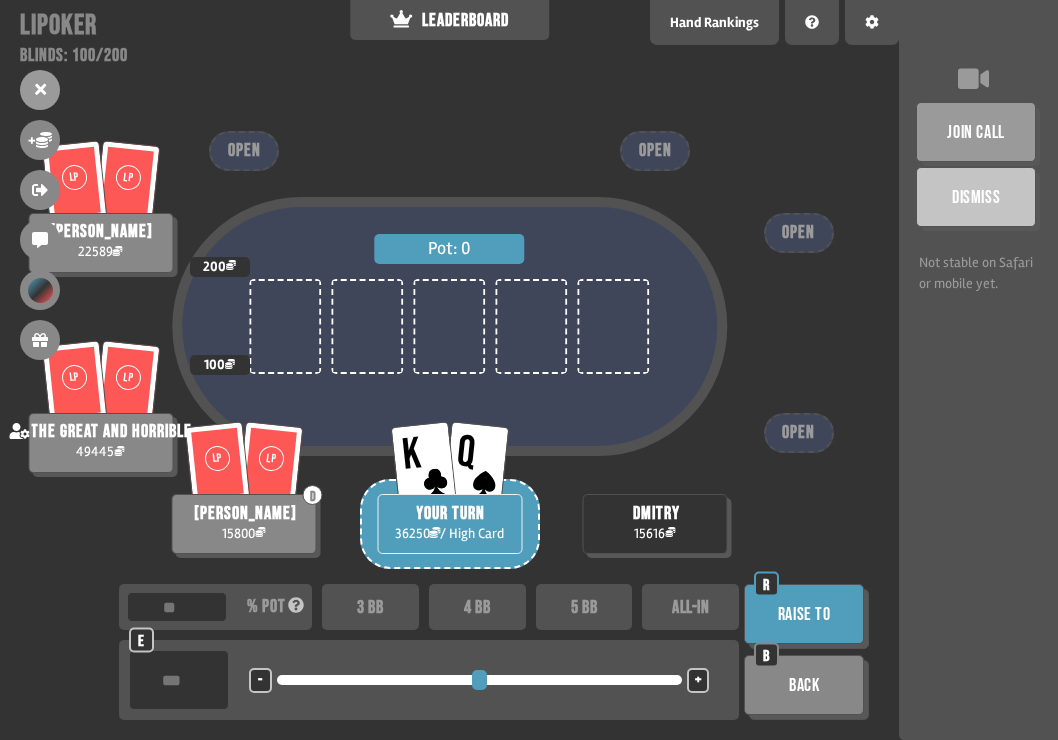 type on "***" 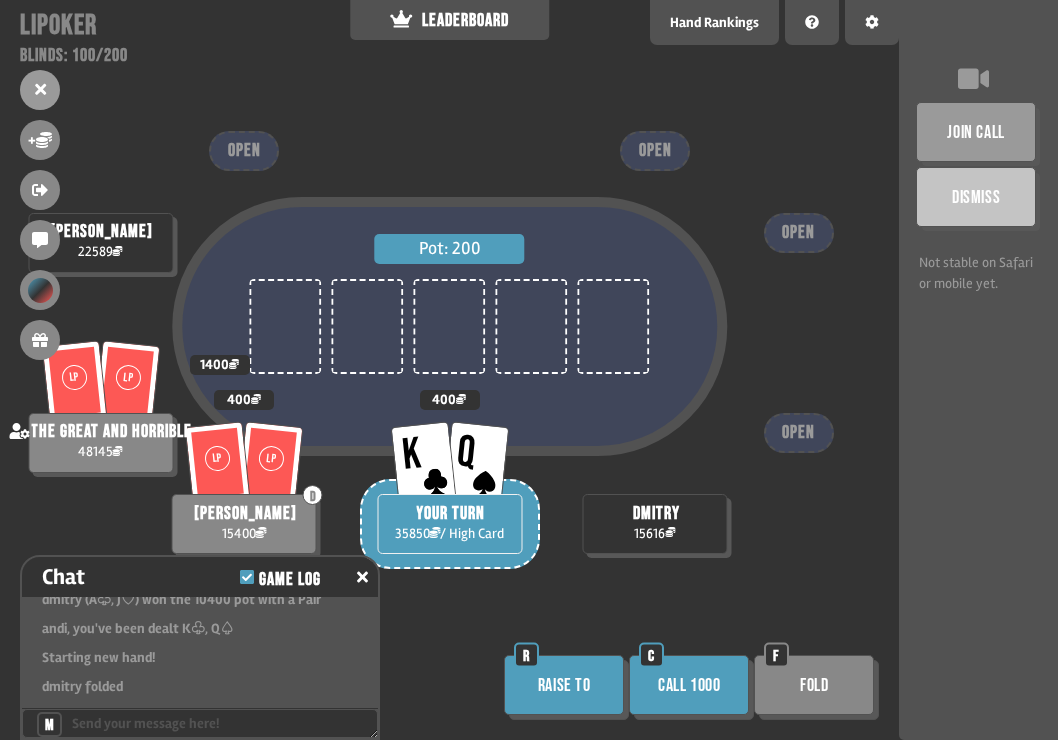 scroll, scrollTop: 18917, scrollLeft: 0, axis: vertical 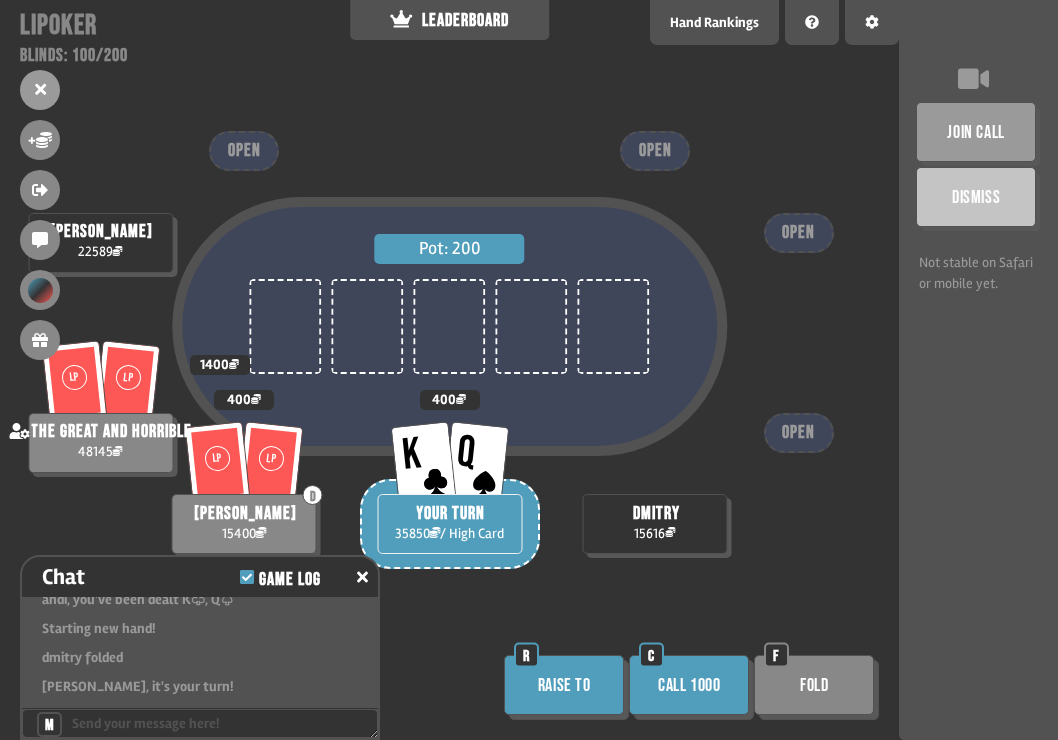 click on "Fold" at bounding box center (814, 685) 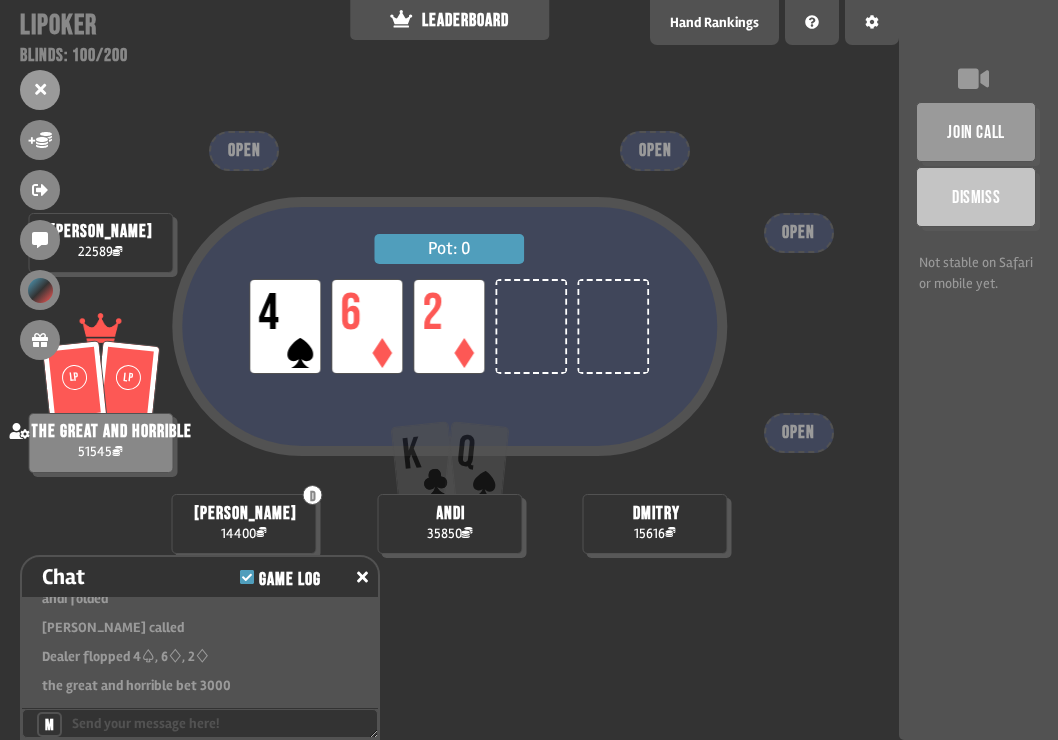 scroll, scrollTop: 19178, scrollLeft: 0, axis: vertical 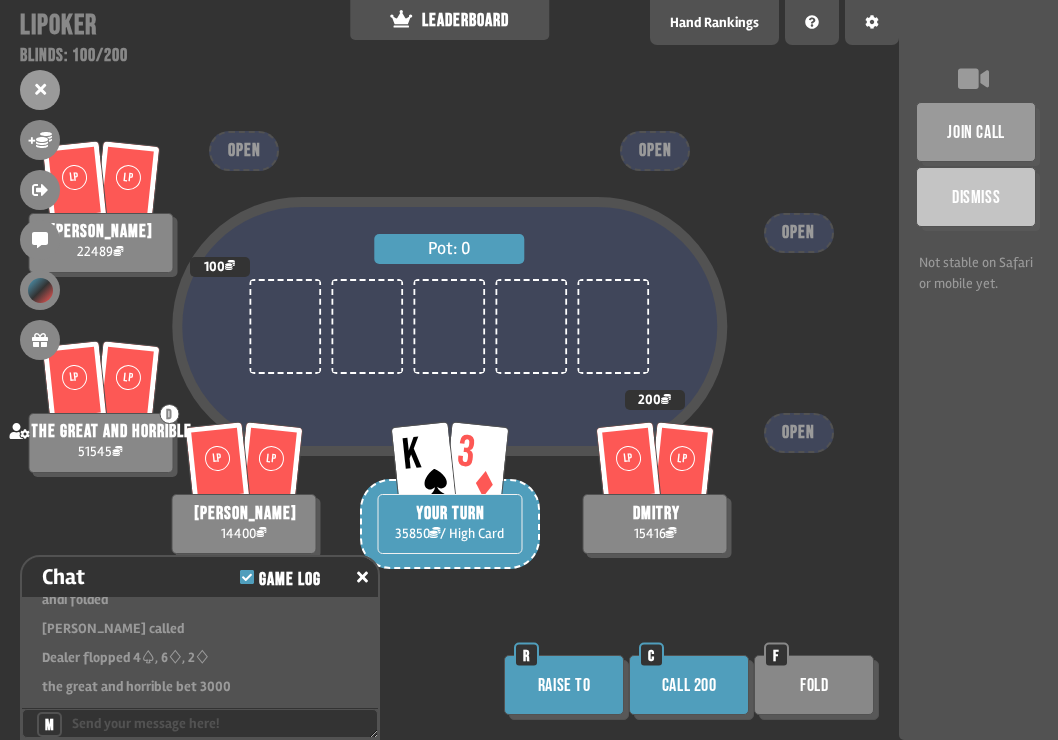 click on "Fold" at bounding box center (814, 685) 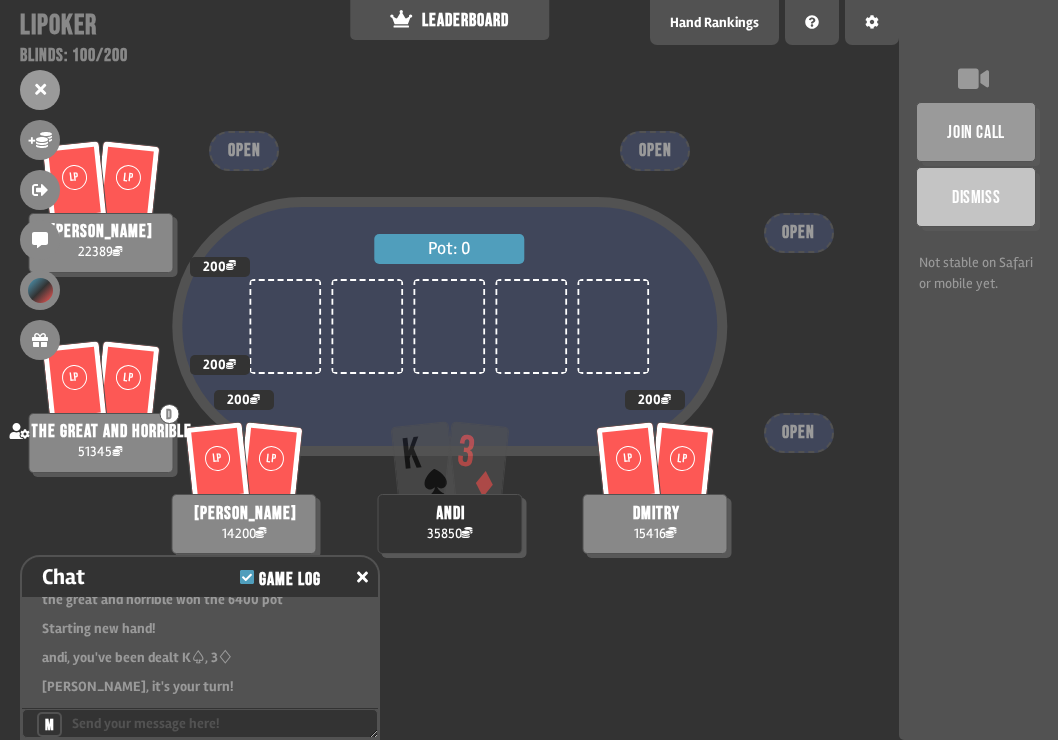 scroll, scrollTop: 19352, scrollLeft: 0, axis: vertical 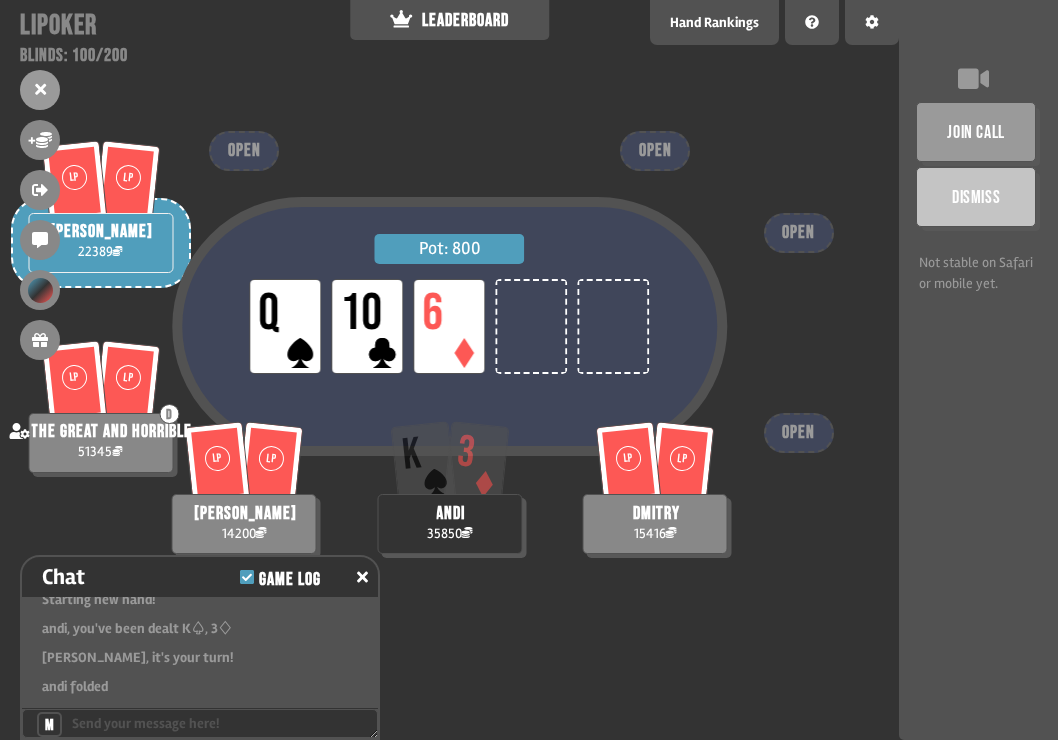 click on "Pot: 800   LP Q LP 10 LP 6 LP [PERSON_NAME] 14200  K 3 andi 35850  LP LP [PERSON_NAME] 22389  LP LP D the great and horrible 51345  LP LP dmitry 15416  OPEN OPEN OPEN OPEN" at bounding box center (449, 370) 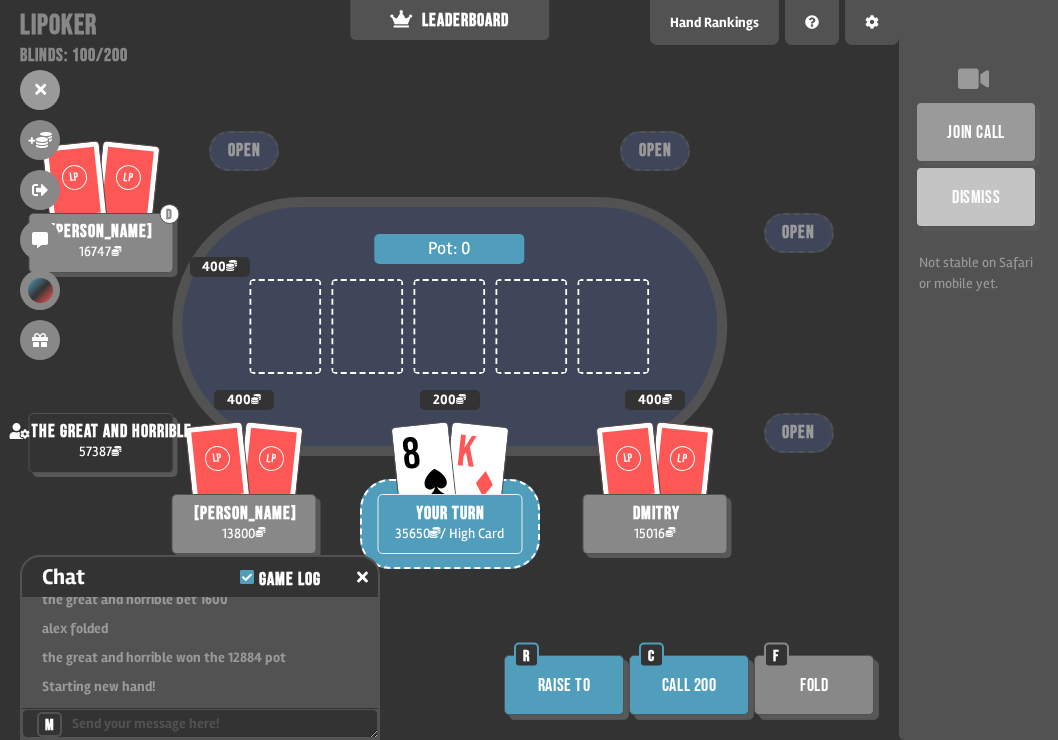 scroll, scrollTop: 19932, scrollLeft: 0, axis: vertical 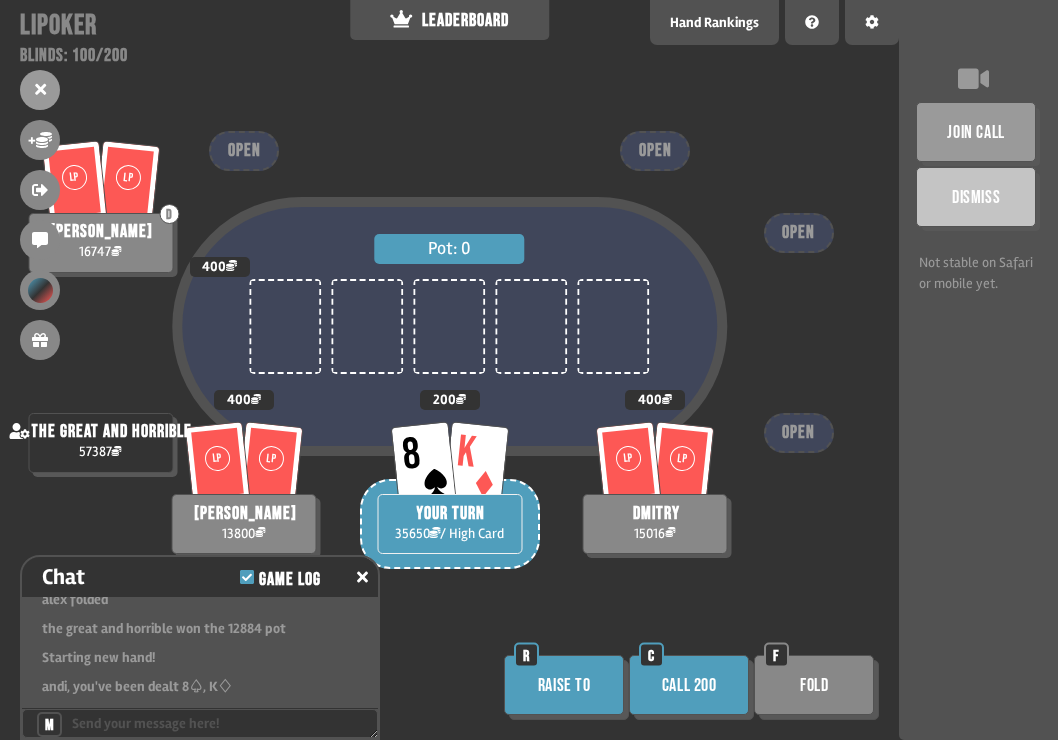 click on "Call 200" at bounding box center [689, 685] 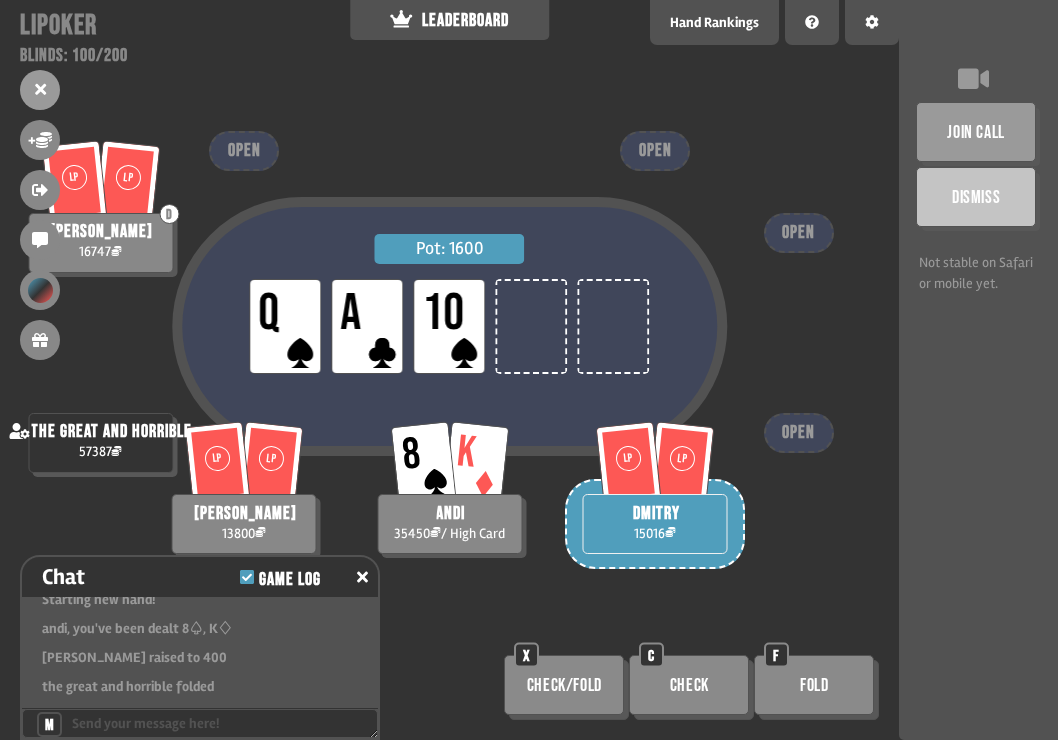 scroll, scrollTop: 20019, scrollLeft: 0, axis: vertical 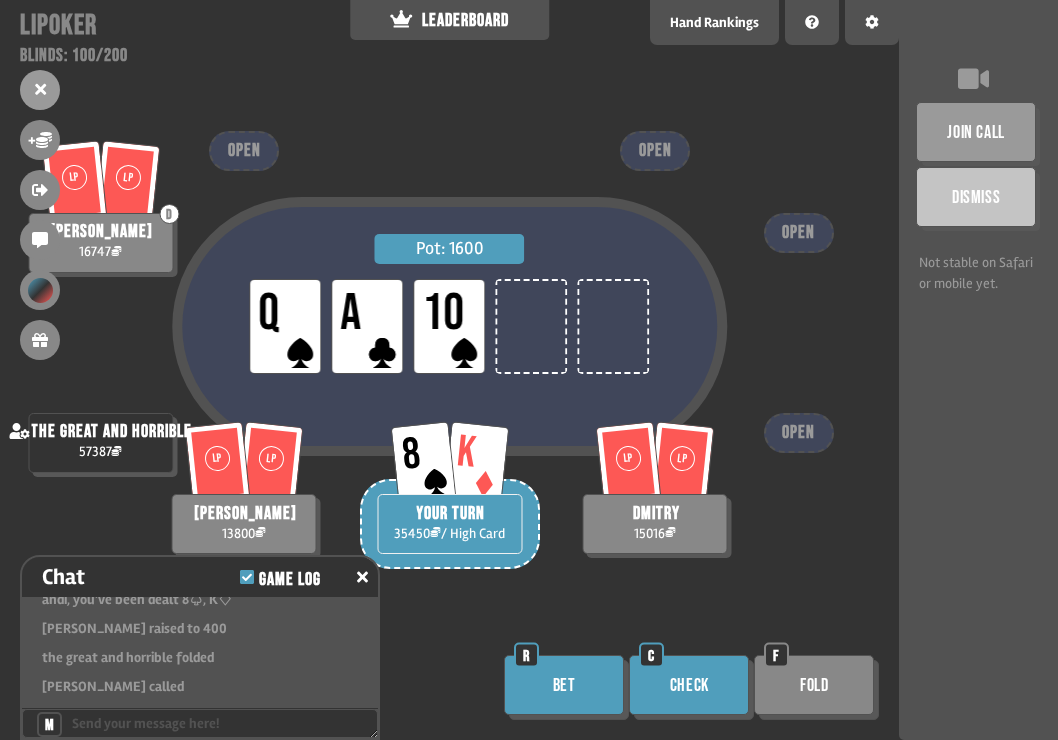 click on "Check" at bounding box center [689, 685] 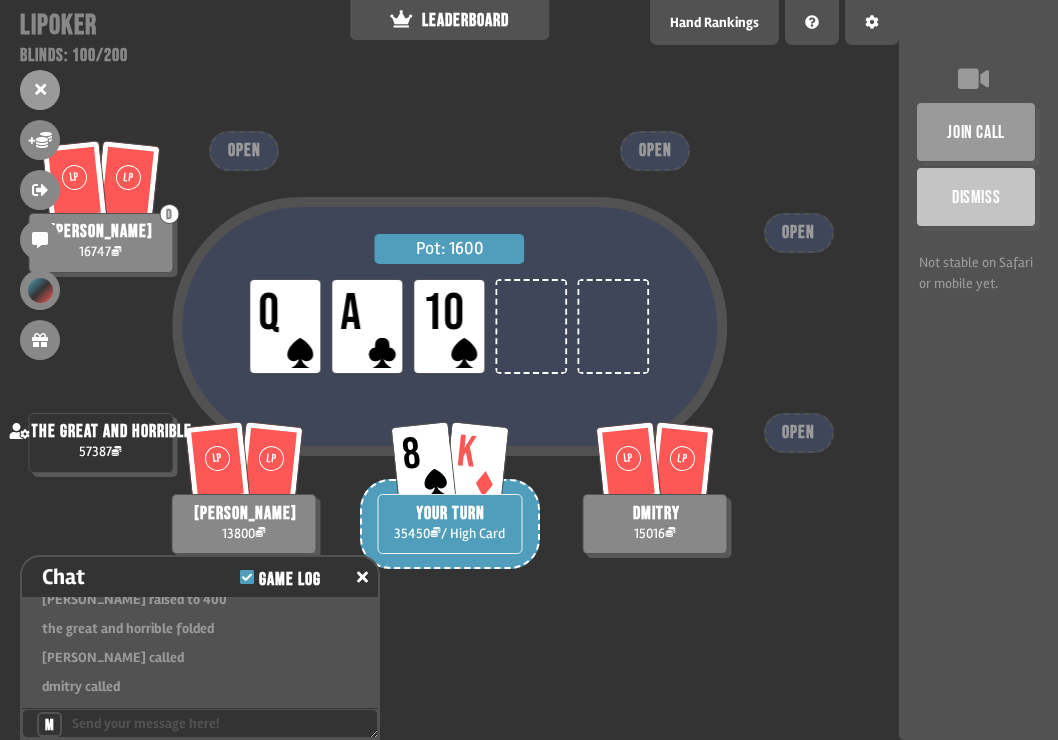 scroll, scrollTop: 20077, scrollLeft: 0, axis: vertical 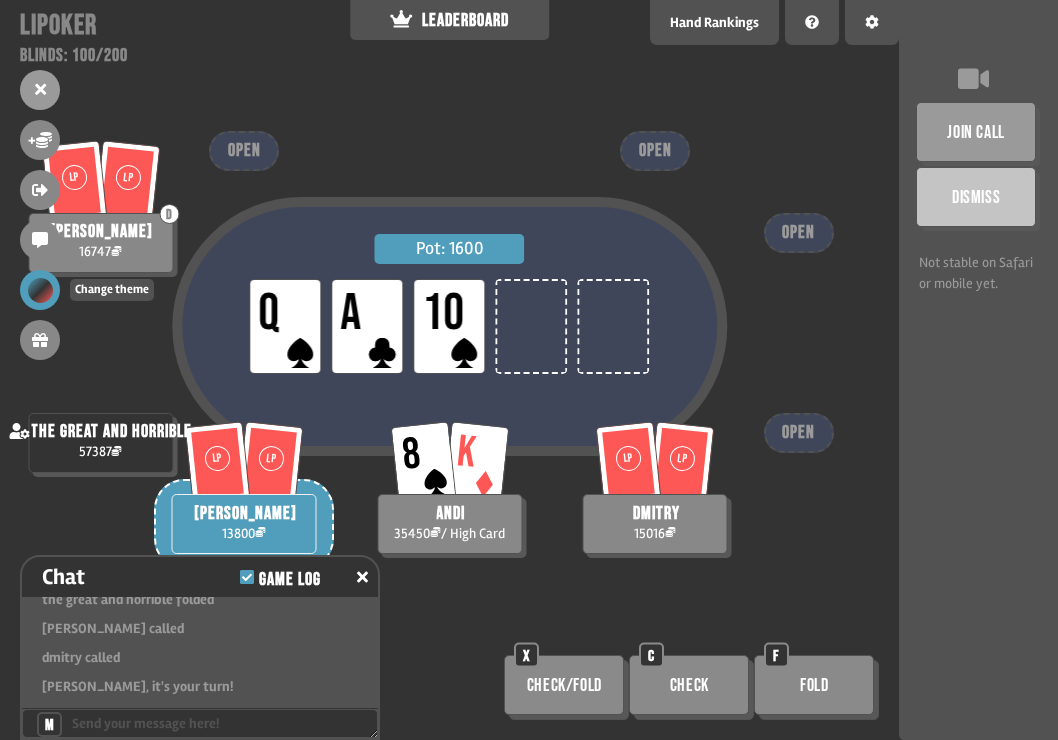 click at bounding box center (40, 290) 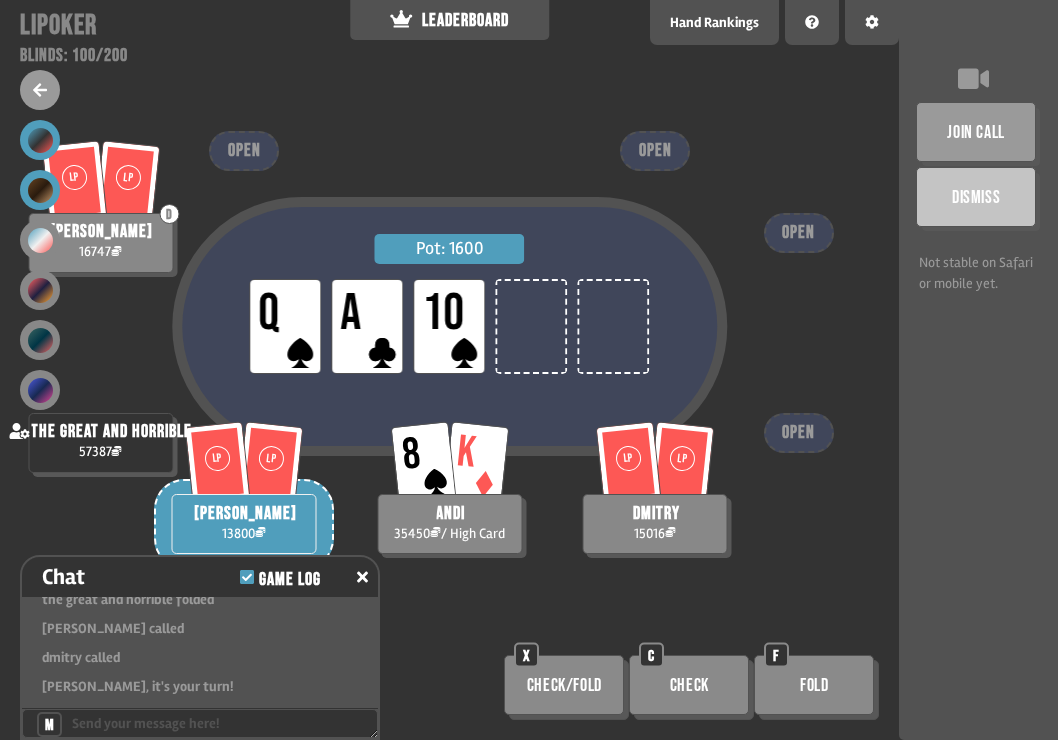 click at bounding box center [40, 190] 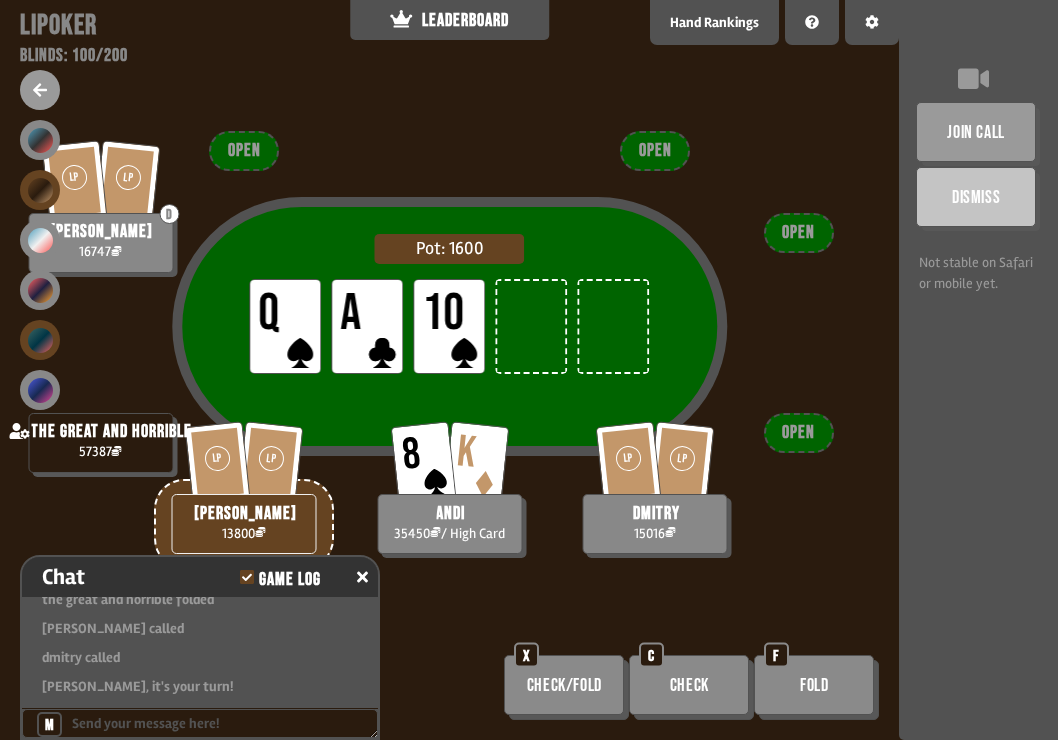 click at bounding box center (40, 340) 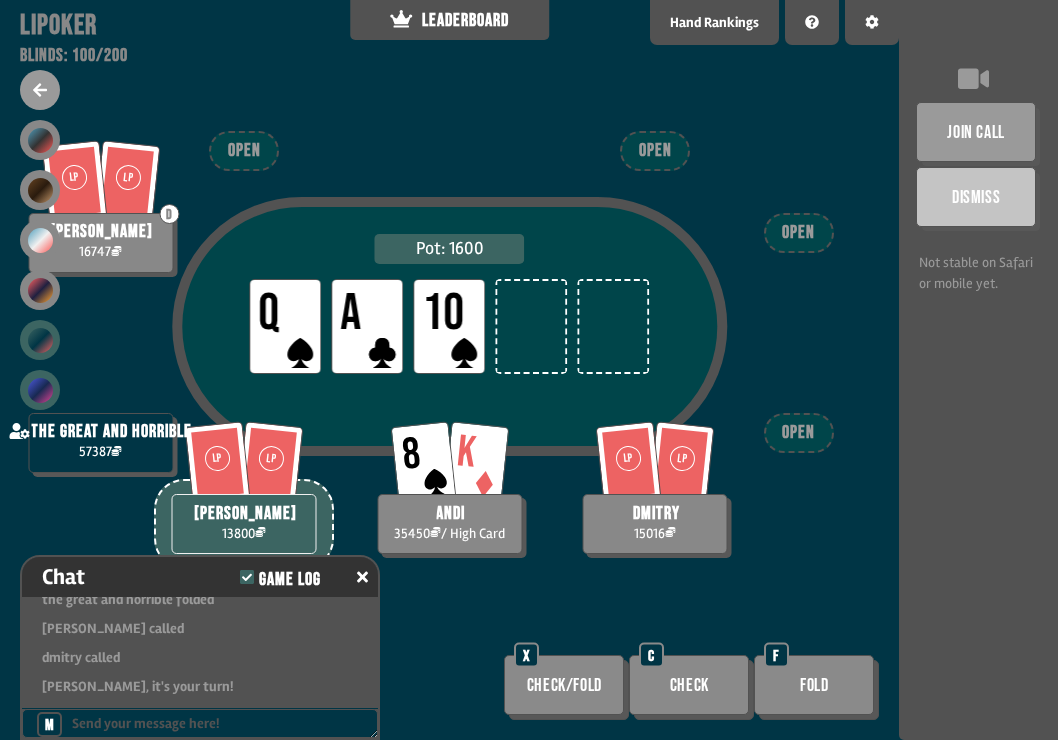 click at bounding box center (40, 390) 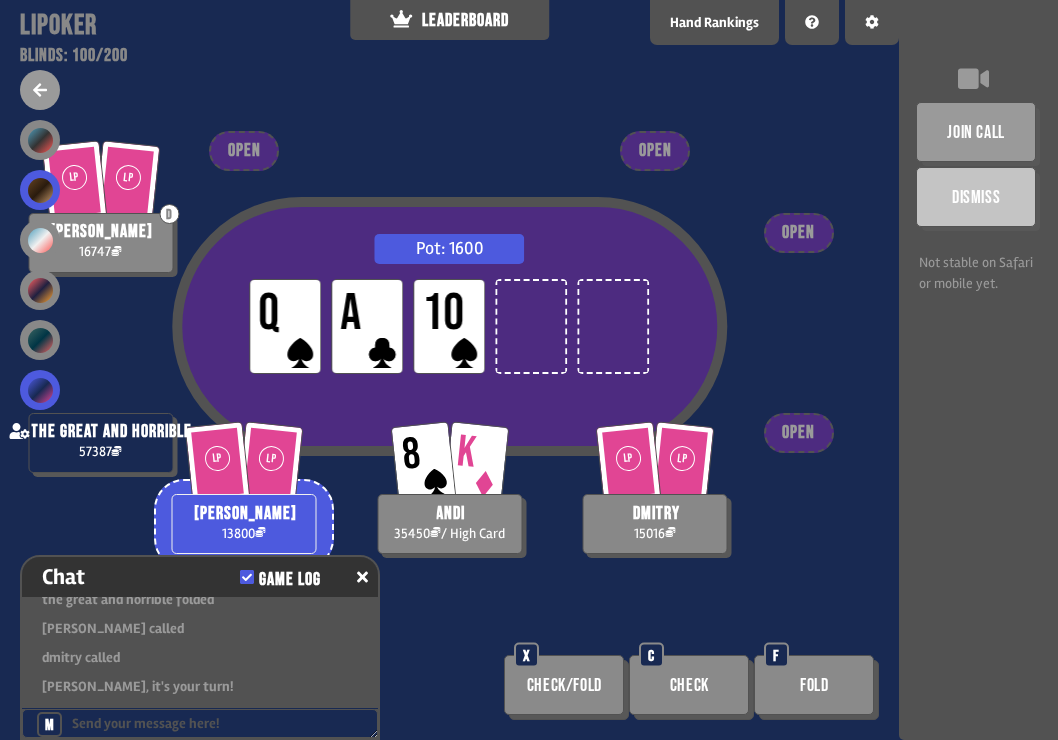 click at bounding box center (40, 190) 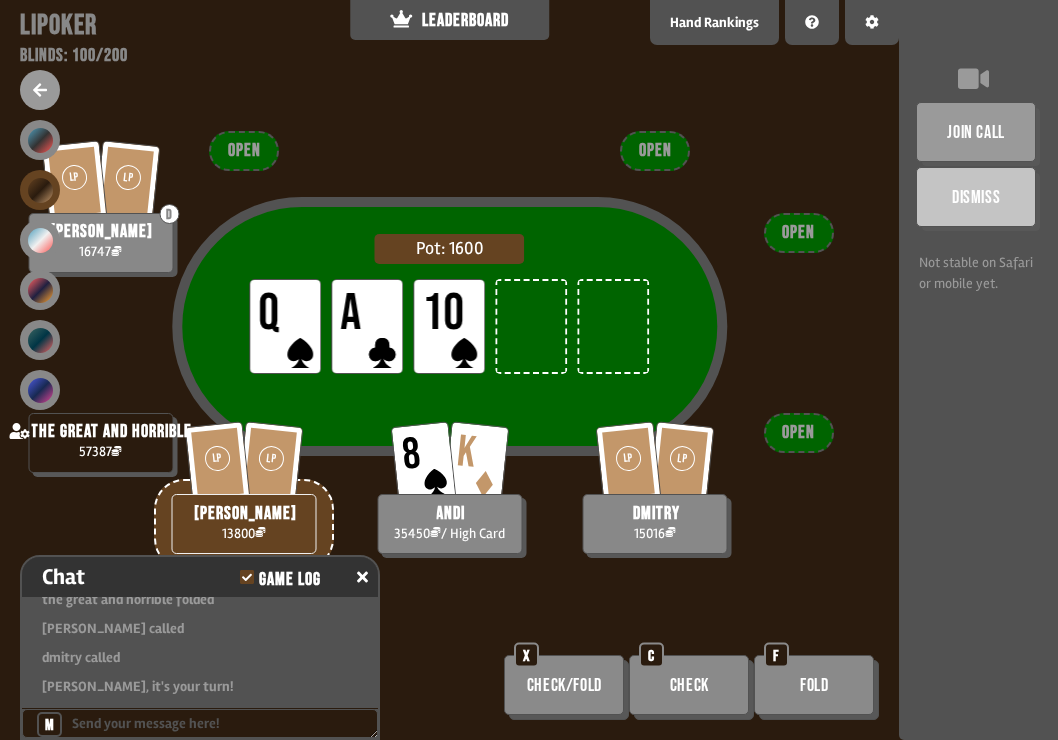 click on "Pot: 1600   LP Q LP A LP 10 LP [PERSON_NAME] 13800  8 K andi 35450   / High Card LP LP D [PERSON_NAME] 16747  the great and horrible 57387  LP LP dmitry 15016  OPEN OPEN OPEN OPEN Check/Fold X Check C Fold F" at bounding box center (449, 370) 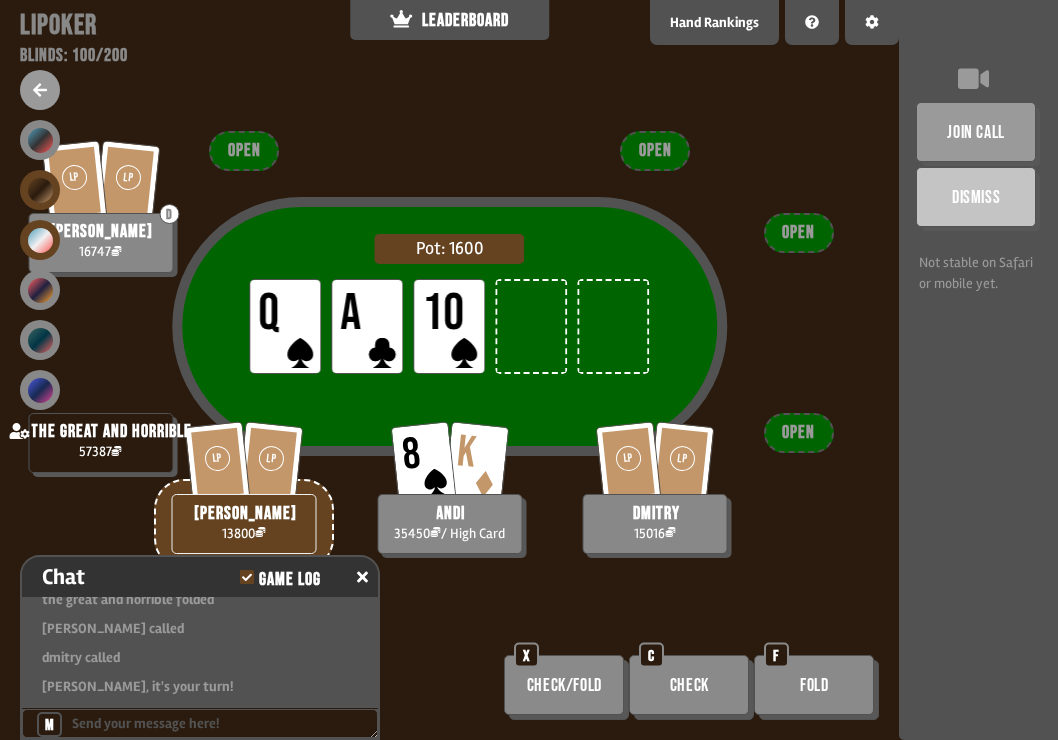 click at bounding box center [40, 240] 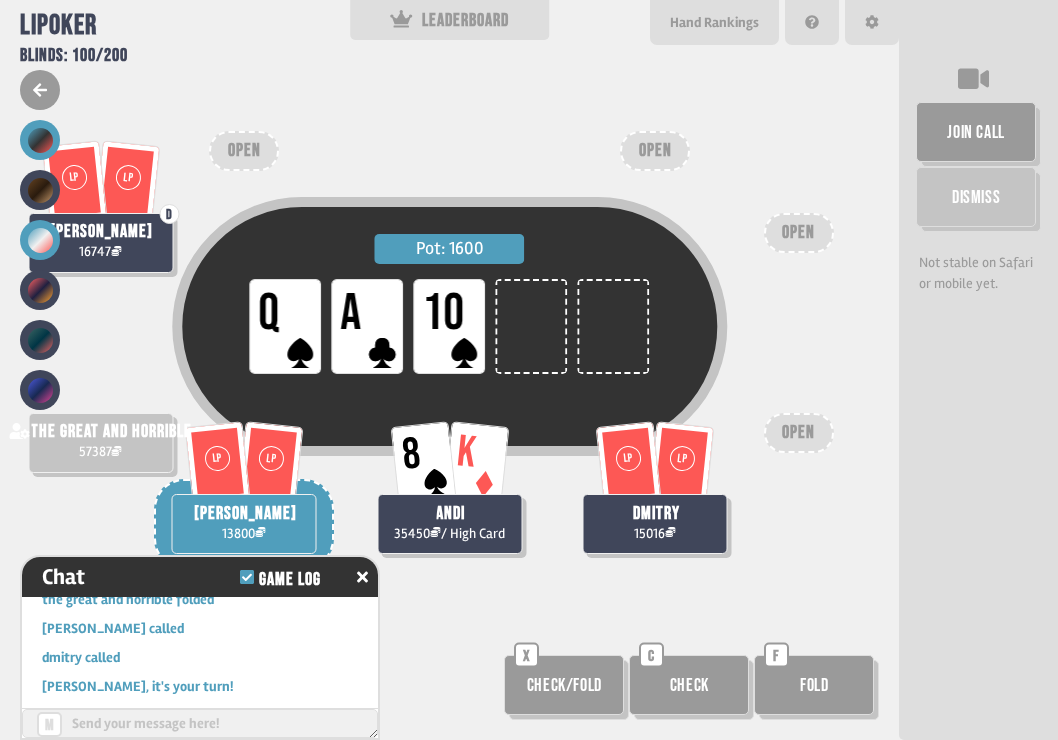 click at bounding box center (40, 140) 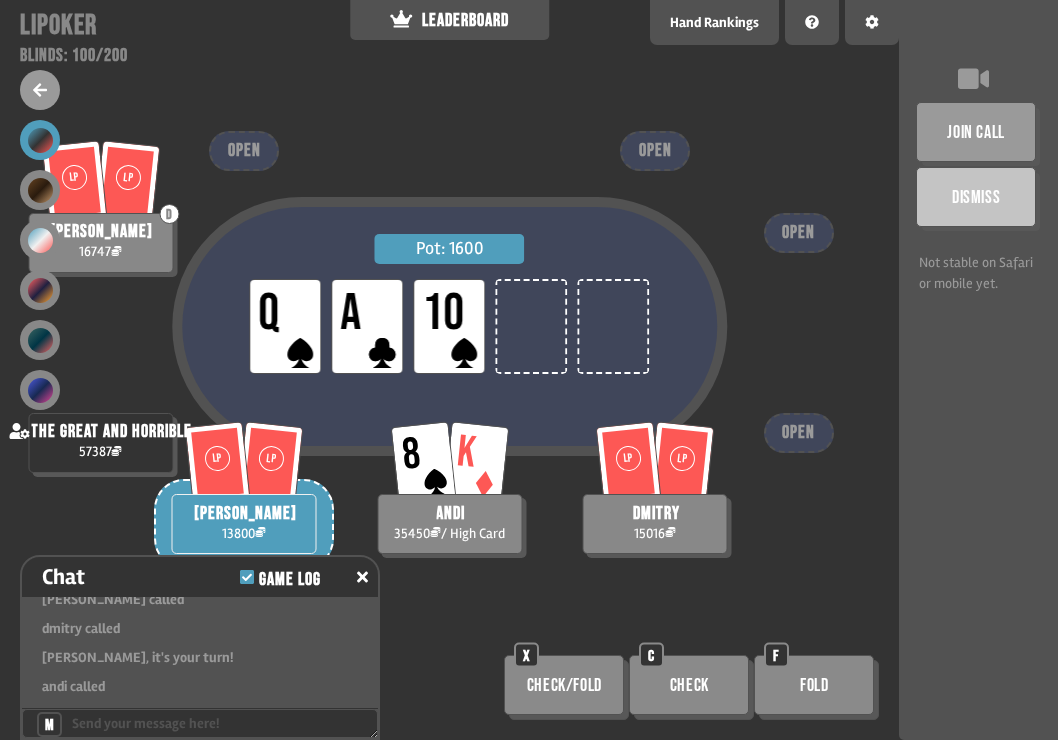 click on "Pot: 1600   LP Q LP A LP 10 LP [PERSON_NAME] 13800  8 K andi 35450   / High Card LP LP D [PERSON_NAME] 16747  the great and horrible 57387  LP LP dmitry 15016  OPEN OPEN OPEN OPEN Check/Fold X Check C Fold F" at bounding box center [449, 370] 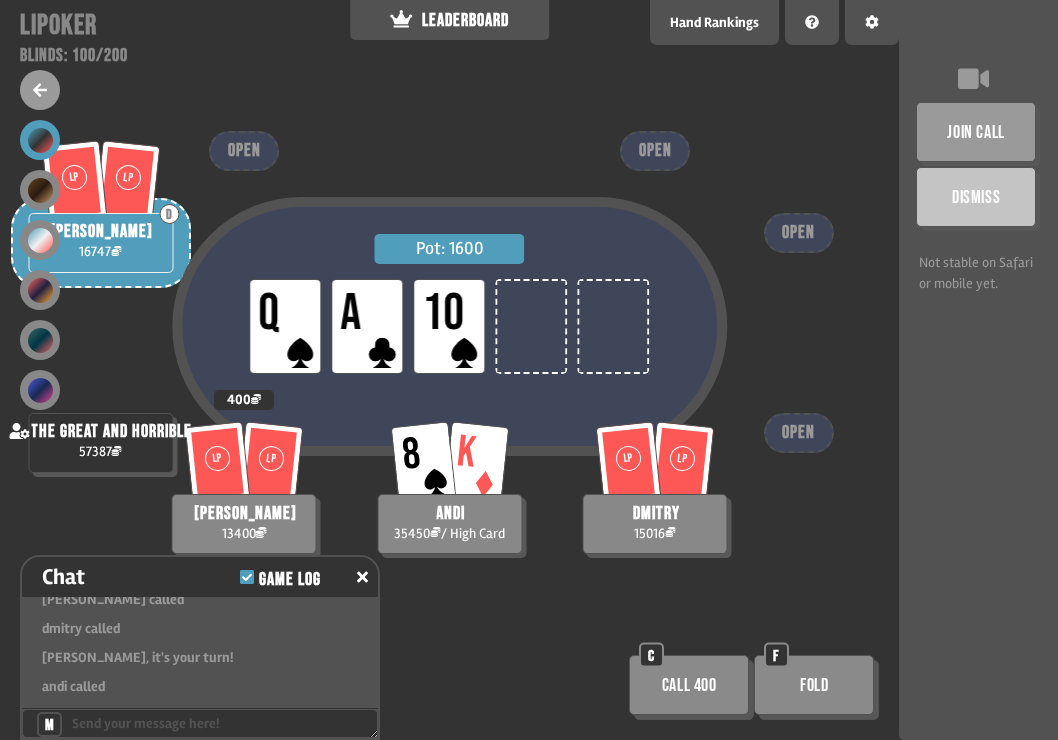 click at bounding box center (40, 90) 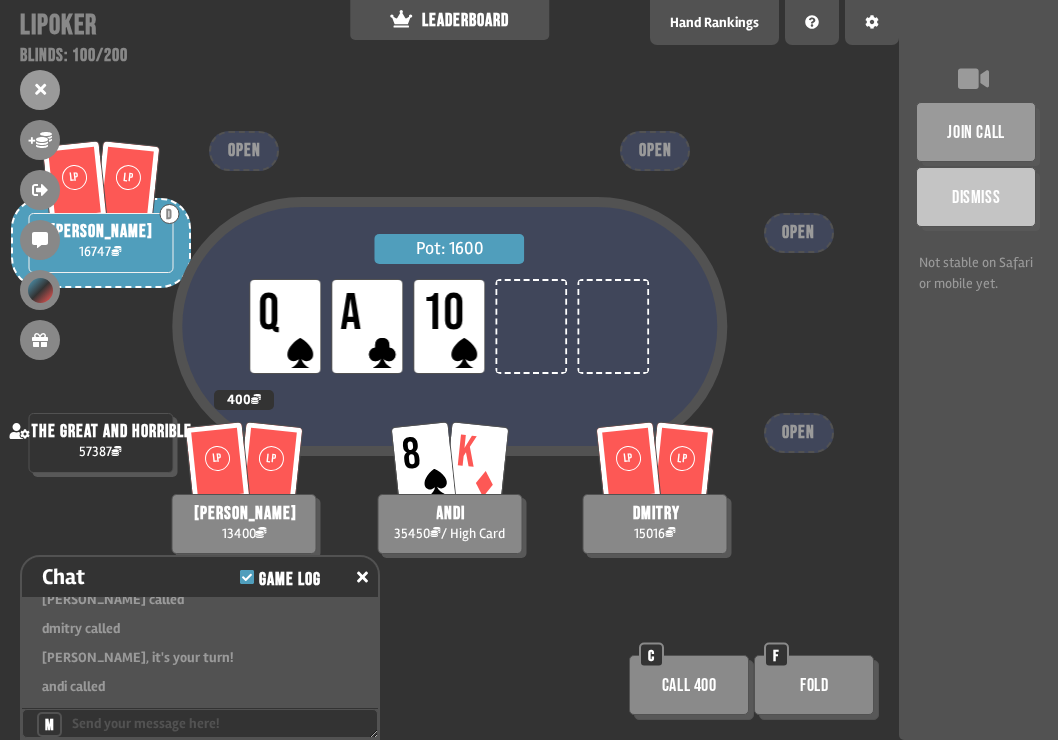 scroll, scrollTop: 20135, scrollLeft: 0, axis: vertical 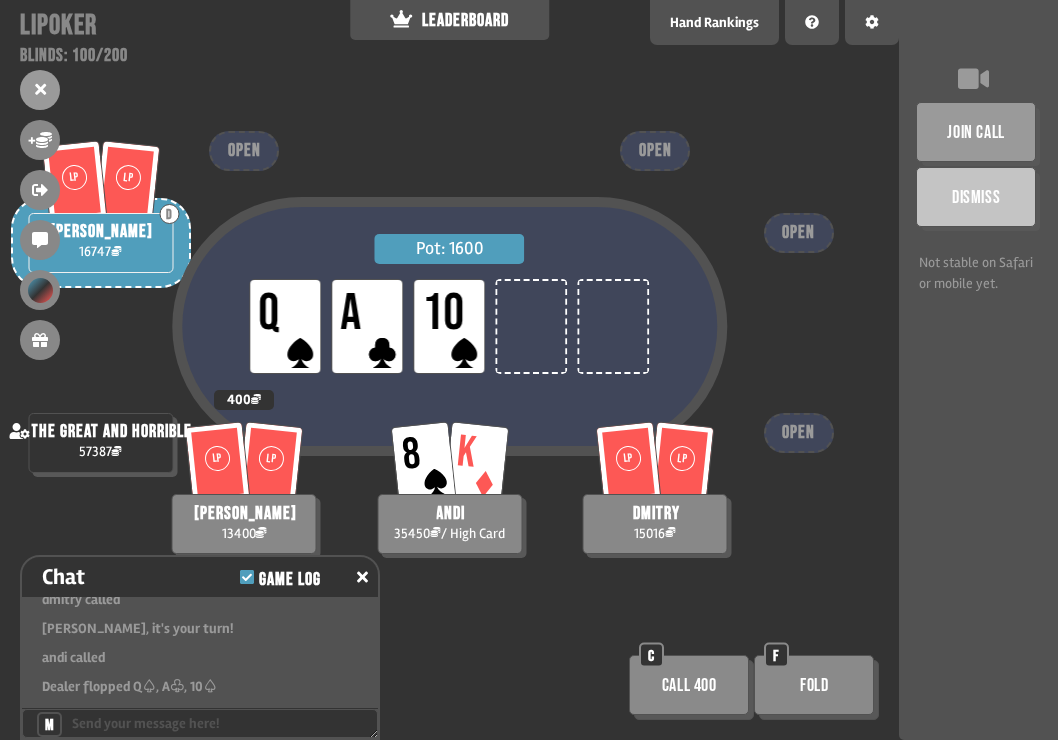 click 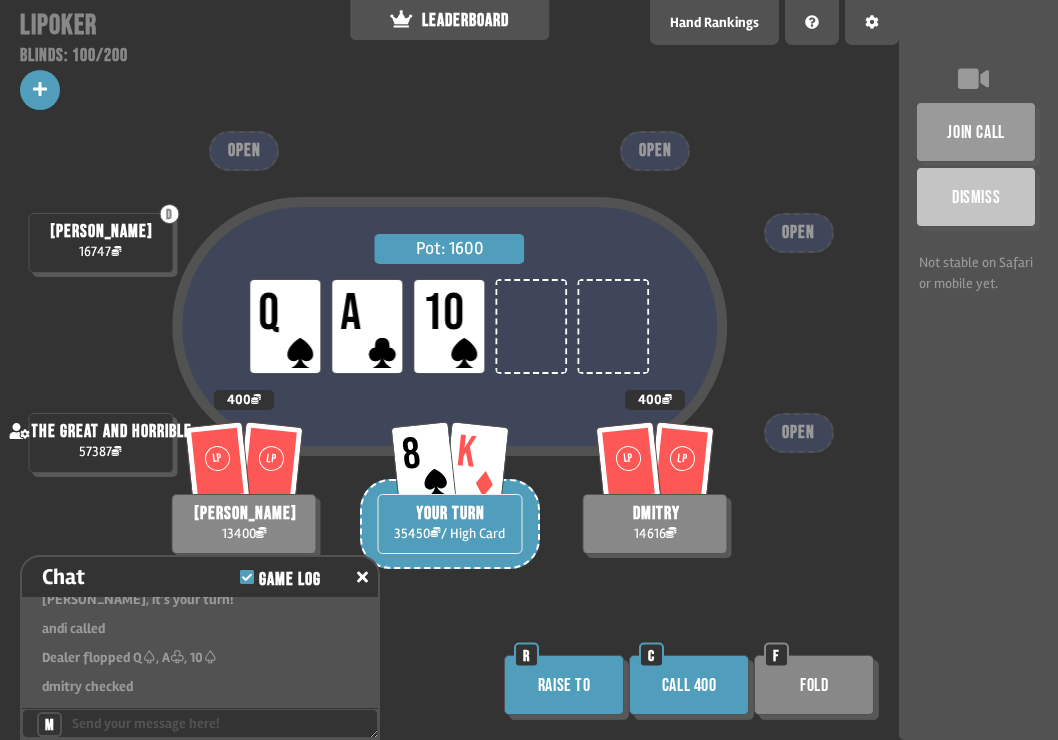 scroll, scrollTop: 20193, scrollLeft: 0, axis: vertical 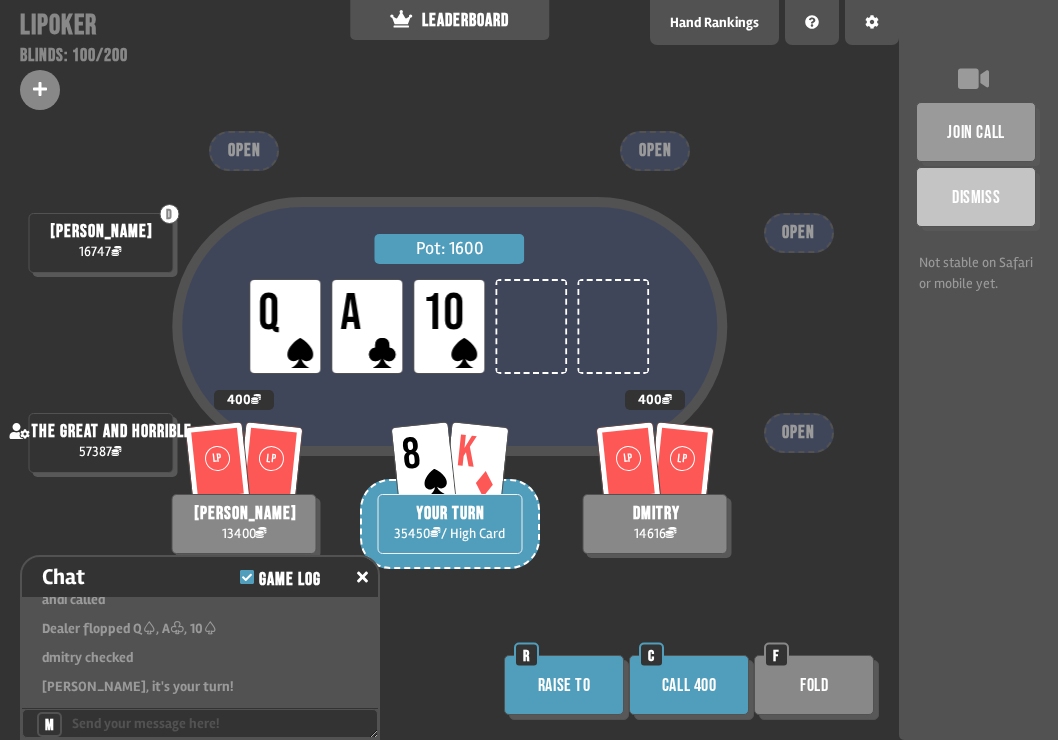 click on "Fold" at bounding box center [814, 685] 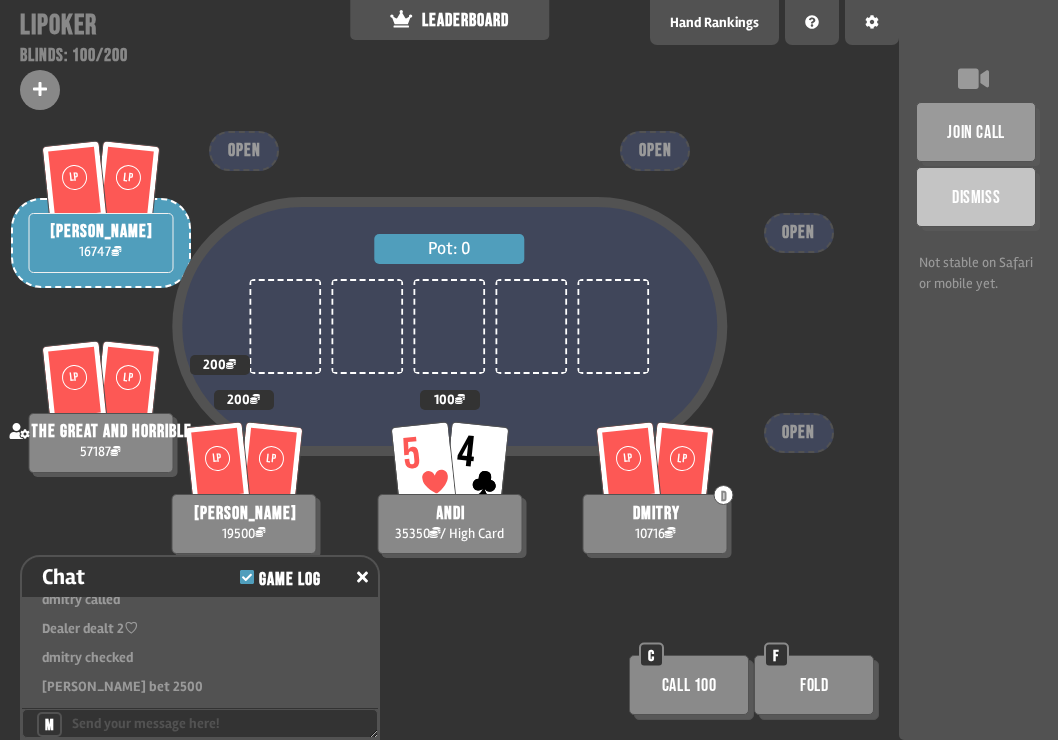 scroll, scrollTop: 20599, scrollLeft: 0, axis: vertical 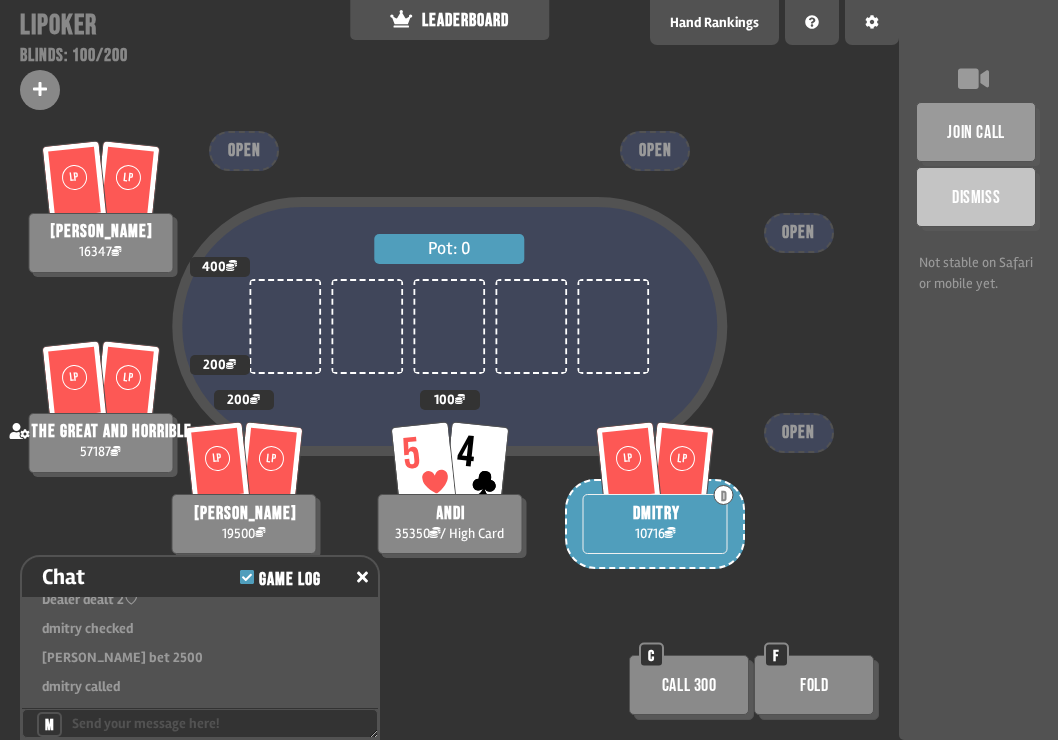 click on "Call 300" at bounding box center [689, 685] 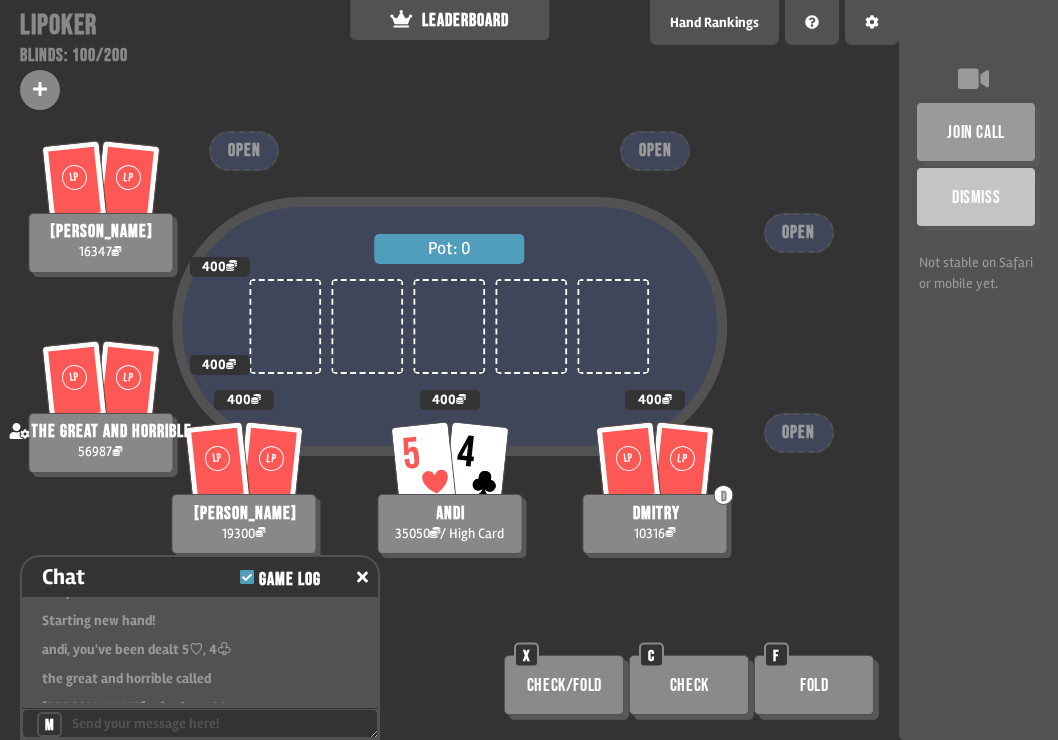 scroll, scrollTop: 20773, scrollLeft: 0, axis: vertical 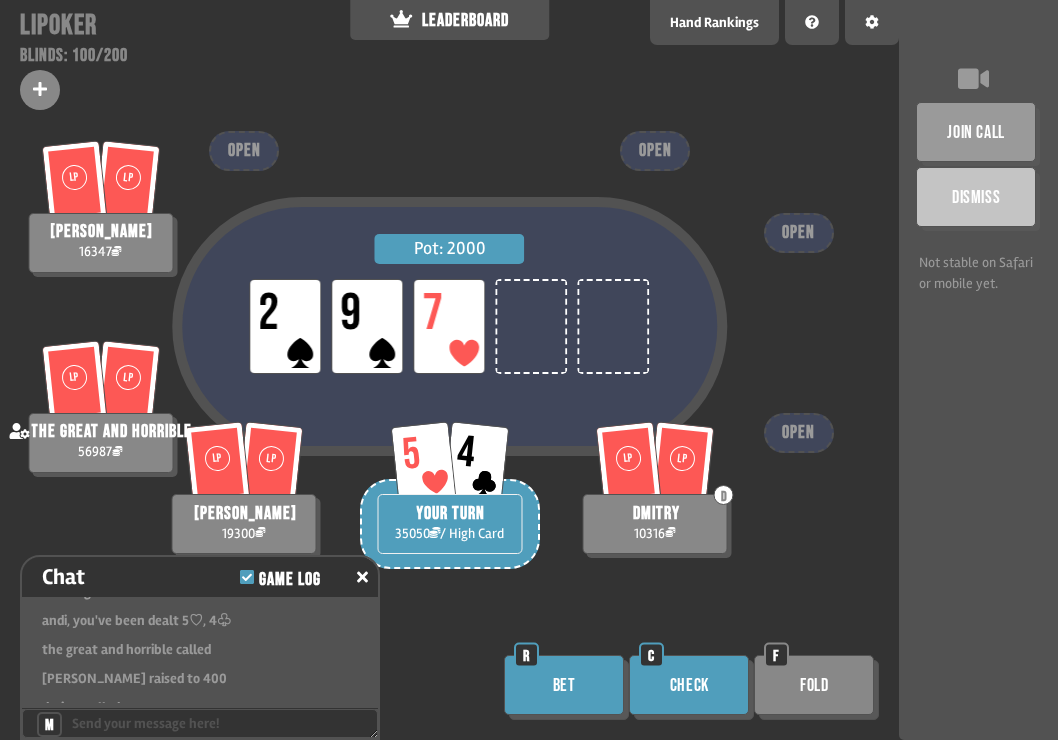 click on "Check" at bounding box center (689, 685) 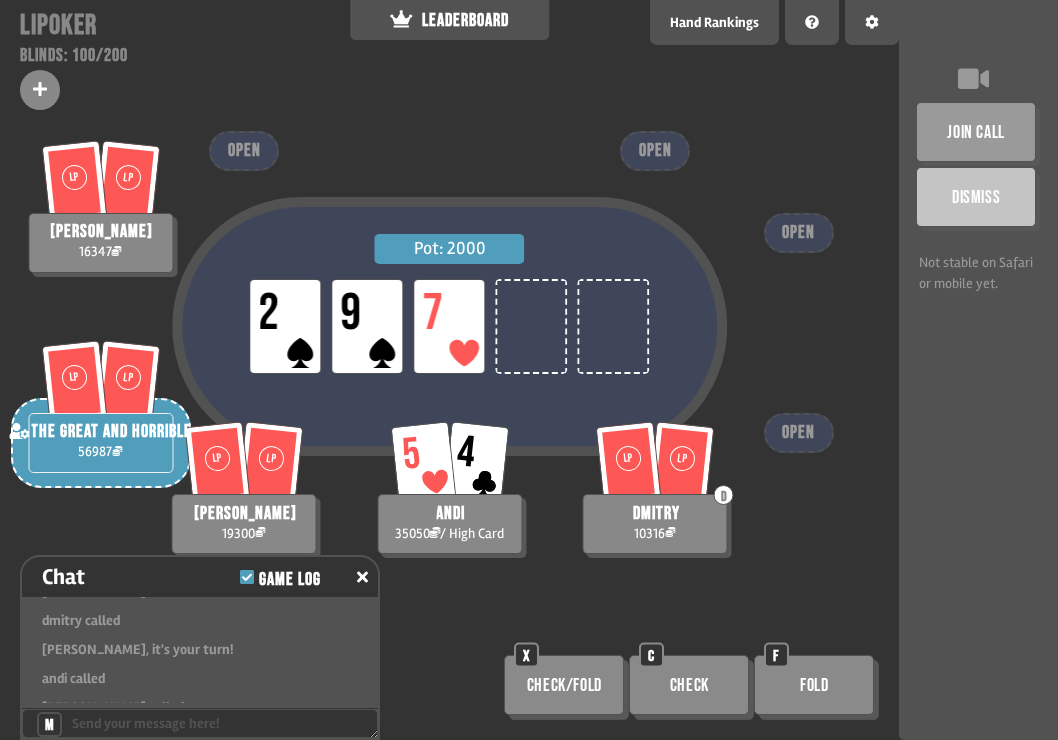 scroll, scrollTop: 20889, scrollLeft: 0, axis: vertical 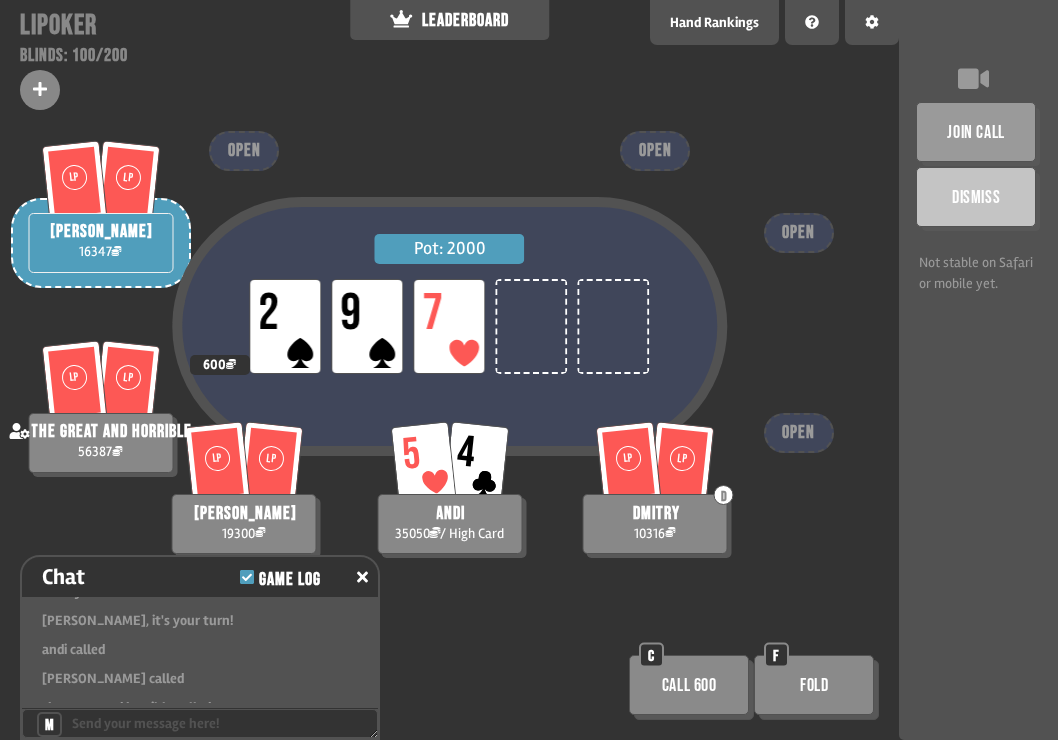 click on "F" at bounding box center (776, 655) 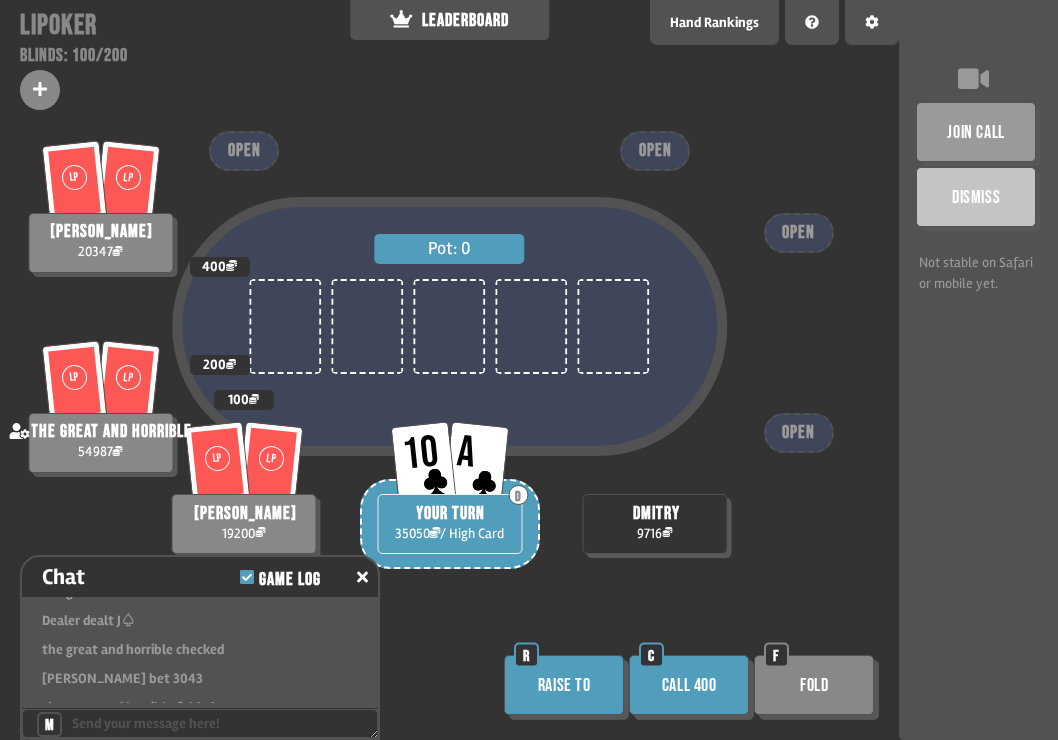 scroll, scrollTop: 21469, scrollLeft: 0, axis: vertical 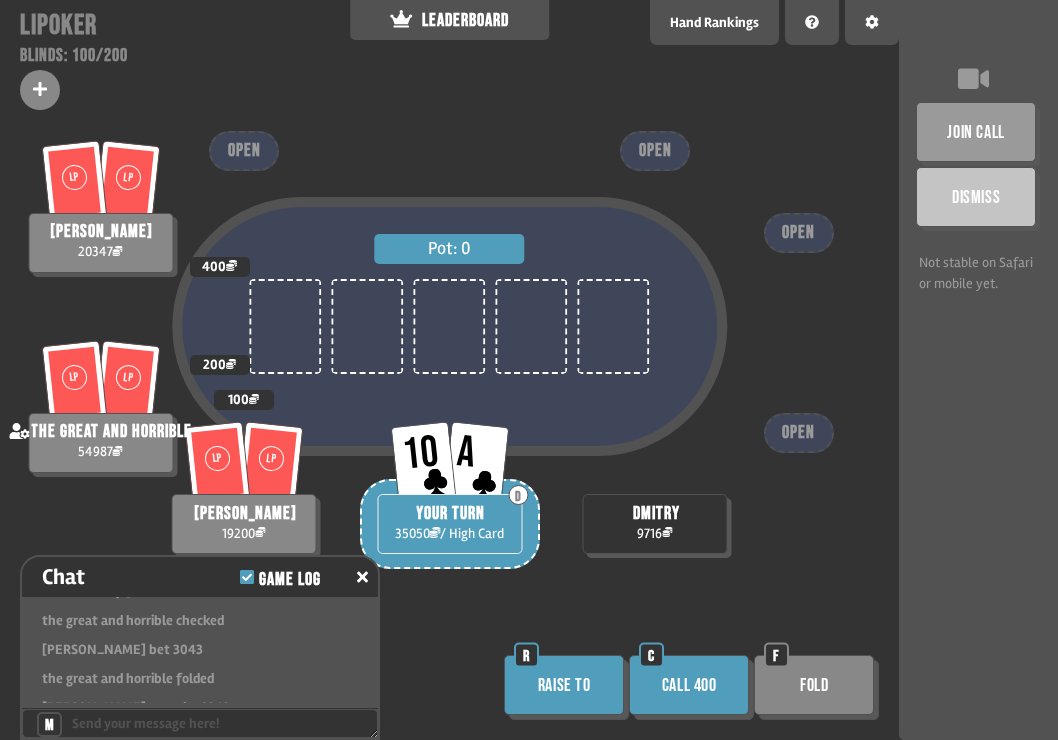 click on "Call 400" at bounding box center (689, 685) 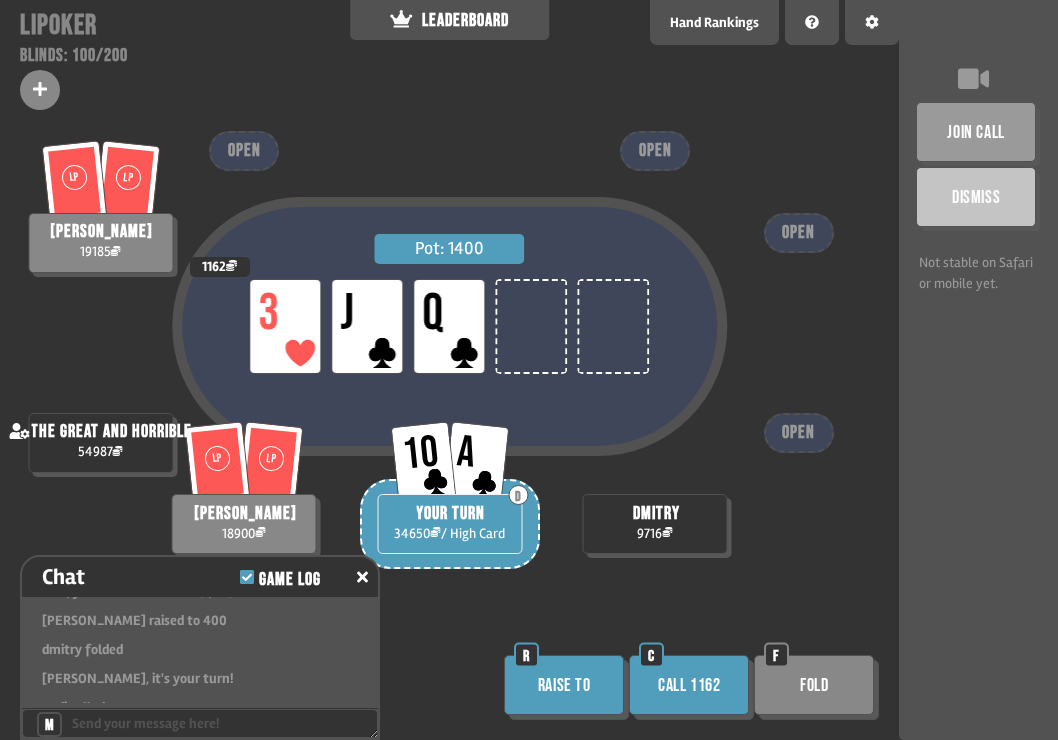 scroll, scrollTop: 21672, scrollLeft: 0, axis: vertical 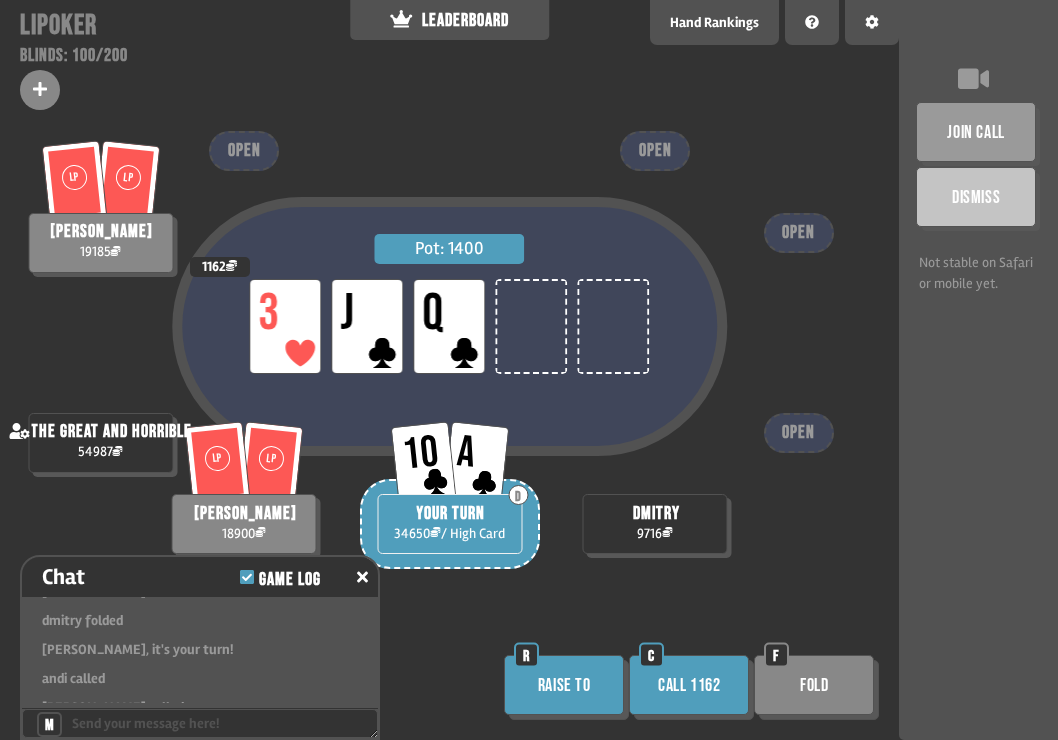 click on "Call 1162" at bounding box center (689, 685) 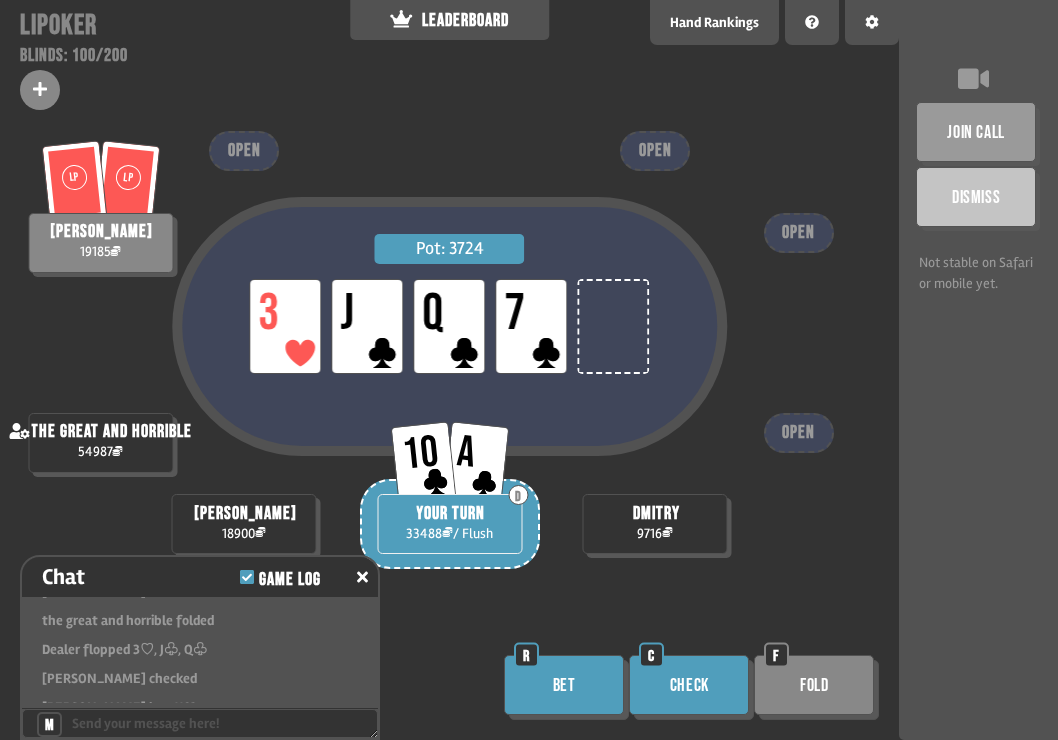 scroll, scrollTop: 21817, scrollLeft: 0, axis: vertical 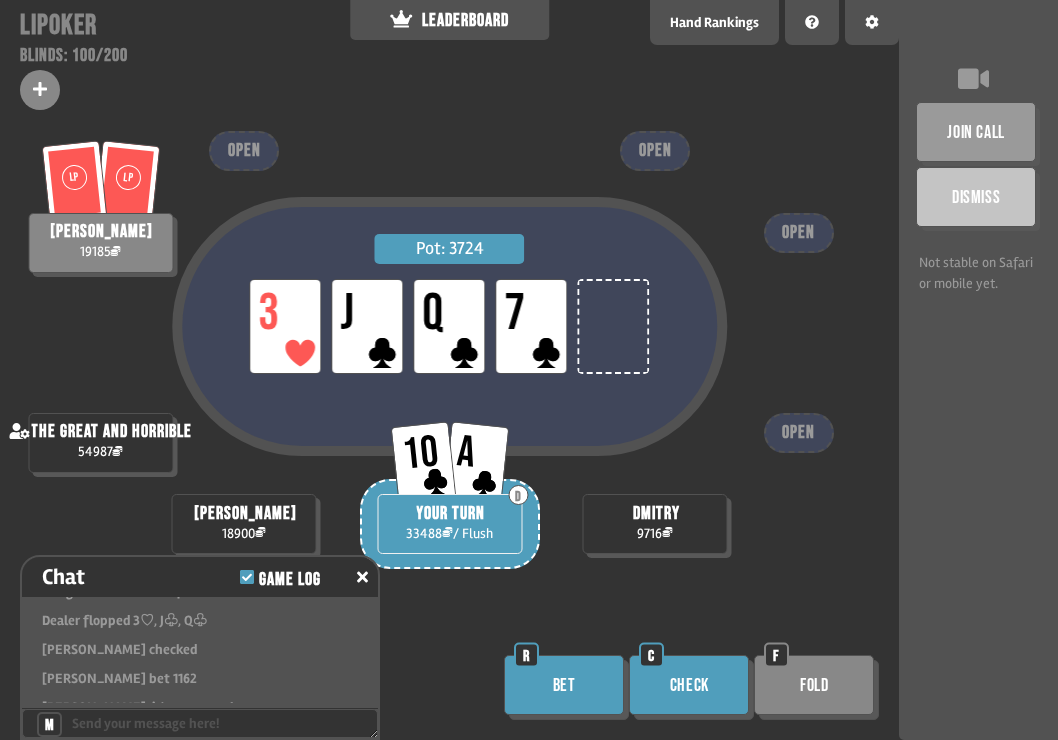 click on "Bet" at bounding box center (564, 685) 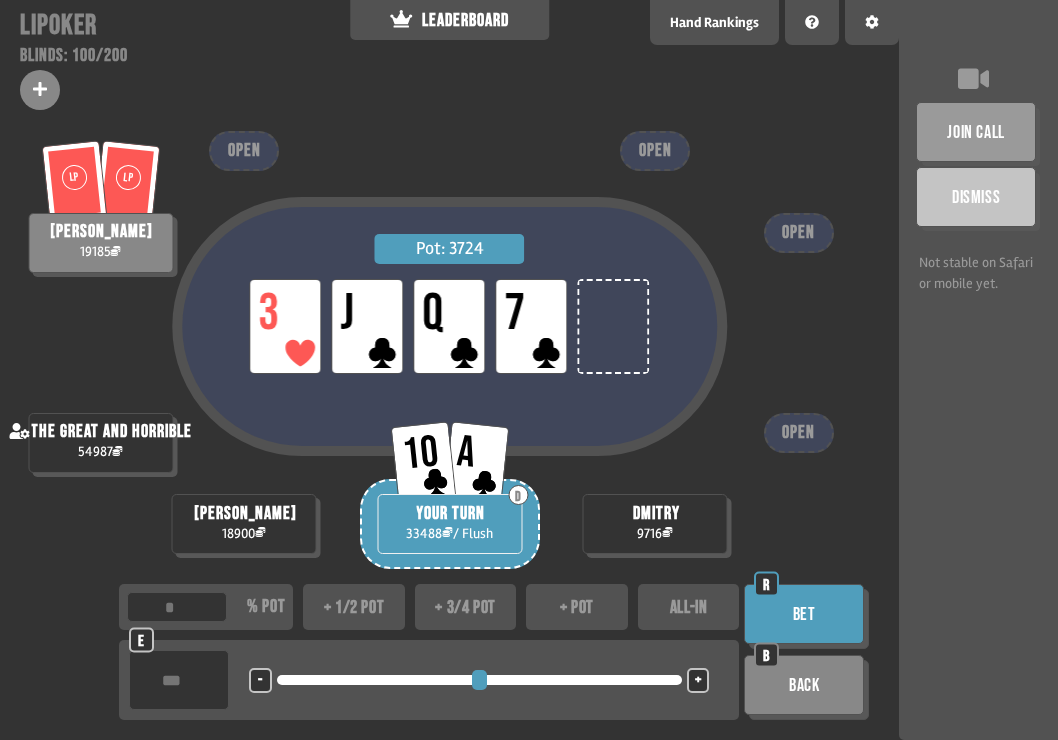 drag, startPoint x: 187, startPoint y: 677, endPoint x: 149, endPoint y: 672, distance: 38.327538 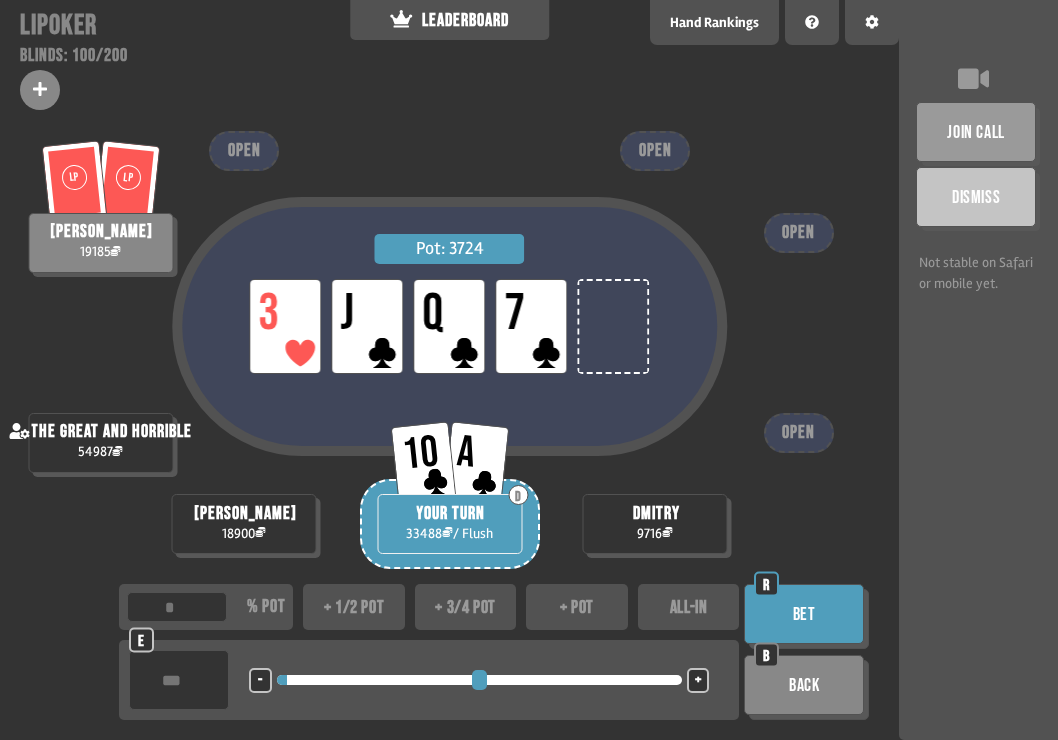 type on "****" 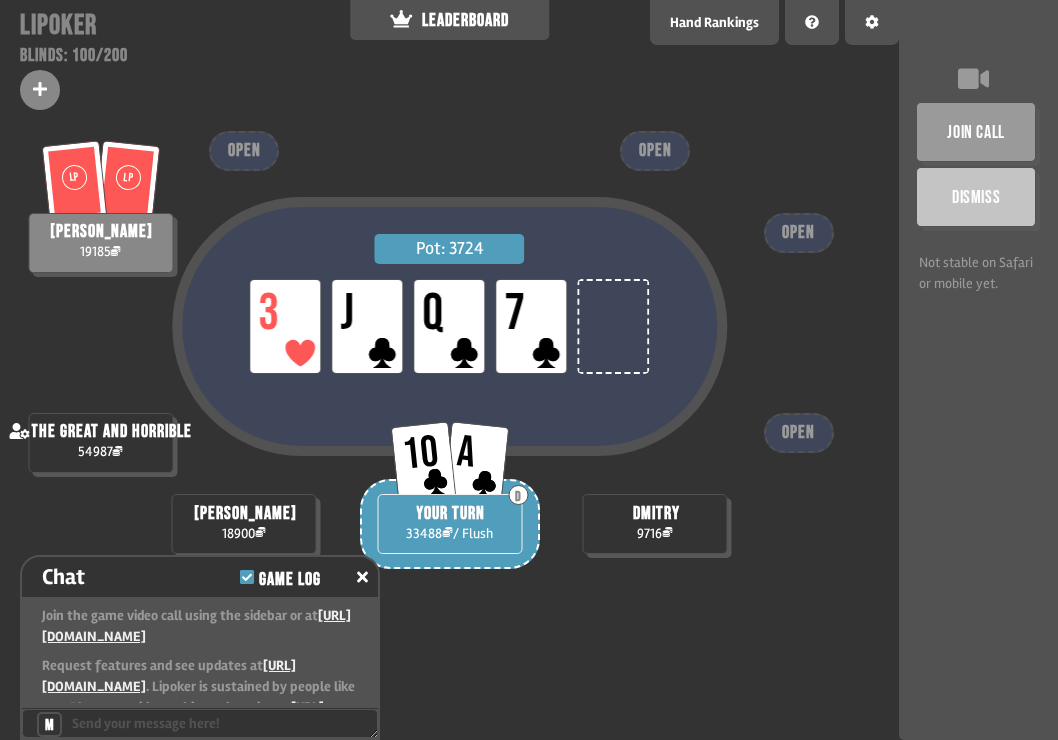 scroll, scrollTop: 21817, scrollLeft: 0, axis: vertical 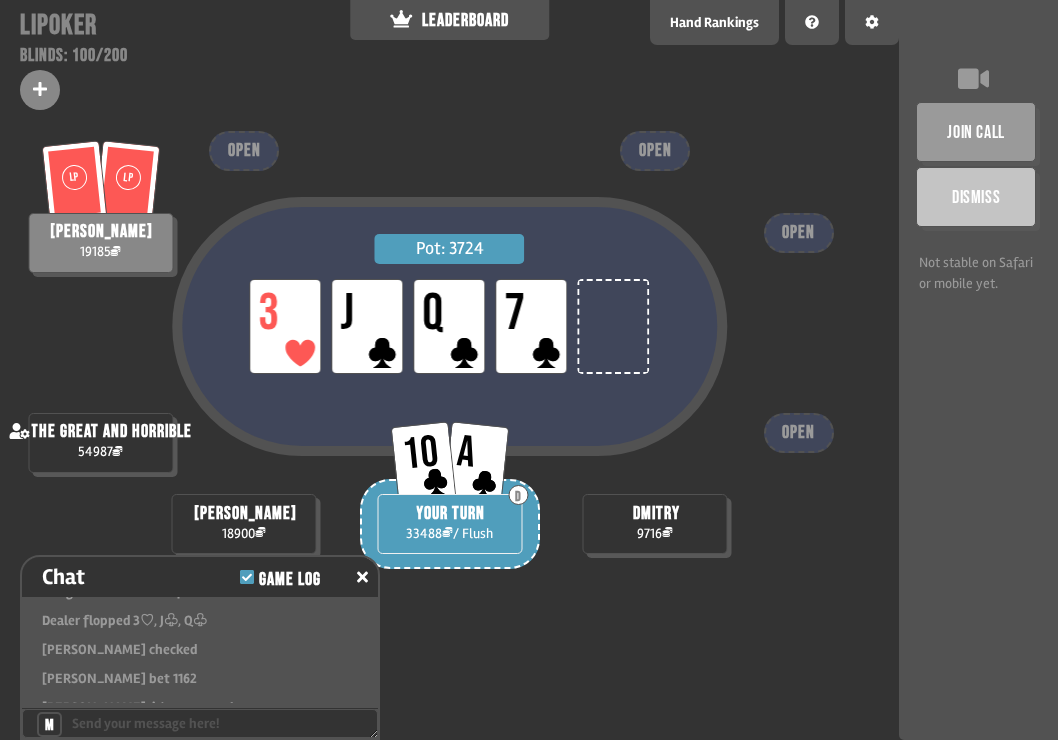 click on "Pot: 3724   LP 3 LP J LP Q LP 7 [PERSON_NAME] 18900  [DATE] YOUR TURN 33488   / Flush LP LP [PERSON_NAME] 19185  the great and horrible 54987  dmitry 9716  OPEN OPEN OPEN OPEN" at bounding box center (449, 370) 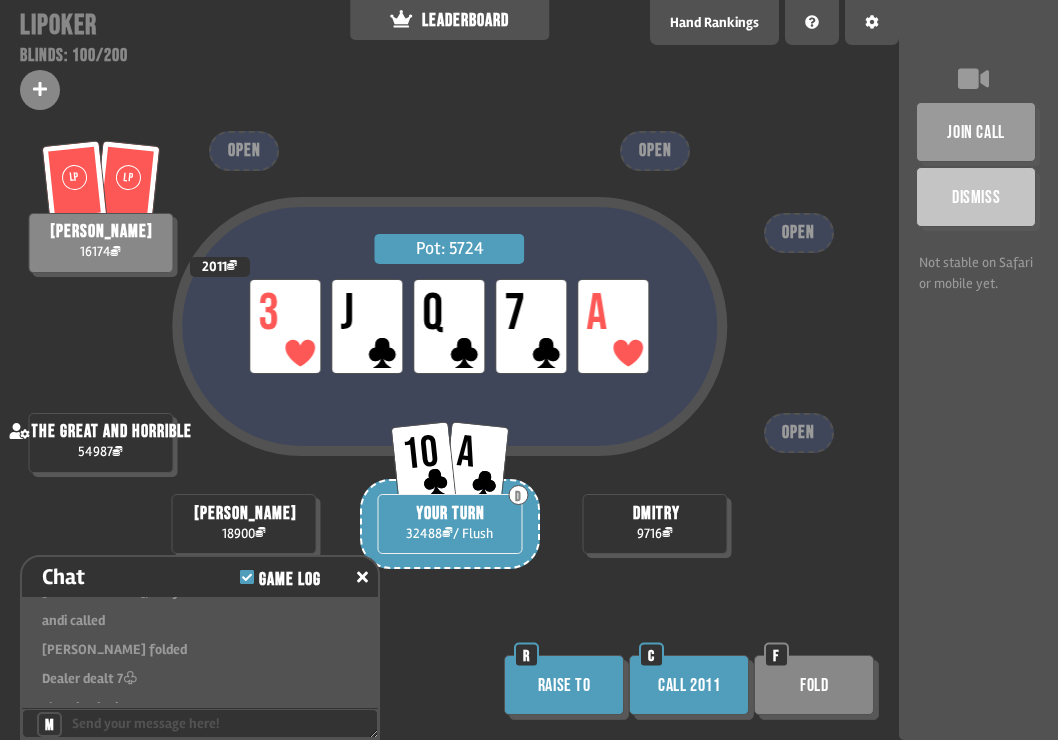 scroll, scrollTop: 21962, scrollLeft: 0, axis: vertical 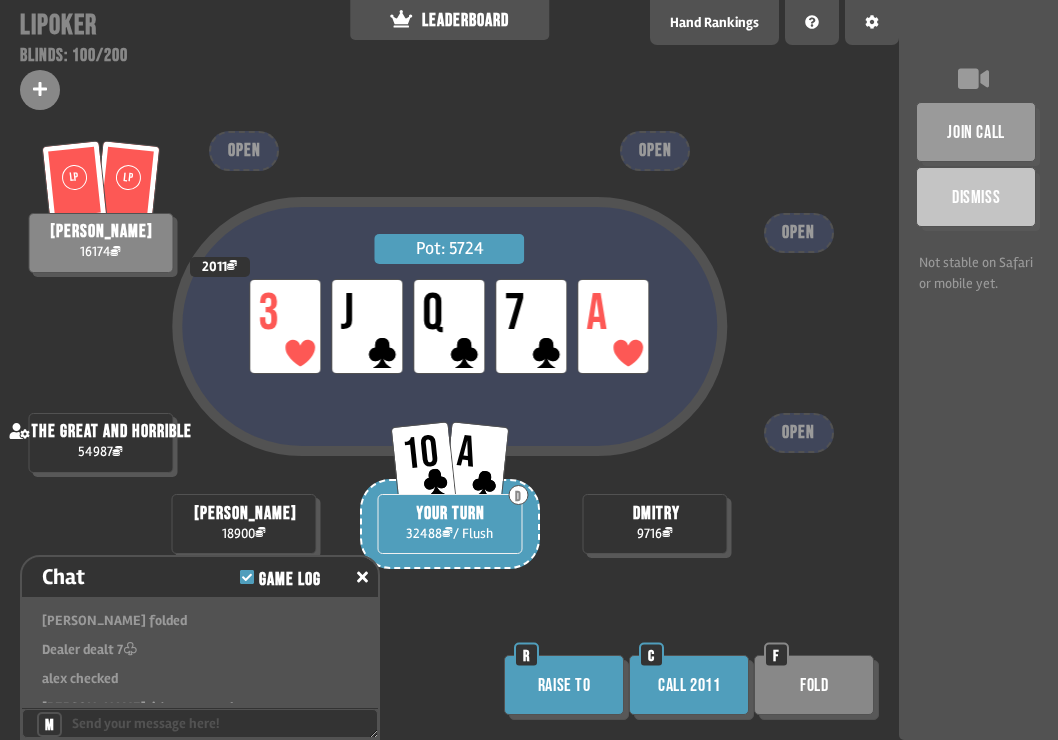 click on "Raise to" at bounding box center [564, 685] 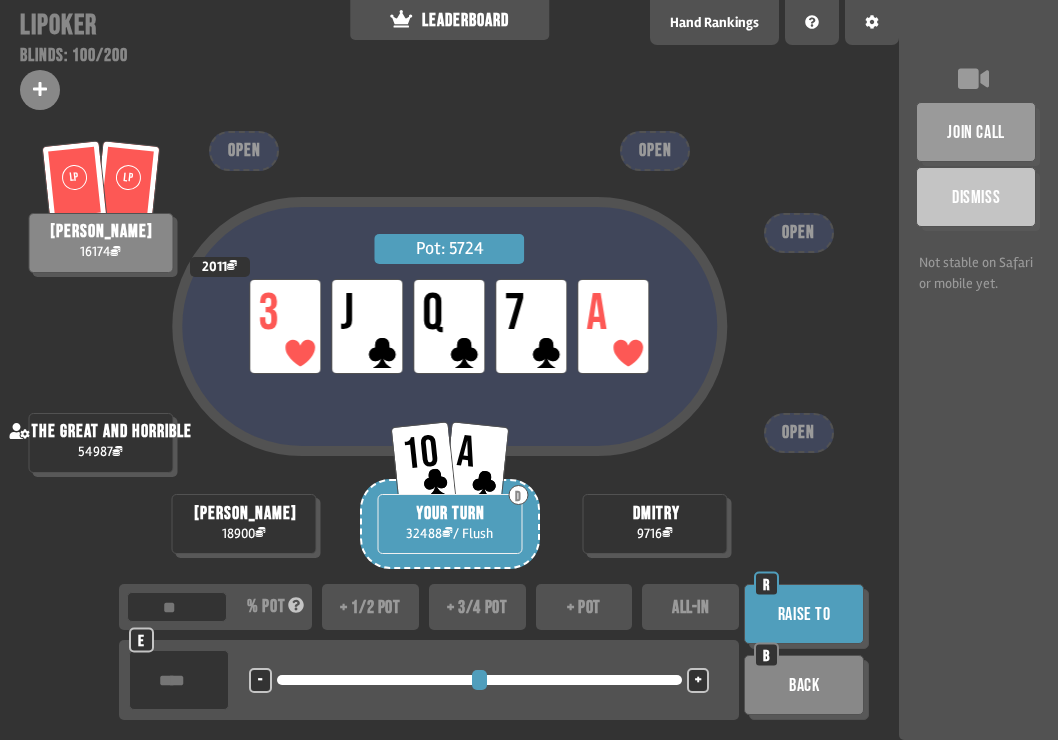 click at bounding box center (179, 680) 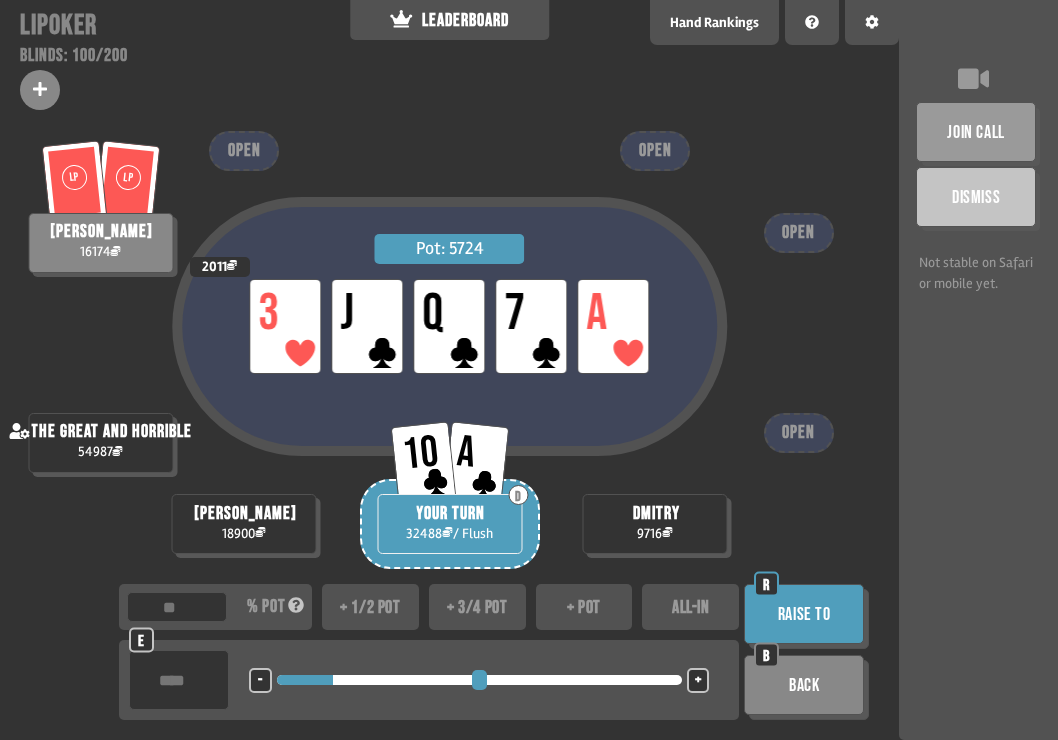 type on "****" 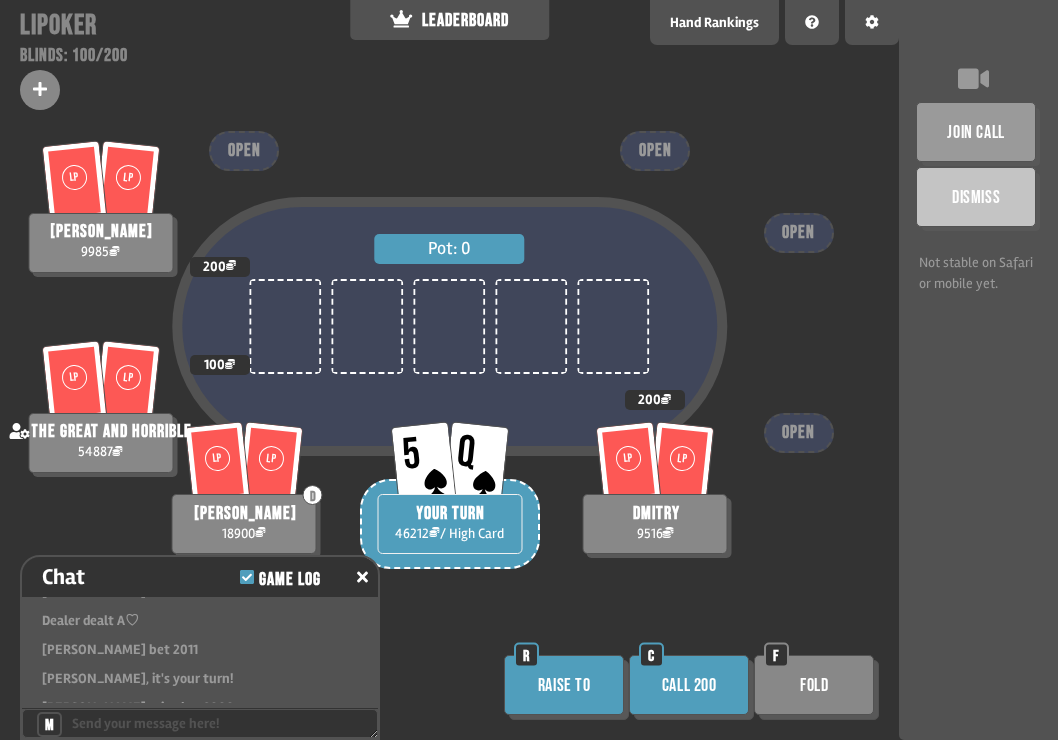 scroll, scrollTop: 22165, scrollLeft: 0, axis: vertical 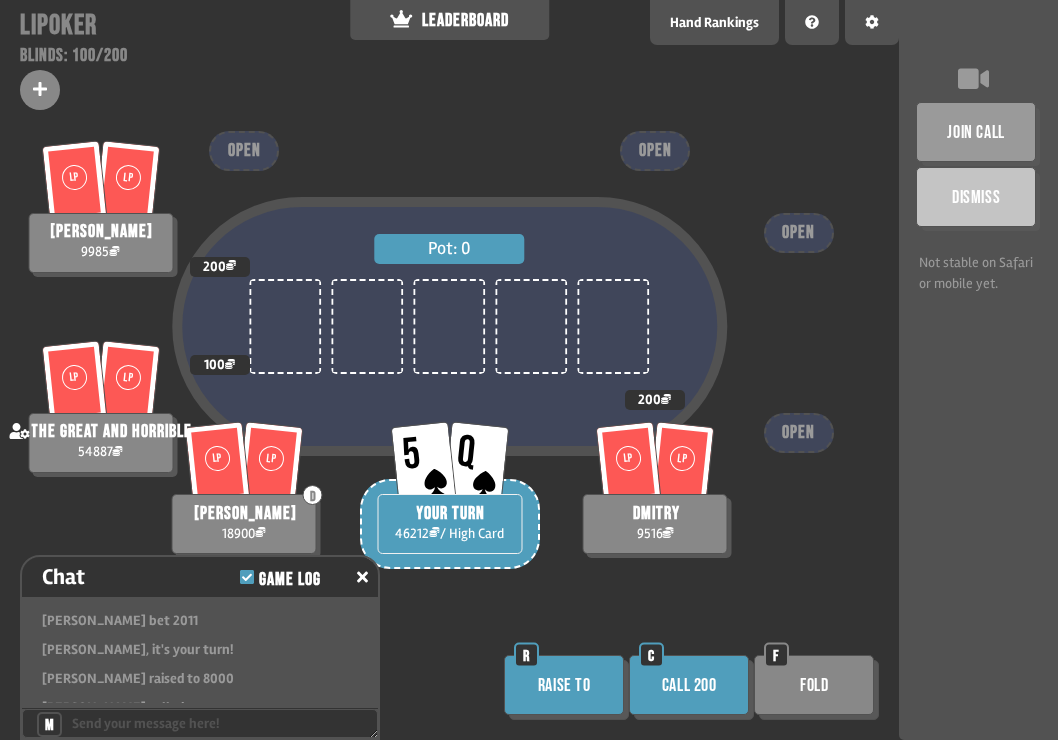 click on "Call 200" at bounding box center [689, 685] 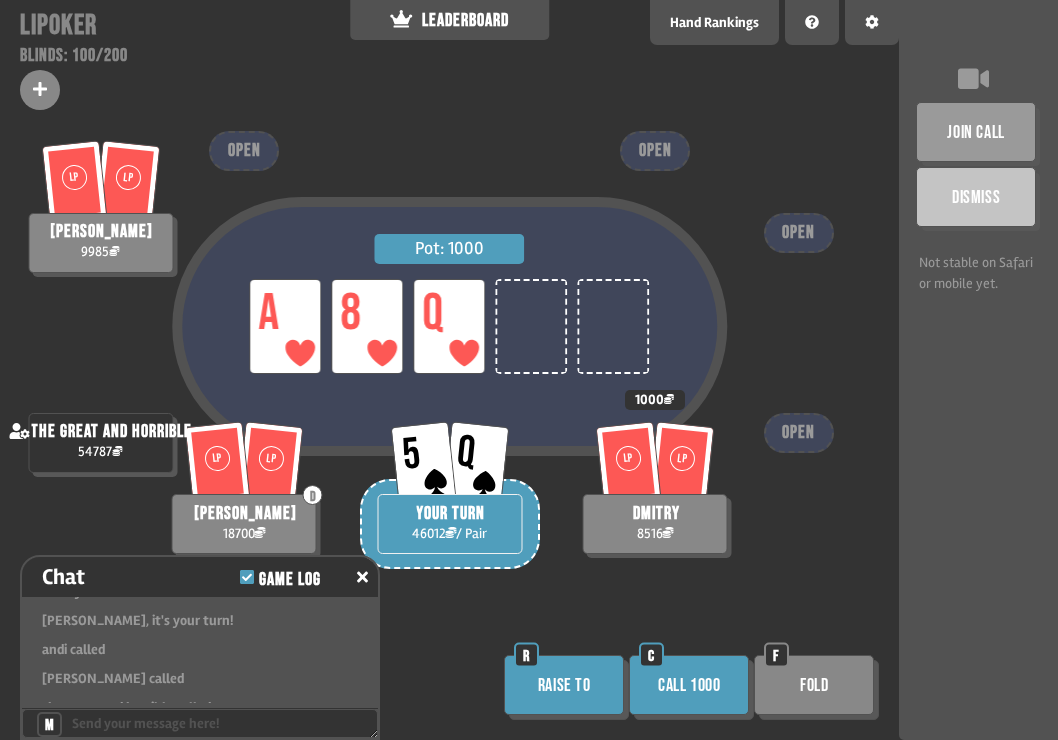 scroll, scrollTop: 22426, scrollLeft: 0, axis: vertical 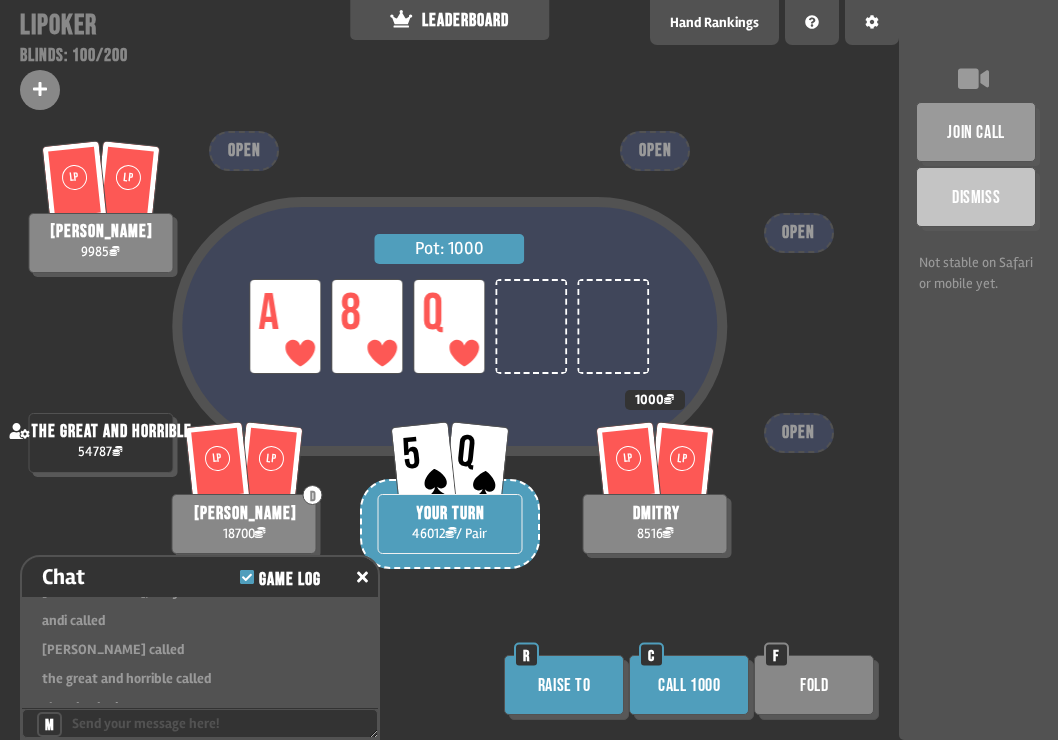 click on "Fold" at bounding box center (814, 685) 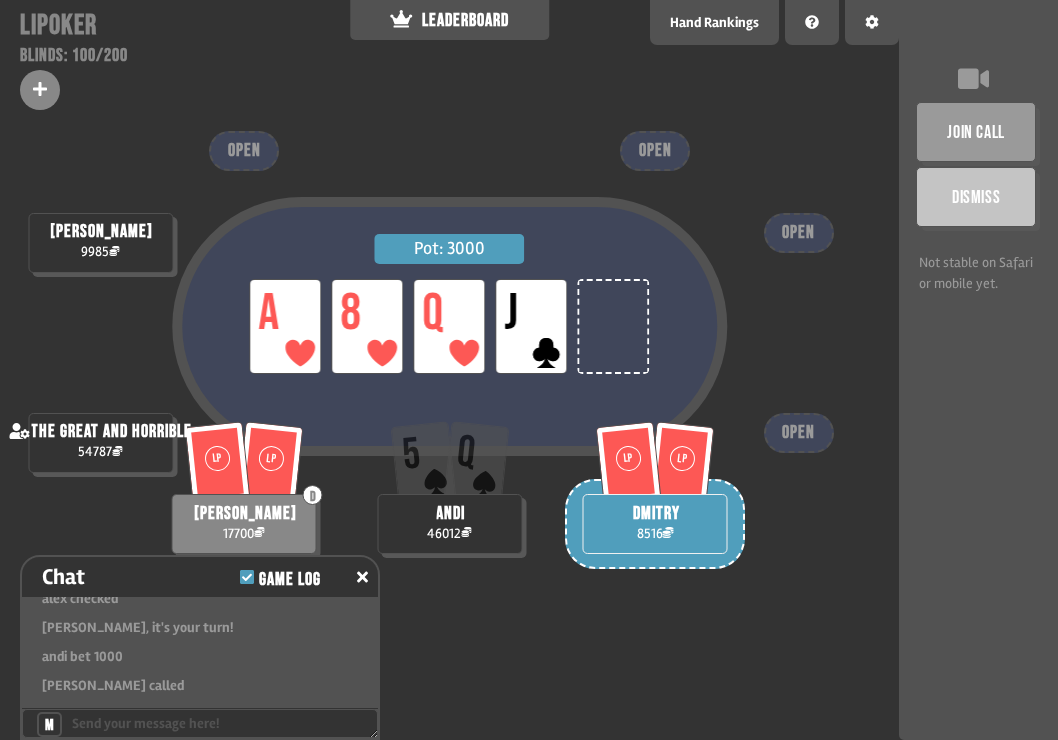 scroll, scrollTop: 22027, scrollLeft: 0, axis: vertical 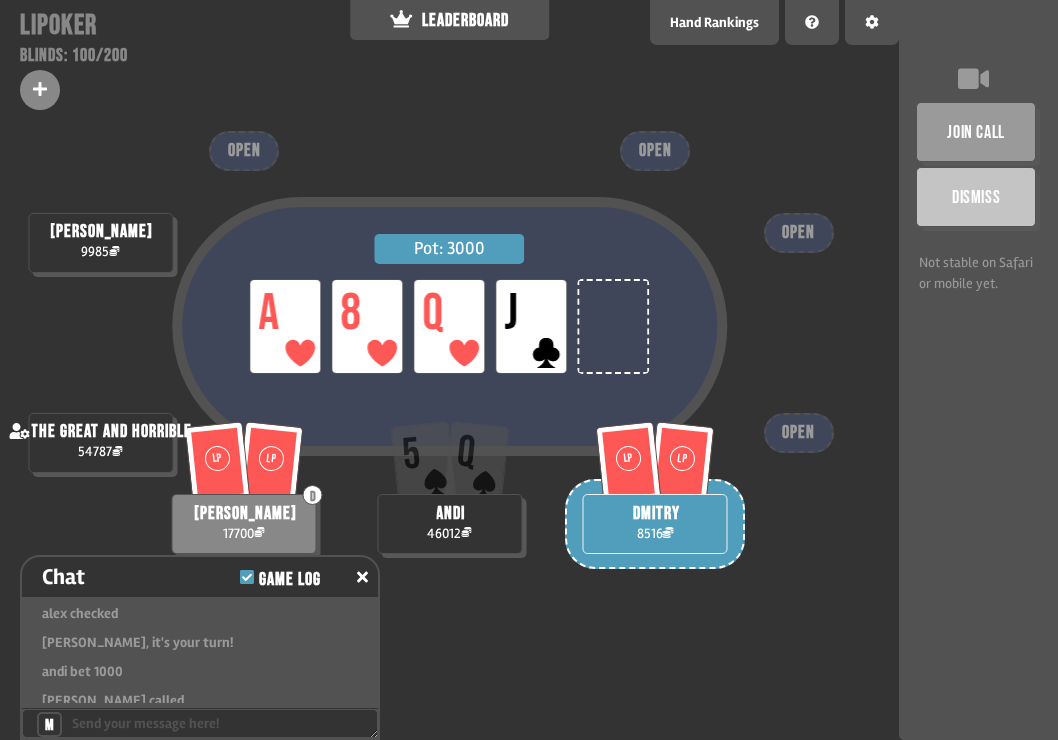 click on "Pot: 3000   LP A LP 8 LP Q LP J LP [PERSON_NAME] 17700  5 Q andi 46012  alex 9985  the great and horrible 54787  LP LP dmitry 8516  OPEN OPEN OPEN OPEN" at bounding box center [449, 370] 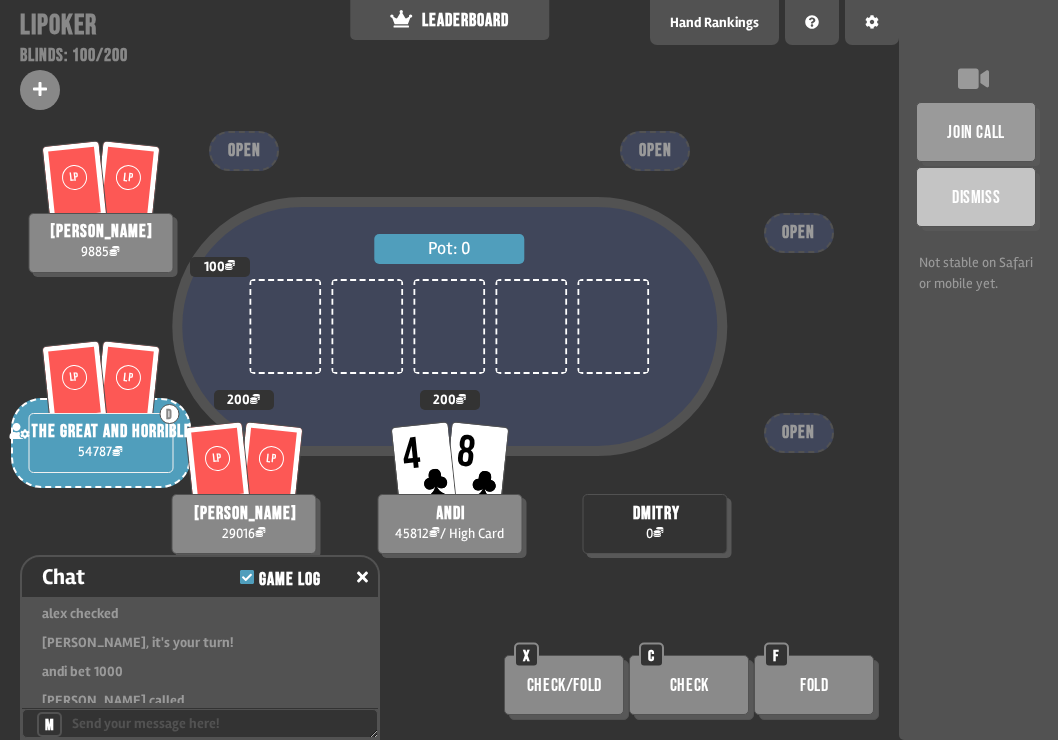 click on "Check" at bounding box center [689, 685] 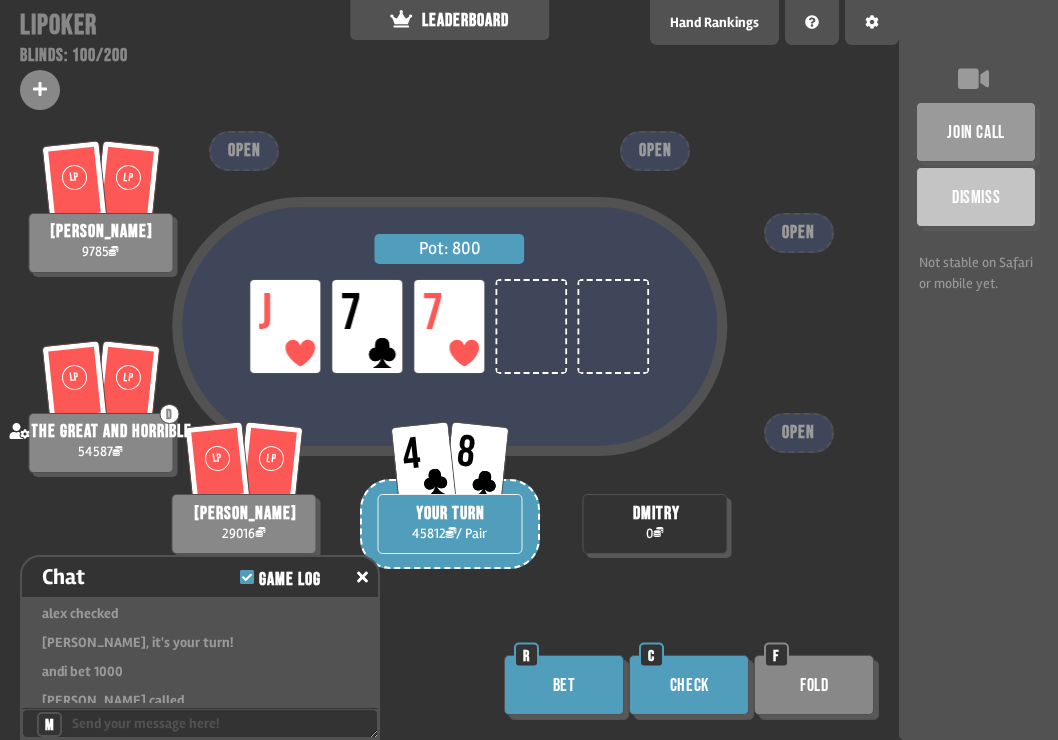 click on "Check" at bounding box center (689, 685) 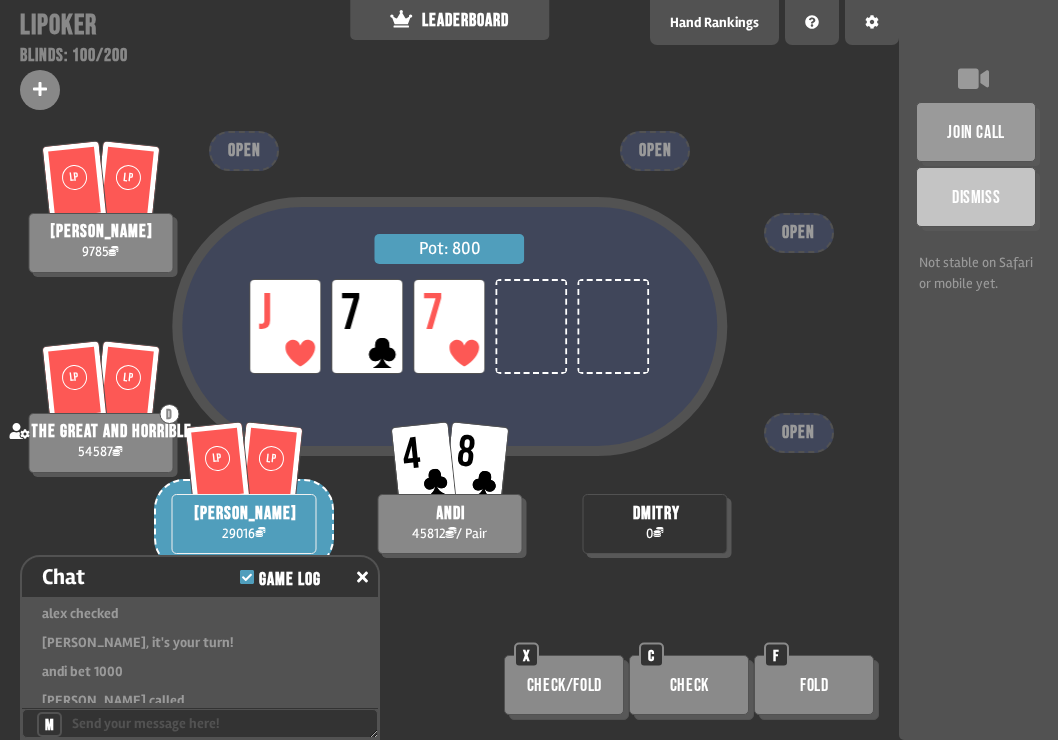 click on "Pot: 800   LP J LP 7 LP 7 LP [PERSON_NAME] 29016  4 8 andi 45812   / Pair LP LP alex 9785  LP LP D the great and horrible 54587  dmitry 0  OPEN OPEN OPEN OPEN Check/Fold X Check C Fold F" at bounding box center [449, 370] 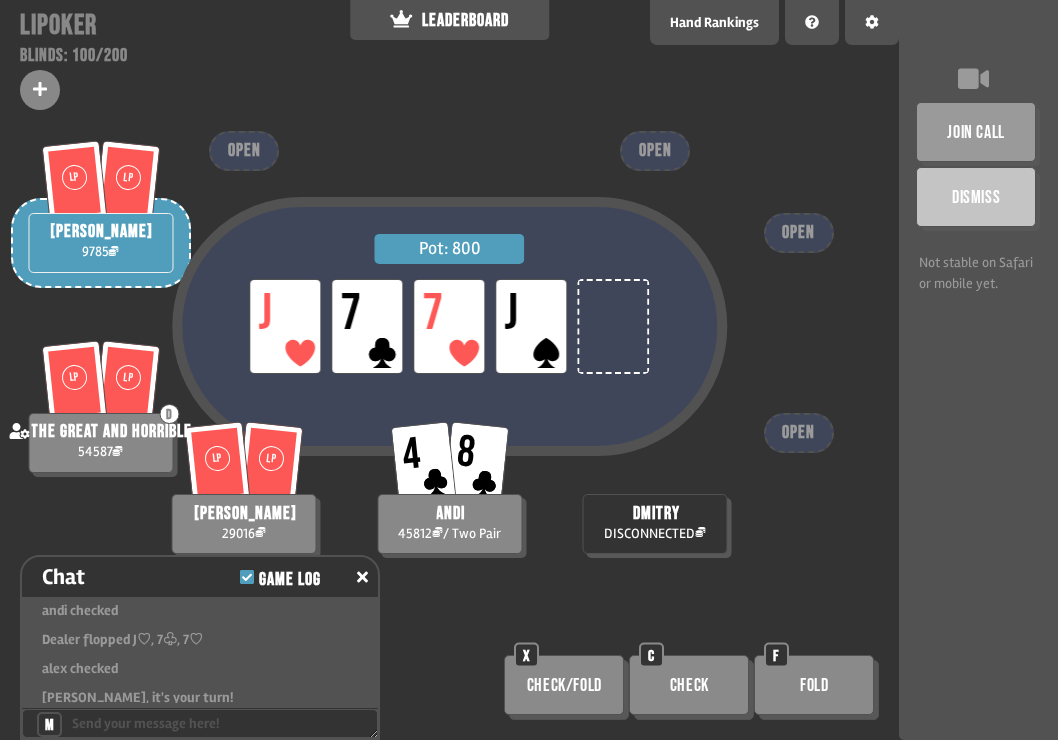 scroll, scrollTop: 23122, scrollLeft: 0, axis: vertical 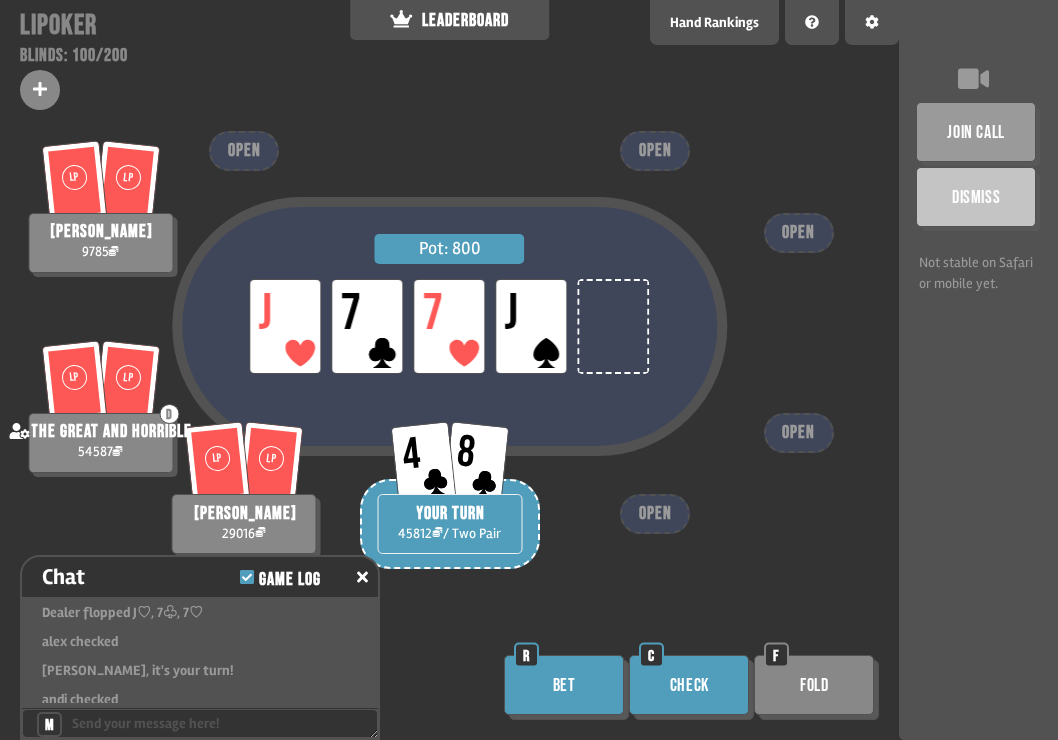 click on "Check" at bounding box center [689, 685] 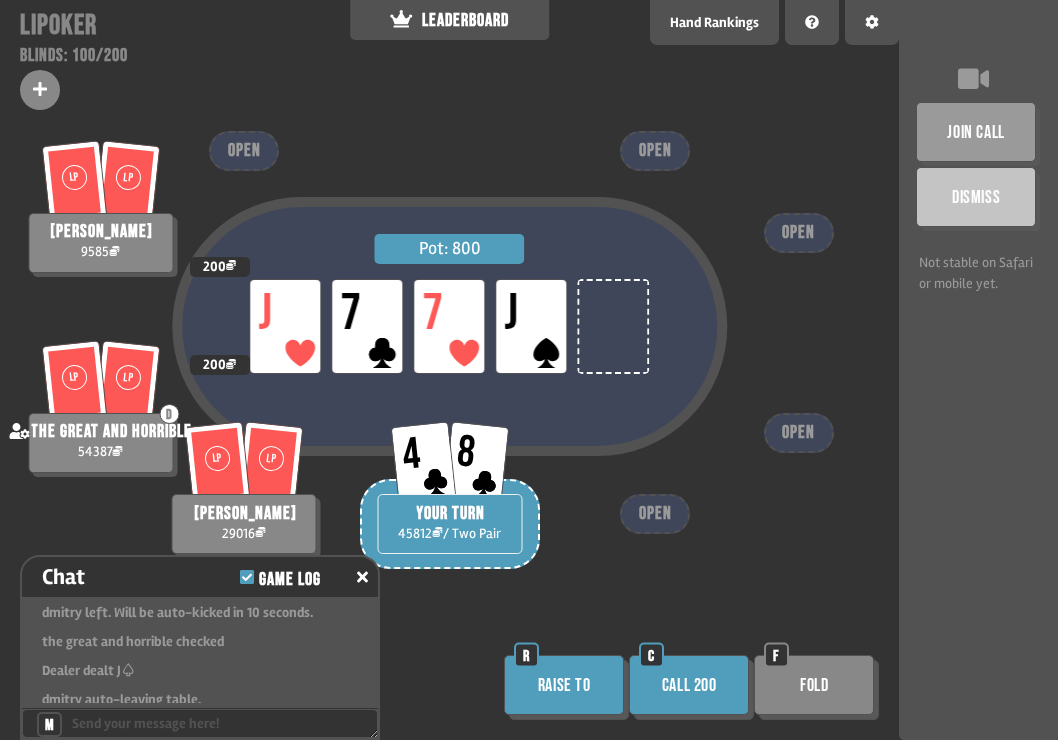 scroll, scrollTop: 23325, scrollLeft: 0, axis: vertical 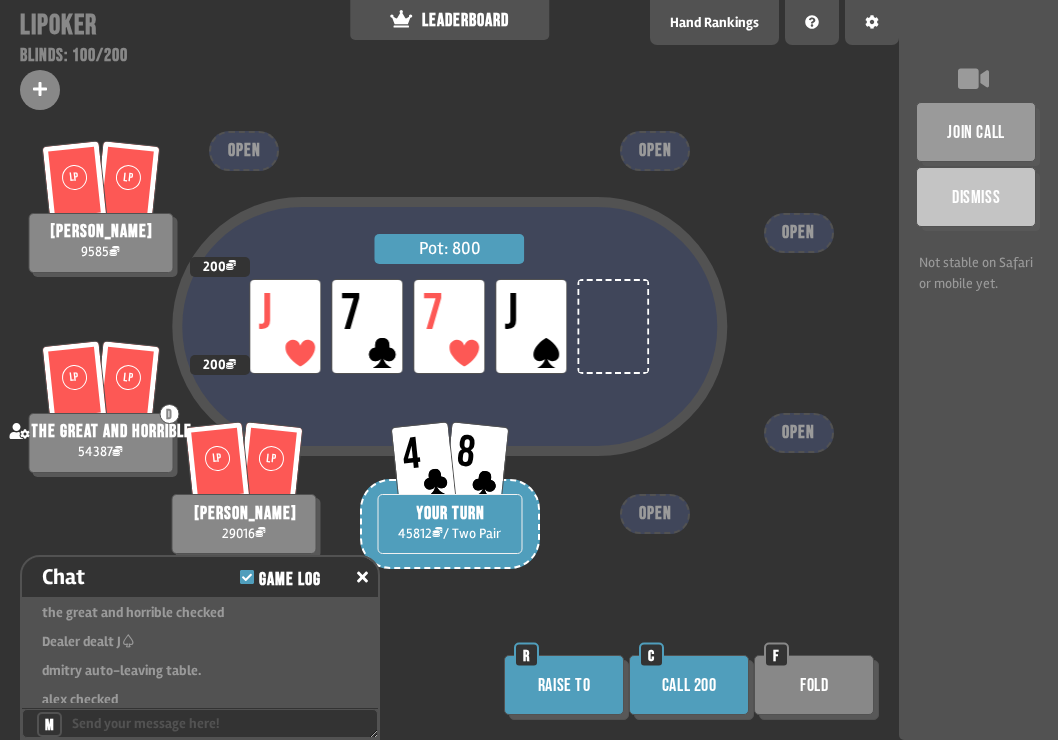 click on "Fold" at bounding box center (814, 685) 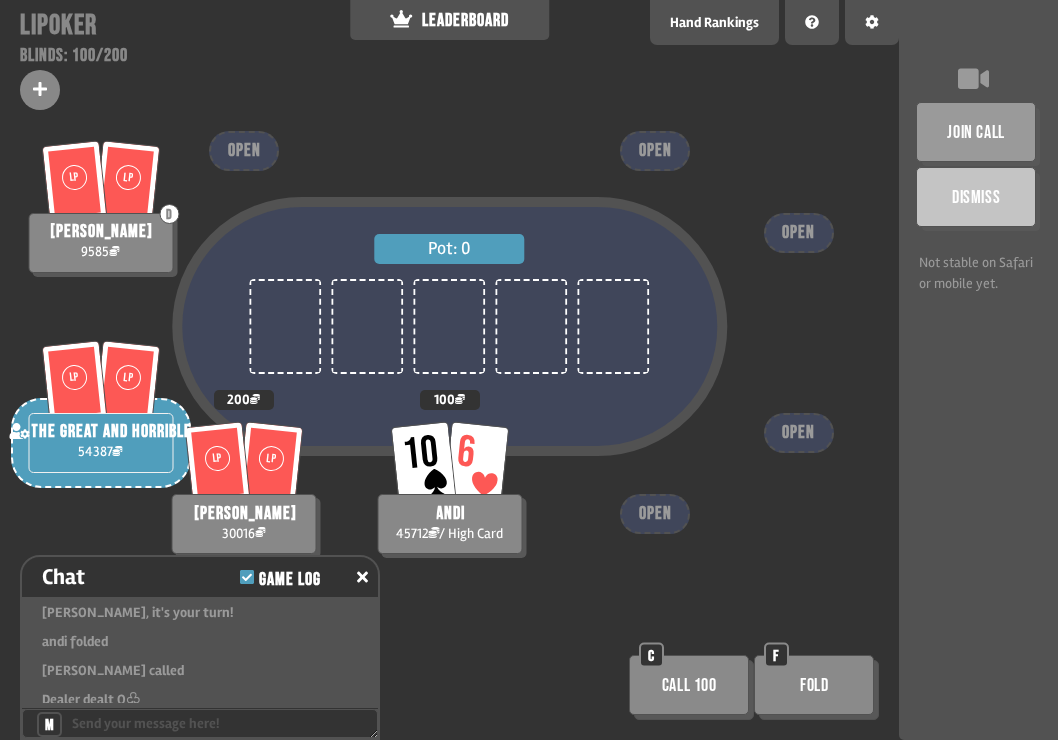 scroll, scrollTop: 23615, scrollLeft: 0, axis: vertical 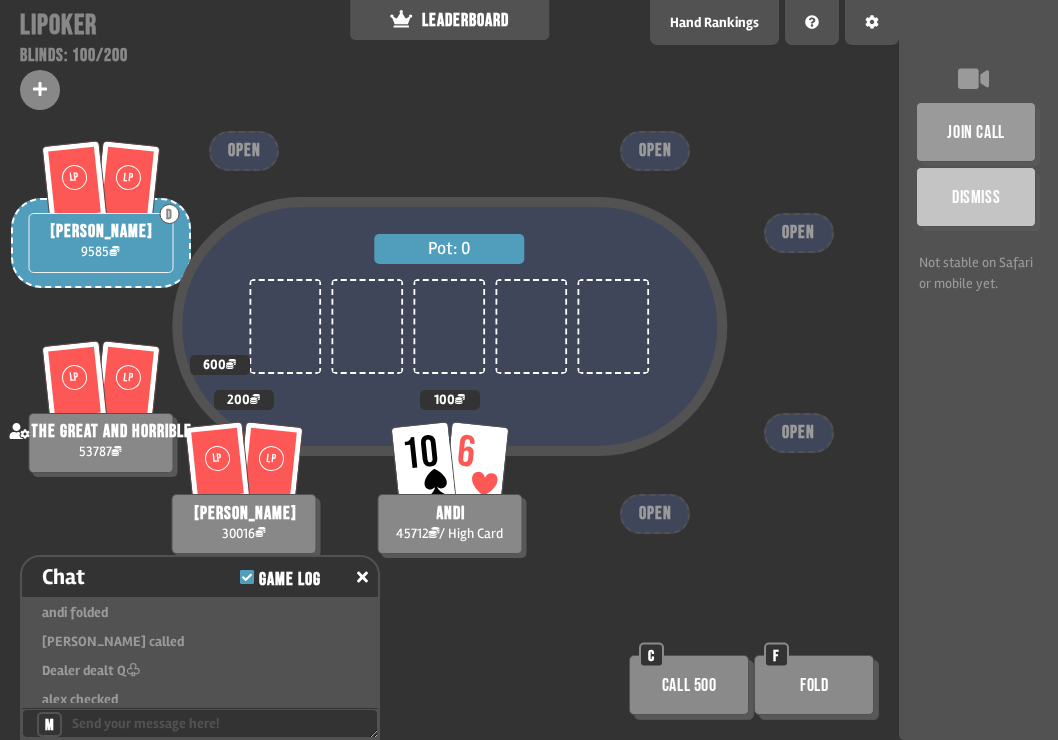 click on "Fold" at bounding box center [814, 685] 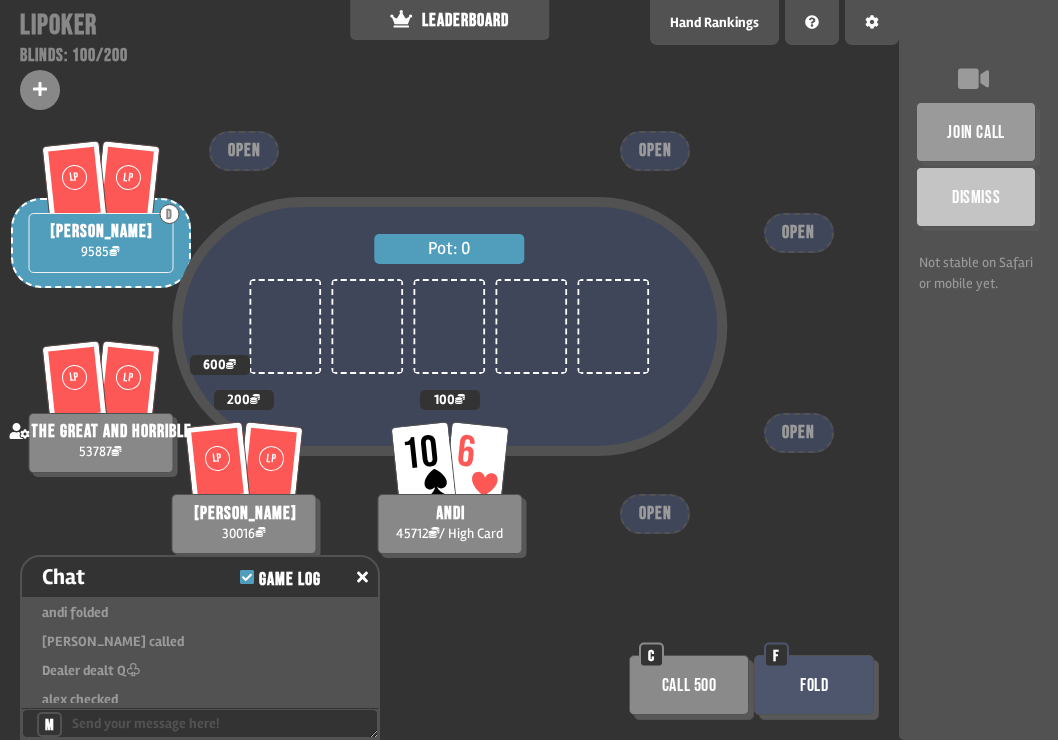 scroll, scrollTop: 23644, scrollLeft: 0, axis: vertical 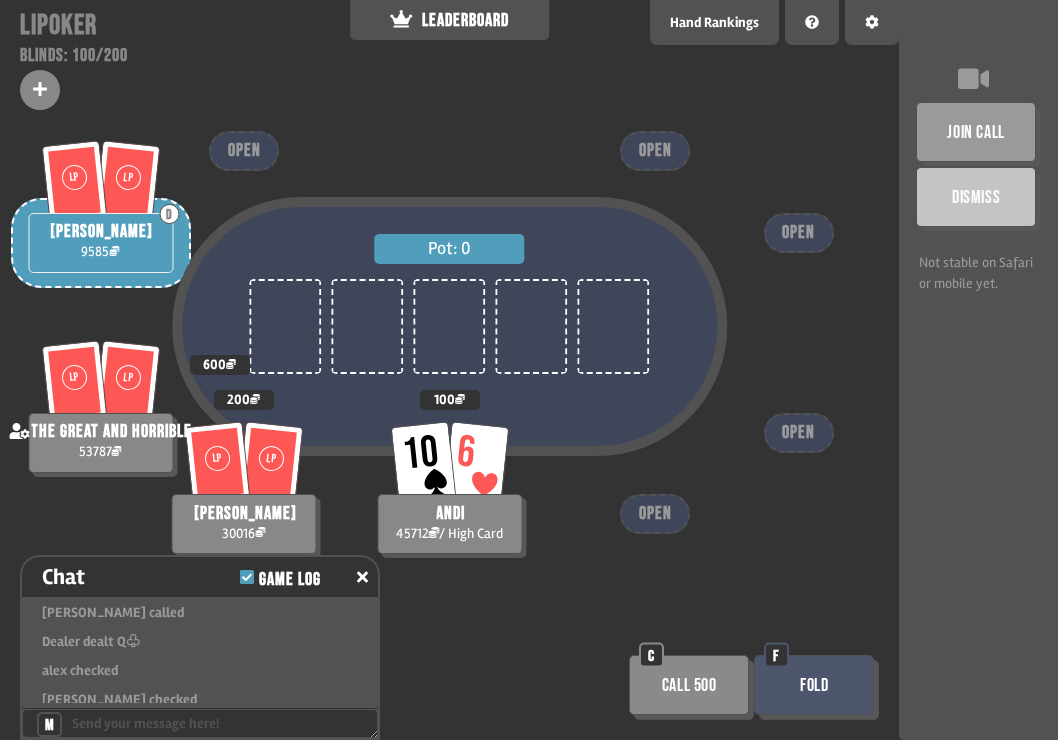 click on "Fold" at bounding box center [814, 685] 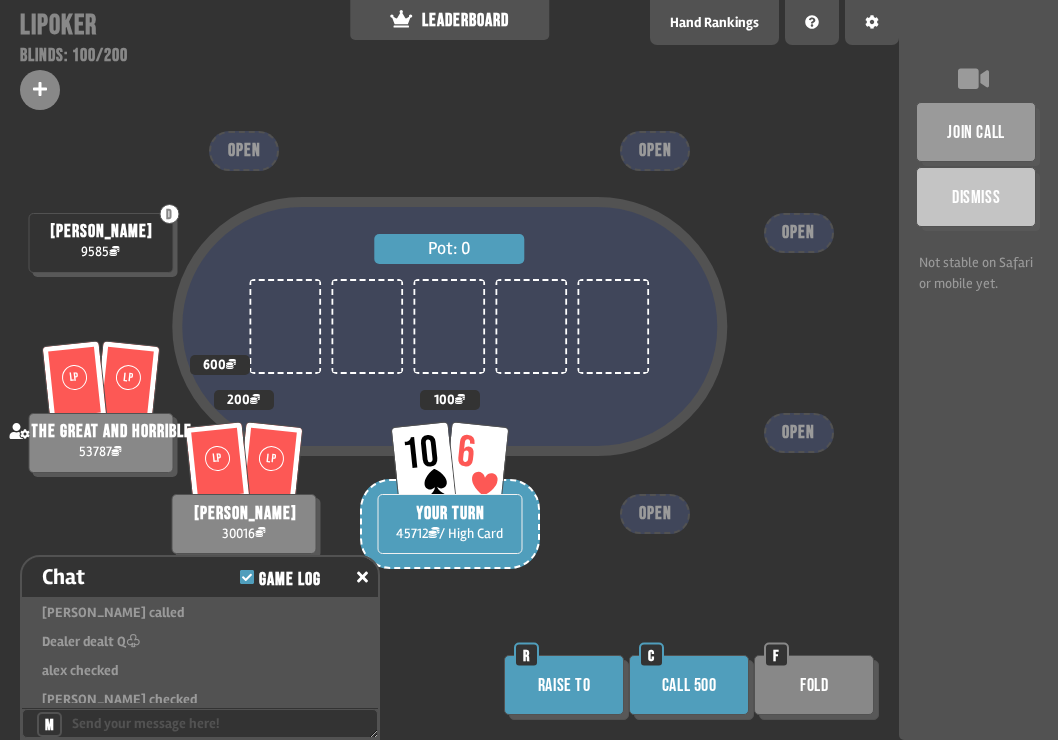 click on "Fold" at bounding box center (814, 685) 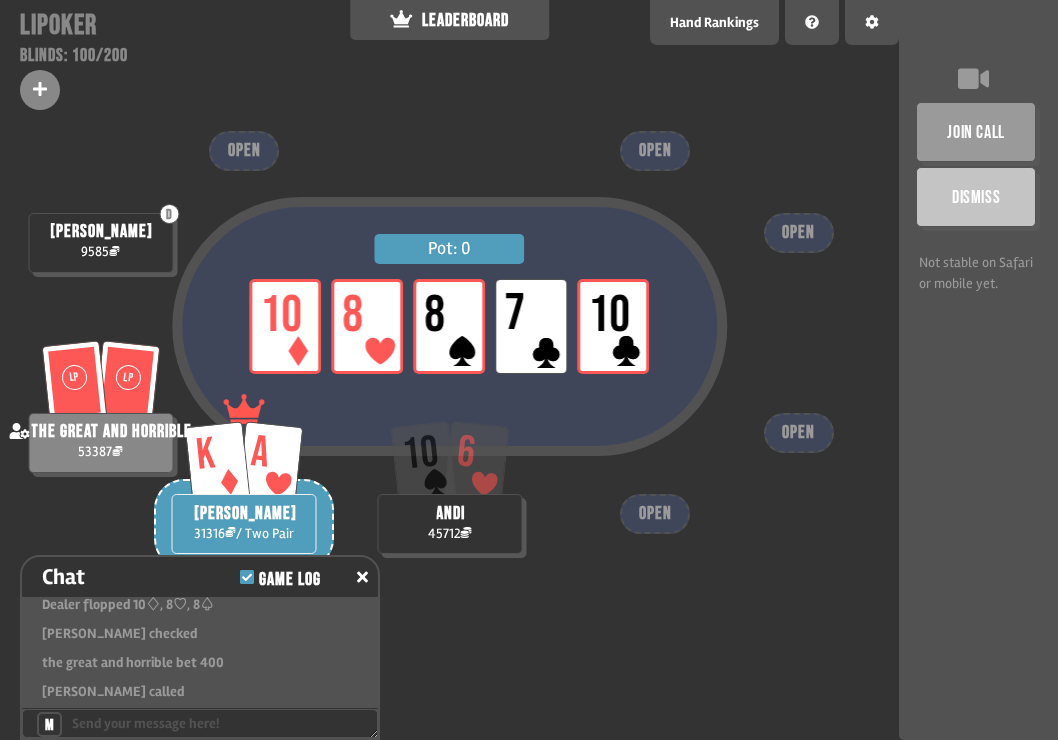 scroll, scrollTop: 24108, scrollLeft: 0, axis: vertical 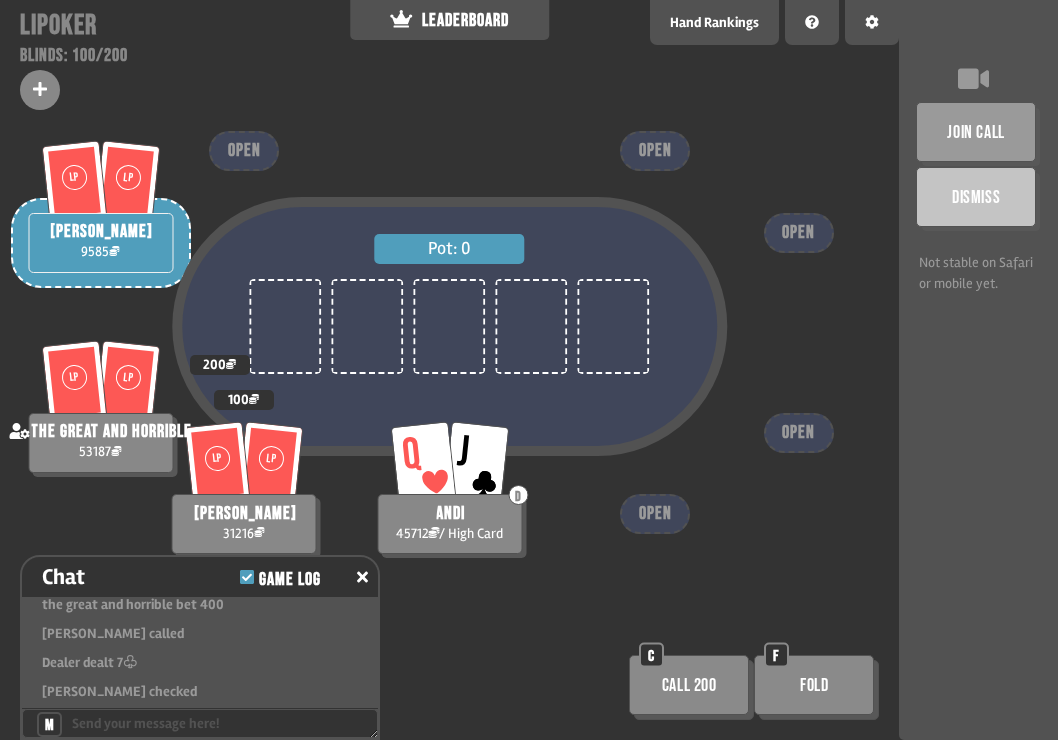 click on "Call 200" at bounding box center (689, 685) 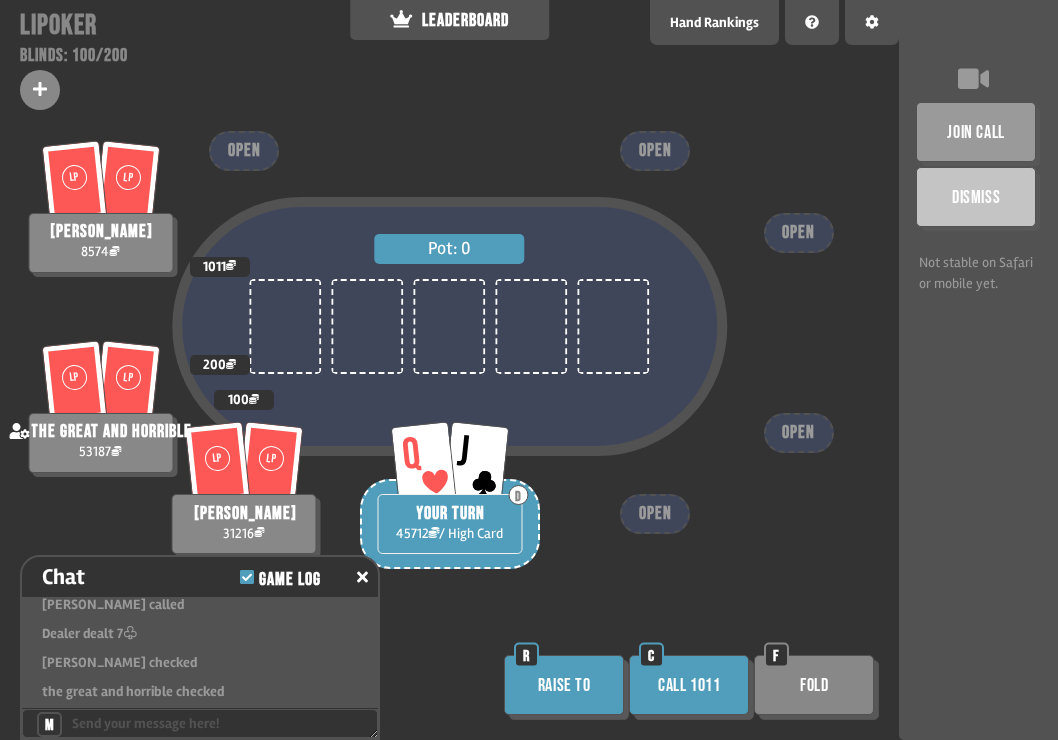 scroll, scrollTop: 24166, scrollLeft: 0, axis: vertical 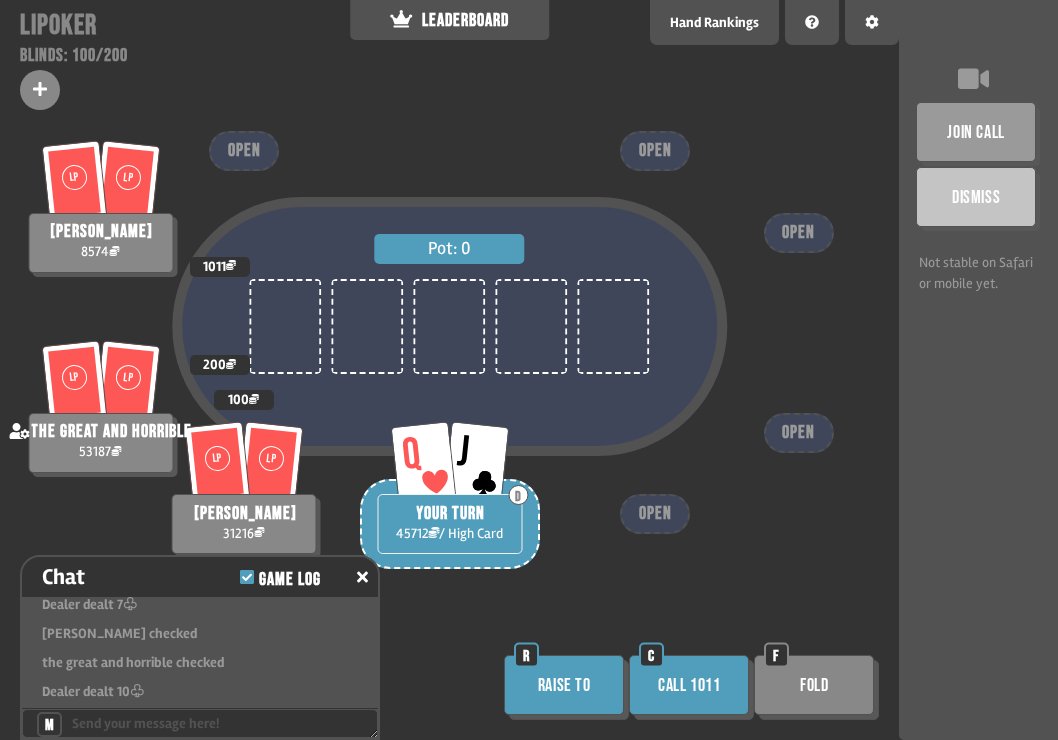 click on "Fold" at bounding box center (814, 685) 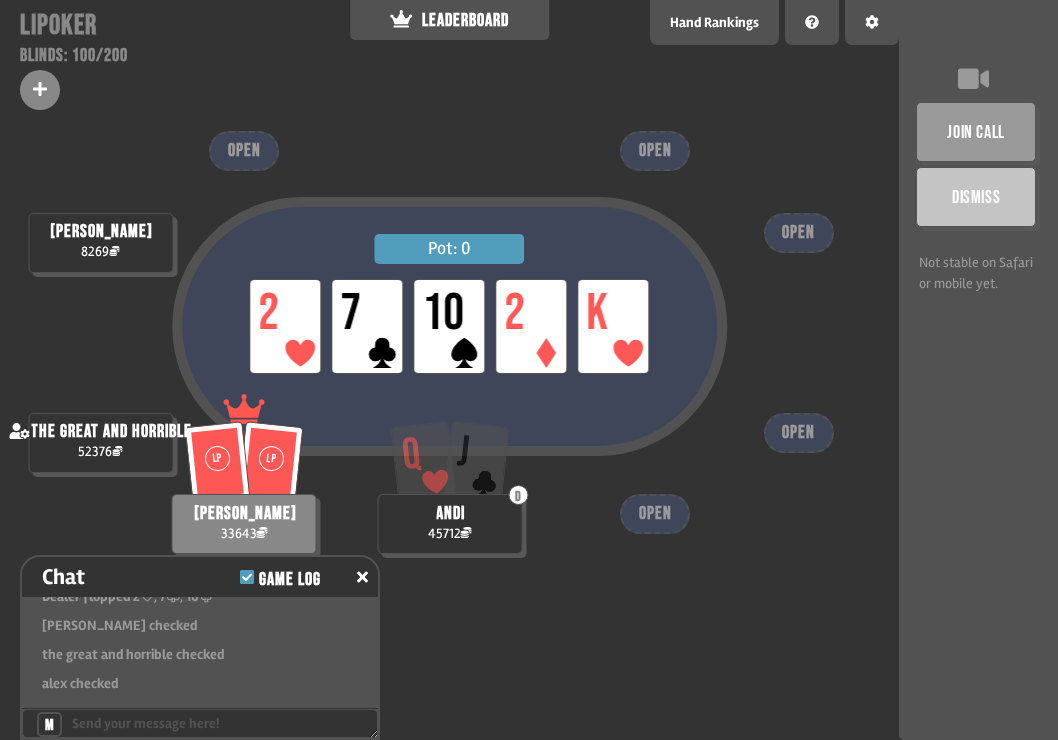 scroll, scrollTop: 24688, scrollLeft: 0, axis: vertical 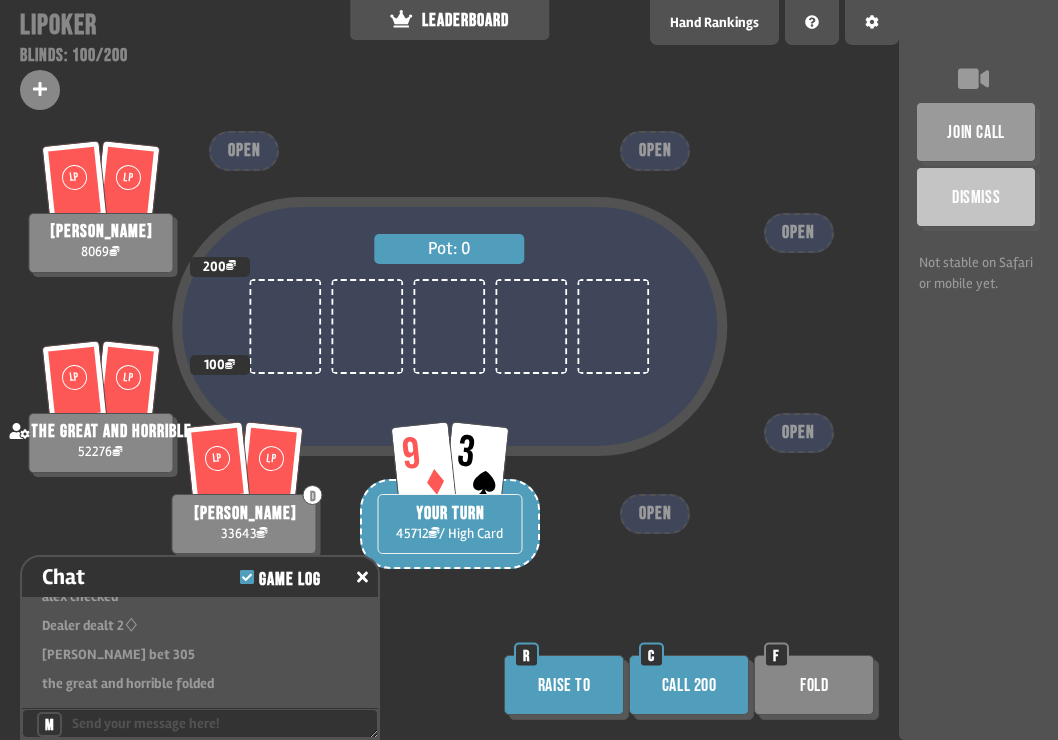 click on "Fold" at bounding box center [814, 685] 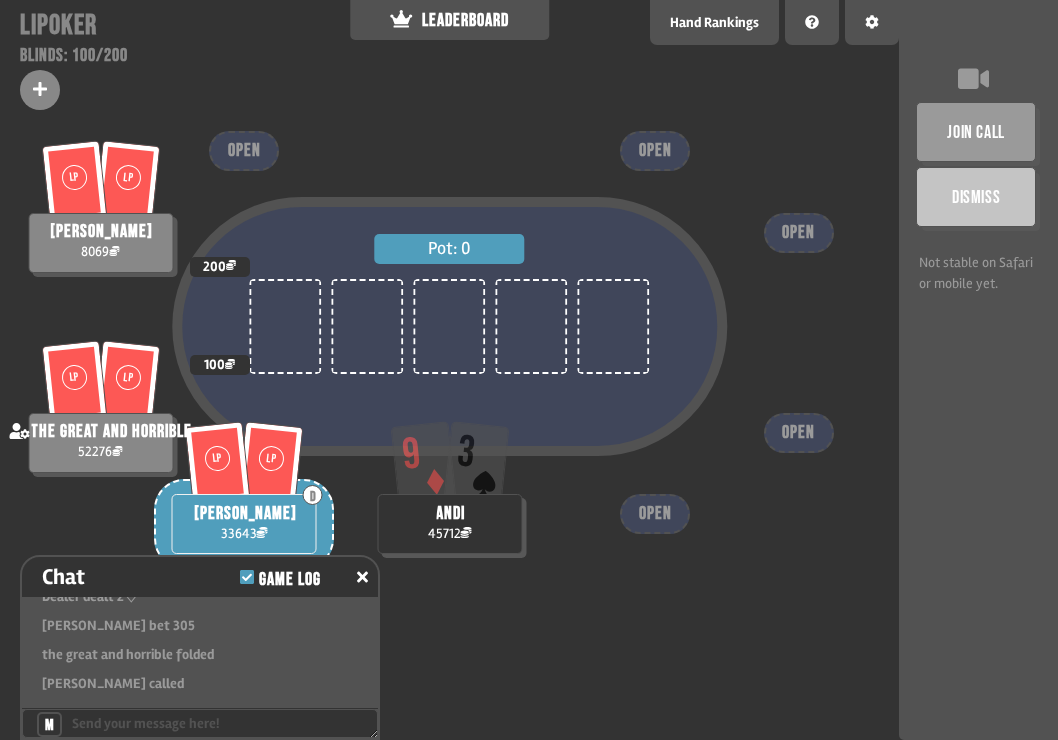 click on "Pot: 0   LP [PERSON_NAME] 33643  9 3 andi 45712  LP LP alex 8069  200  LP LP the great and horrible 52276  100  OPEN OPEN OPEN OPEN OPEN" at bounding box center (449, 370) 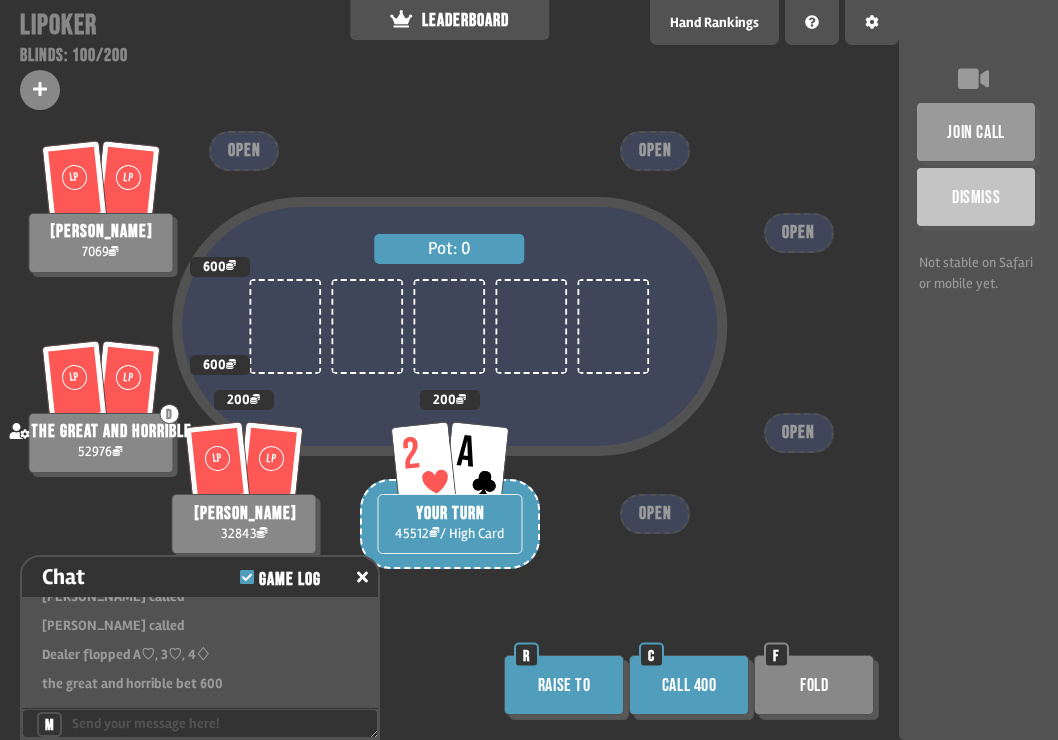 scroll, scrollTop: 25152, scrollLeft: 0, axis: vertical 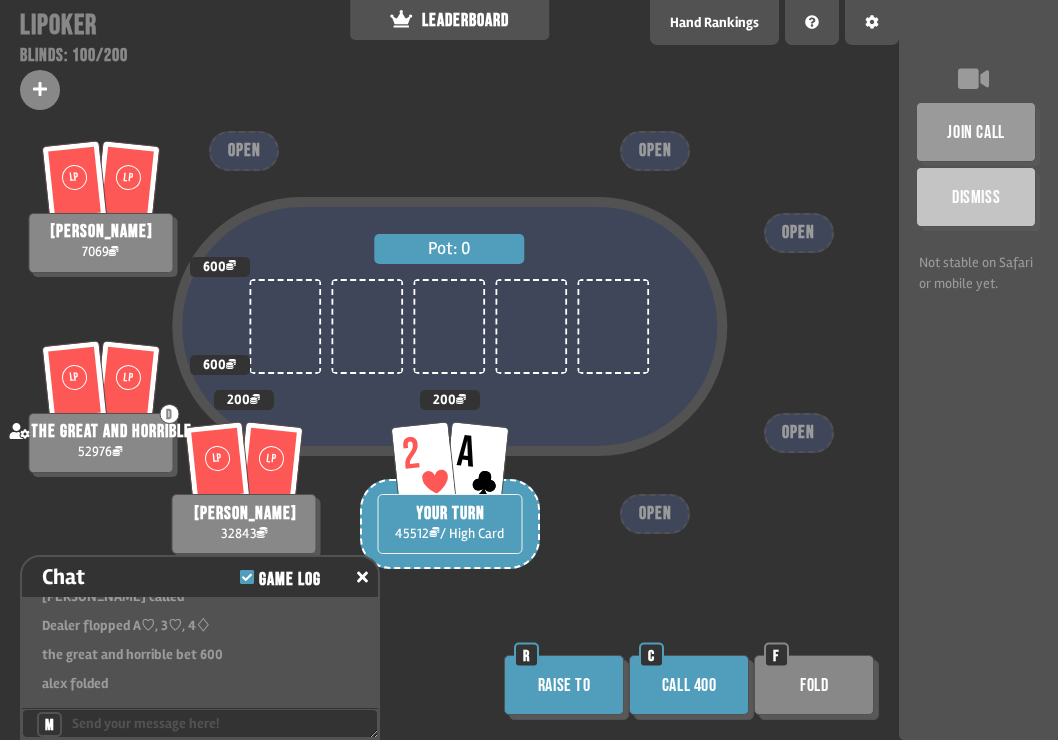 click on "Call 400" at bounding box center (689, 685) 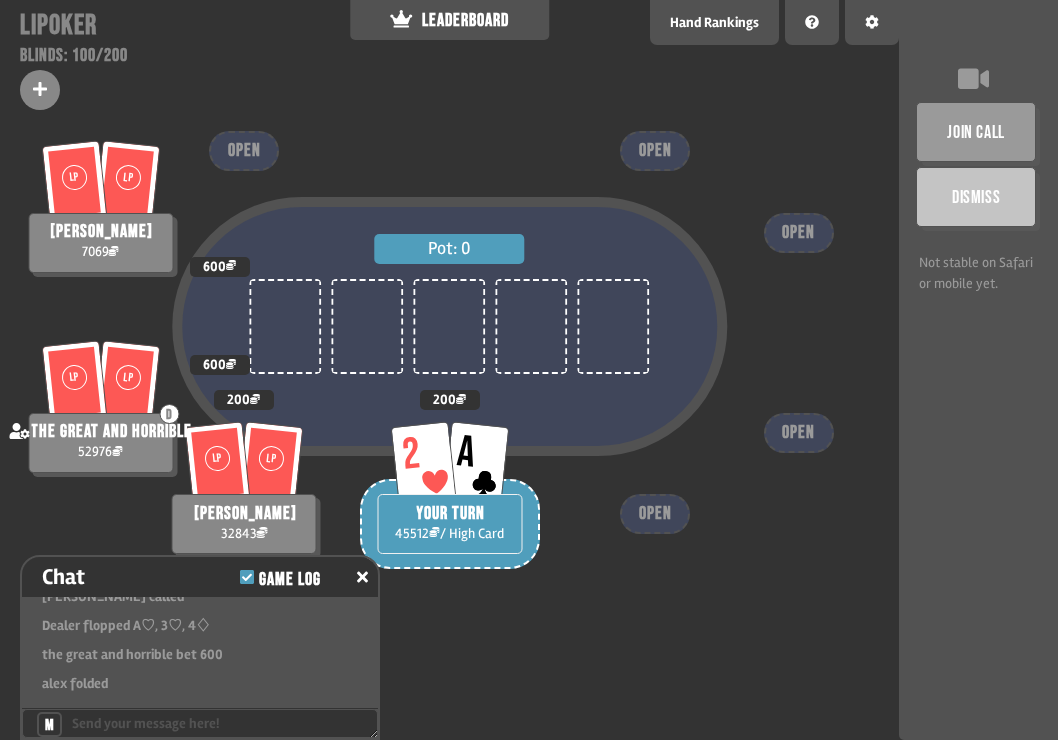 scroll, scrollTop: 25181, scrollLeft: 0, axis: vertical 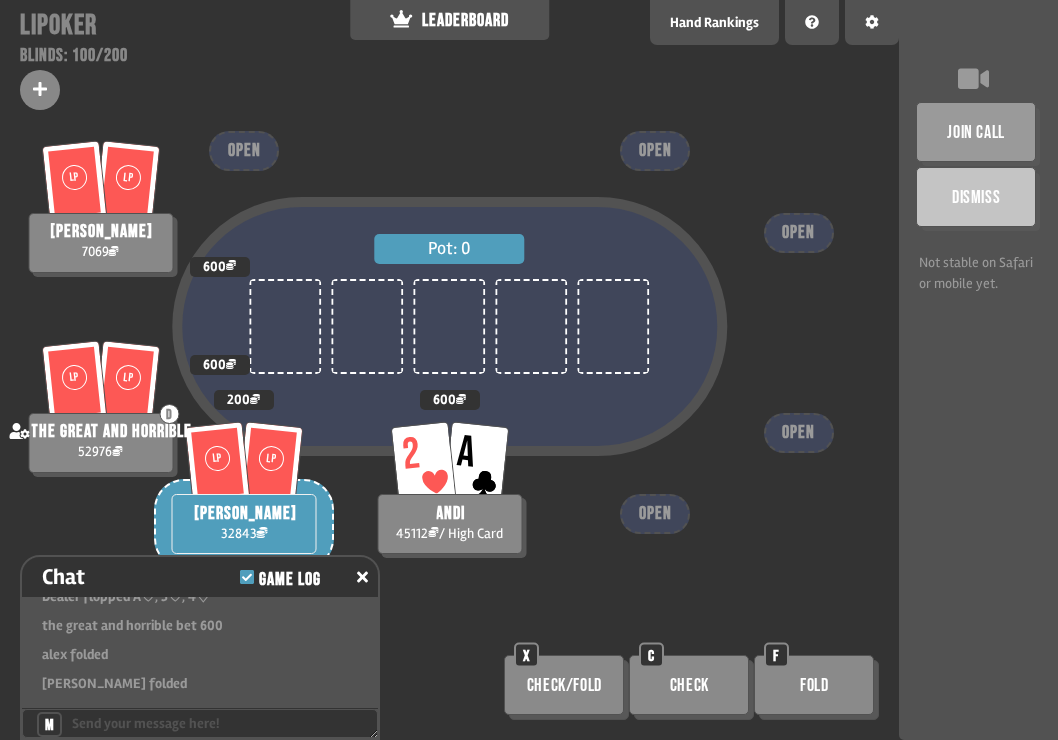 click on "Pot: 0   LP [PERSON_NAME] 32843  200  2 A andi 45112   / High Card 600  LP LP alex 7069  600  LP LP D the great and horrible 52976  600  OPEN OPEN OPEN OPEN OPEN Check/Fold X Check C Fold F" at bounding box center [449, 370] 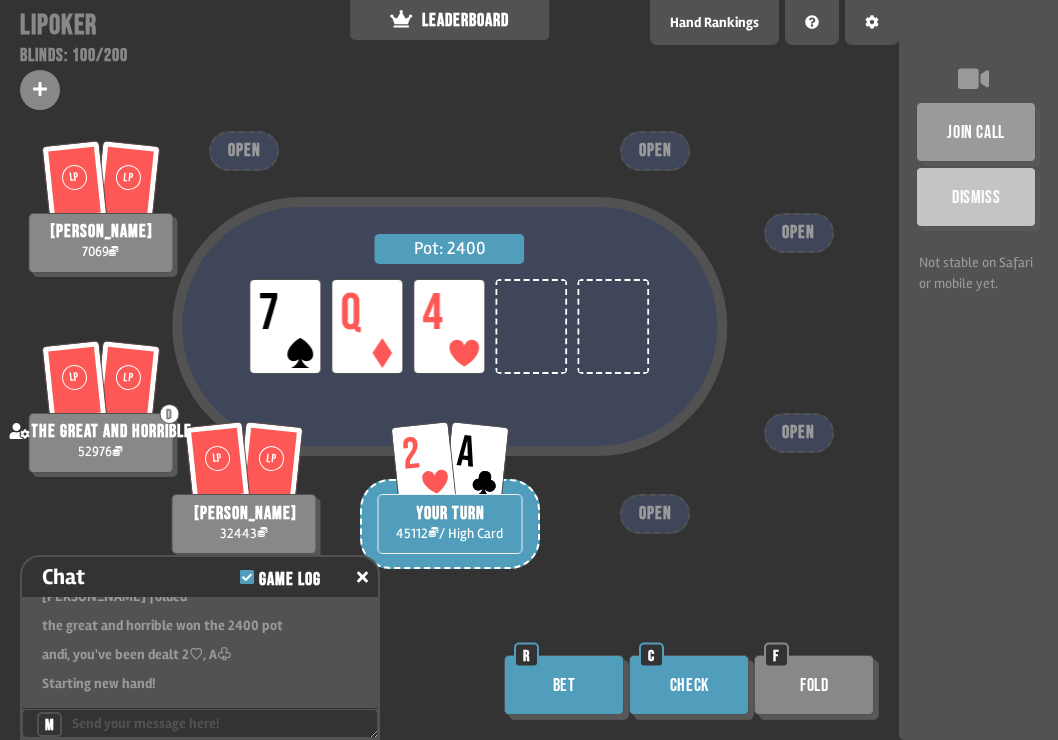 scroll, scrollTop: 25297, scrollLeft: 0, axis: vertical 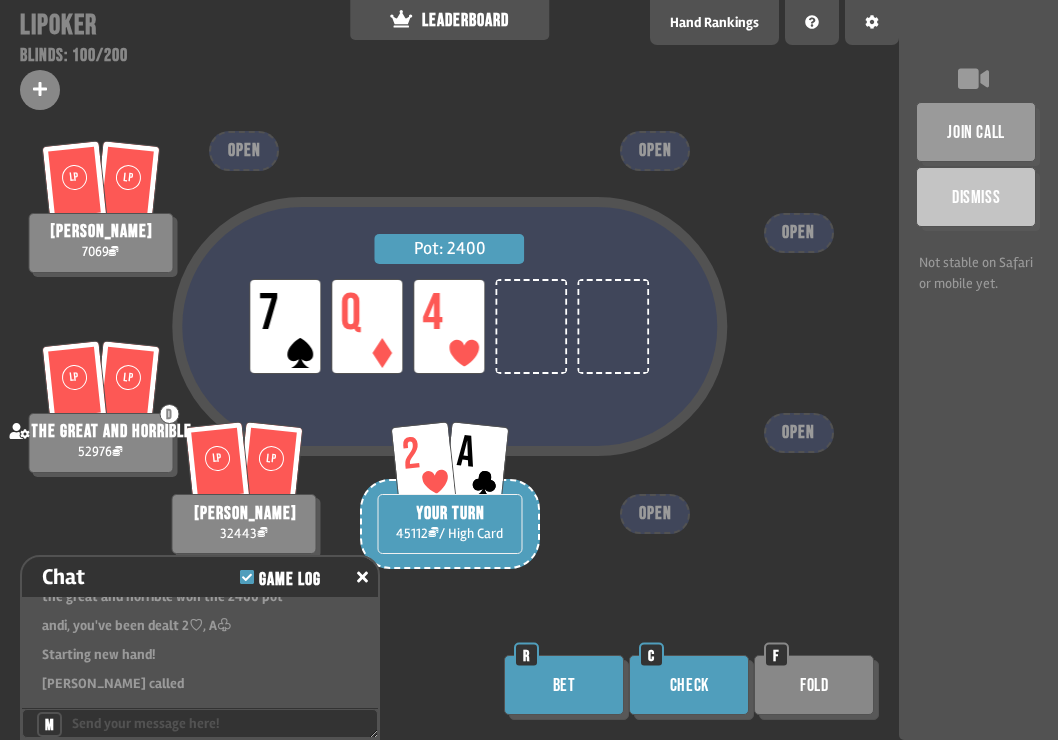 click on "Check" at bounding box center (689, 685) 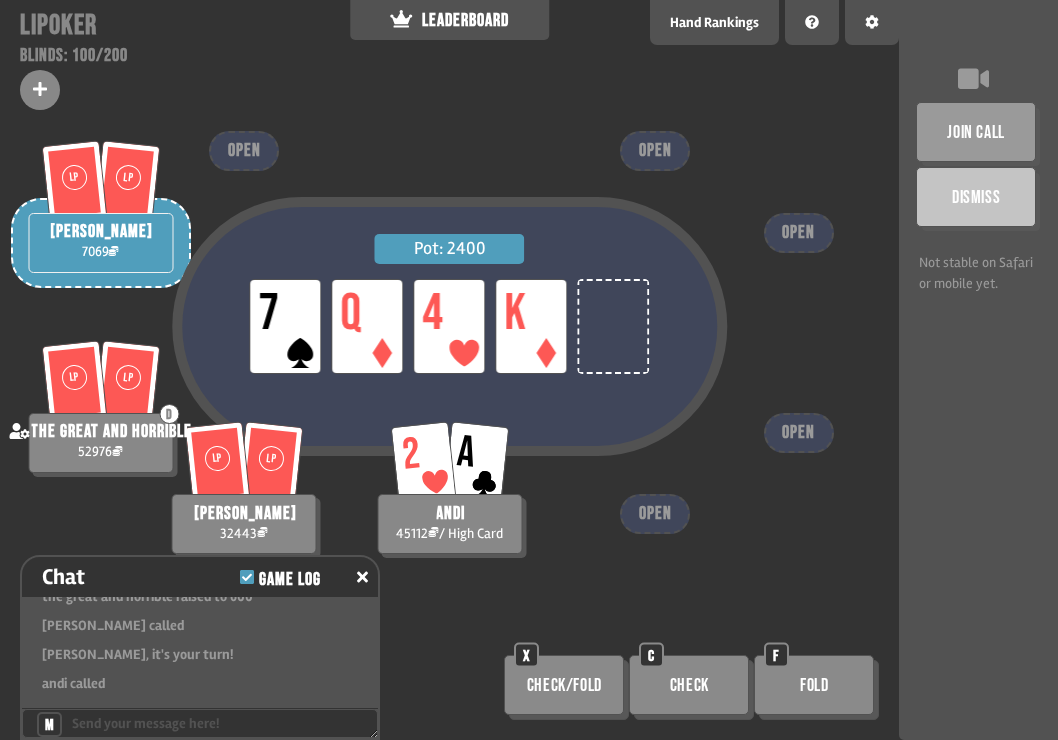 scroll, scrollTop: 25442, scrollLeft: 0, axis: vertical 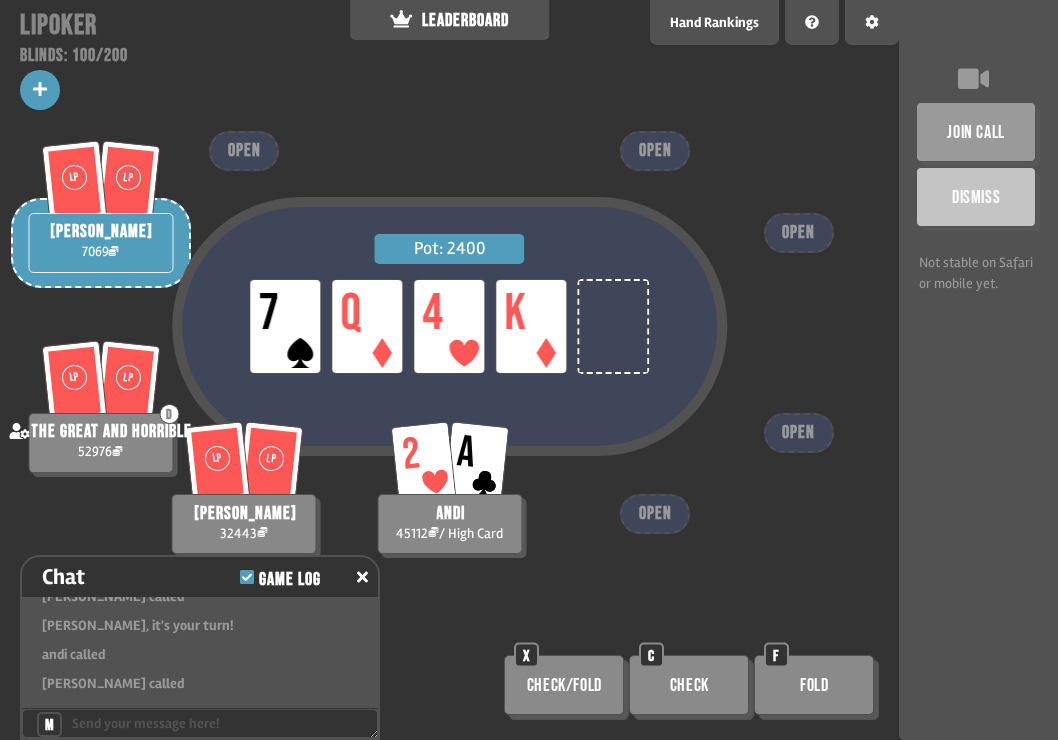 click 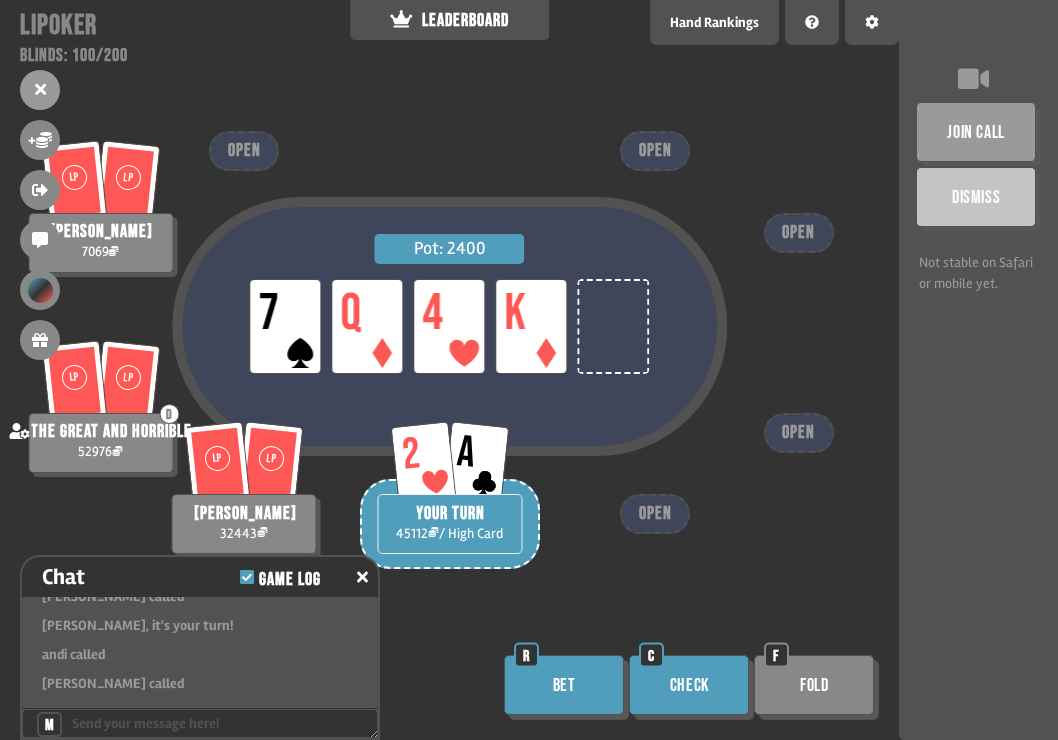 click 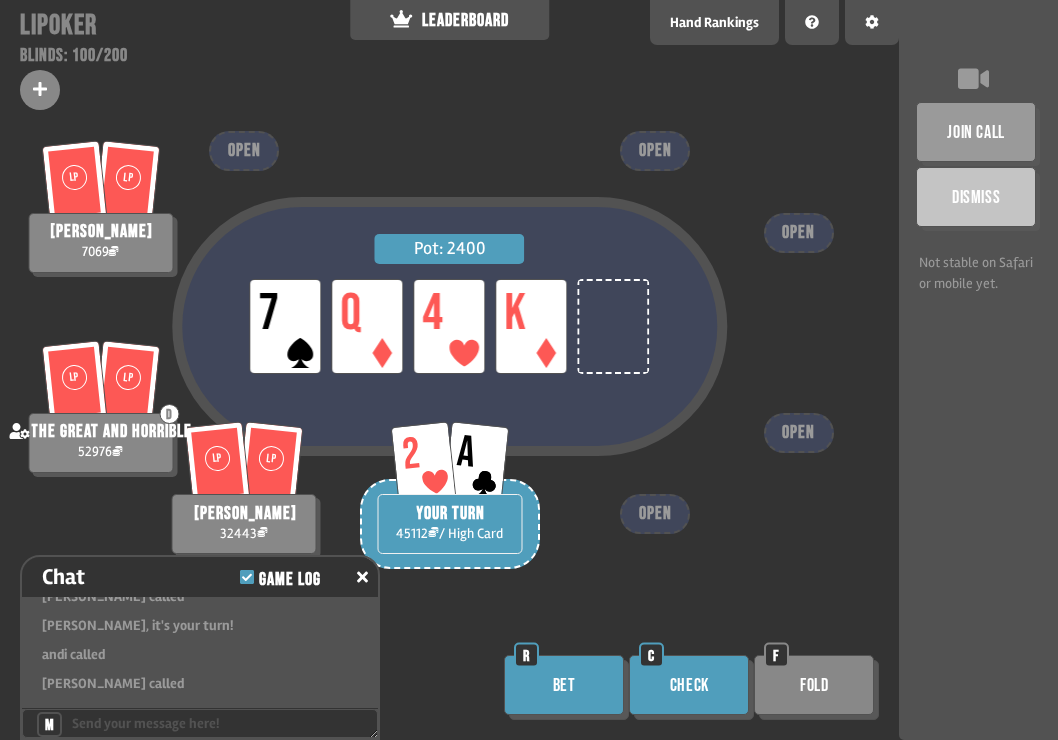 scroll, scrollTop: 25471, scrollLeft: 0, axis: vertical 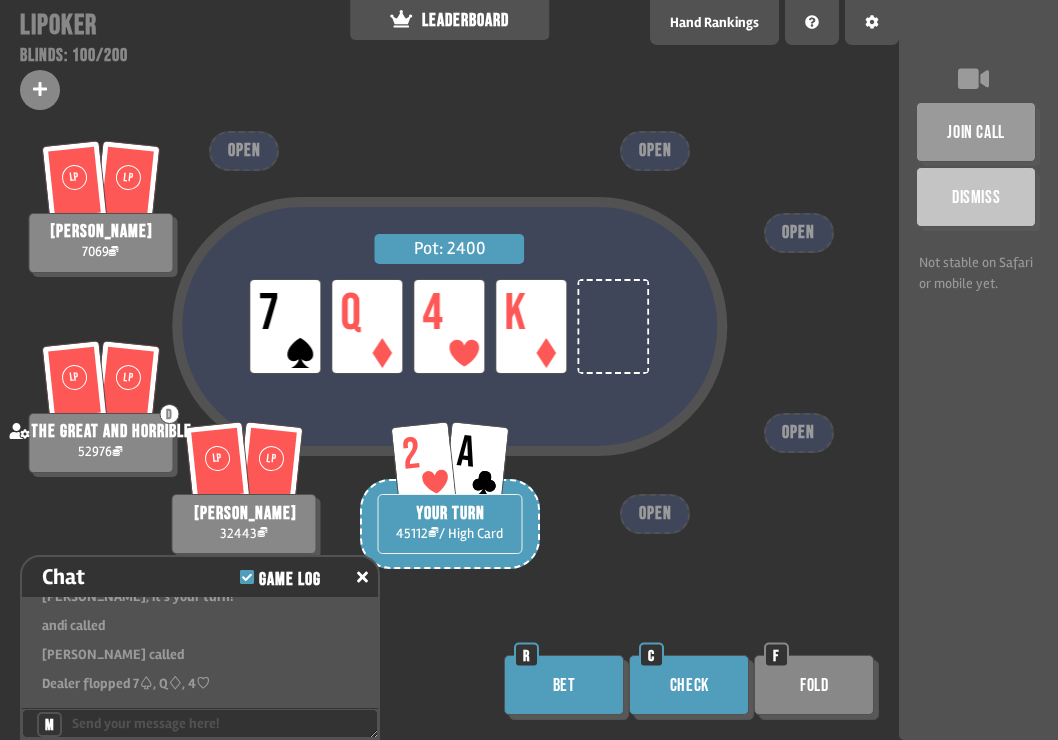 click on "Check" at bounding box center [689, 685] 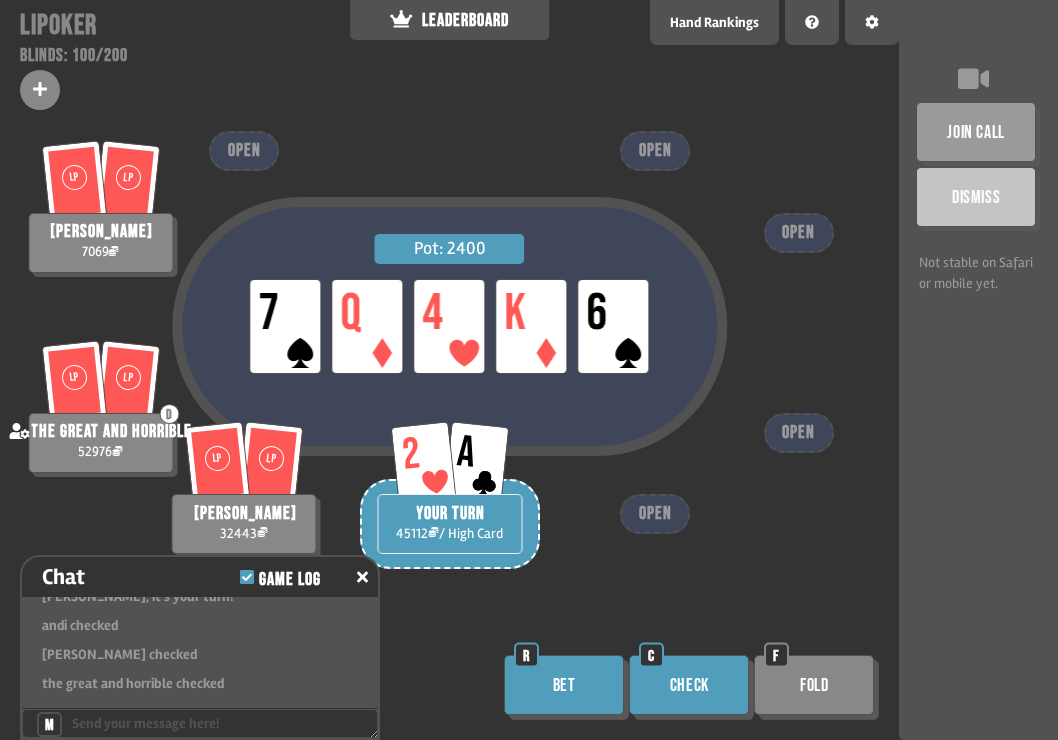 scroll, scrollTop: 25645, scrollLeft: 0, axis: vertical 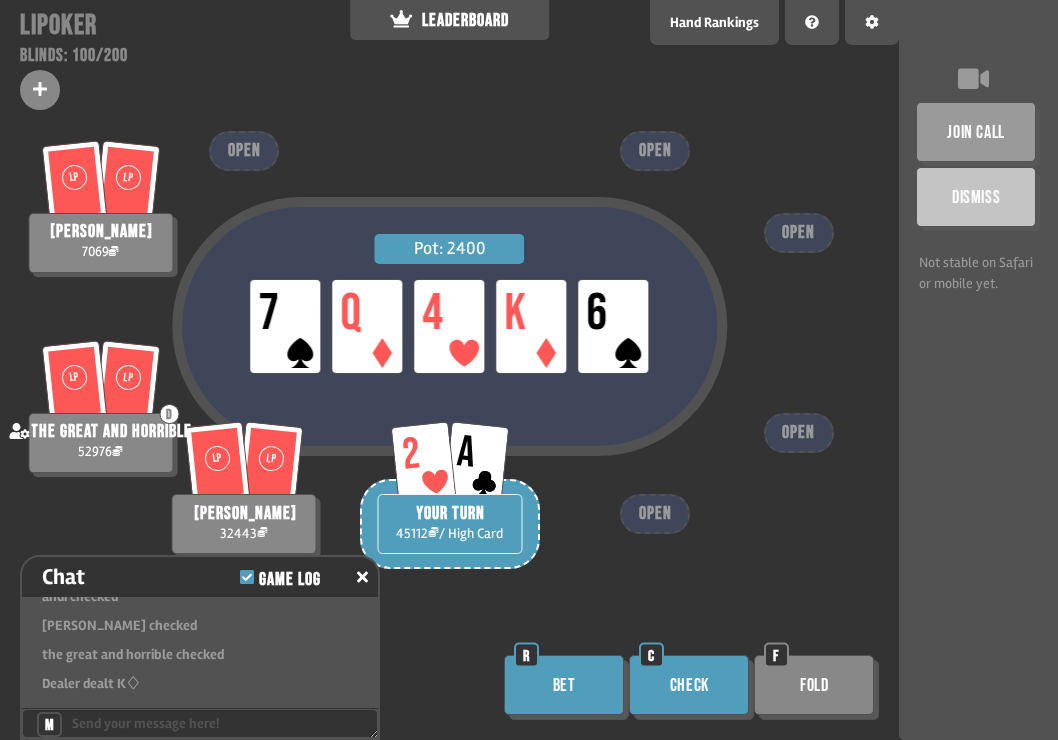 click on "Check" at bounding box center (689, 685) 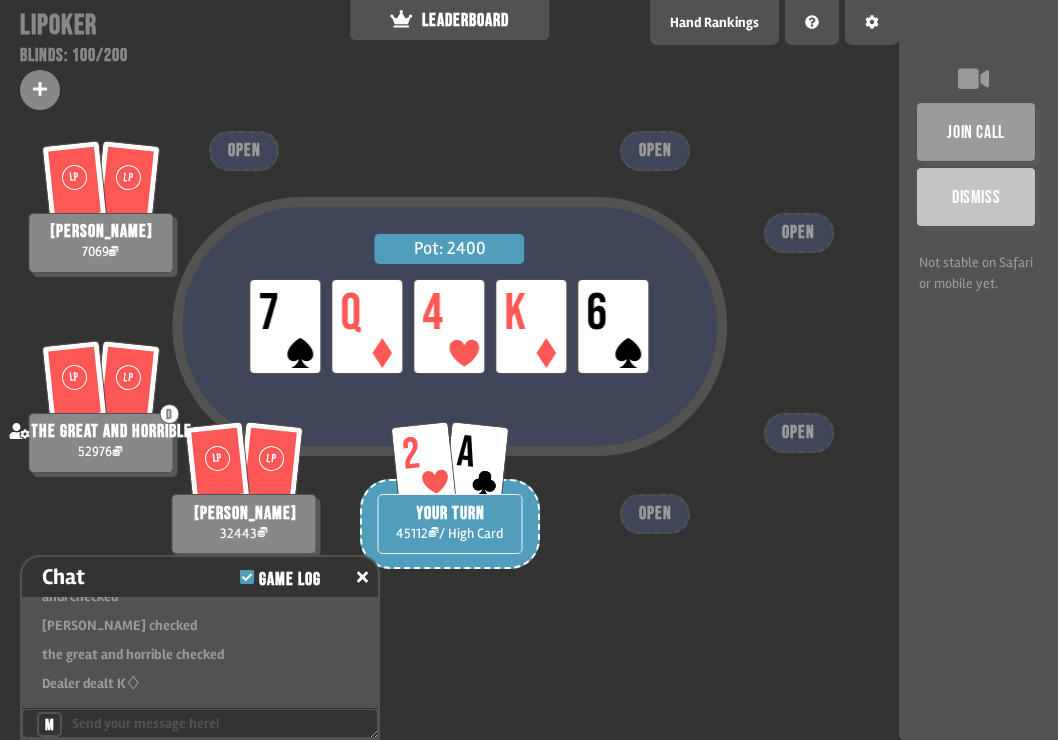 scroll, scrollTop: 25674, scrollLeft: 0, axis: vertical 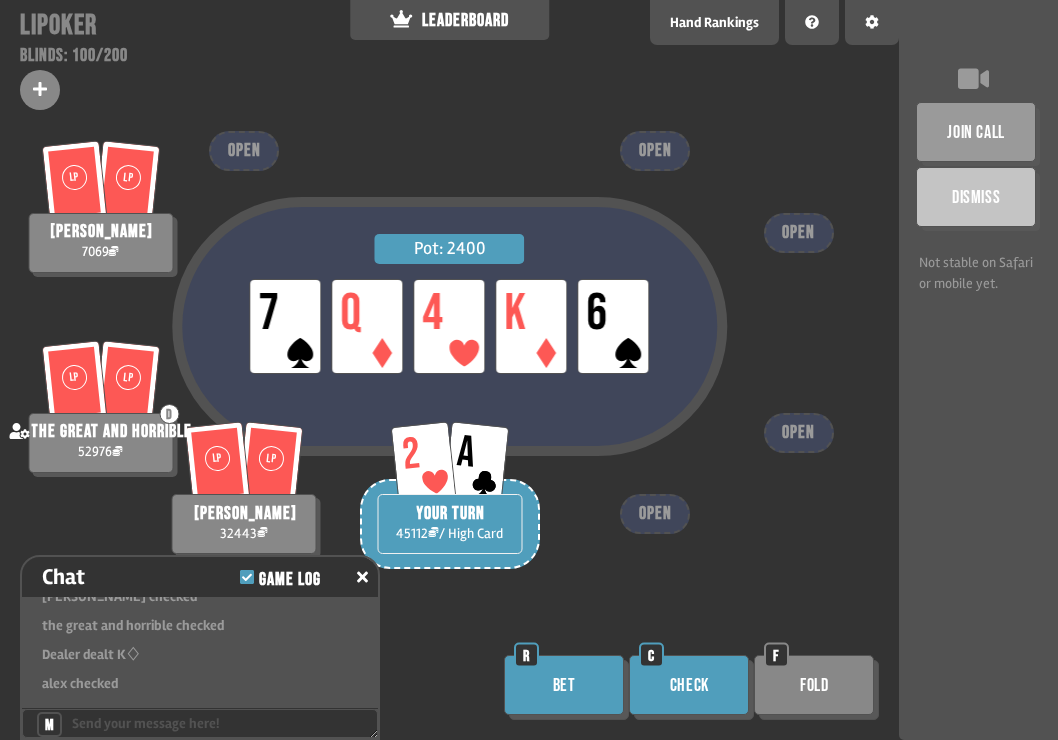 click on "Check" at bounding box center [689, 685] 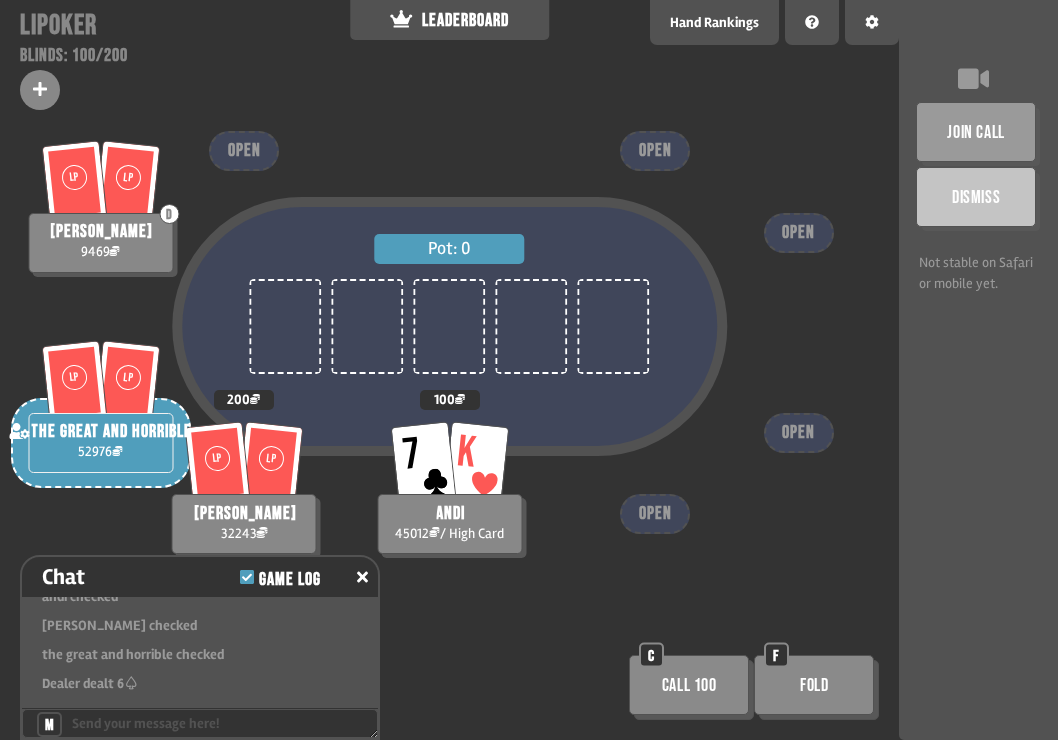 scroll, scrollTop: 25848, scrollLeft: 0, axis: vertical 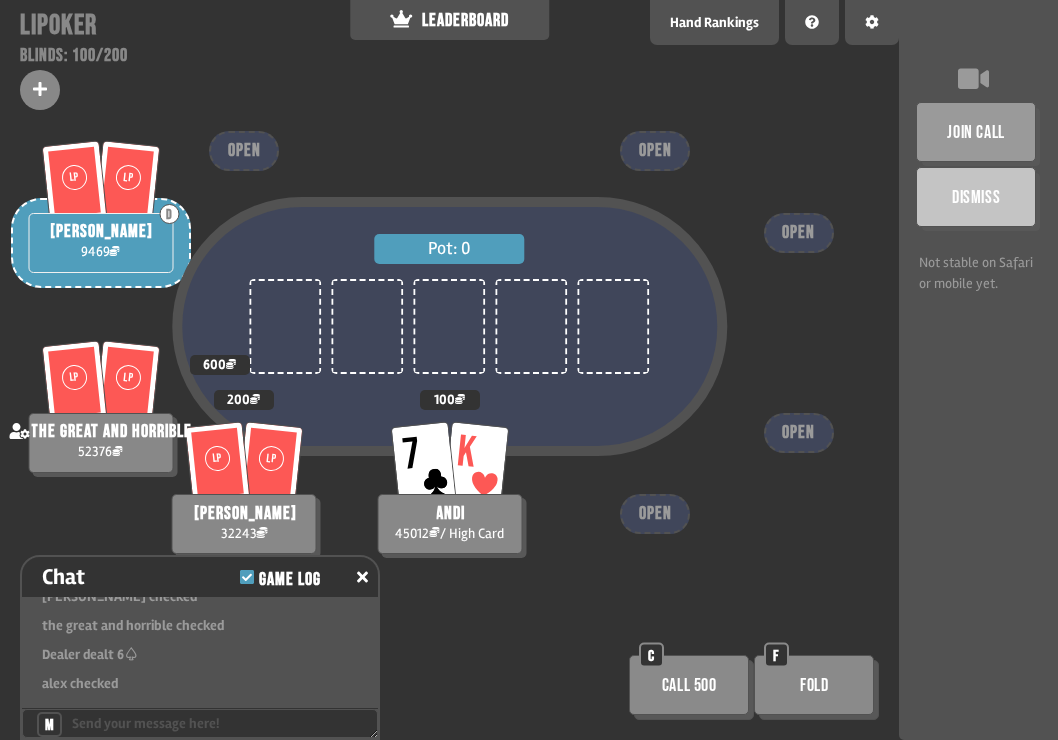 click on "Fold" at bounding box center (814, 685) 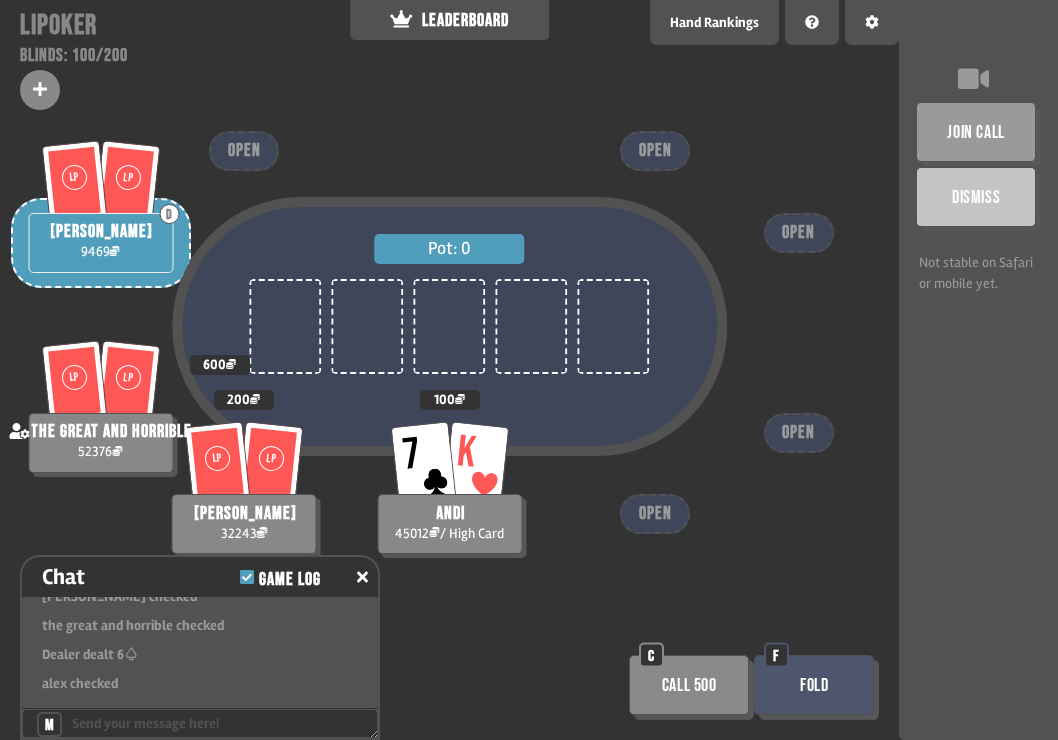 click on "Fold" at bounding box center [814, 685] 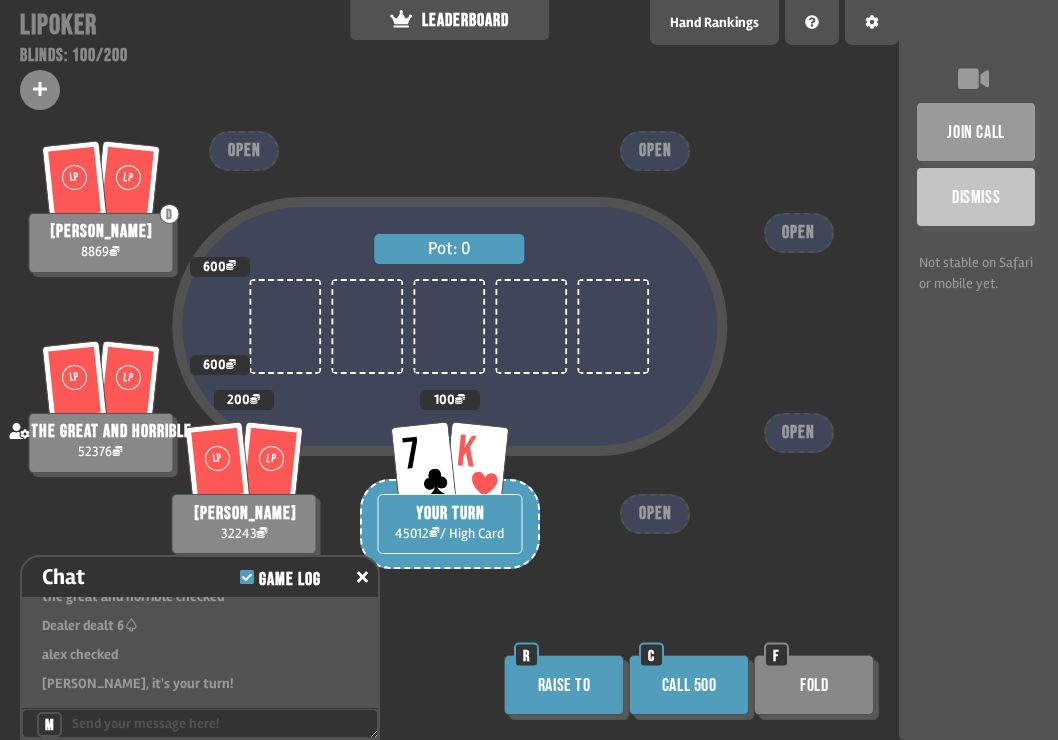 scroll, scrollTop: 25906, scrollLeft: 0, axis: vertical 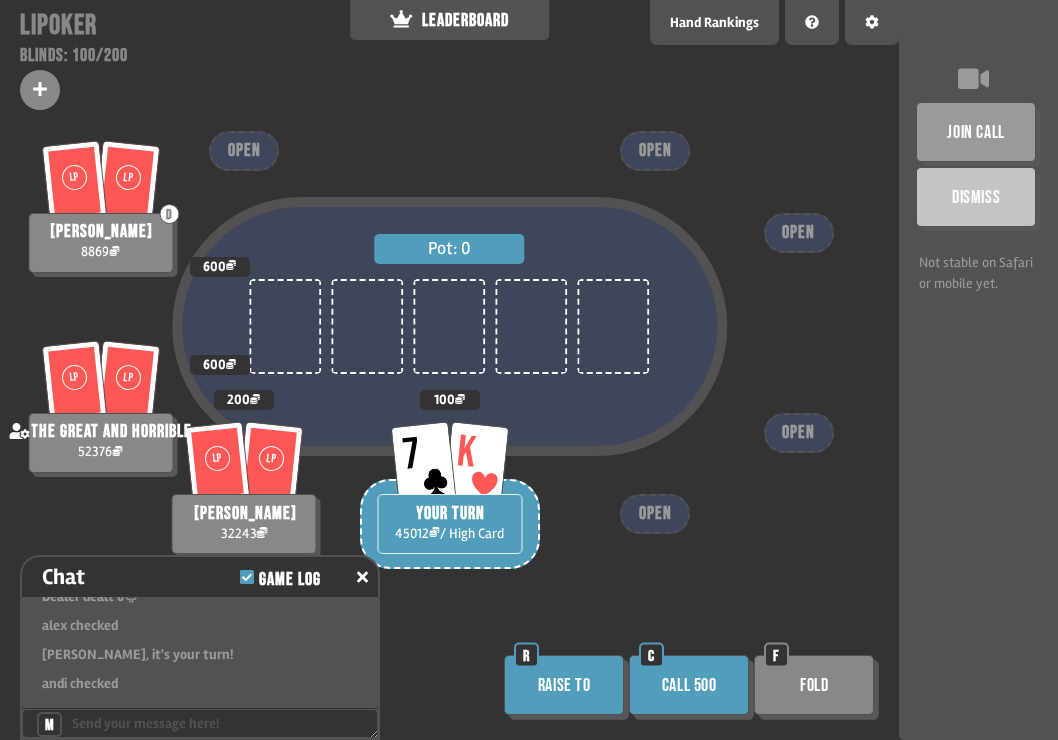 click on "Pot: 0   LP [PERSON_NAME] 32243  200  7 K YOUR TURN 45012   / High Card 100  LP LP D [PERSON_NAME] 8869  600  LP LP the great and horrible 52376  600  OPEN OPEN OPEN OPEN OPEN Raise to R Call 500 C Fold F" at bounding box center [449, 370] 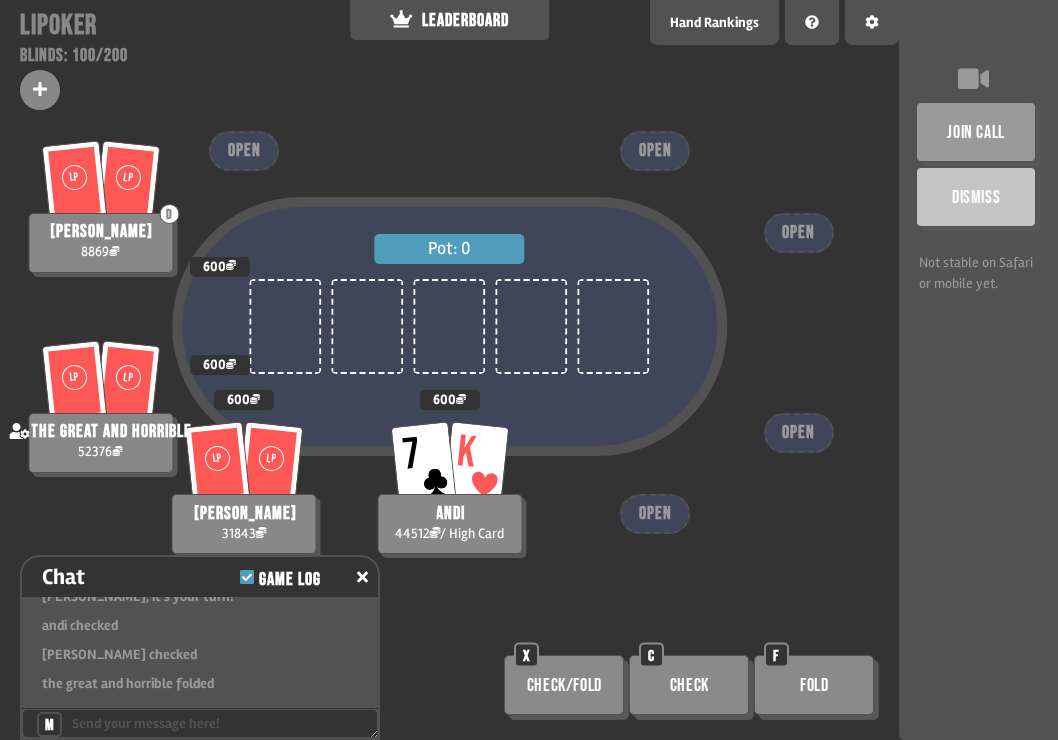 scroll, scrollTop: 25993, scrollLeft: 0, axis: vertical 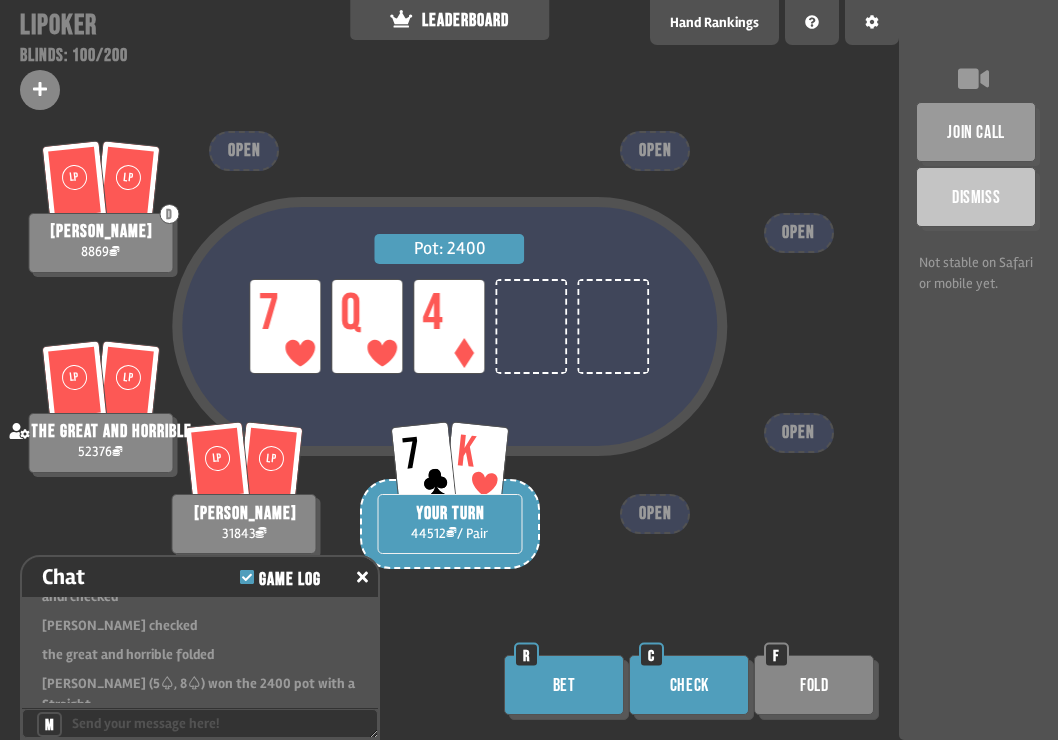 click on "Check" at bounding box center [689, 685] 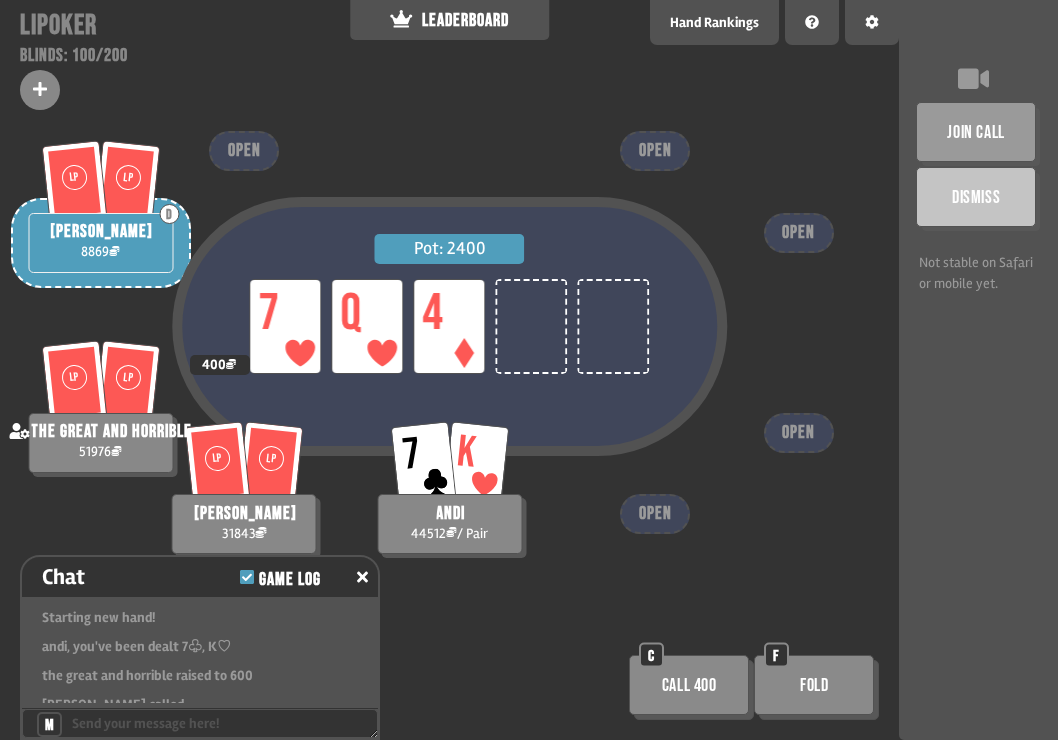 scroll, scrollTop: 26138, scrollLeft: 0, axis: vertical 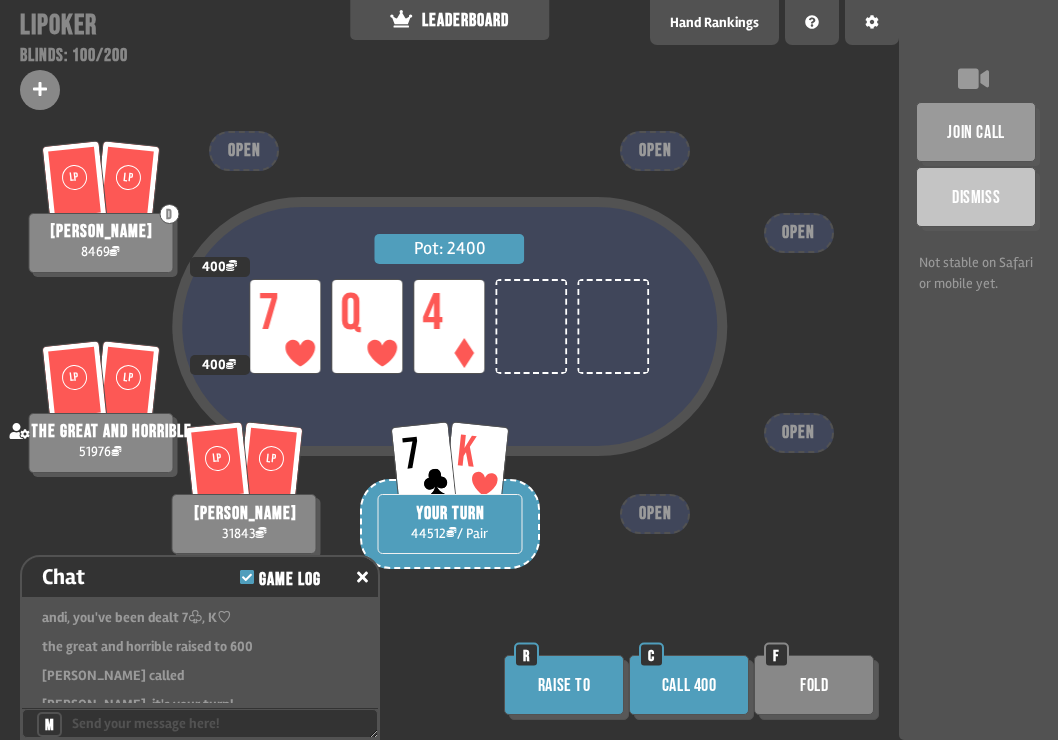 click on "Call 400" at bounding box center (689, 685) 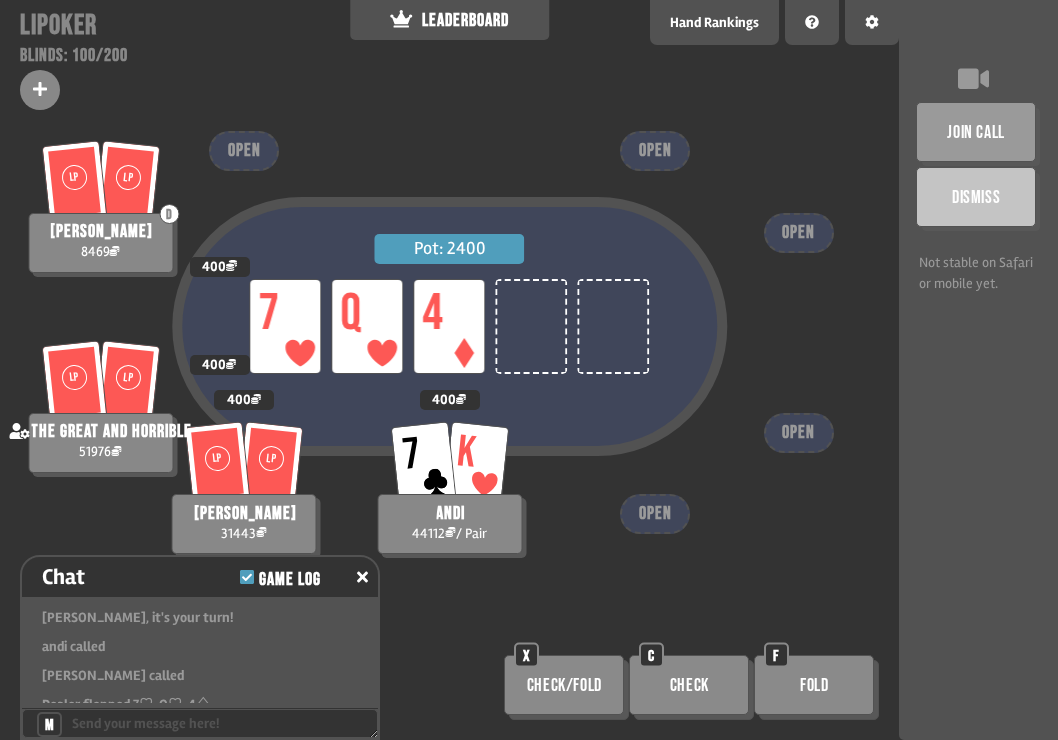 scroll, scrollTop: 26254, scrollLeft: 0, axis: vertical 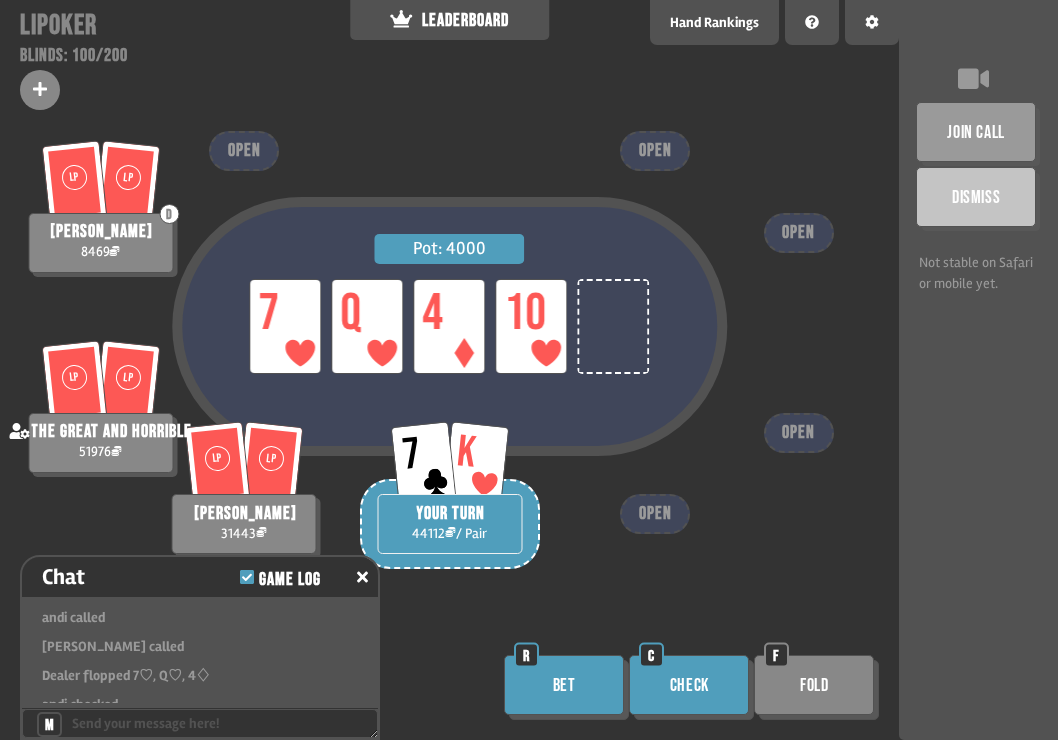 click on "Check" at bounding box center (689, 685) 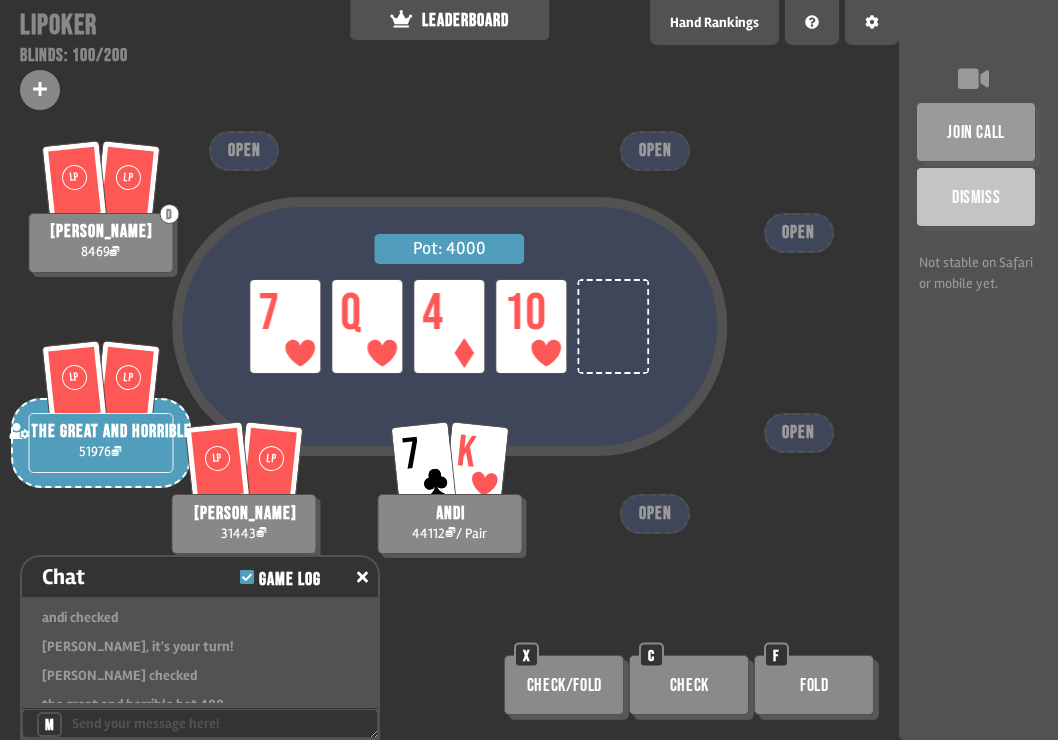scroll, scrollTop: 26370, scrollLeft: 0, axis: vertical 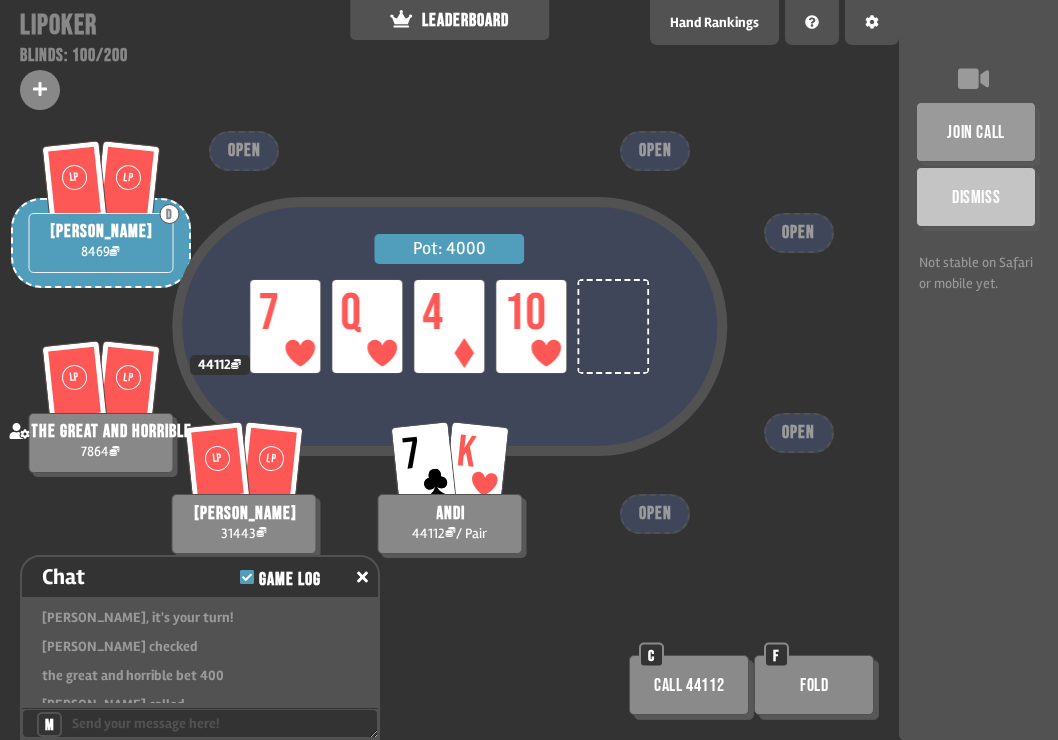 click on "Pot: 4000   LP 7 LP Q LP 4 LP 10" at bounding box center (450, 363) 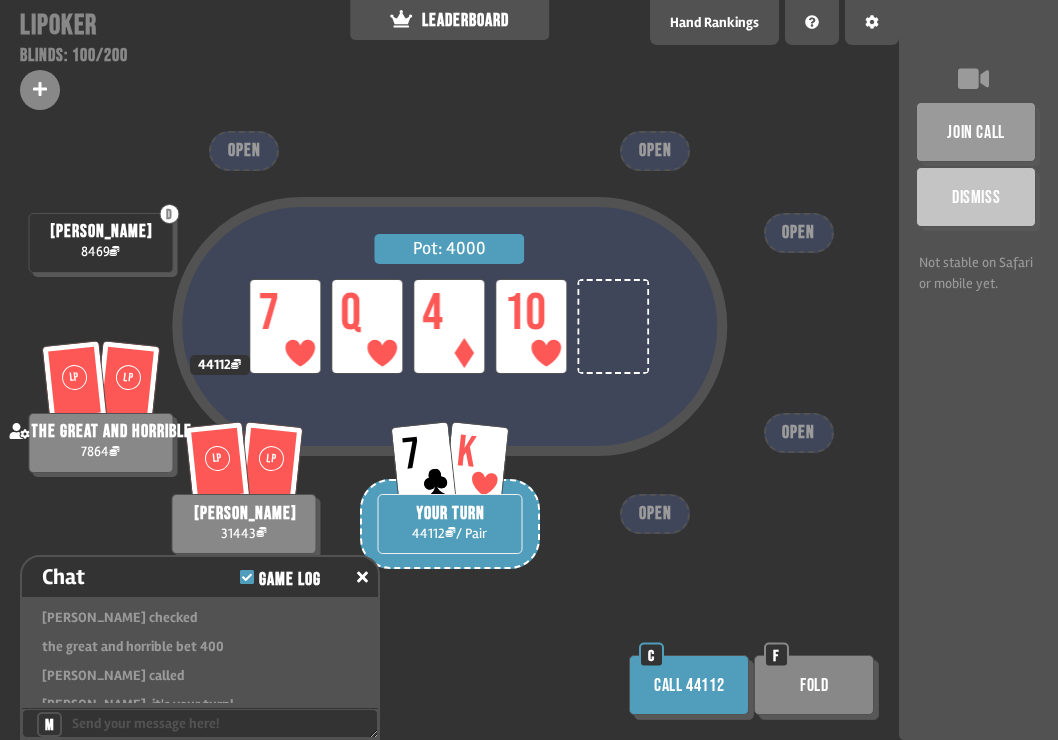 scroll, scrollTop: 26428, scrollLeft: 0, axis: vertical 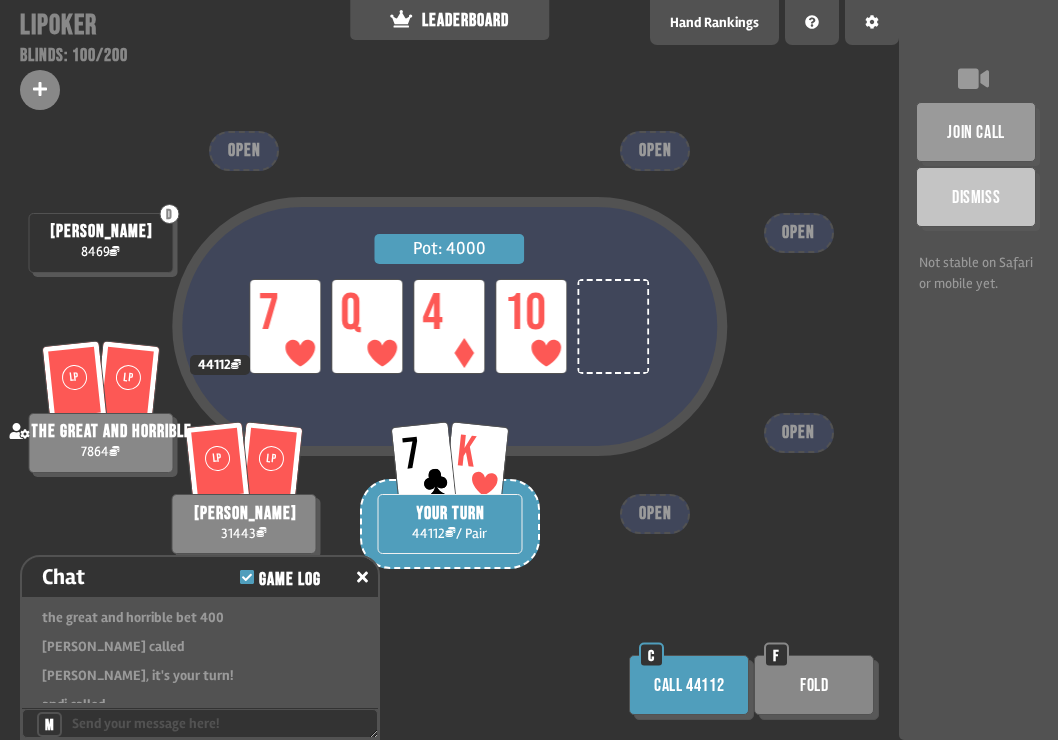 click on "Fold" at bounding box center [814, 685] 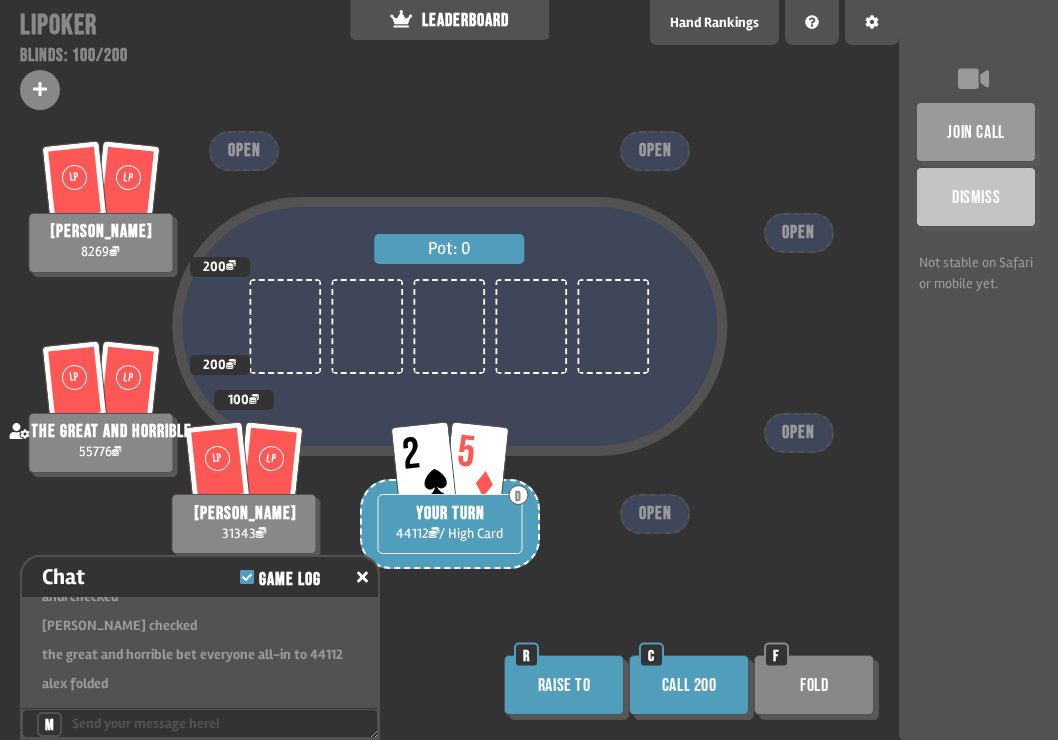 scroll, scrollTop: 26681, scrollLeft: 0, axis: vertical 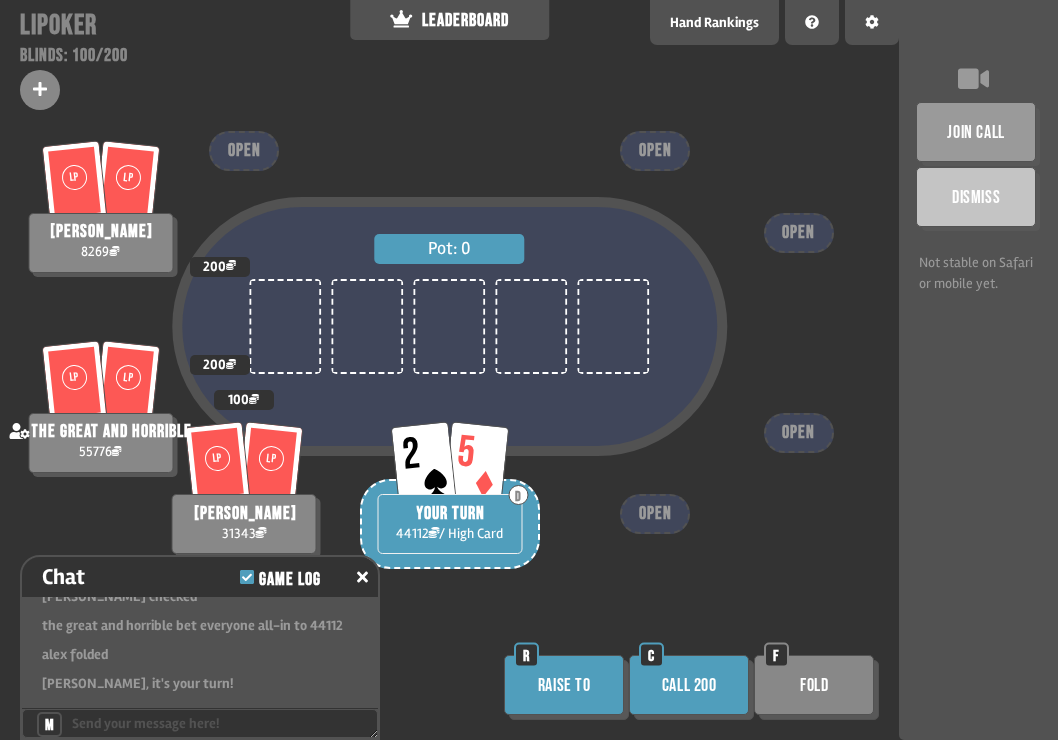 click on "Call 200" at bounding box center (689, 685) 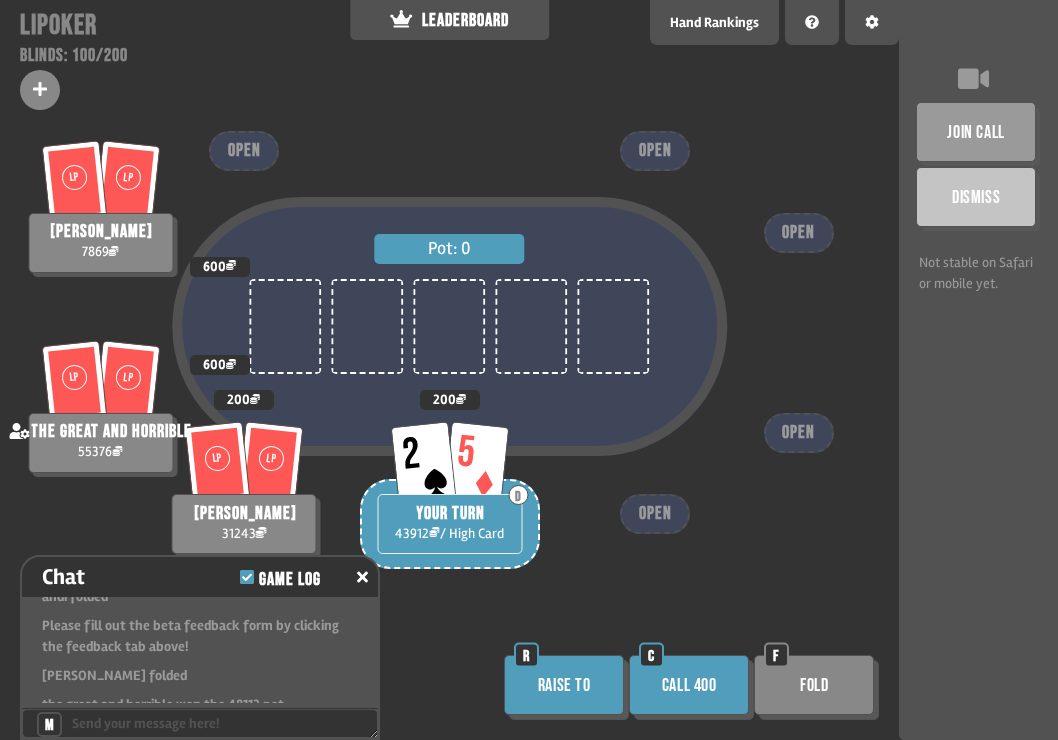 scroll, scrollTop: 26826, scrollLeft: 0, axis: vertical 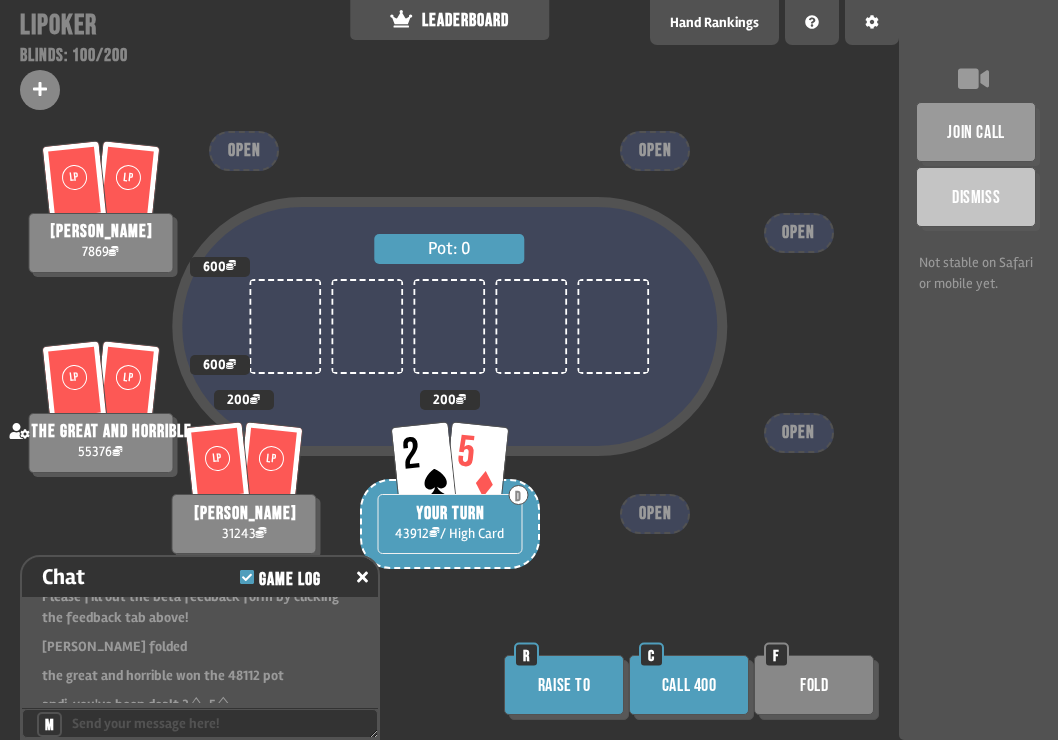 click on "Call 400" at bounding box center (689, 685) 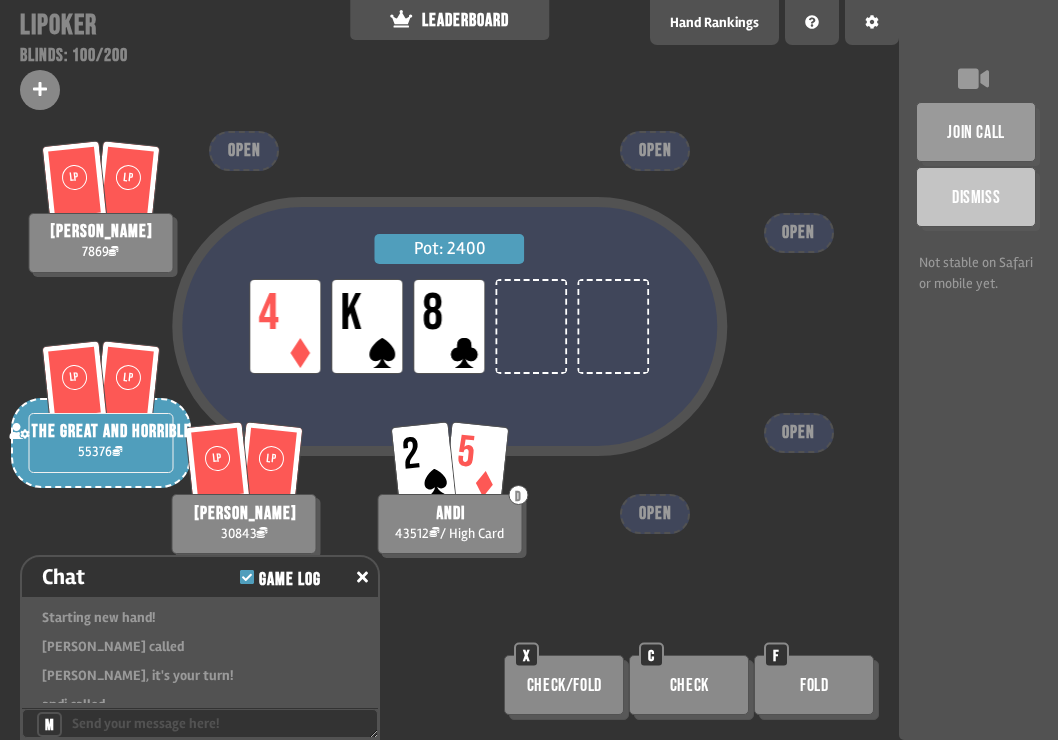 scroll, scrollTop: 26971, scrollLeft: 0, axis: vertical 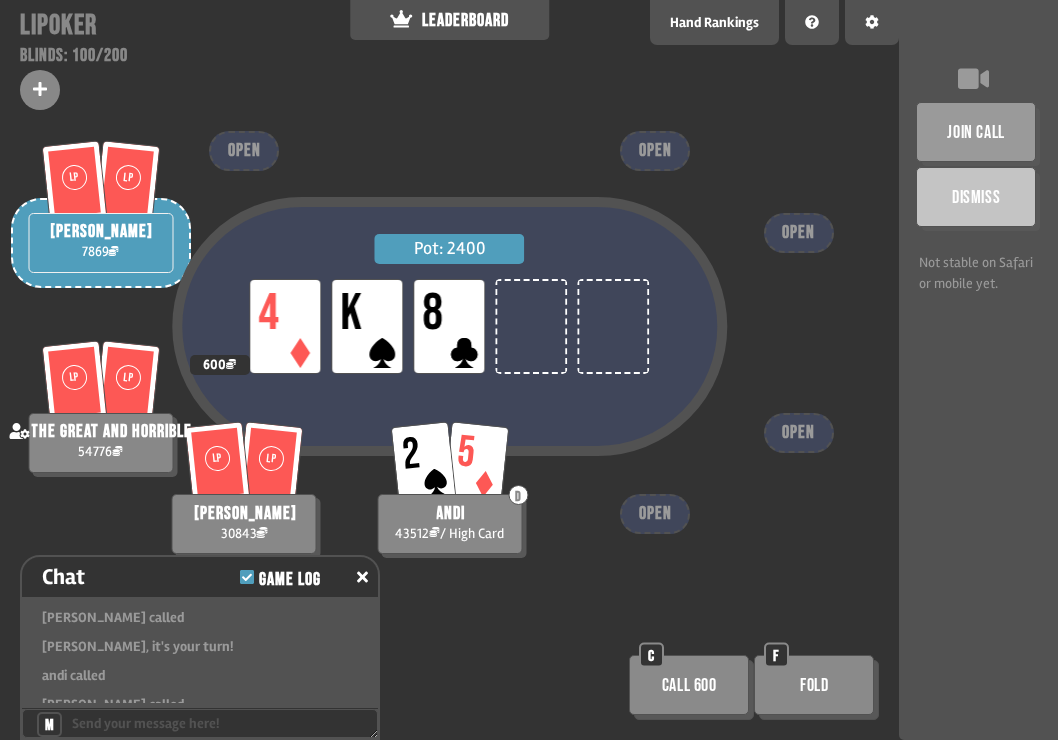 click on "Fold" at bounding box center [814, 685] 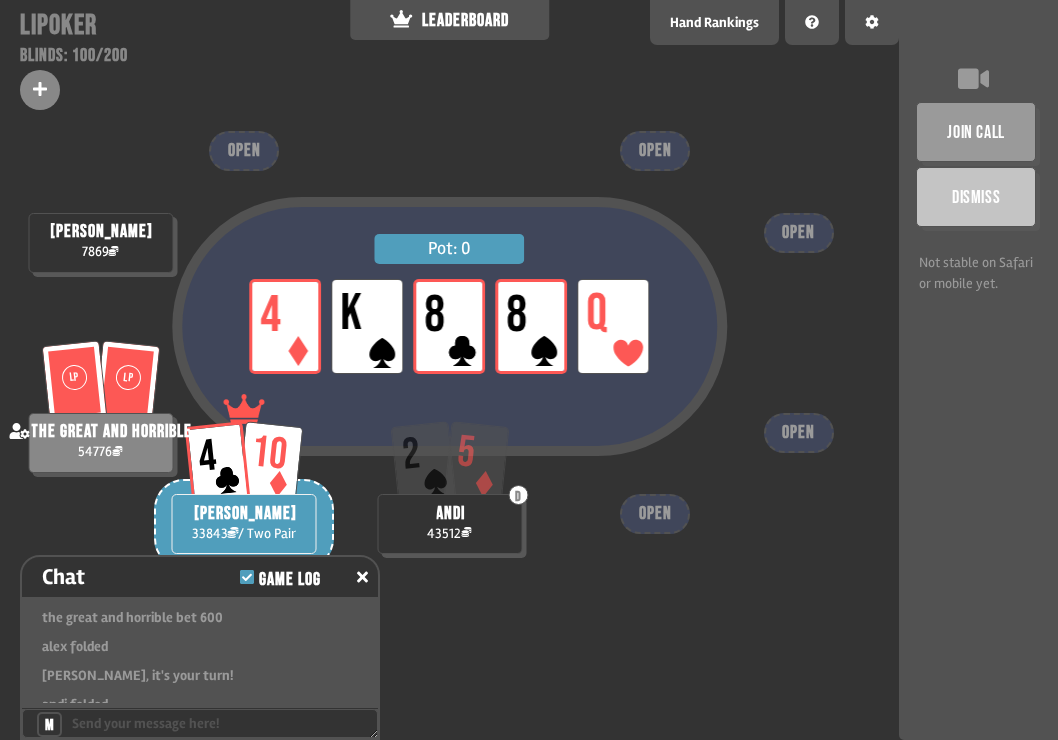 scroll, scrollTop: 27377, scrollLeft: 0, axis: vertical 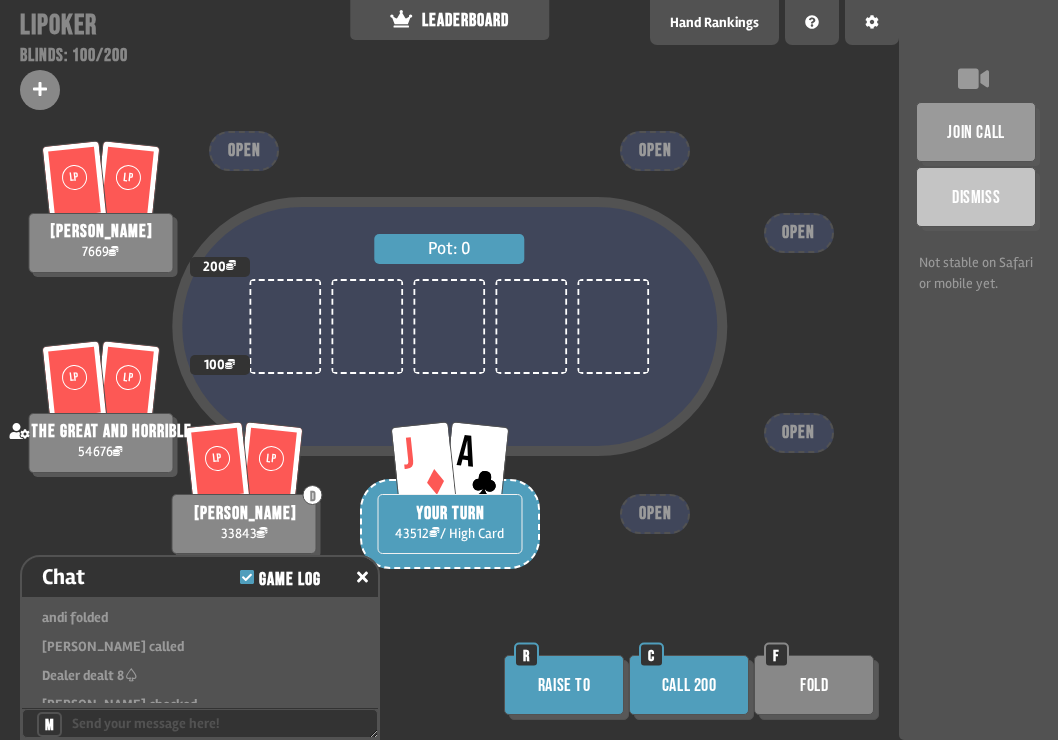 click on "Call 200" at bounding box center (689, 685) 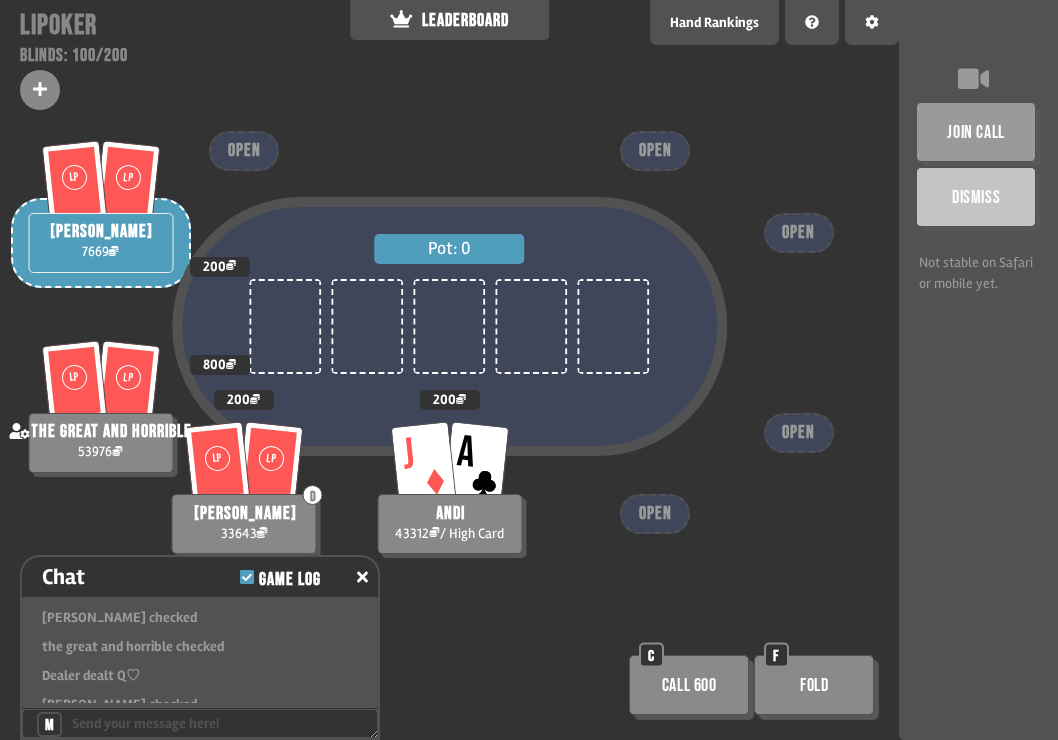 scroll, scrollTop: 27493, scrollLeft: 0, axis: vertical 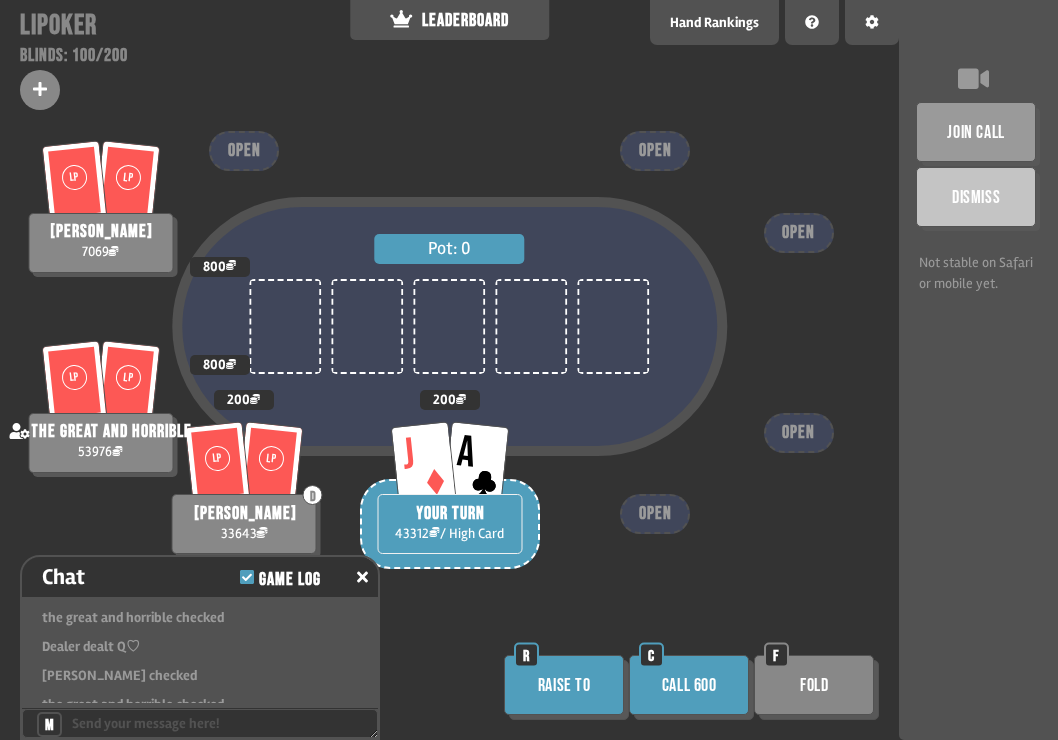 click on "Call 600" at bounding box center (689, 685) 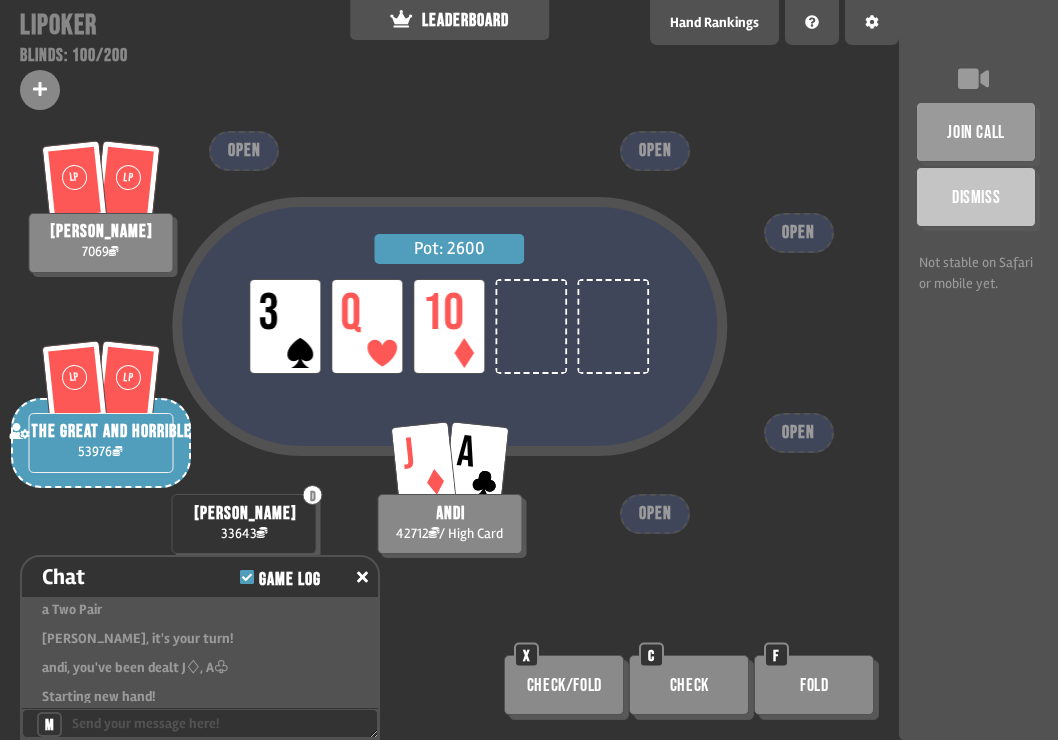 scroll, scrollTop: 27667, scrollLeft: 0, axis: vertical 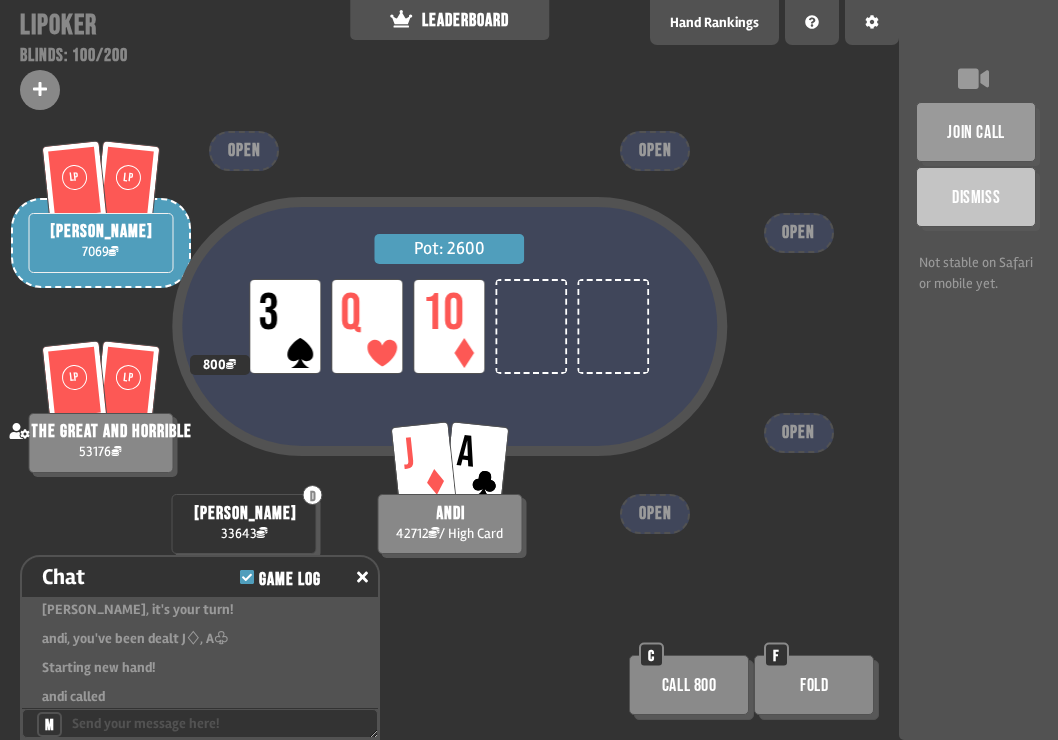 click on "F" at bounding box center [776, 655] 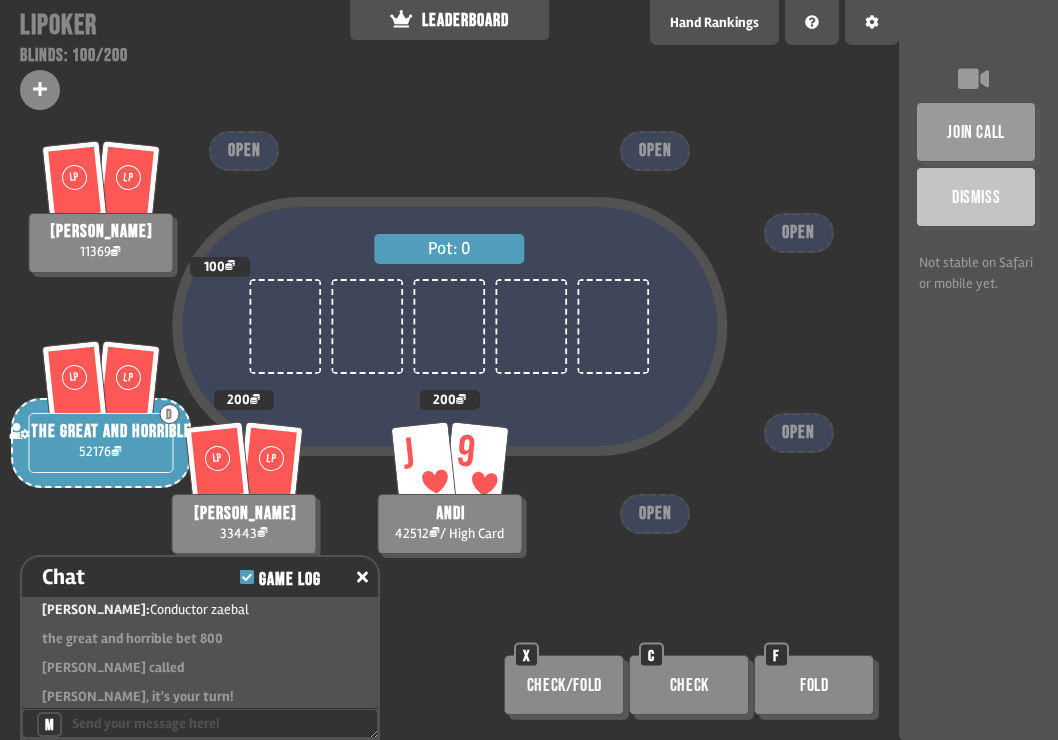 scroll, scrollTop: 28015, scrollLeft: 0, axis: vertical 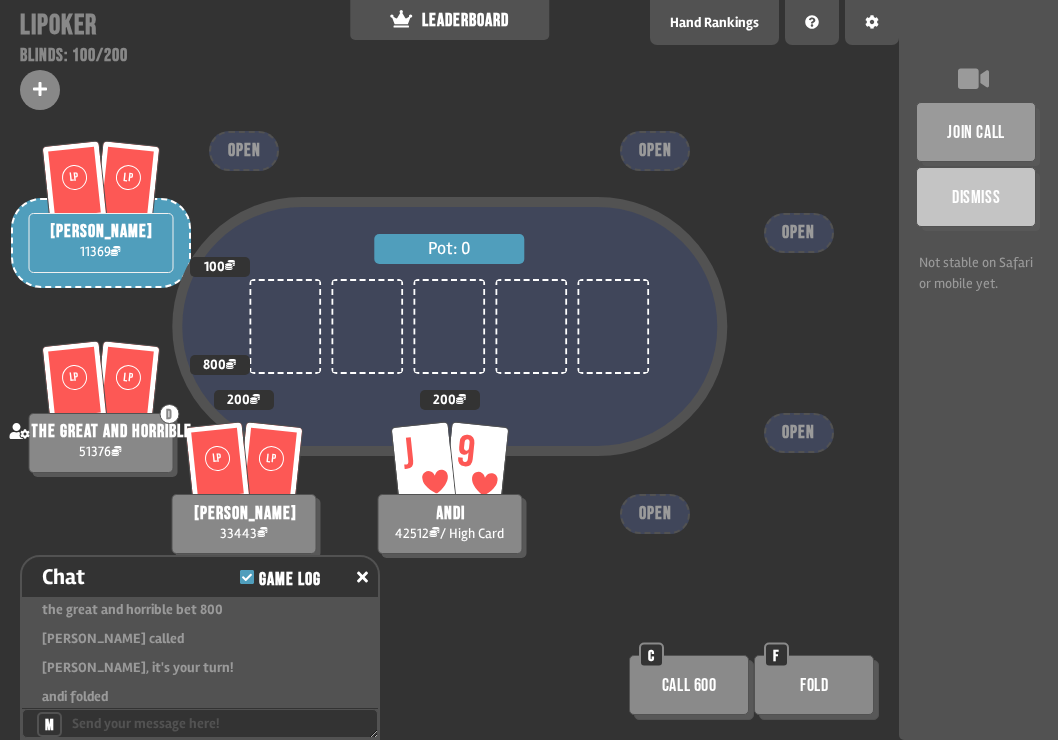 click on "Call 600" at bounding box center [689, 685] 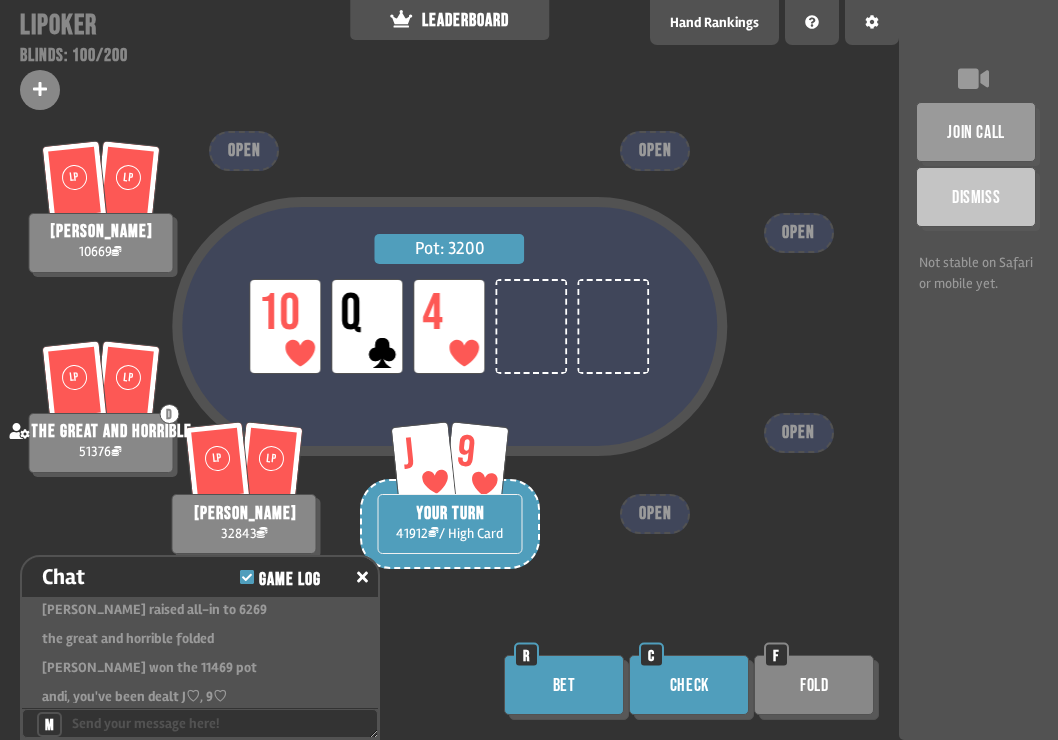 scroll, scrollTop: 28218, scrollLeft: 0, axis: vertical 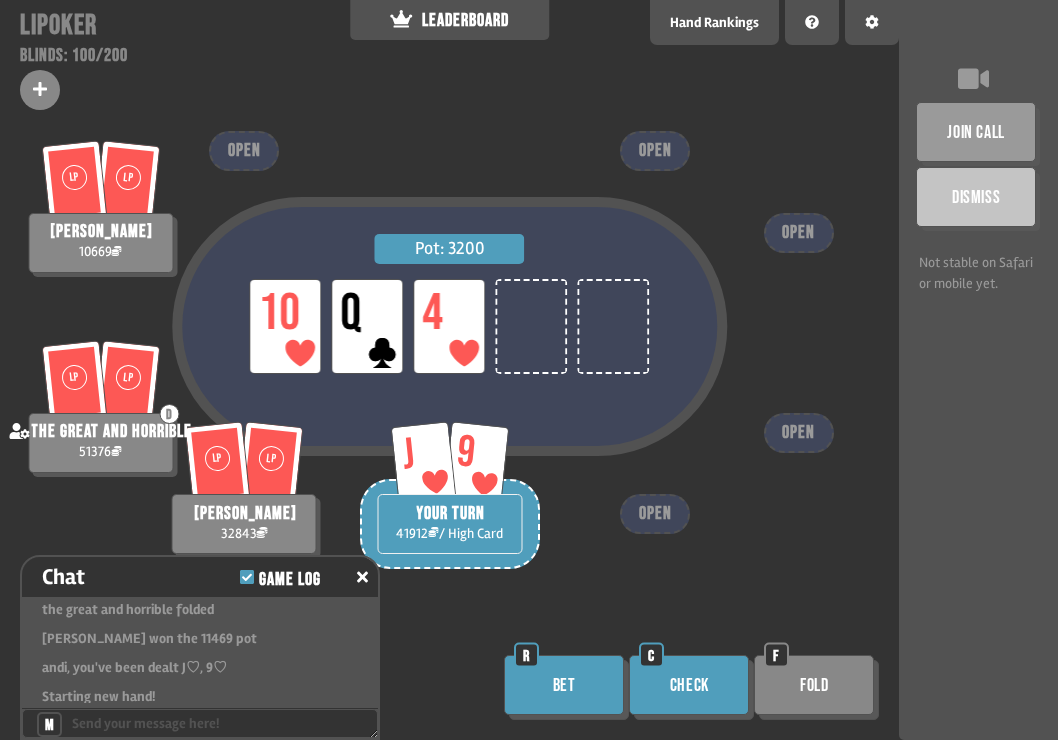 click on "Bet" at bounding box center [564, 685] 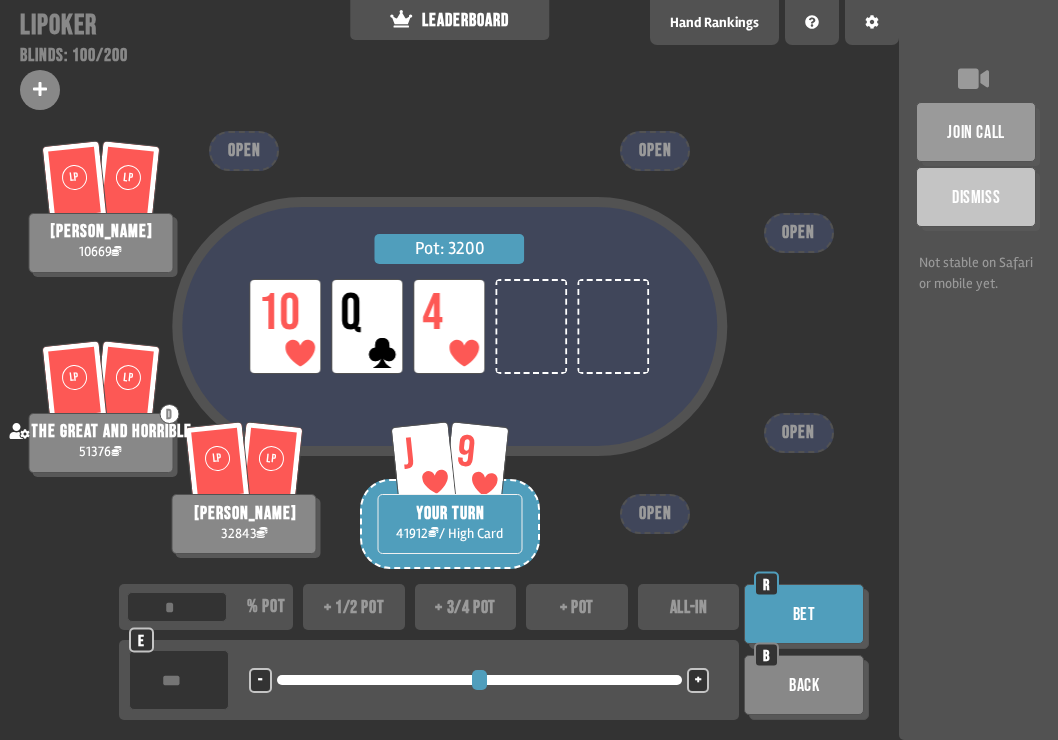 drag, startPoint x: 189, startPoint y: 681, endPoint x: 132, endPoint y: 680, distance: 57.00877 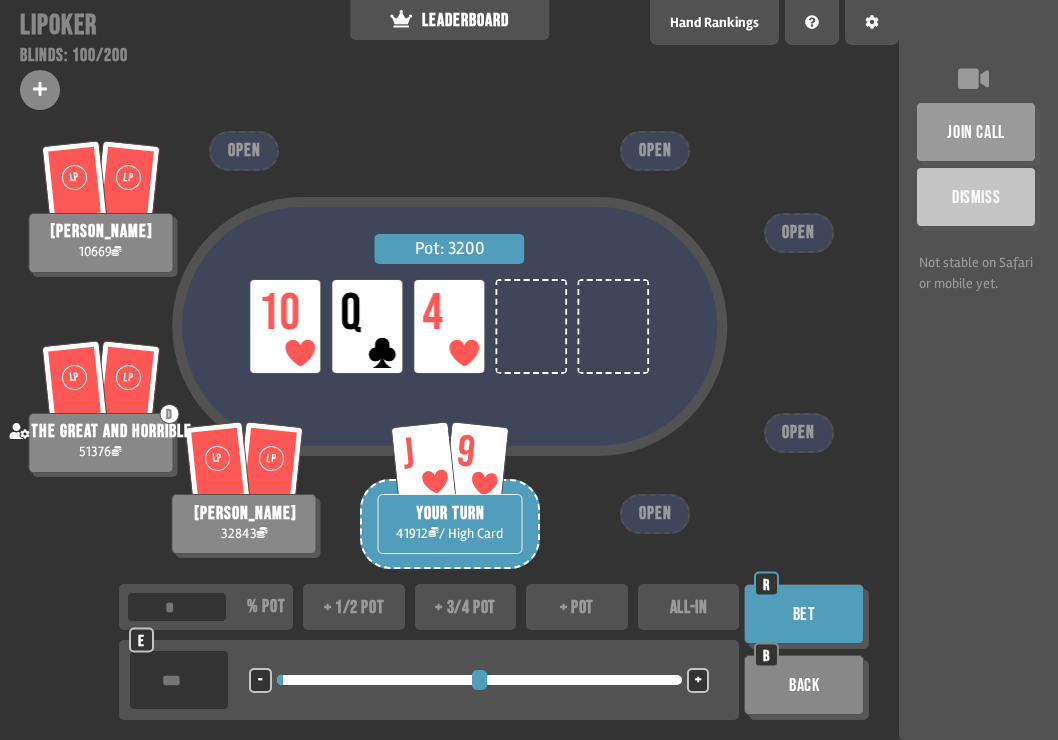 type on "***" 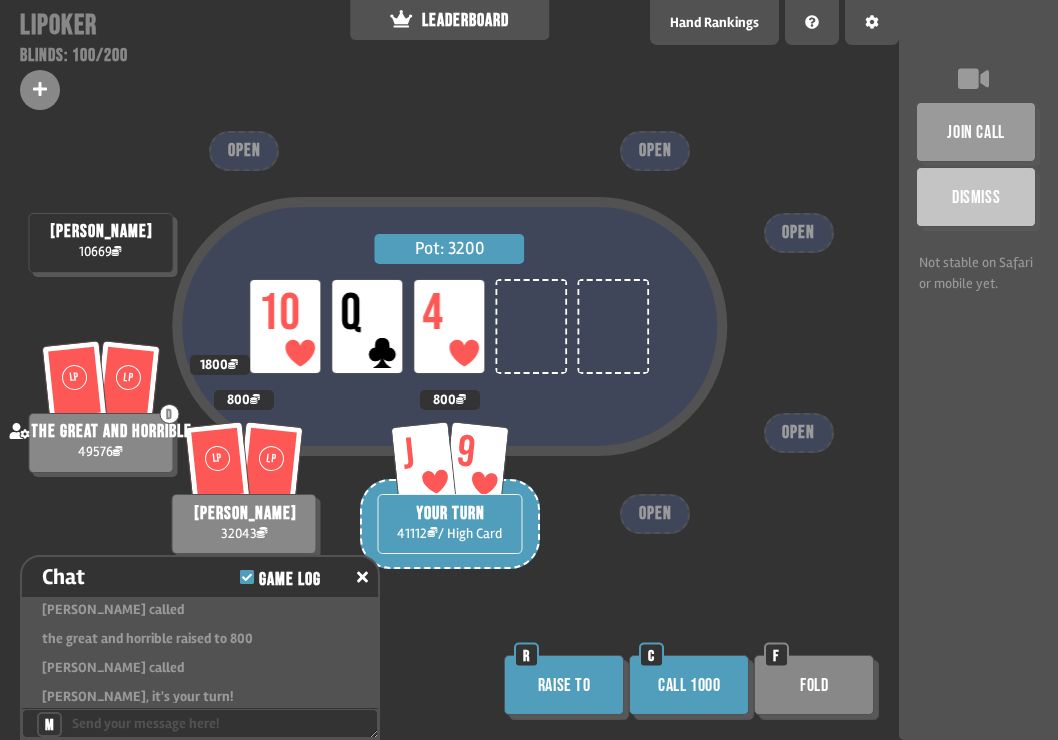 scroll, scrollTop: 28363, scrollLeft: 0, axis: vertical 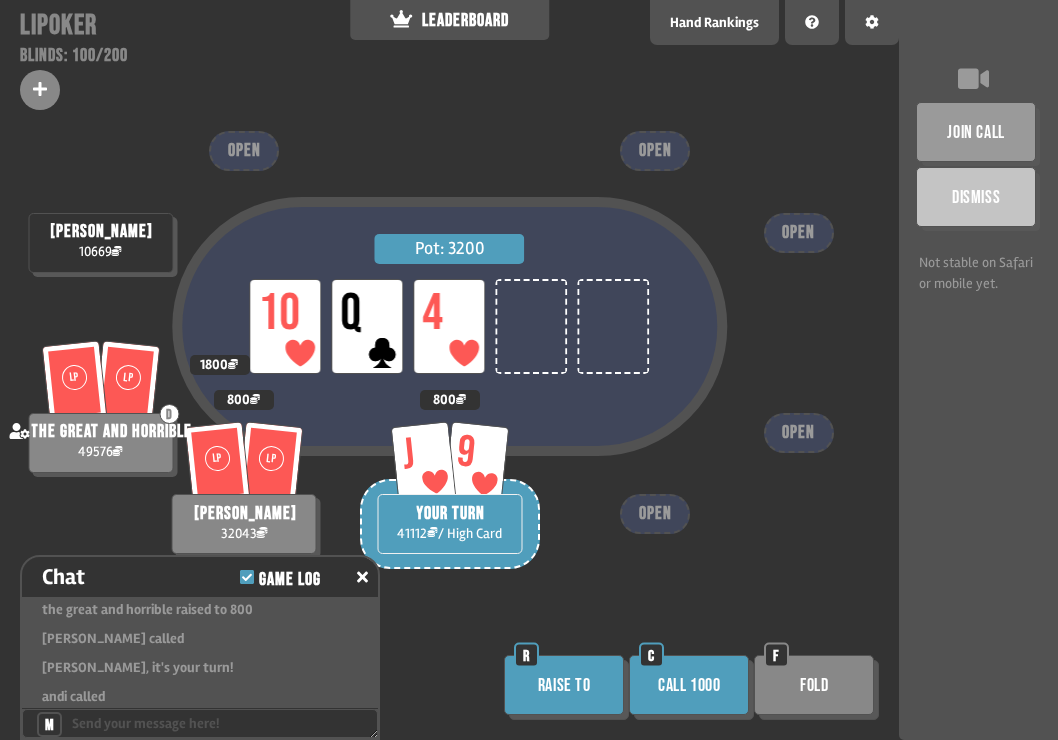 click on "Call 1000" at bounding box center (689, 685) 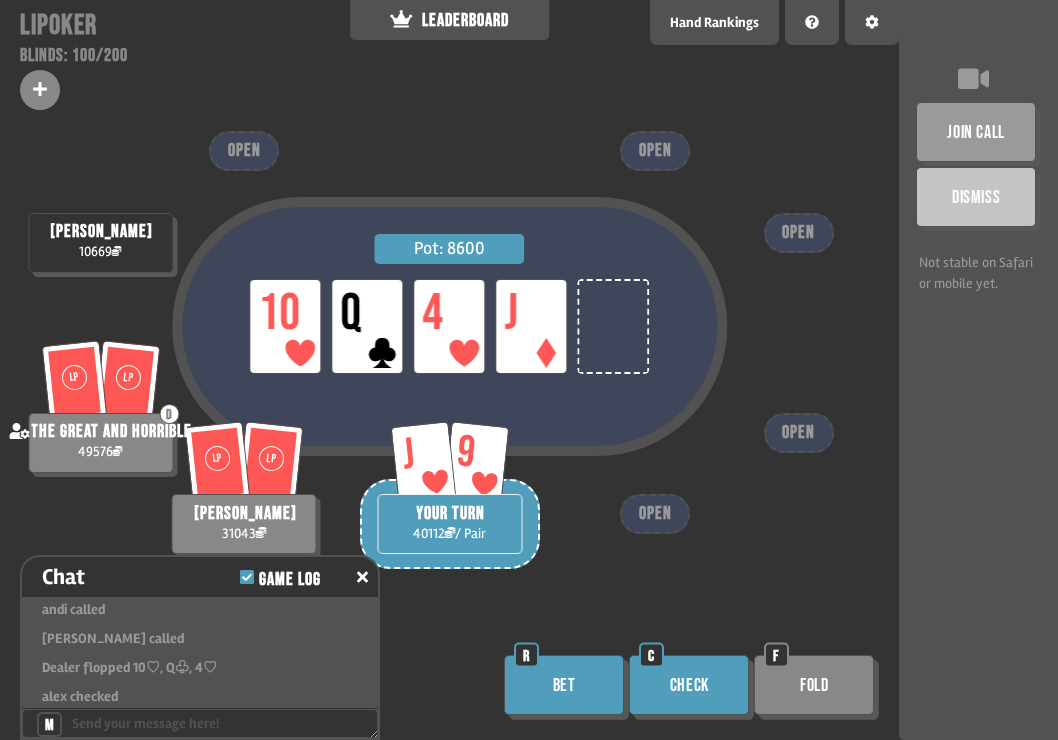 scroll, scrollTop: 28479, scrollLeft: 0, axis: vertical 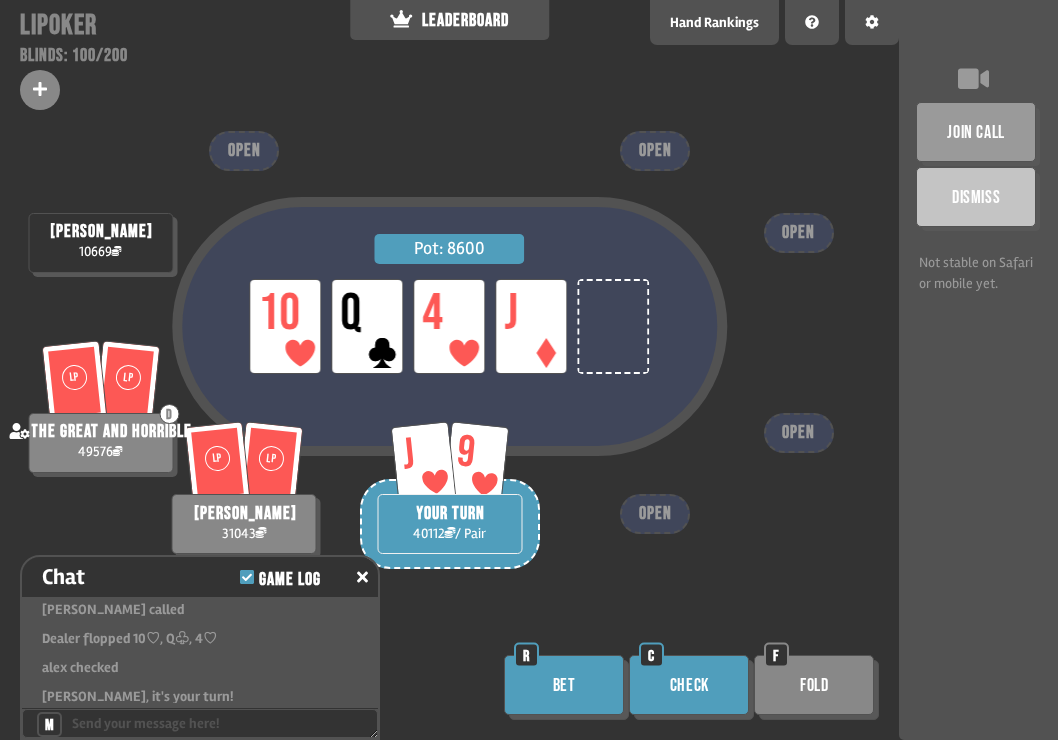 click on "Check" at bounding box center (689, 685) 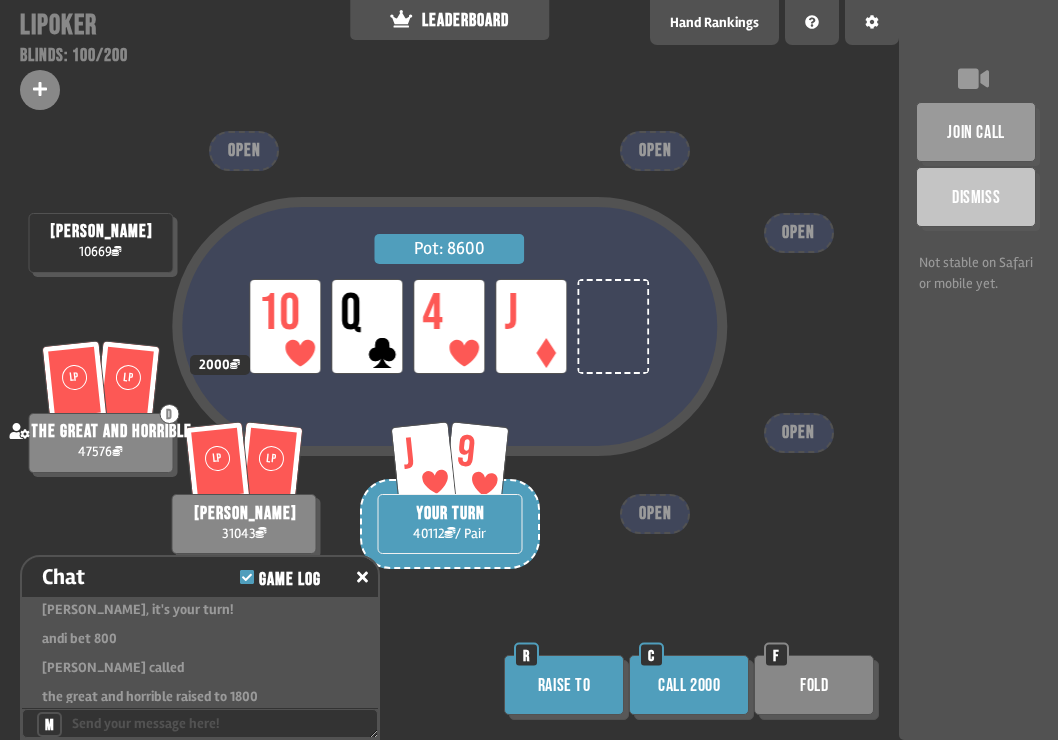 scroll, scrollTop: 28595, scrollLeft: 0, axis: vertical 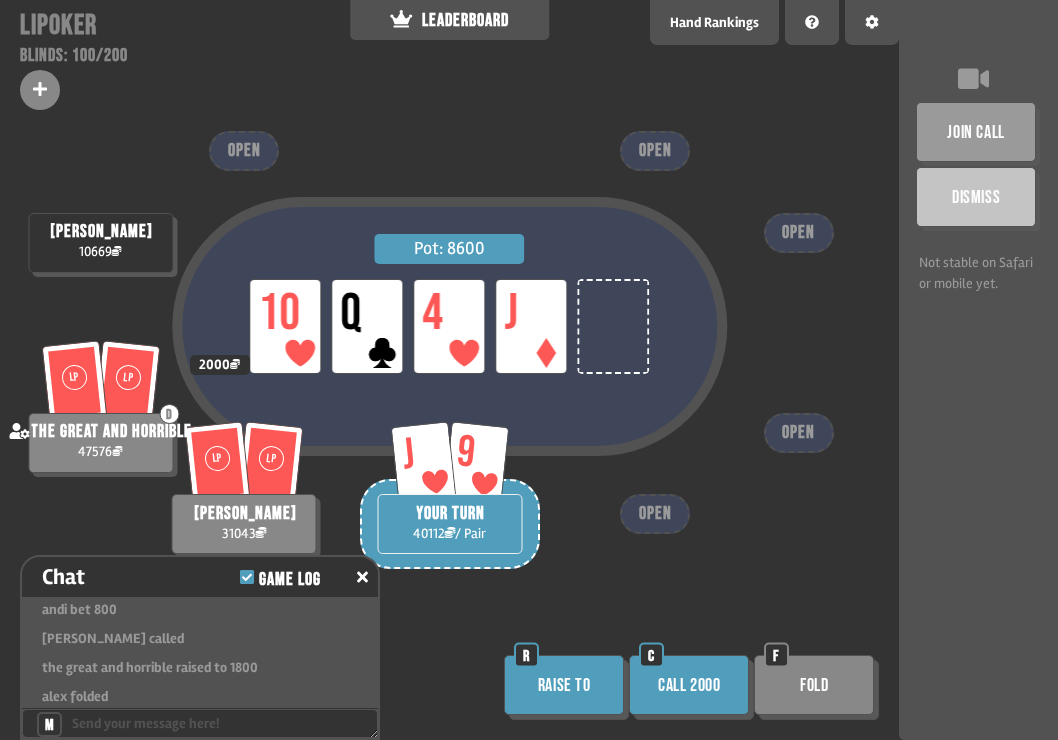 click on "Call 2000" at bounding box center [689, 685] 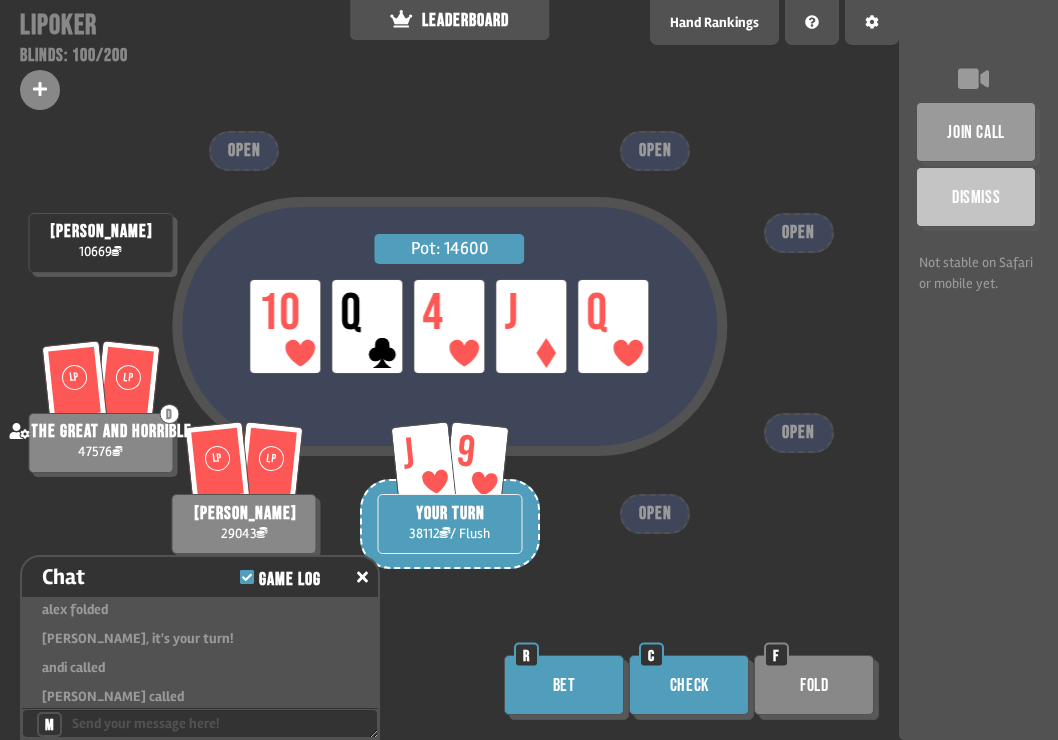 scroll, scrollTop: 28711, scrollLeft: 0, axis: vertical 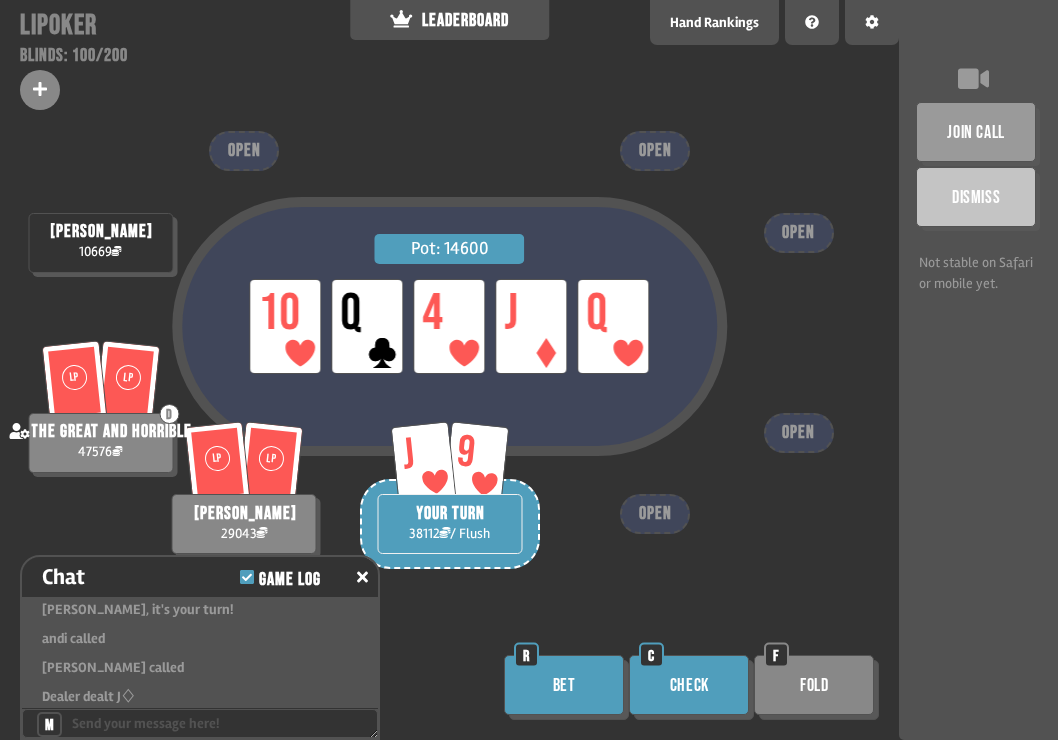 click on "Check" at bounding box center [689, 685] 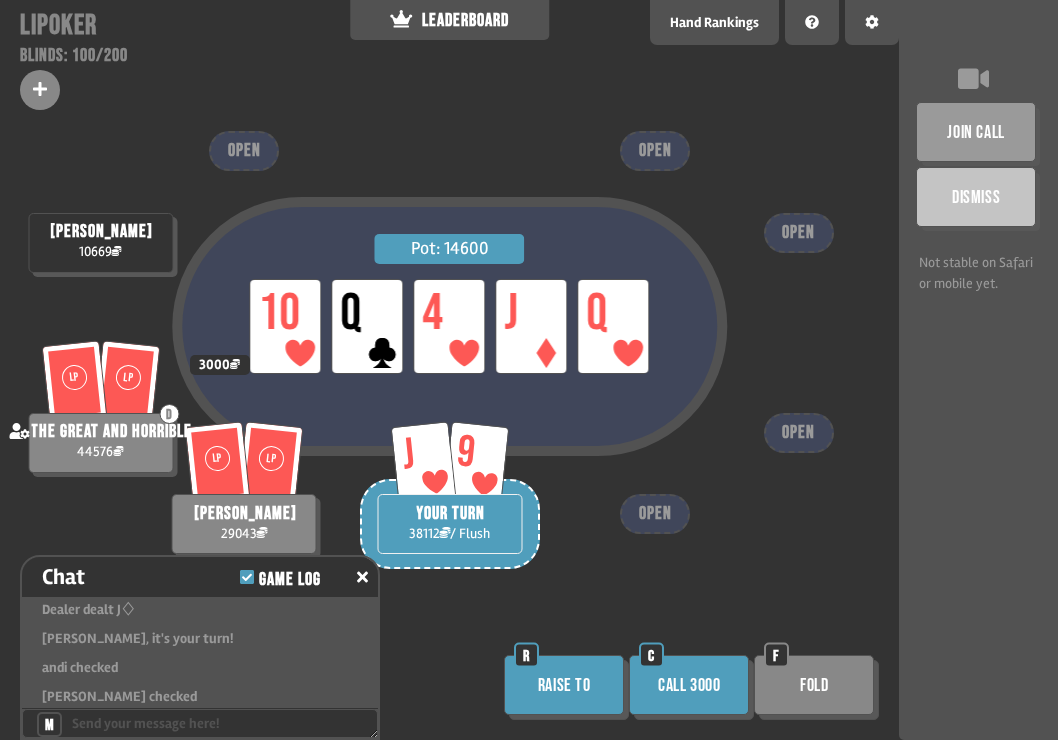 scroll, scrollTop: 28827, scrollLeft: 0, axis: vertical 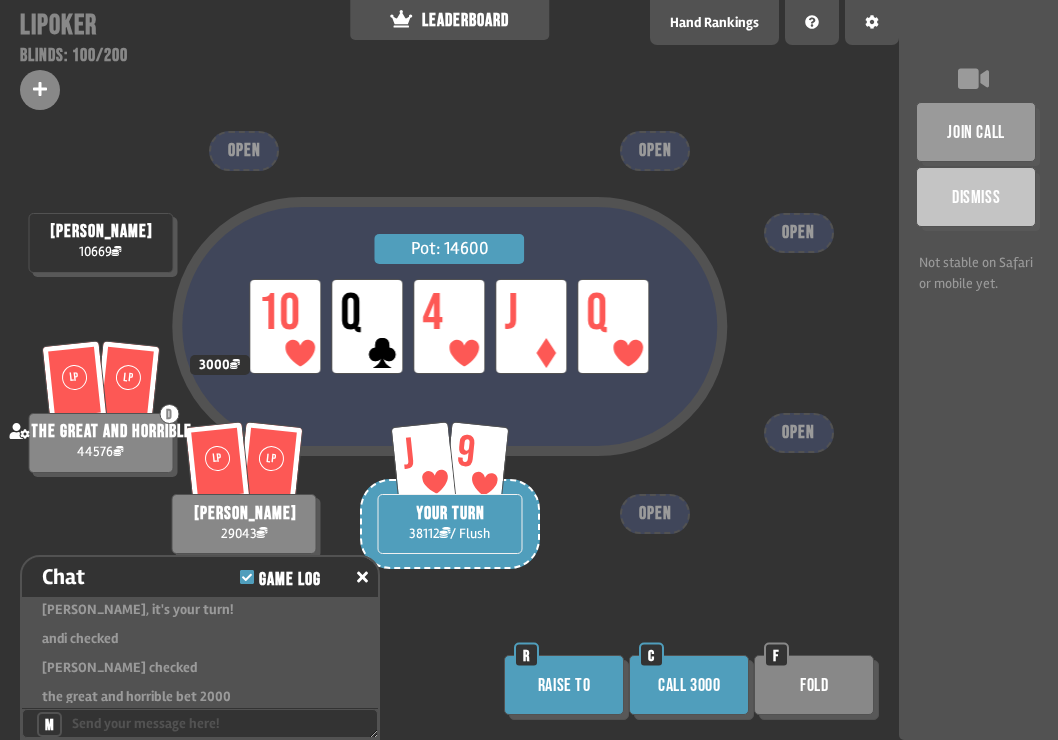 click on "Raise to" at bounding box center [564, 685] 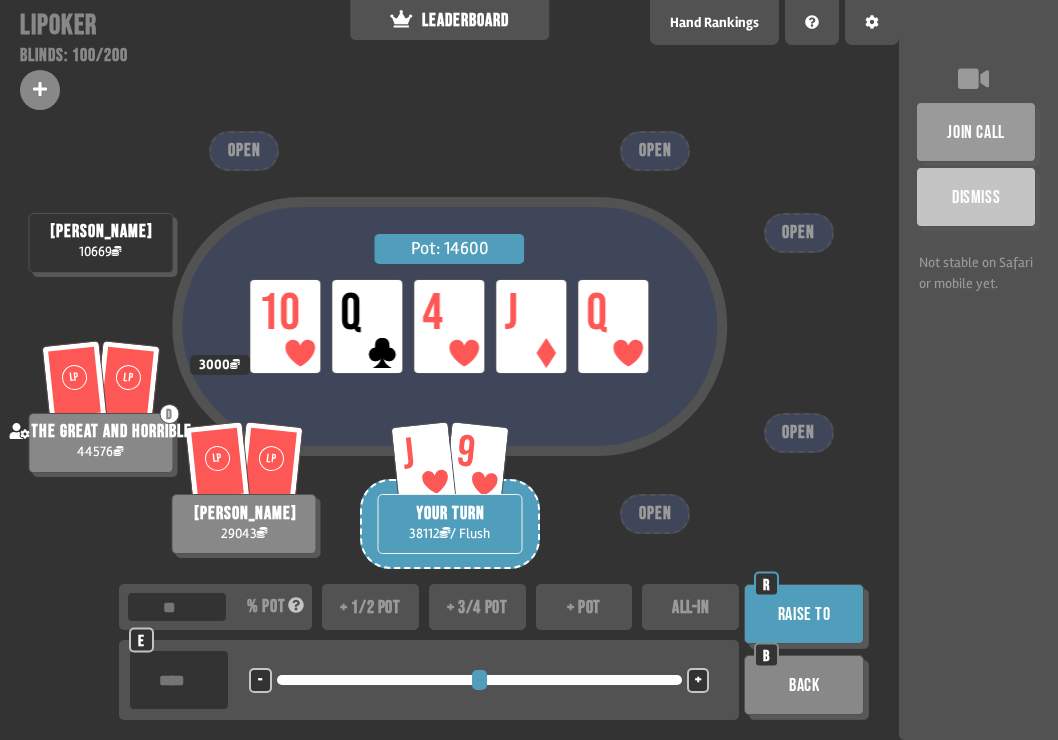 drag, startPoint x: 195, startPoint y: 674, endPoint x: 97, endPoint y: 682, distance: 98.32599 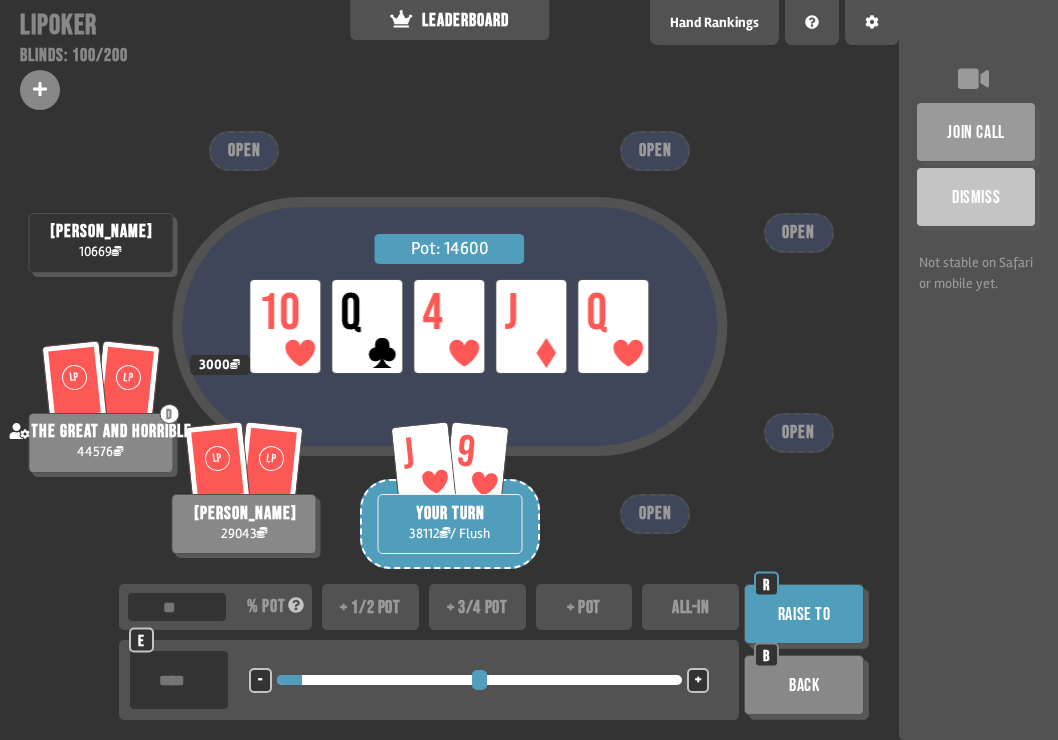 type on "****" 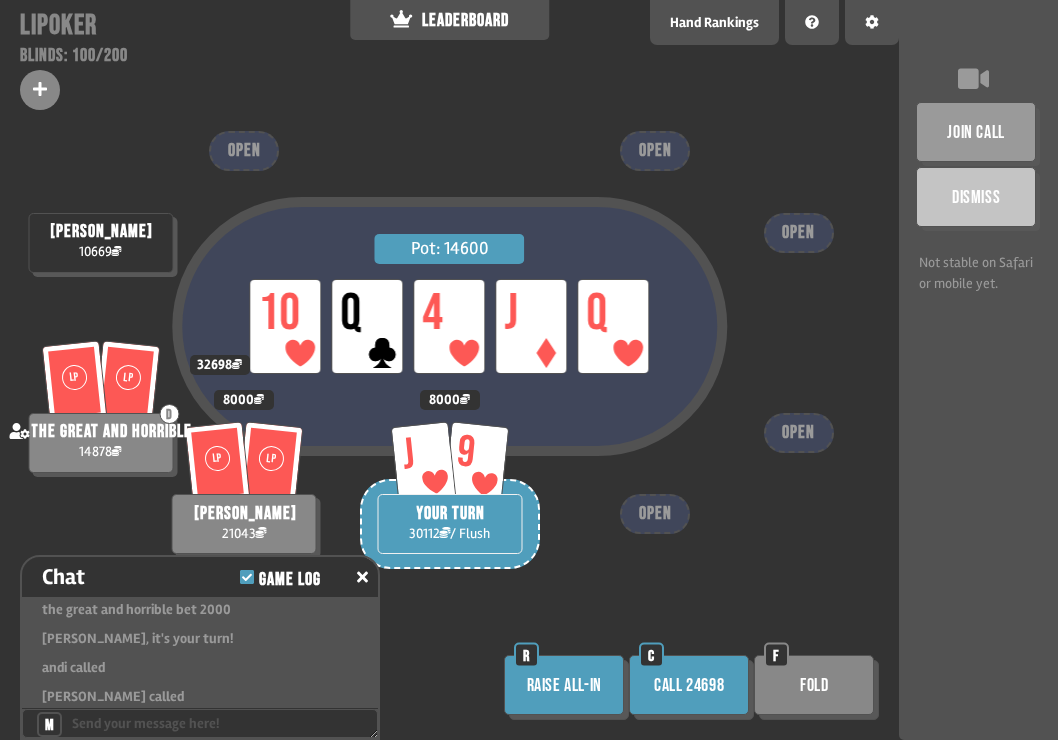 scroll, scrollTop: 28943, scrollLeft: 0, axis: vertical 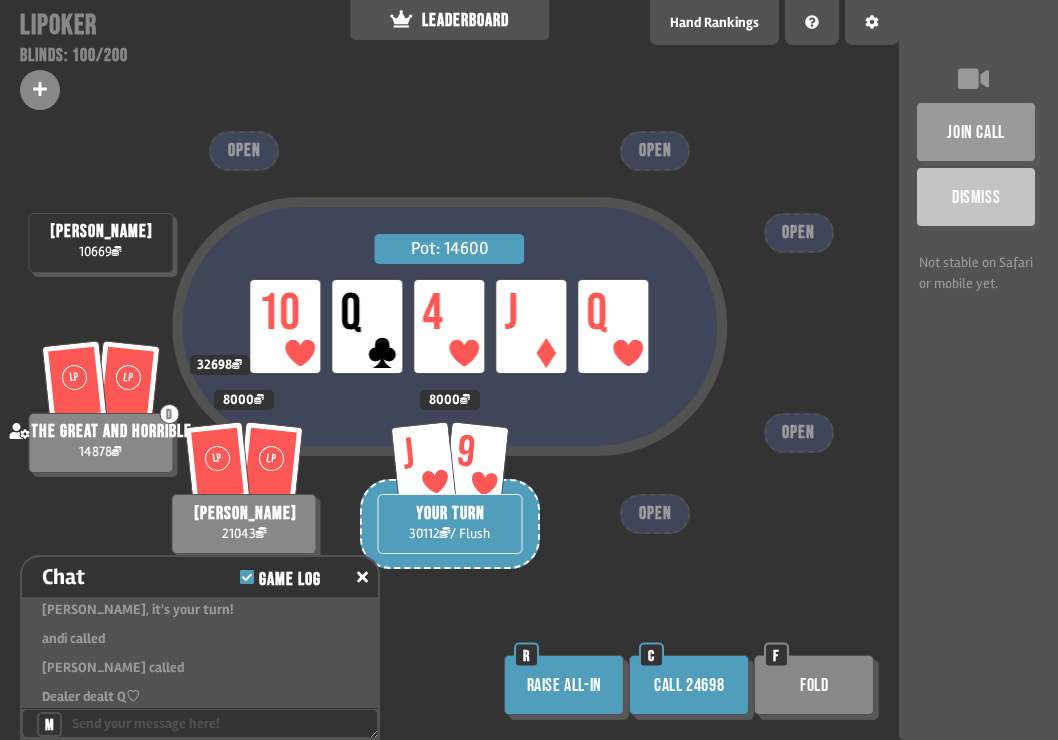 click on "Call 24698" at bounding box center (689, 685) 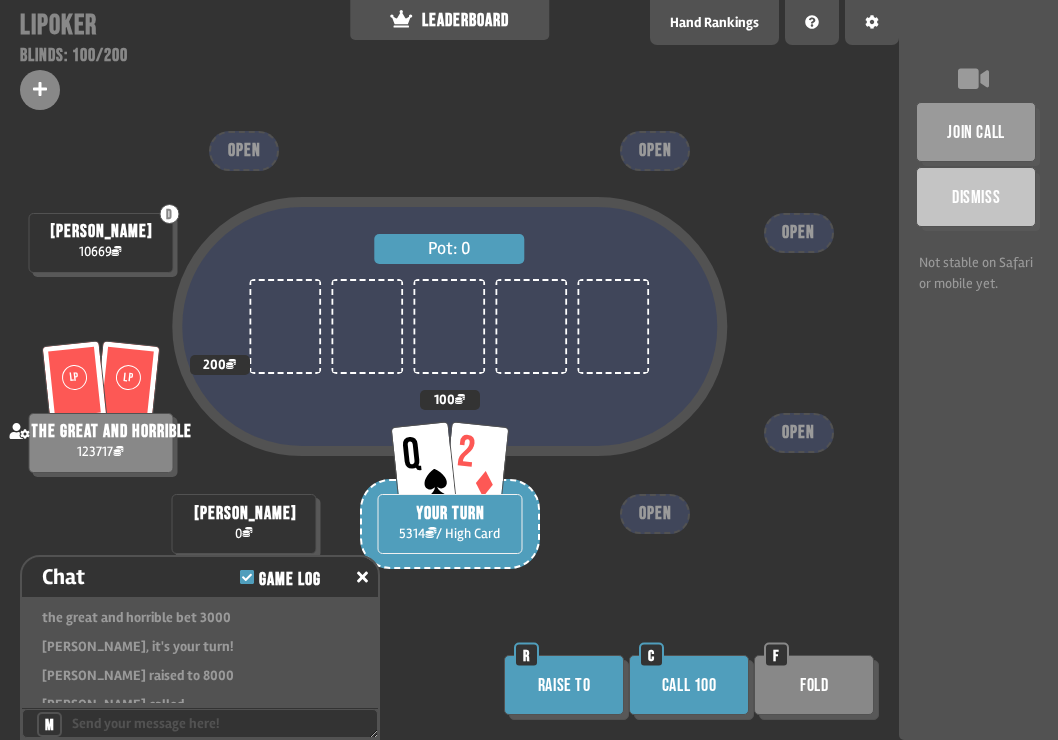 scroll, scrollTop: 29167, scrollLeft: 0, axis: vertical 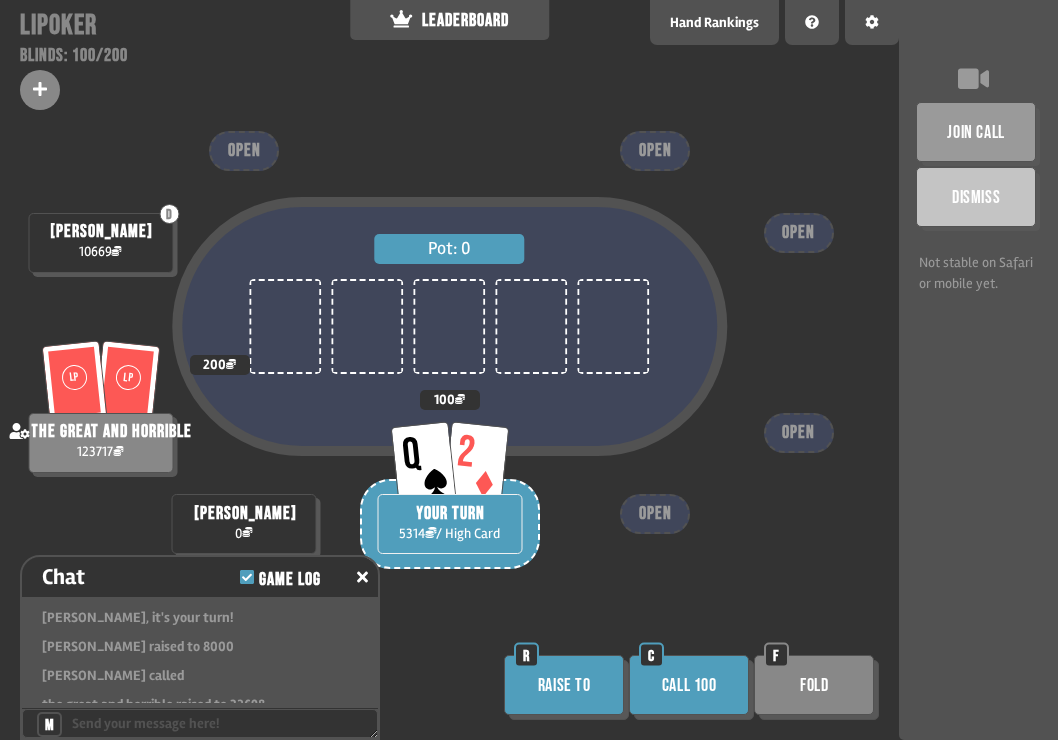 click on "Fold" at bounding box center (814, 685) 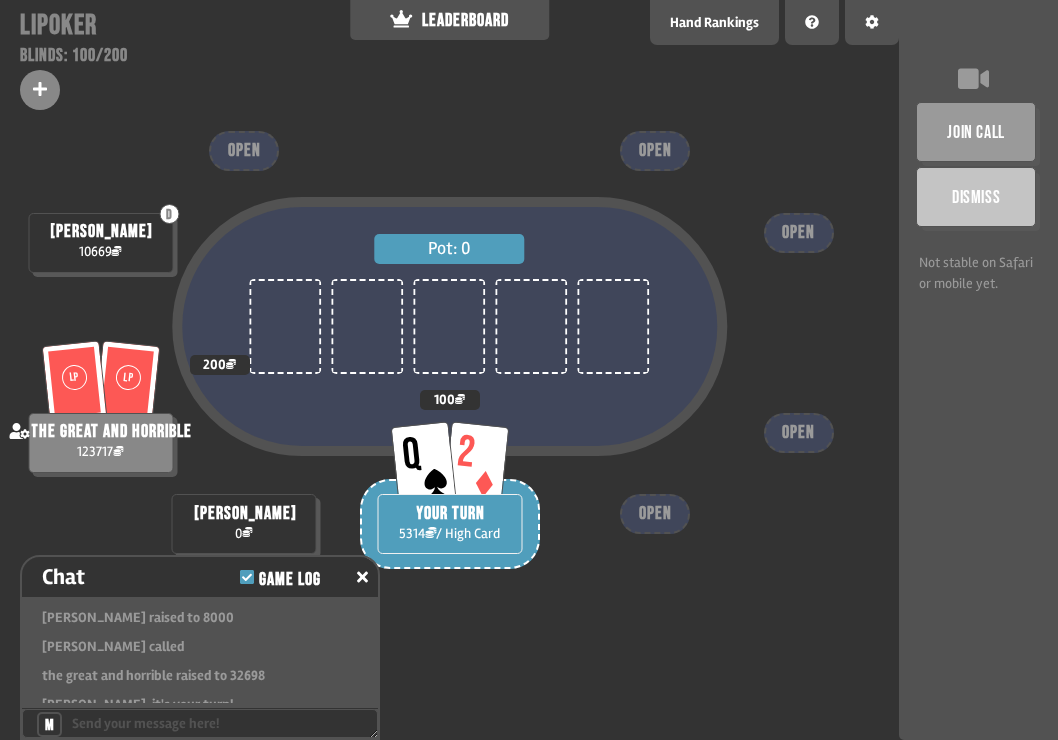scroll, scrollTop: 29225, scrollLeft: 0, axis: vertical 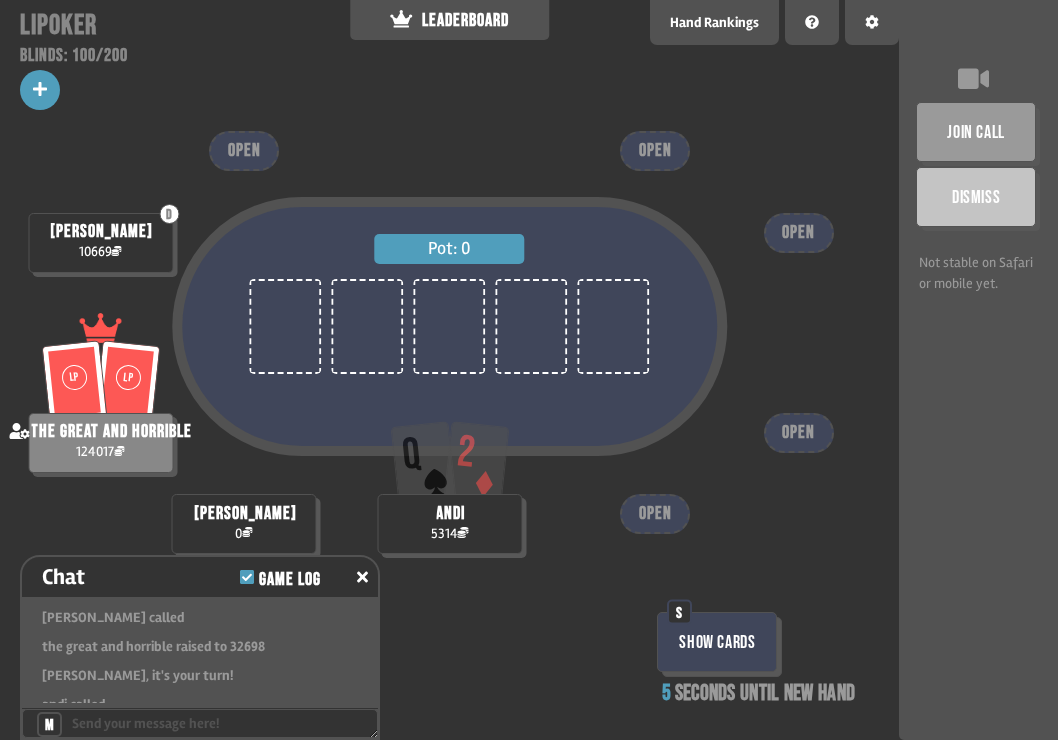click at bounding box center (40, 90) 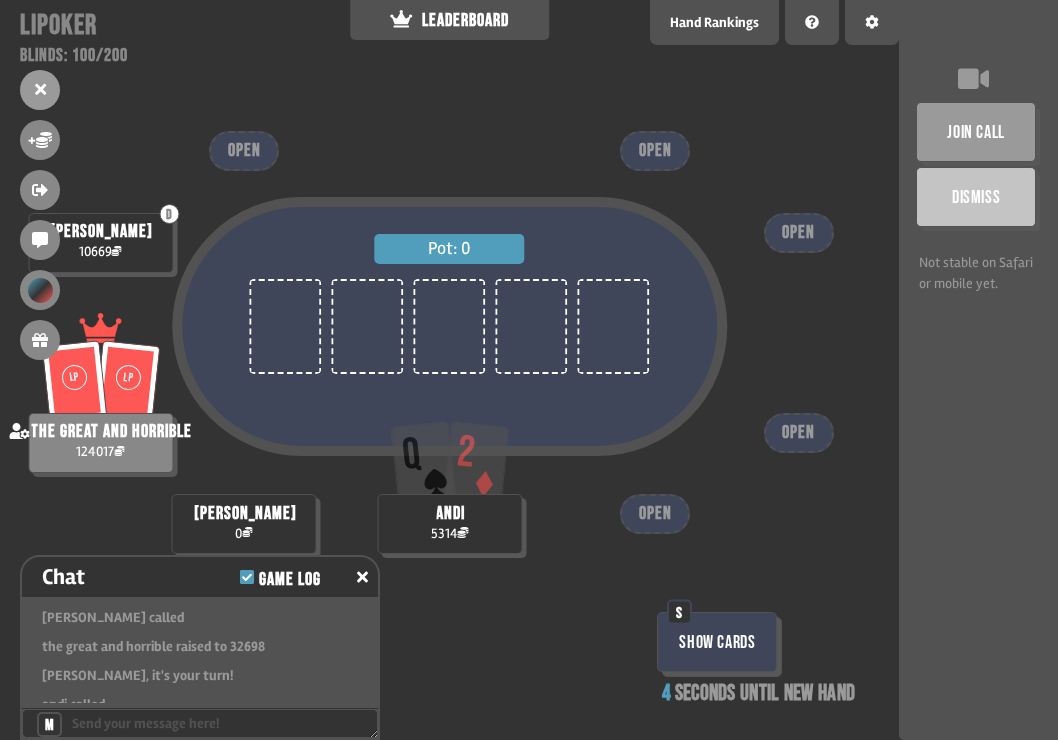 click 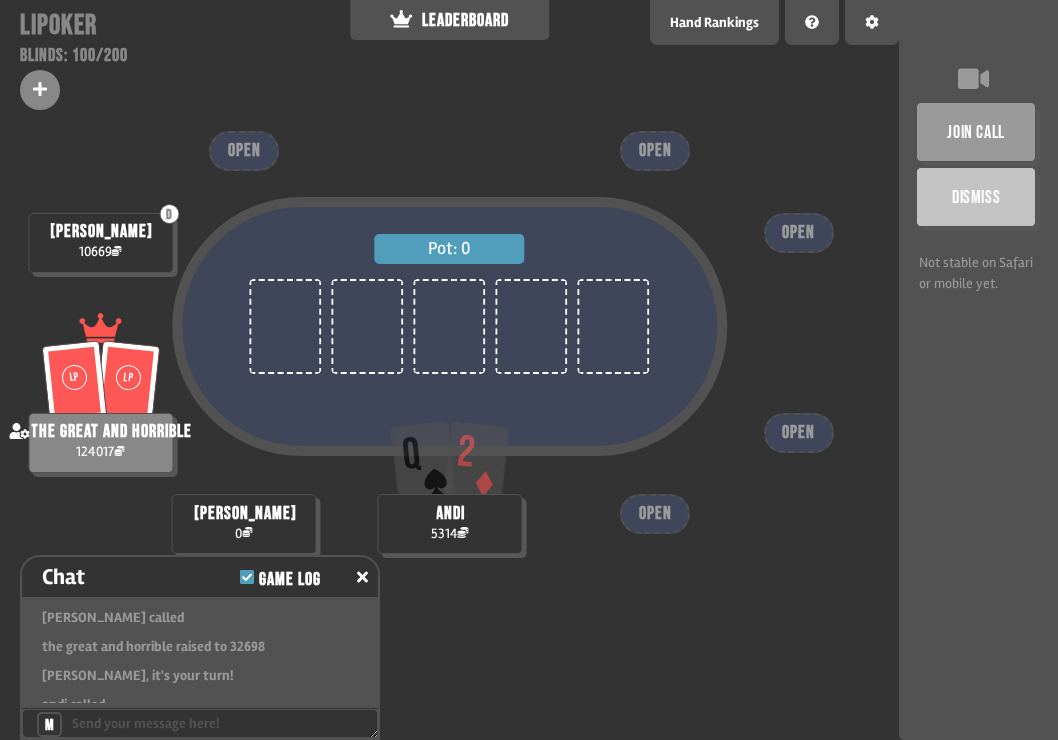 scroll, scrollTop: 29312, scrollLeft: 0, axis: vertical 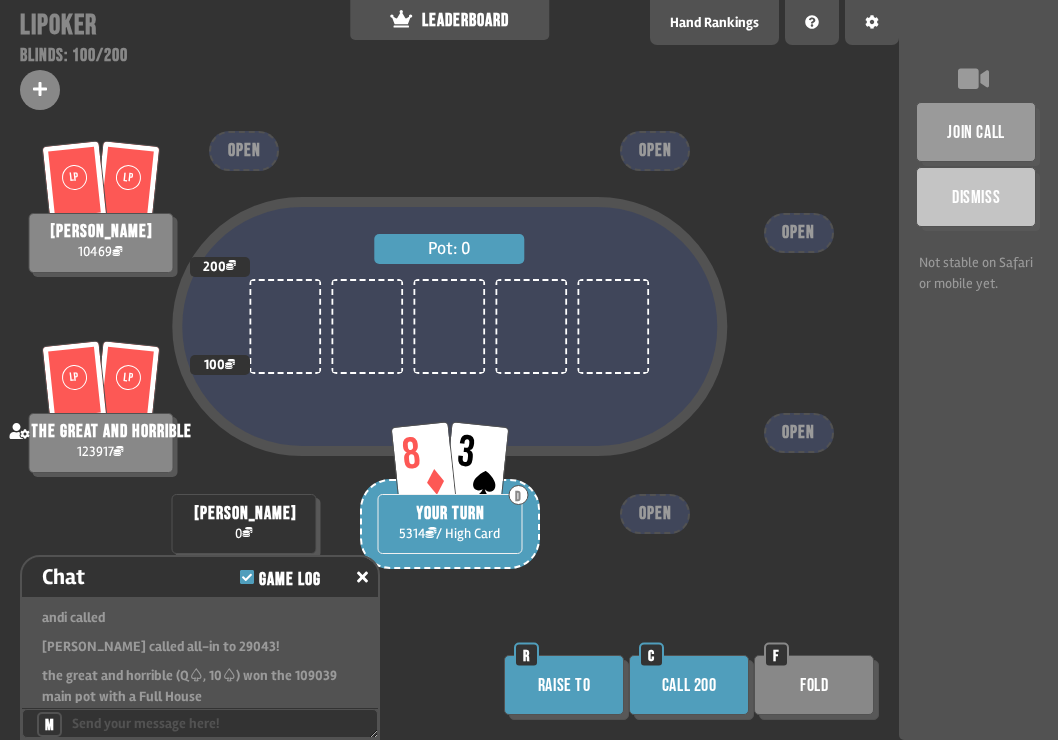 click on "Fold" at bounding box center [814, 685] 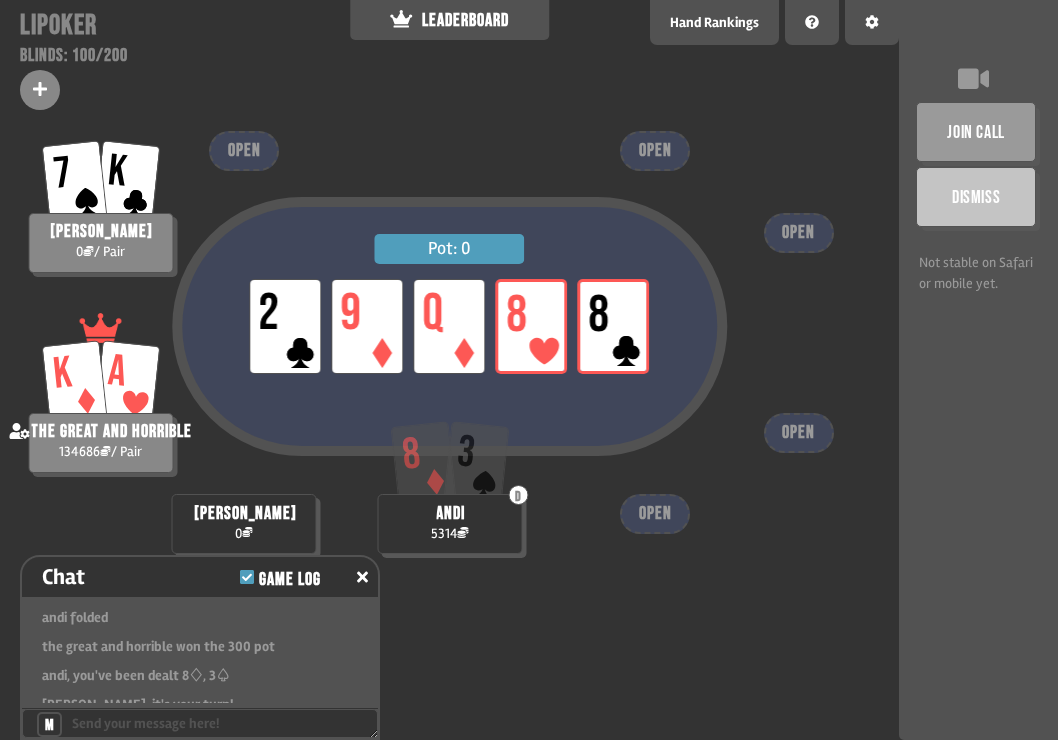 scroll, scrollTop: 29623, scrollLeft: 0, axis: vertical 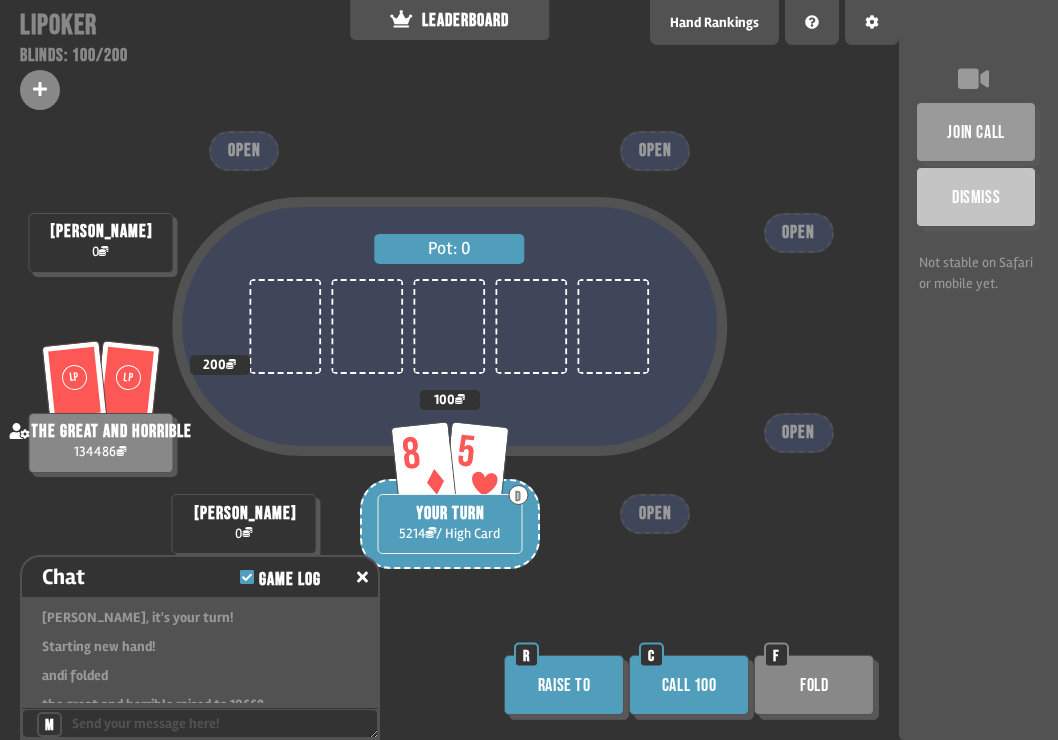 click on "Fold" at bounding box center [814, 685] 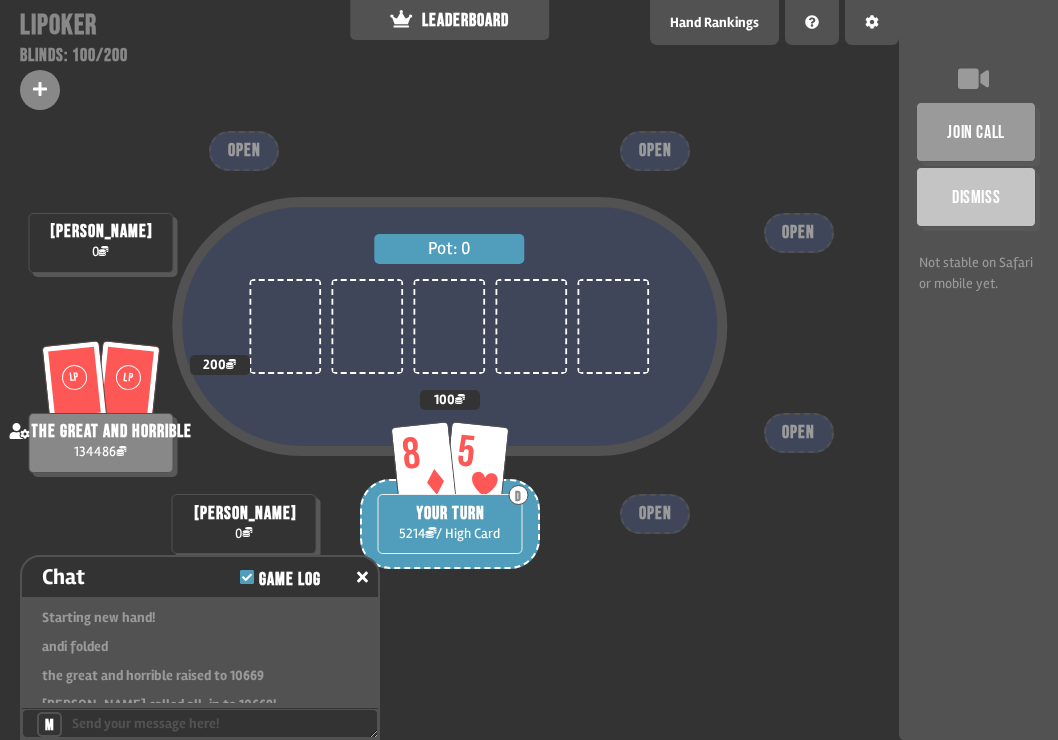 scroll, scrollTop: 29681, scrollLeft: 0, axis: vertical 